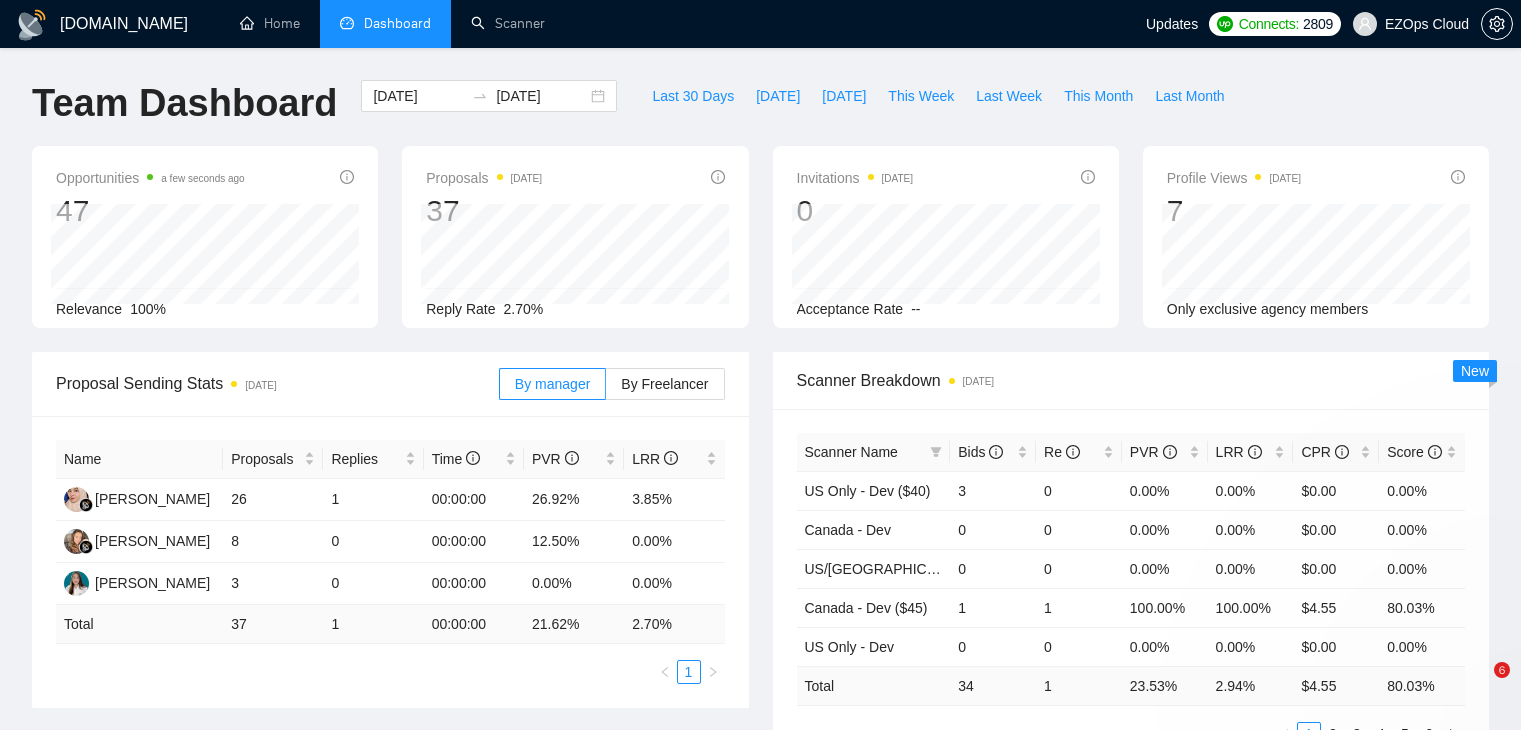 scroll, scrollTop: 0, scrollLeft: 0, axis: both 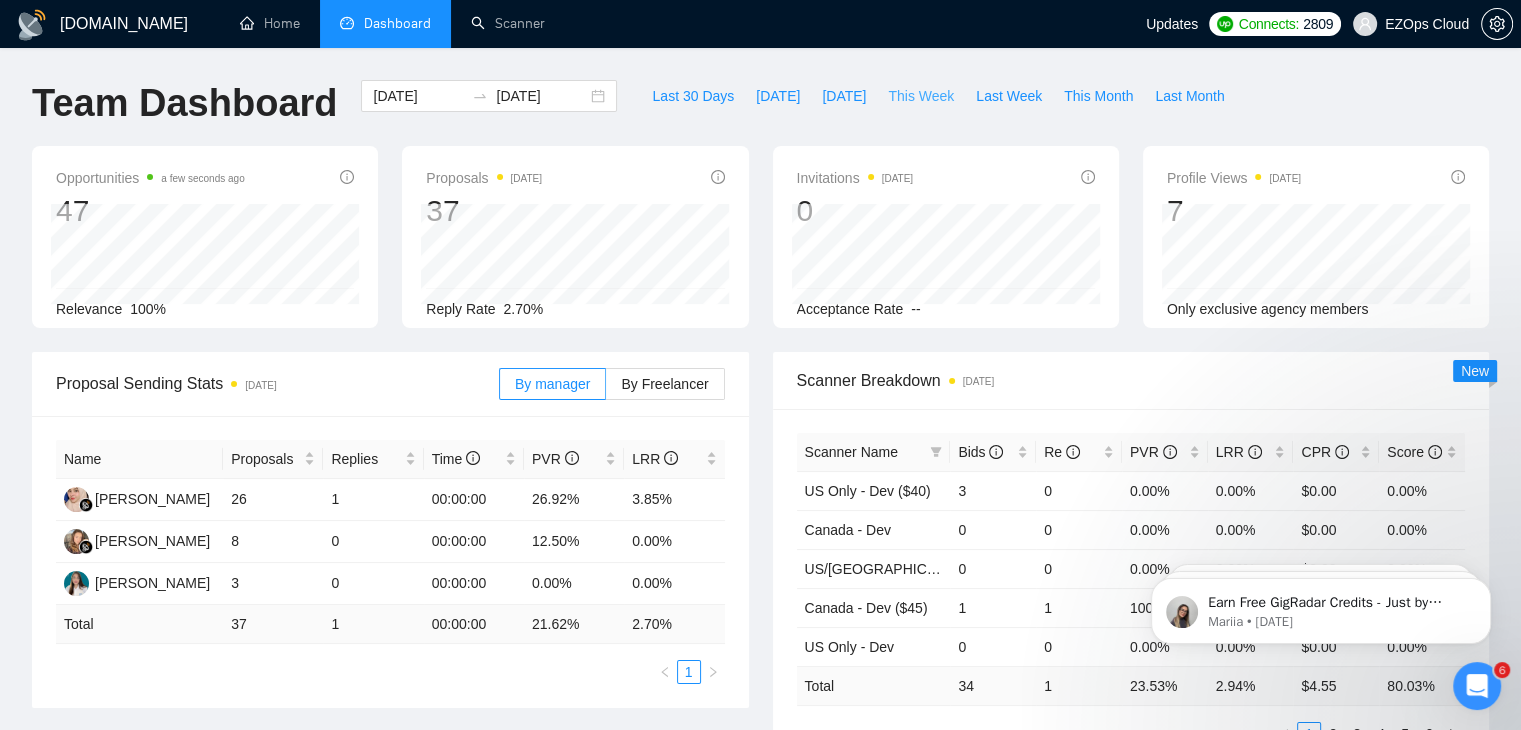 click on "This Week" at bounding box center (921, 96) 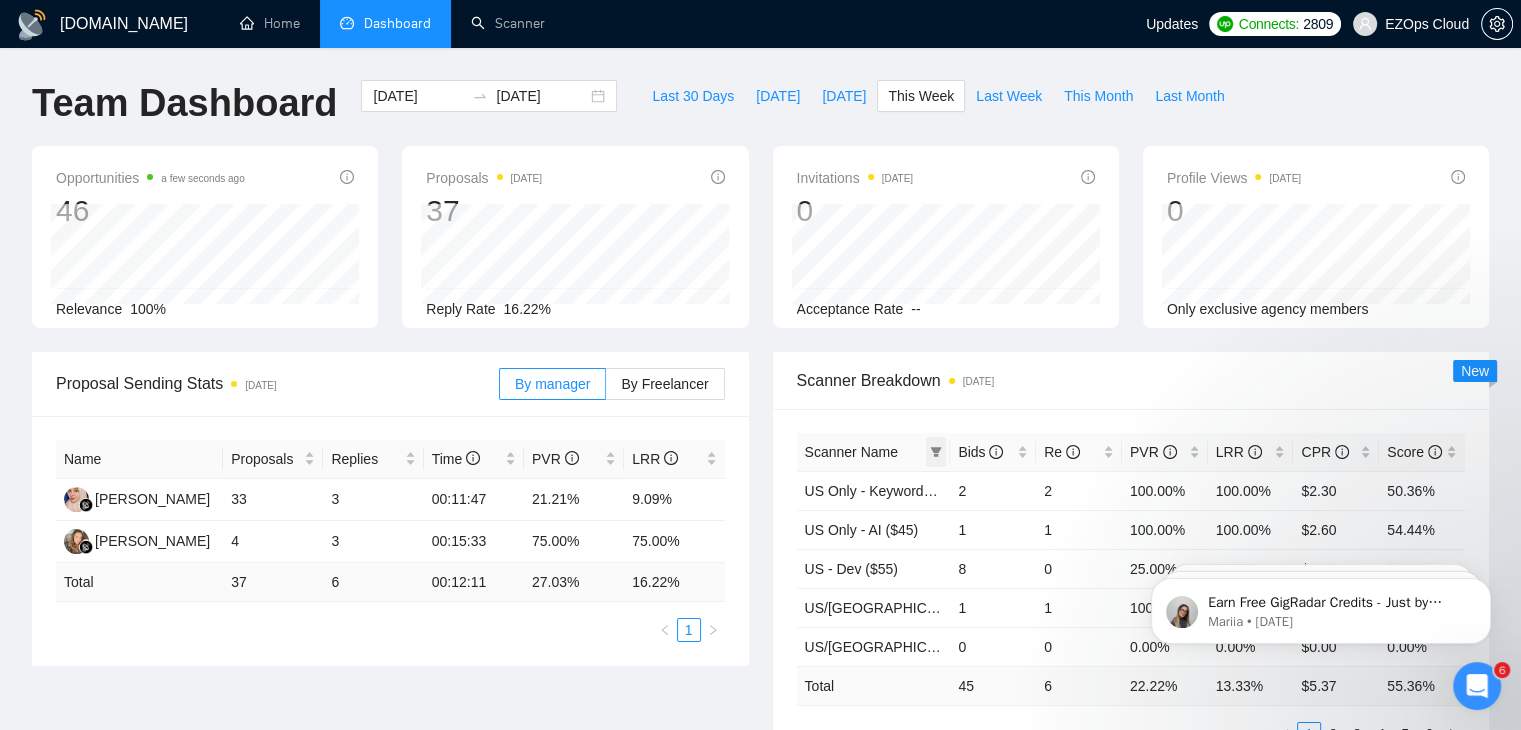 click at bounding box center (936, 452) 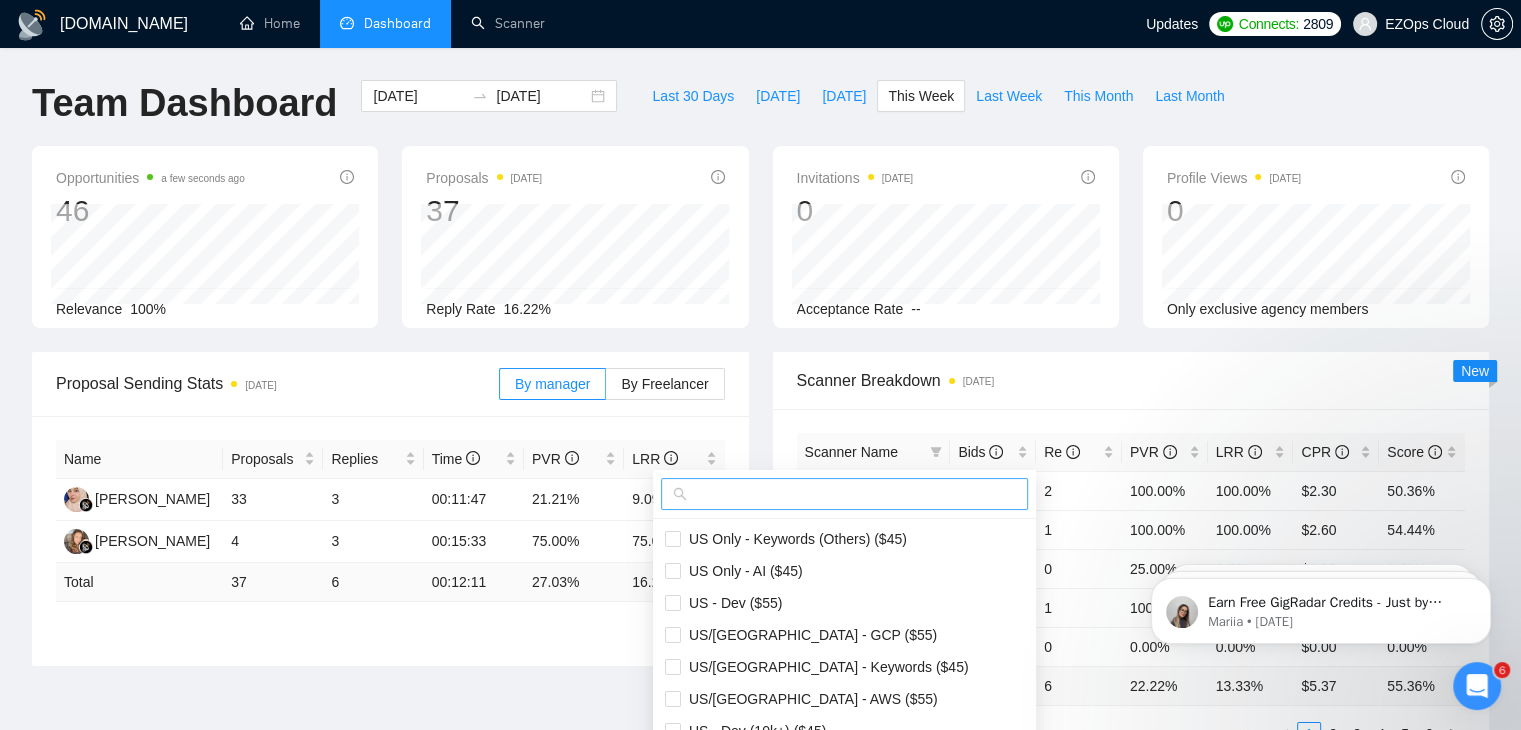 click at bounding box center [853, 494] 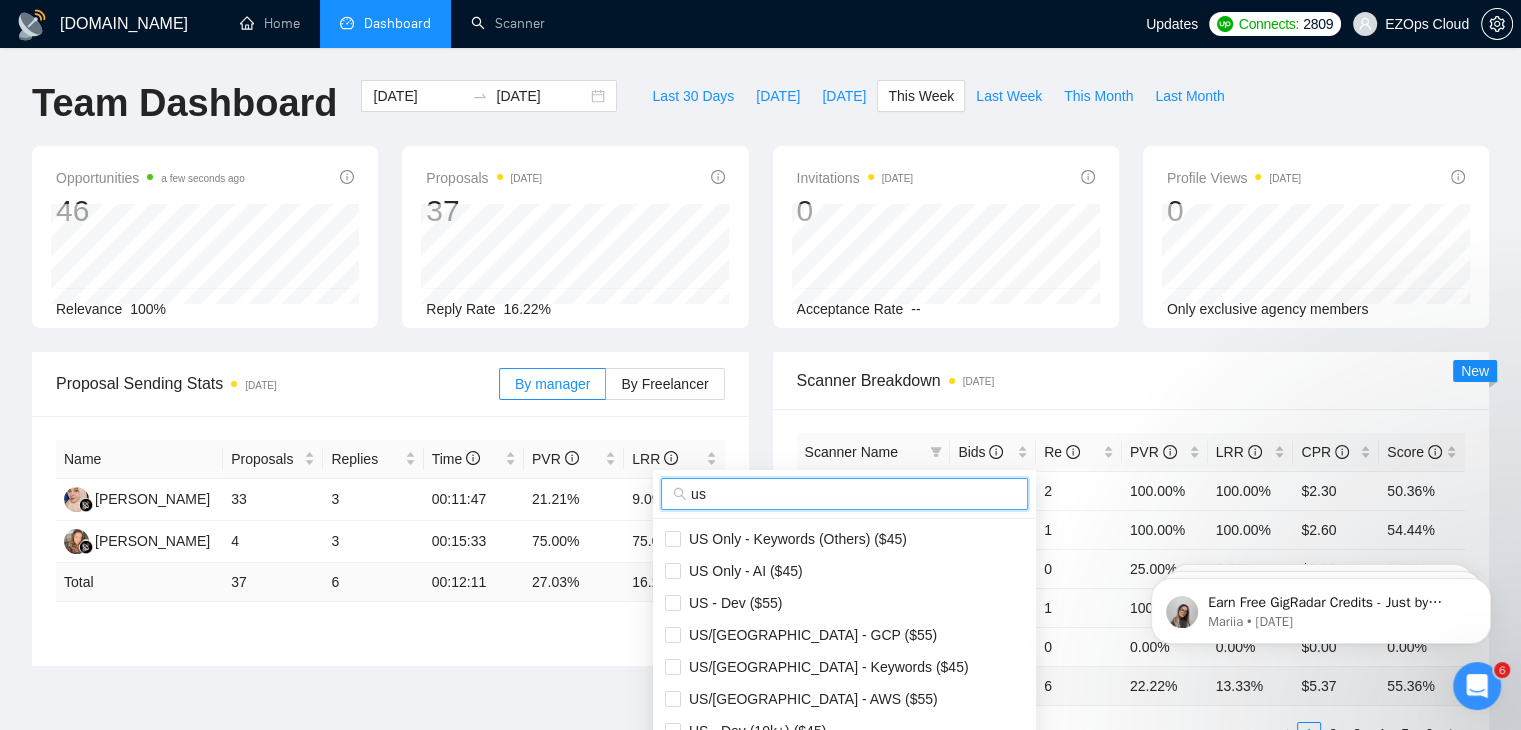 scroll, scrollTop: 200, scrollLeft: 0, axis: vertical 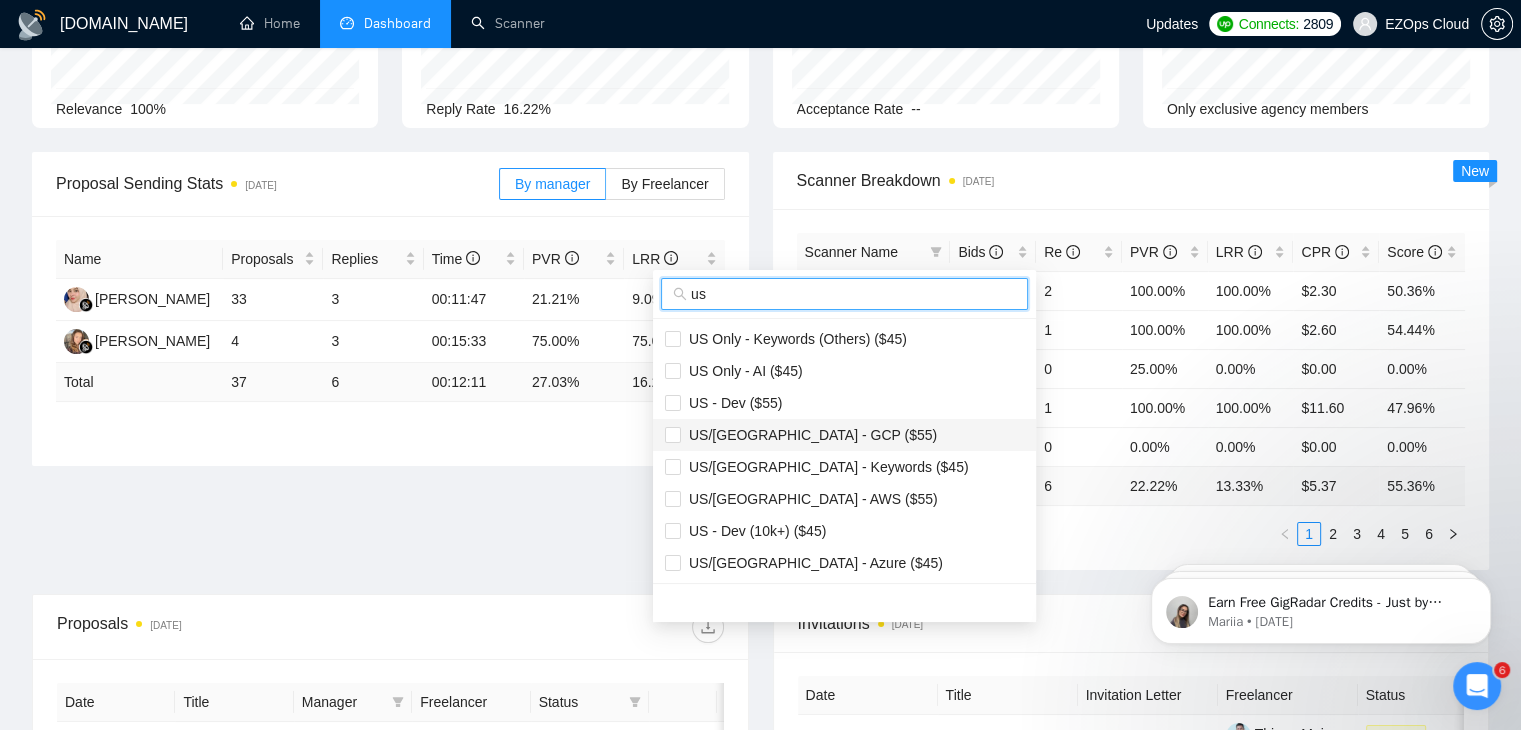 type on "us" 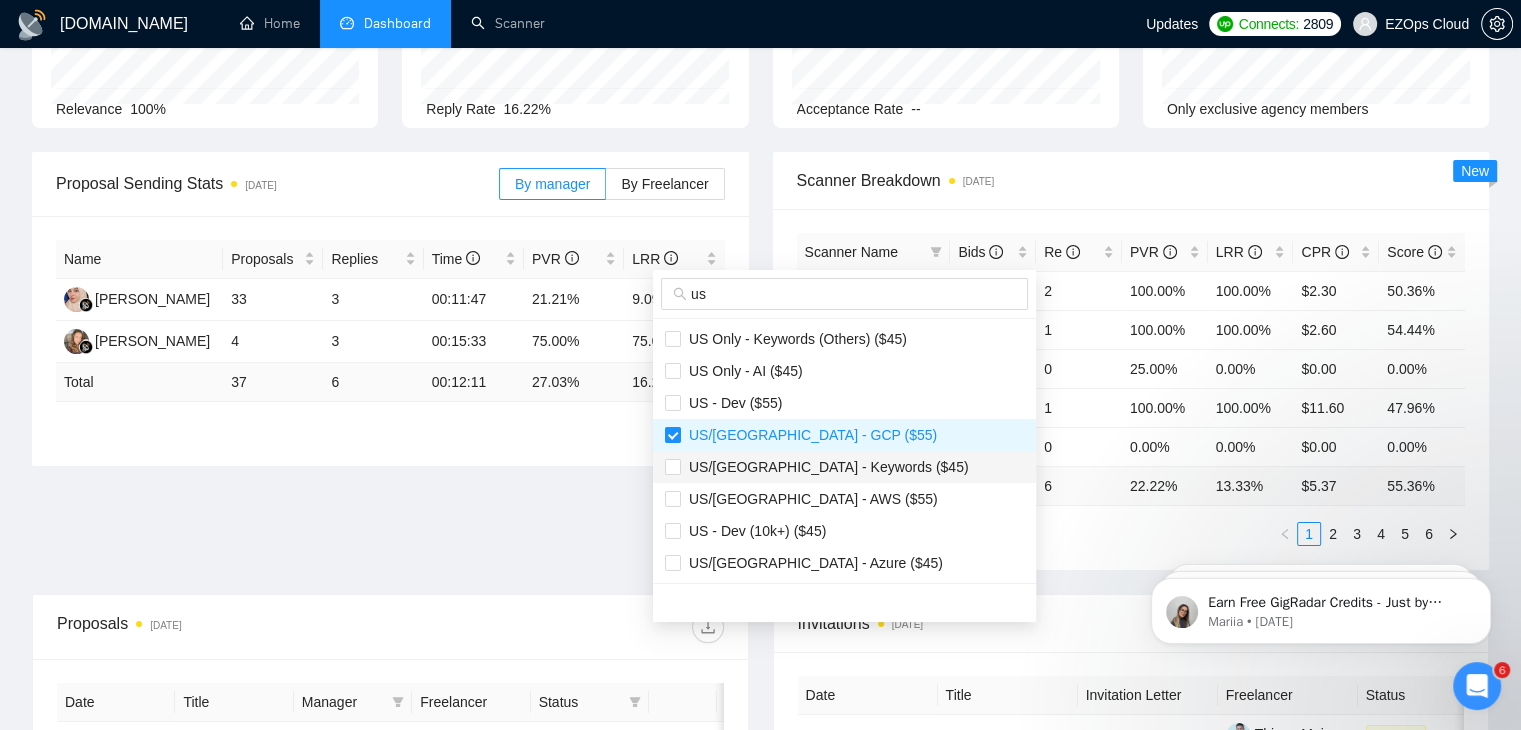 click on "US/[GEOGRAPHIC_DATA] - Keywords ($45)" at bounding box center [825, 467] 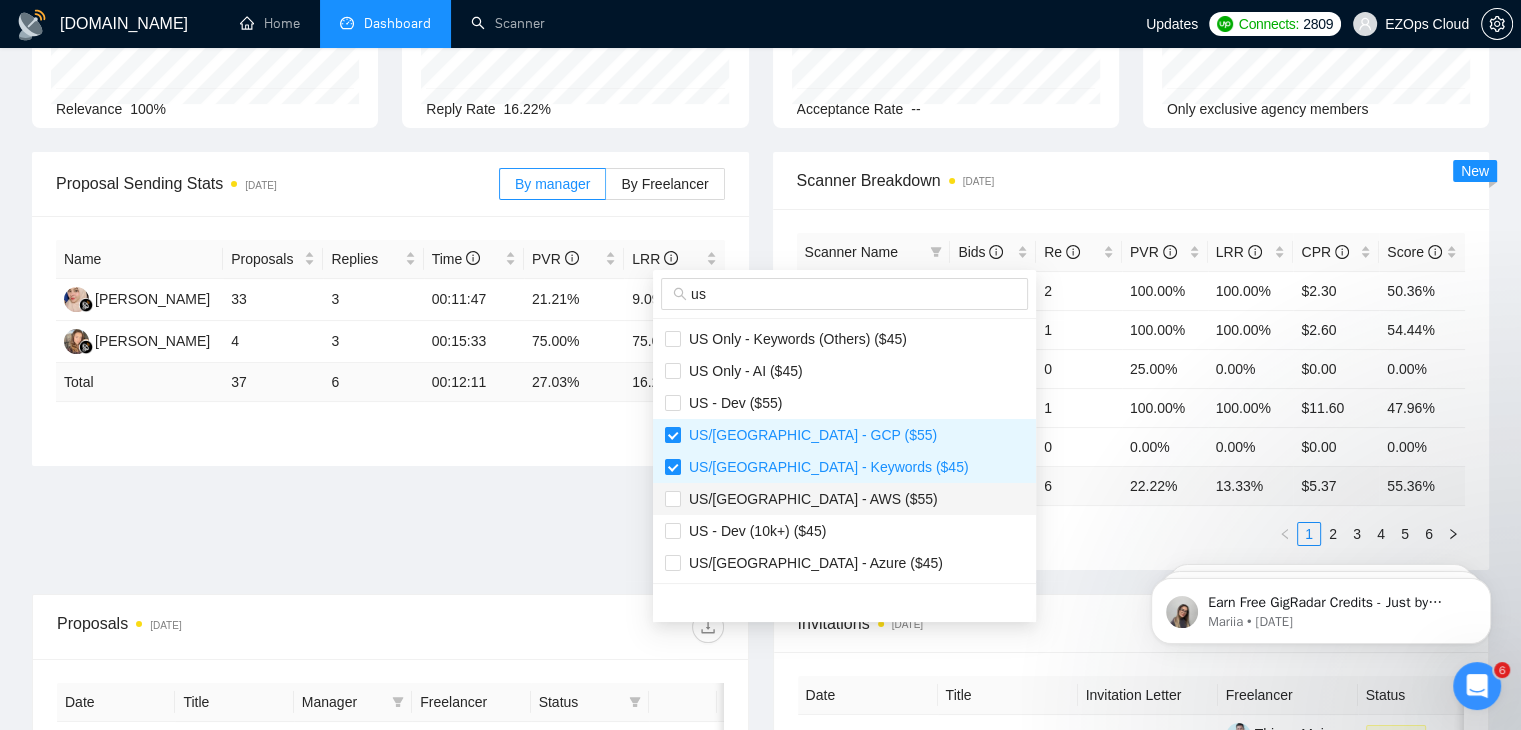 click on "US/[GEOGRAPHIC_DATA] - AWS ($55)" at bounding box center (809, 499) 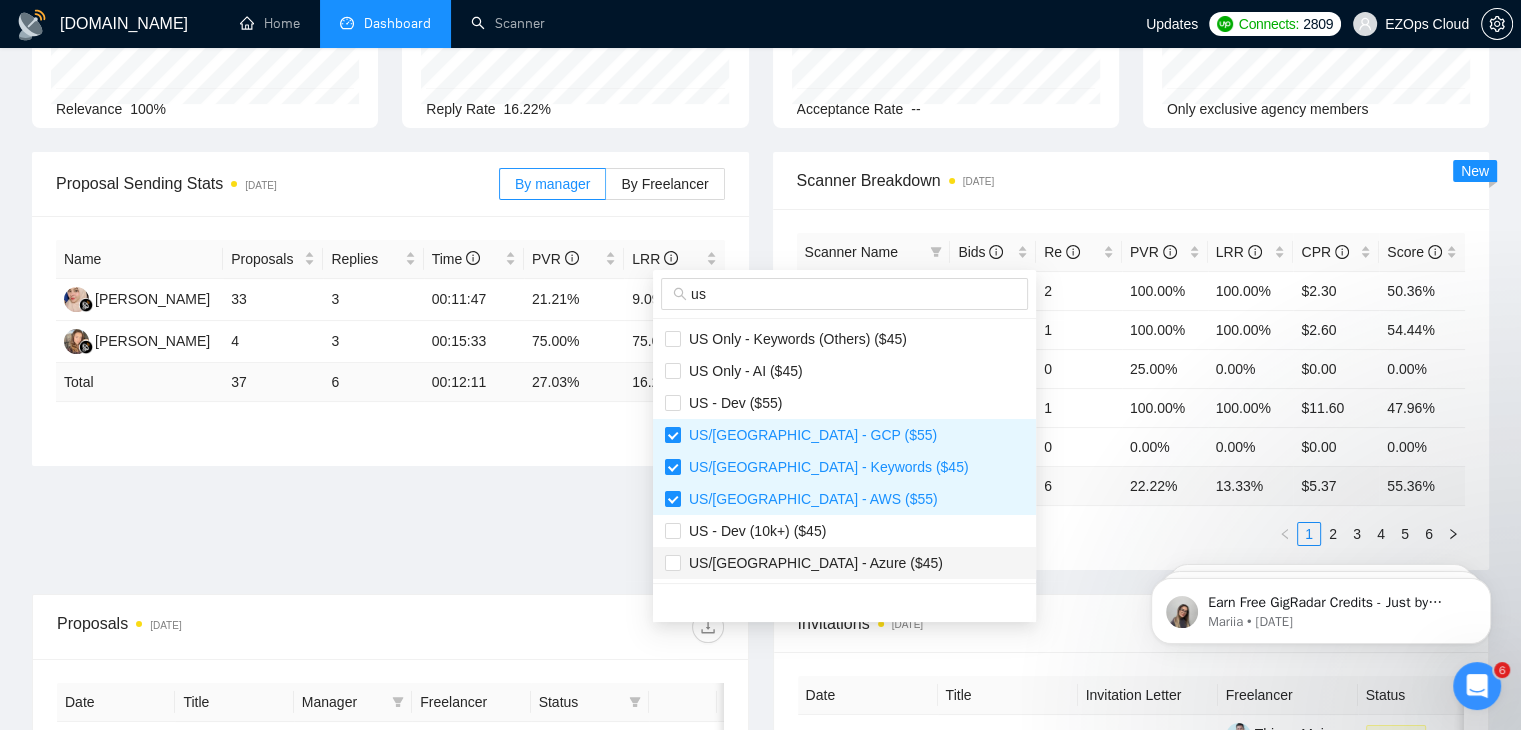 click on "US/[GEOGRAPHIC_DATA] - Azure ($45)" at bounding box center [844, 563] 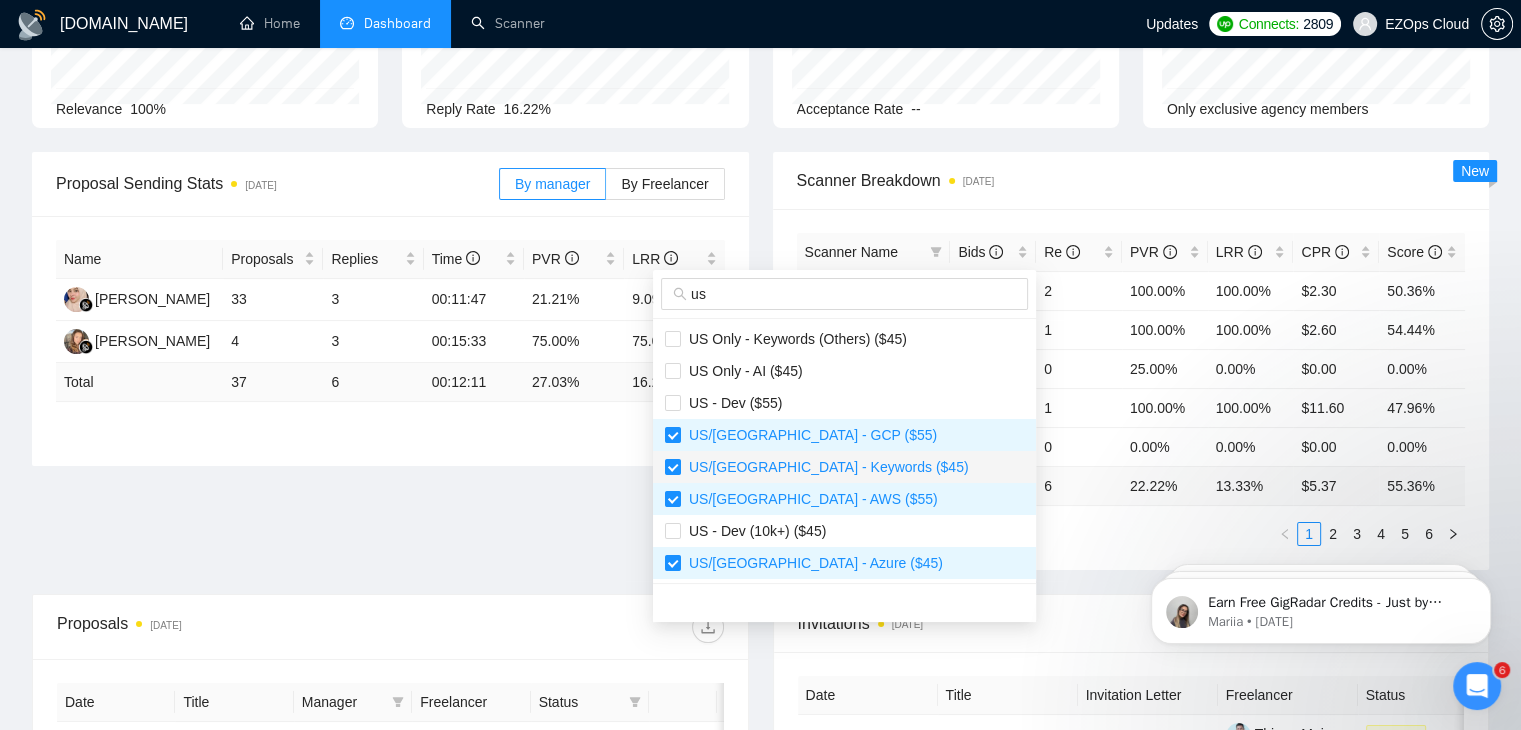 scroll, scrollTop: 100, scrollLeft: 0, axis: vertical 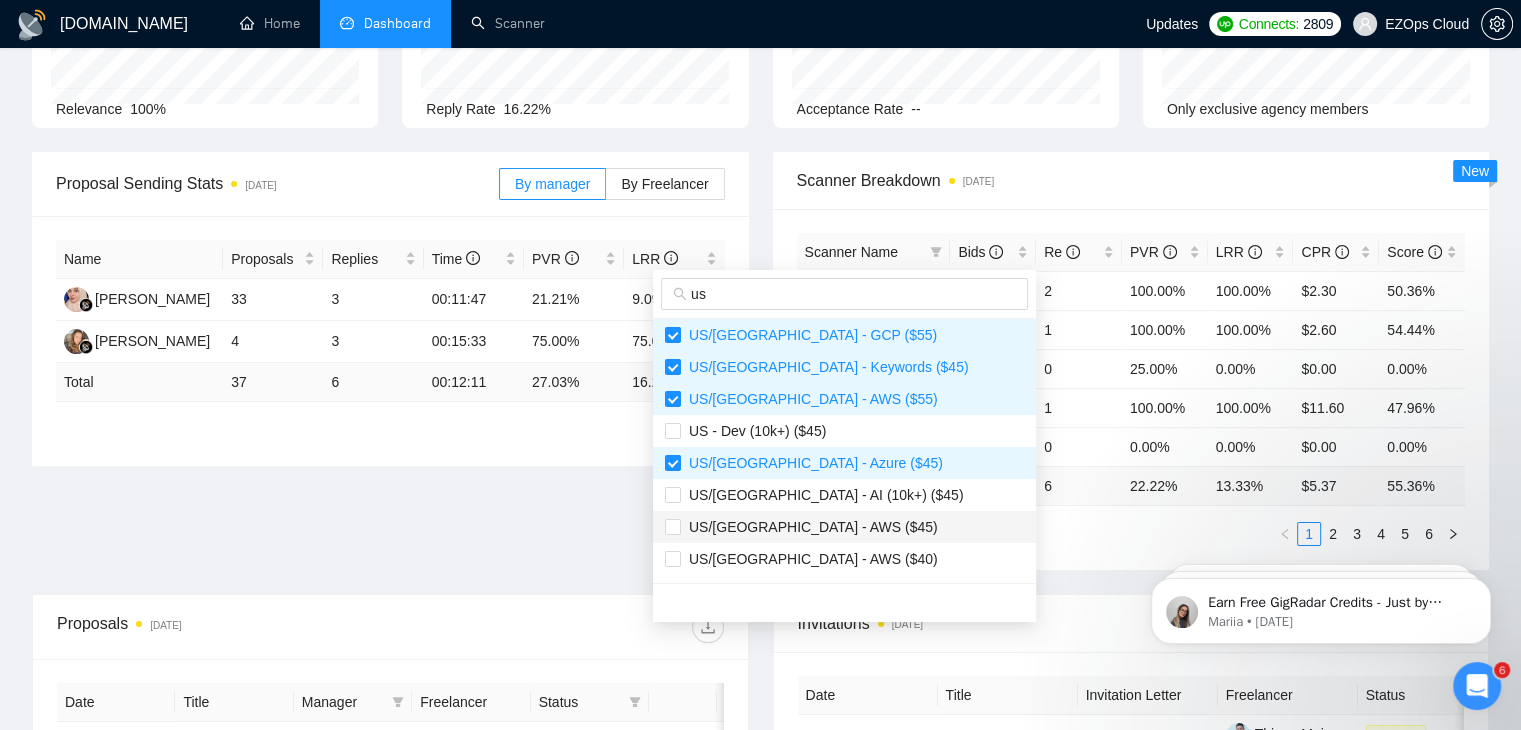 click on "US/[GEOGRAPHIC_DATA] - AWS ($45)" at bounding box center [844, 527] 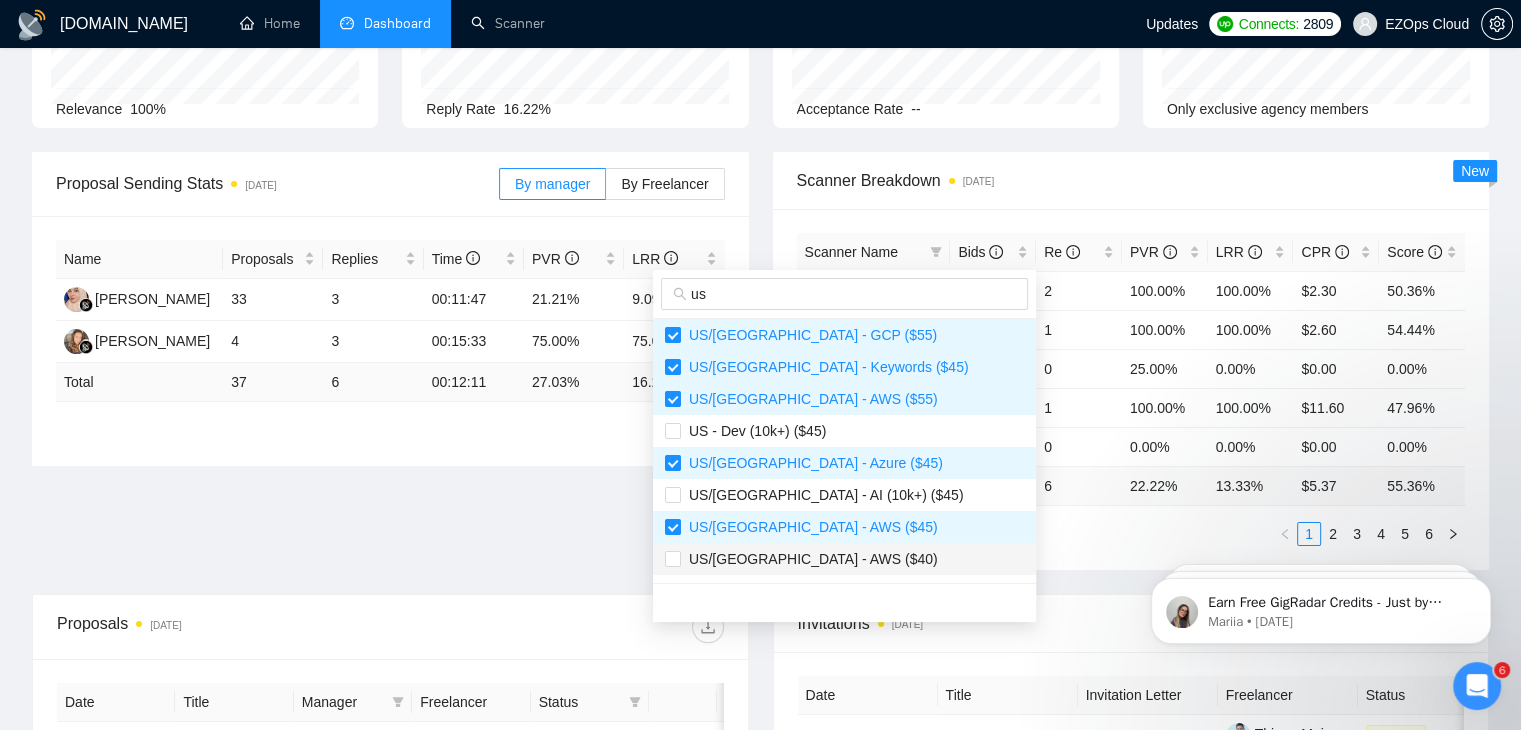 click on "US/[GEOGRAPHIC_DATA] - AWS ($40)" at bounding box center (844, 559) 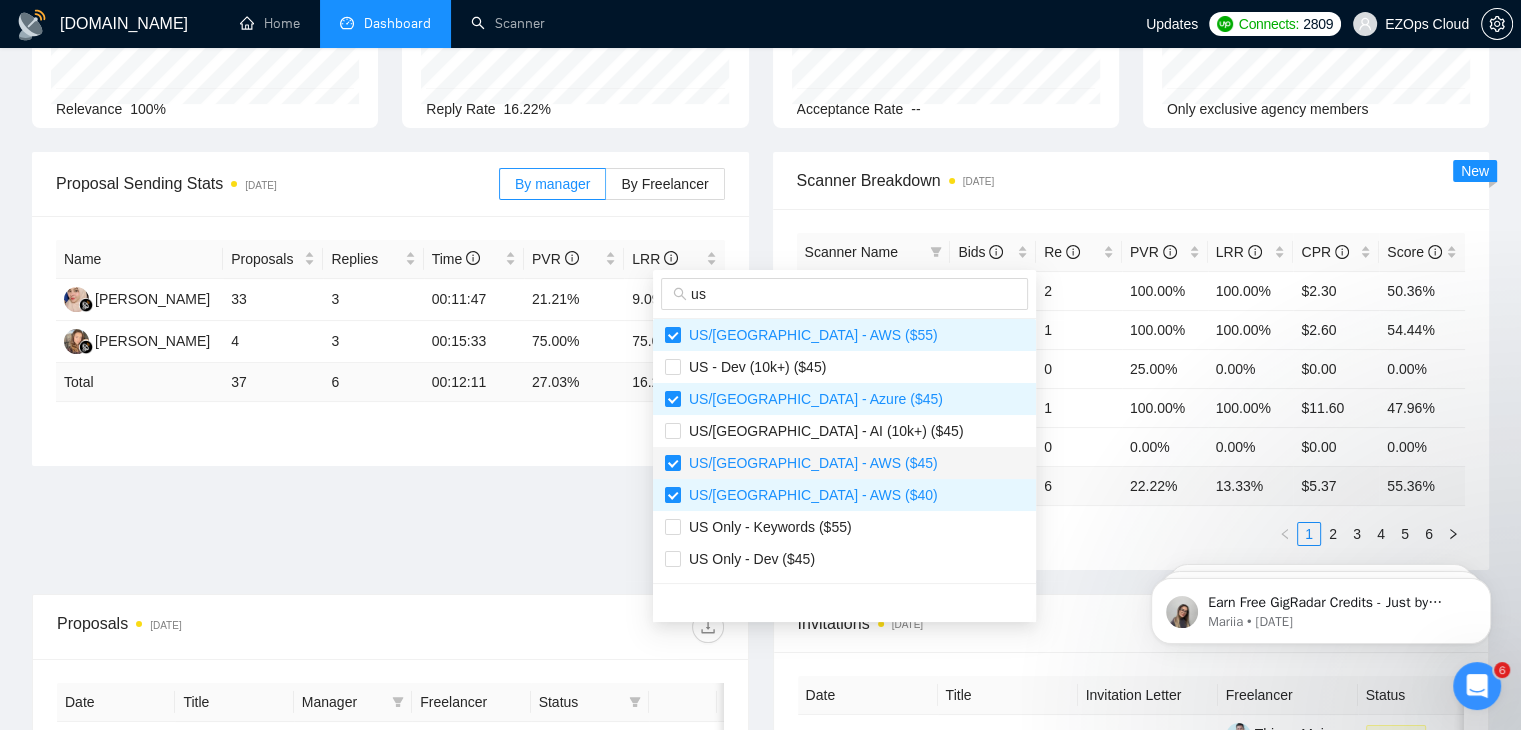 scroll, scrollTop: 200, scrollLeft: 0, axis: vertical 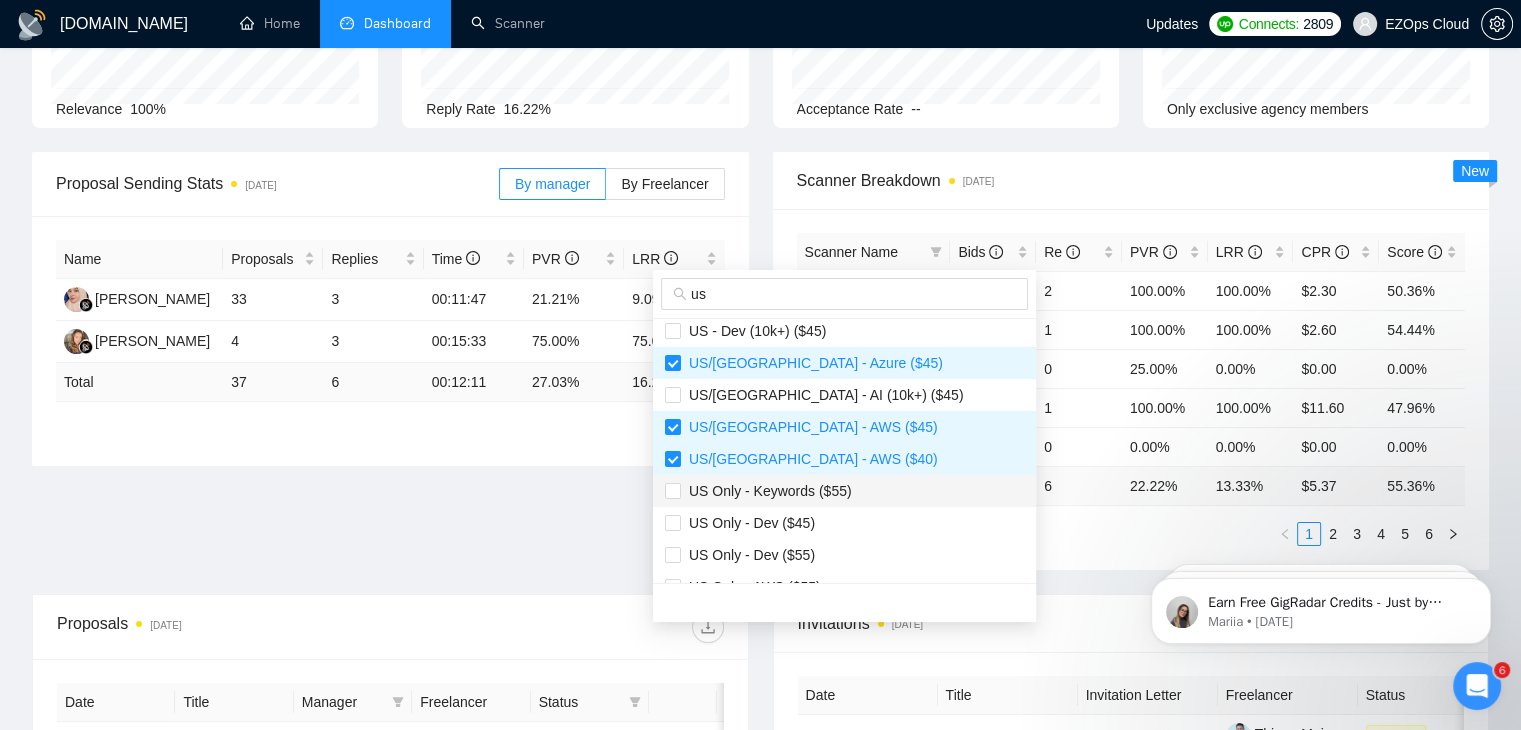 click on "US Only - Keywords ($55)" at bounding box center (844, 491) 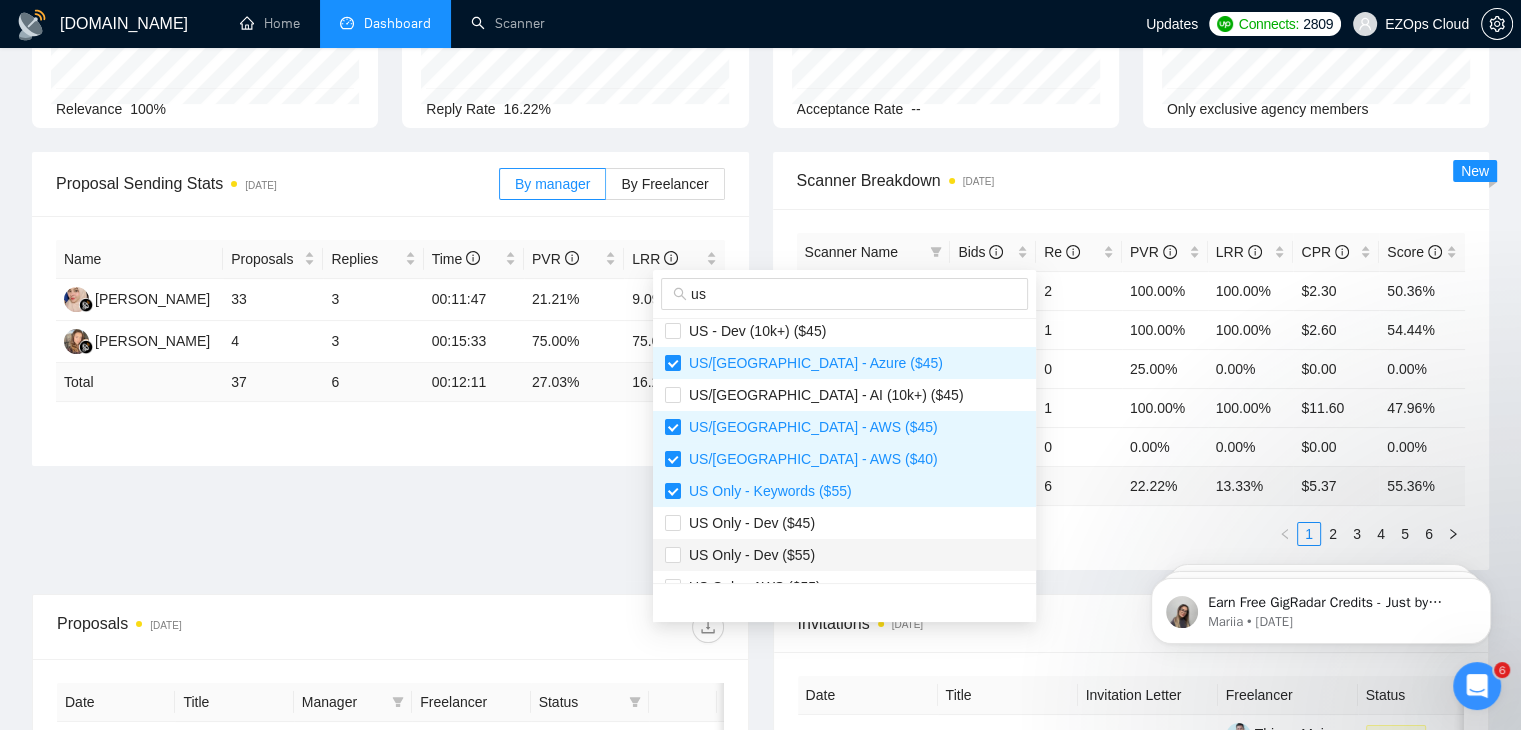 scroll, scrollTop: 300, scrollLeft: 0, axis: vertical 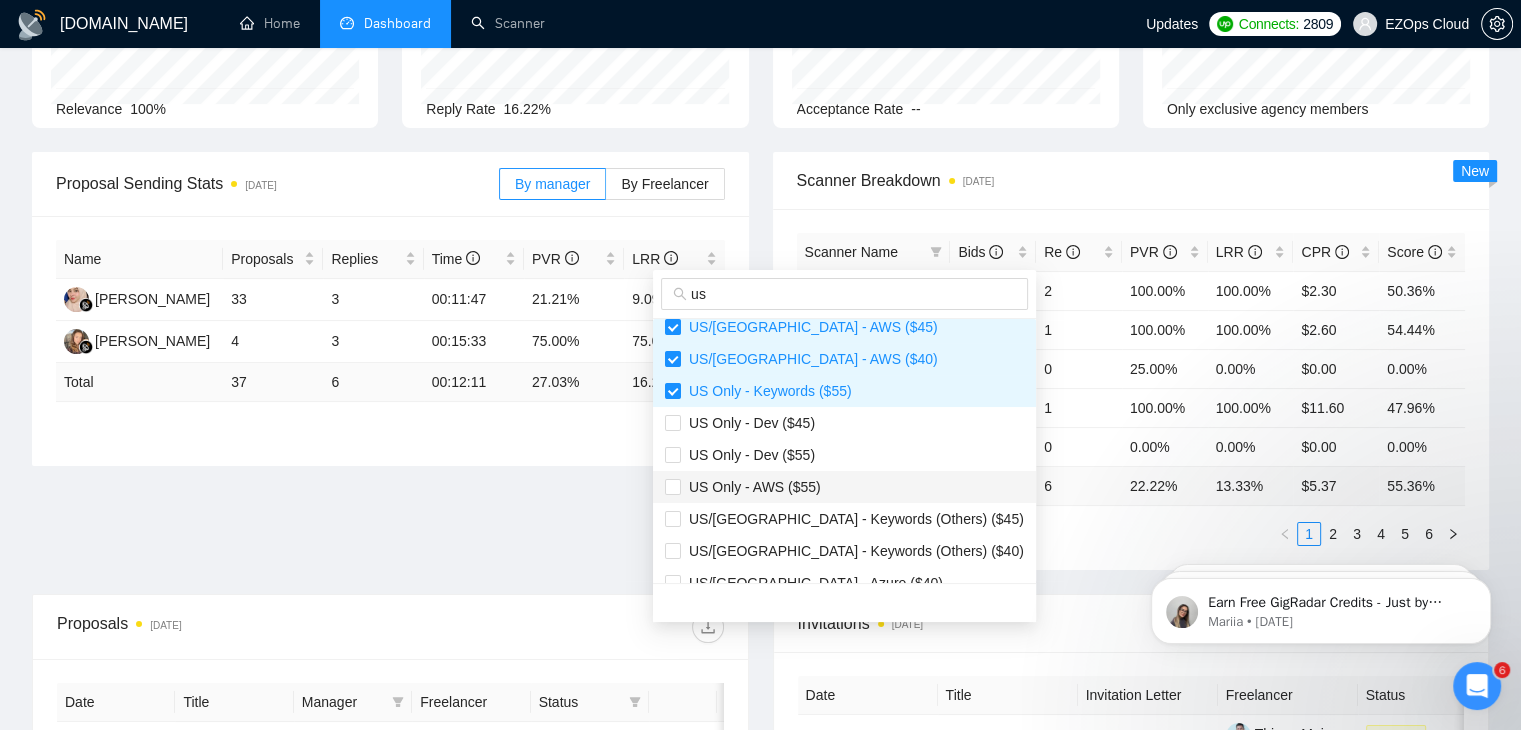 click on "US Only - AWS ($55)" at bounding box center [844, 487] 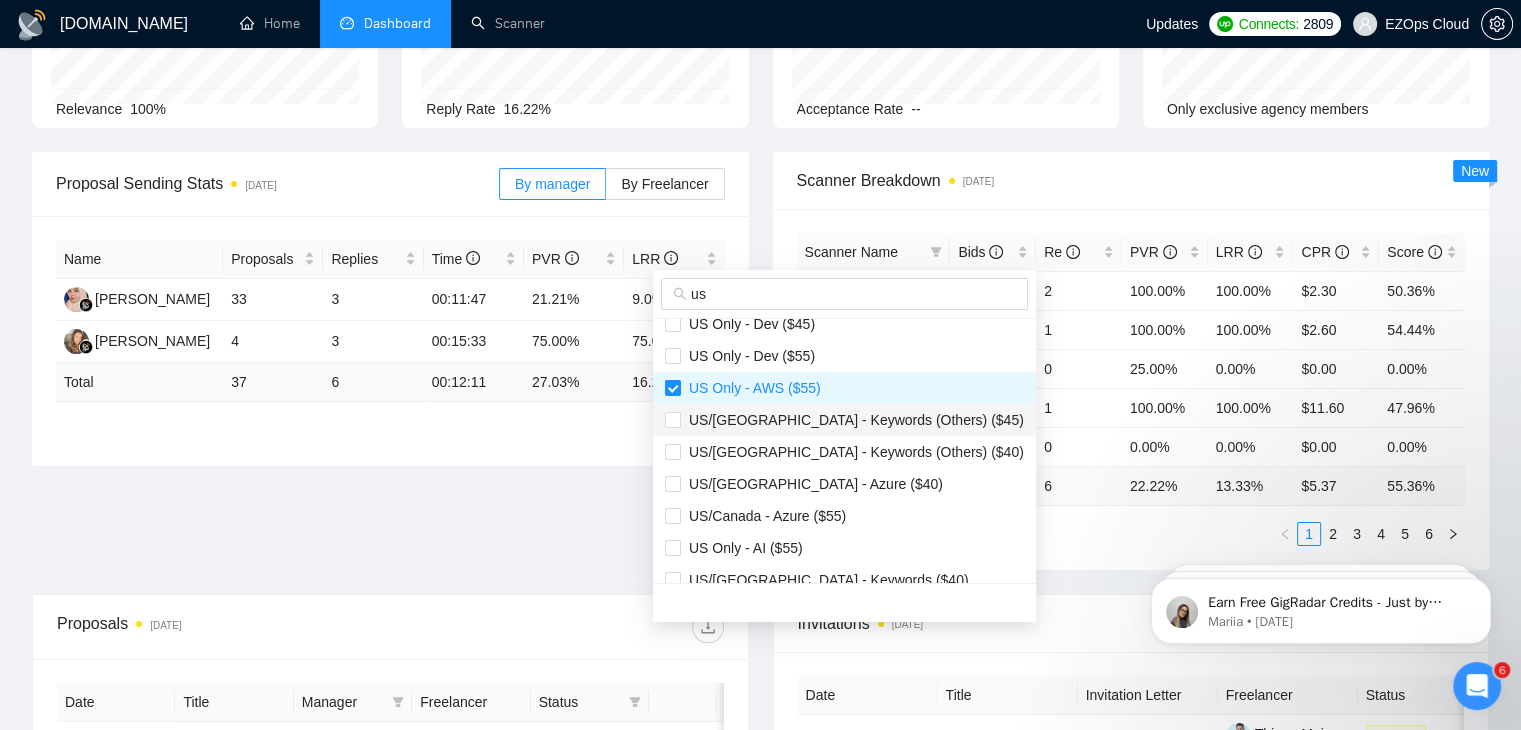 scroll, scrollTop: 400, scrollLeft: 0, axis: vertical 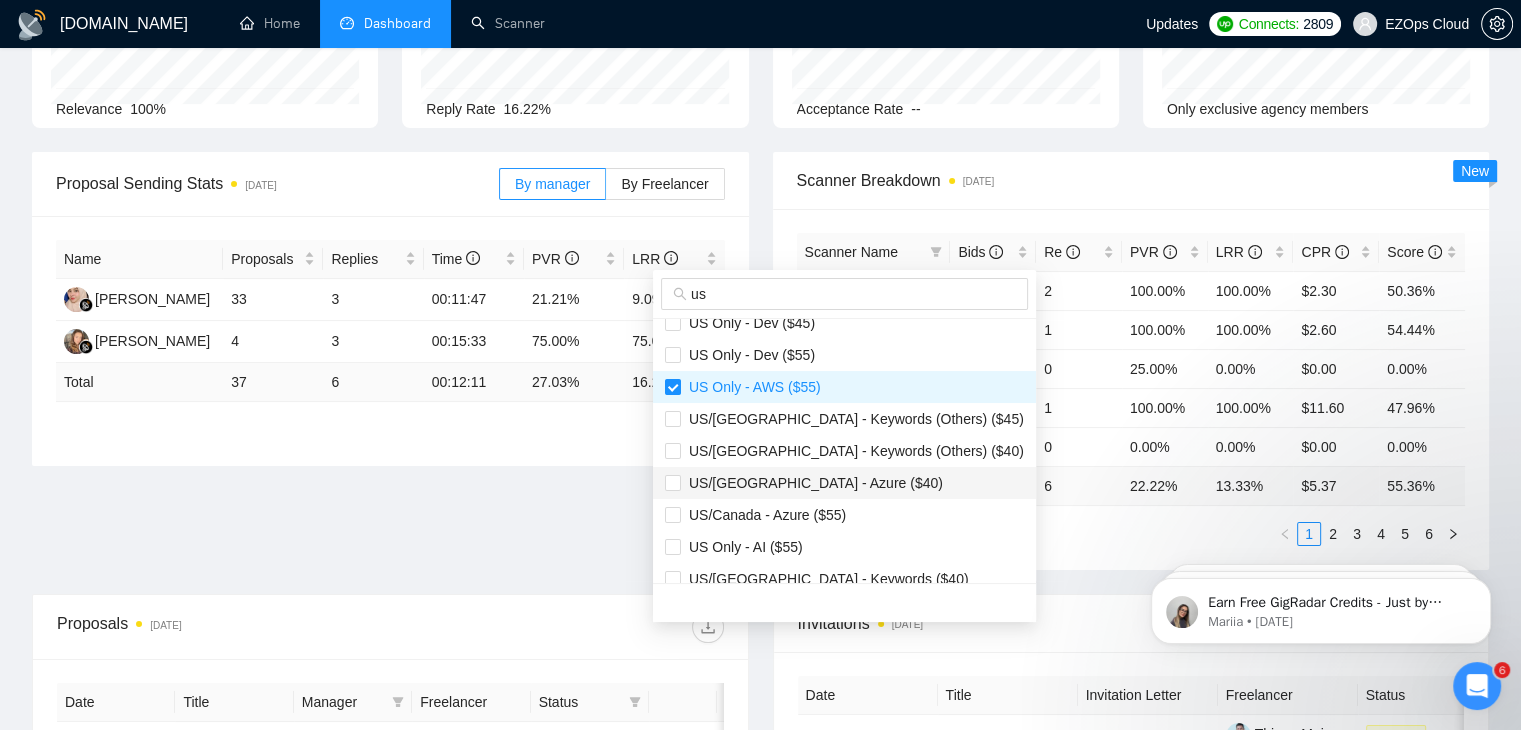 drag, startPoint x: 810, startPoint y: 493, endPoint x: 822, endPoint y: 517, distance: 26.832815 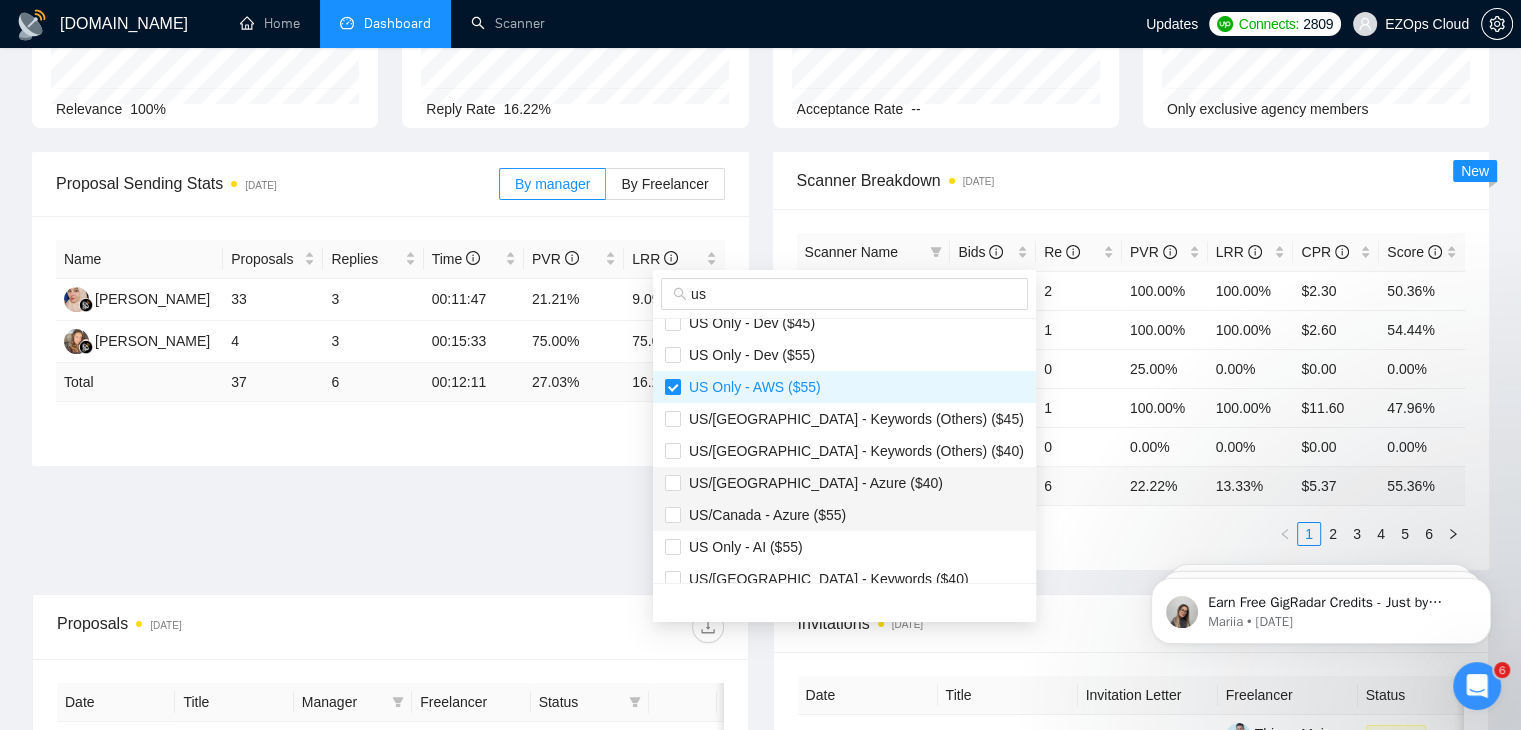 click on "US/[GEOGRAPHIC_DATA] - Azure ($40)" at bounding box center (844, 483) 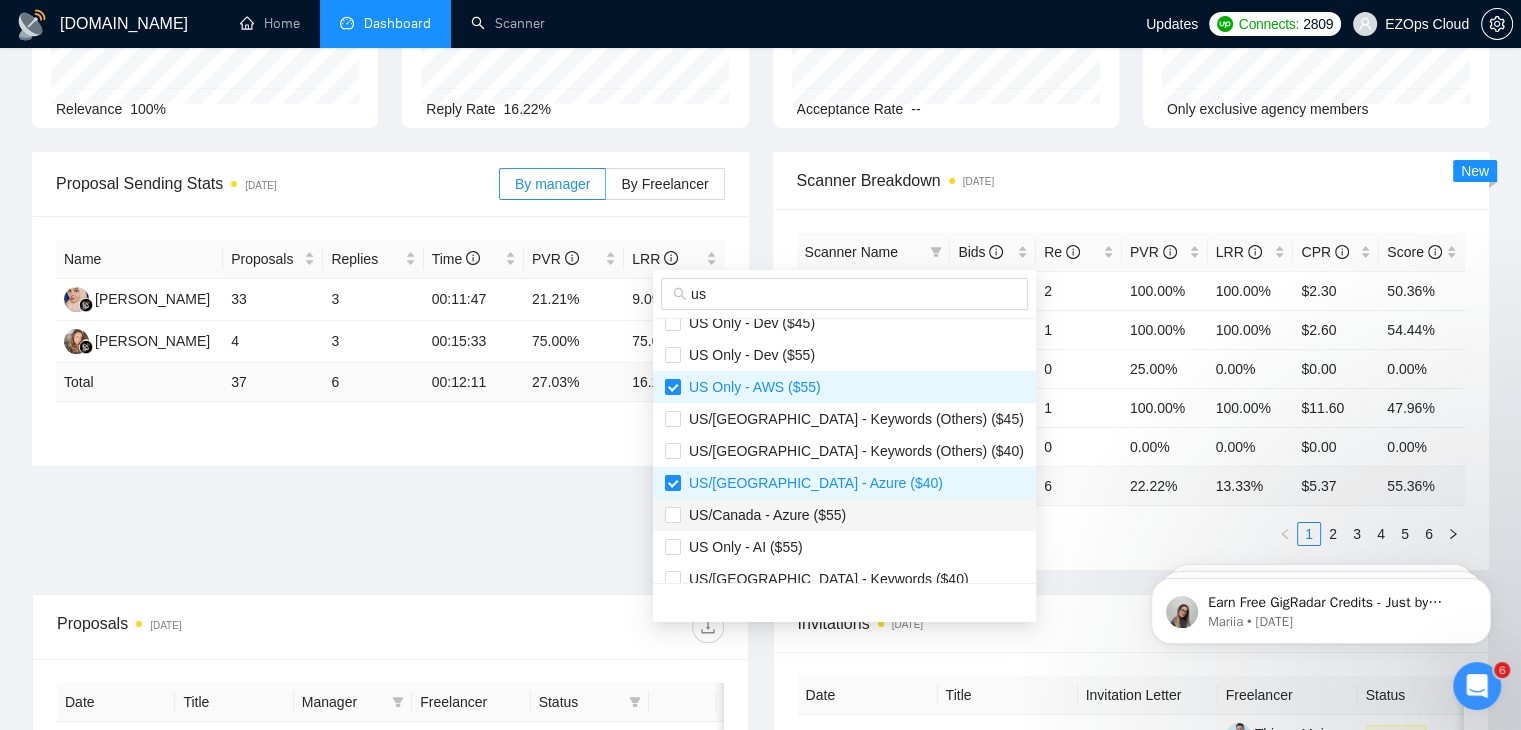 click on "US/Canada - Azure ($55)" at bounding box center (763, 515) 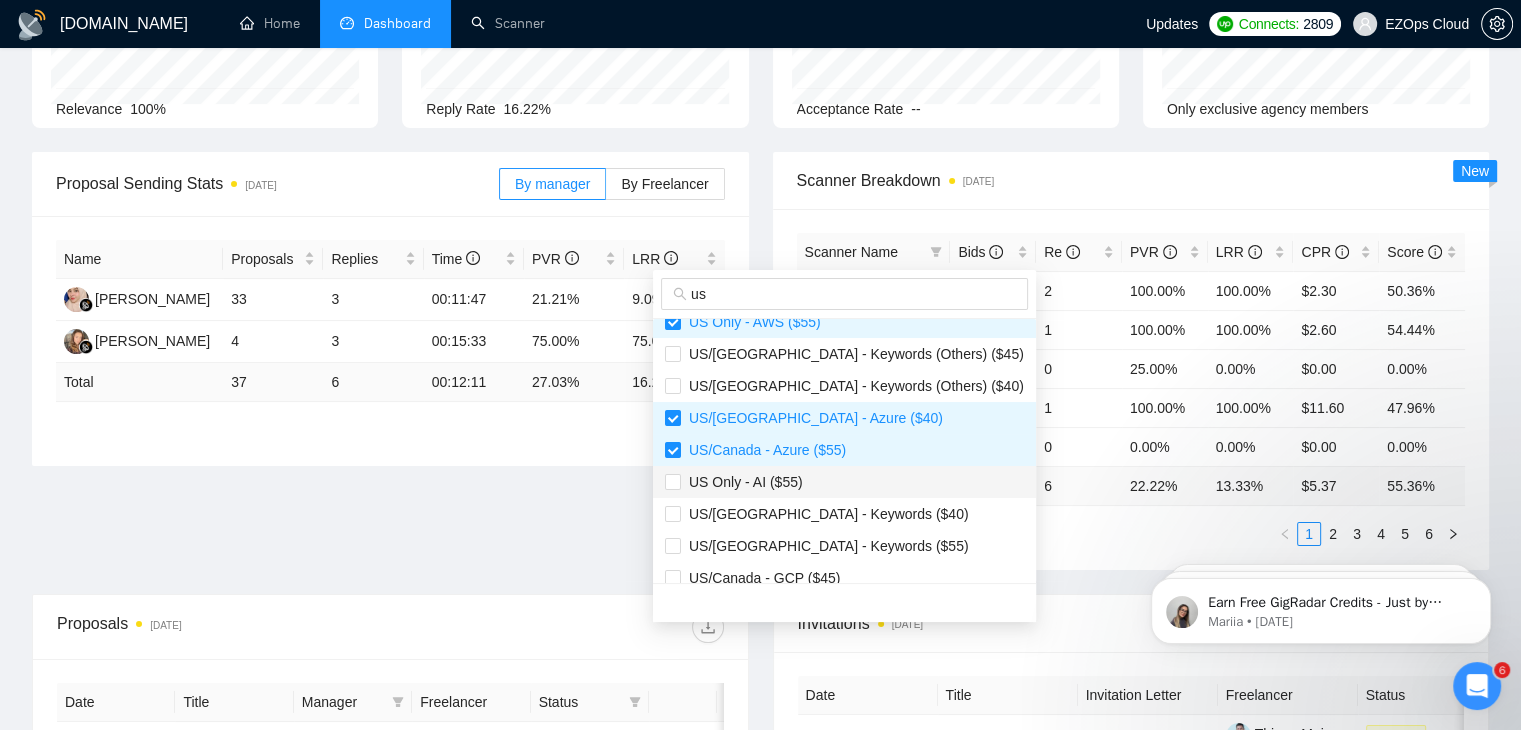 scroll, scrollTop: 500, scrollLeft: 0, axis: vertical 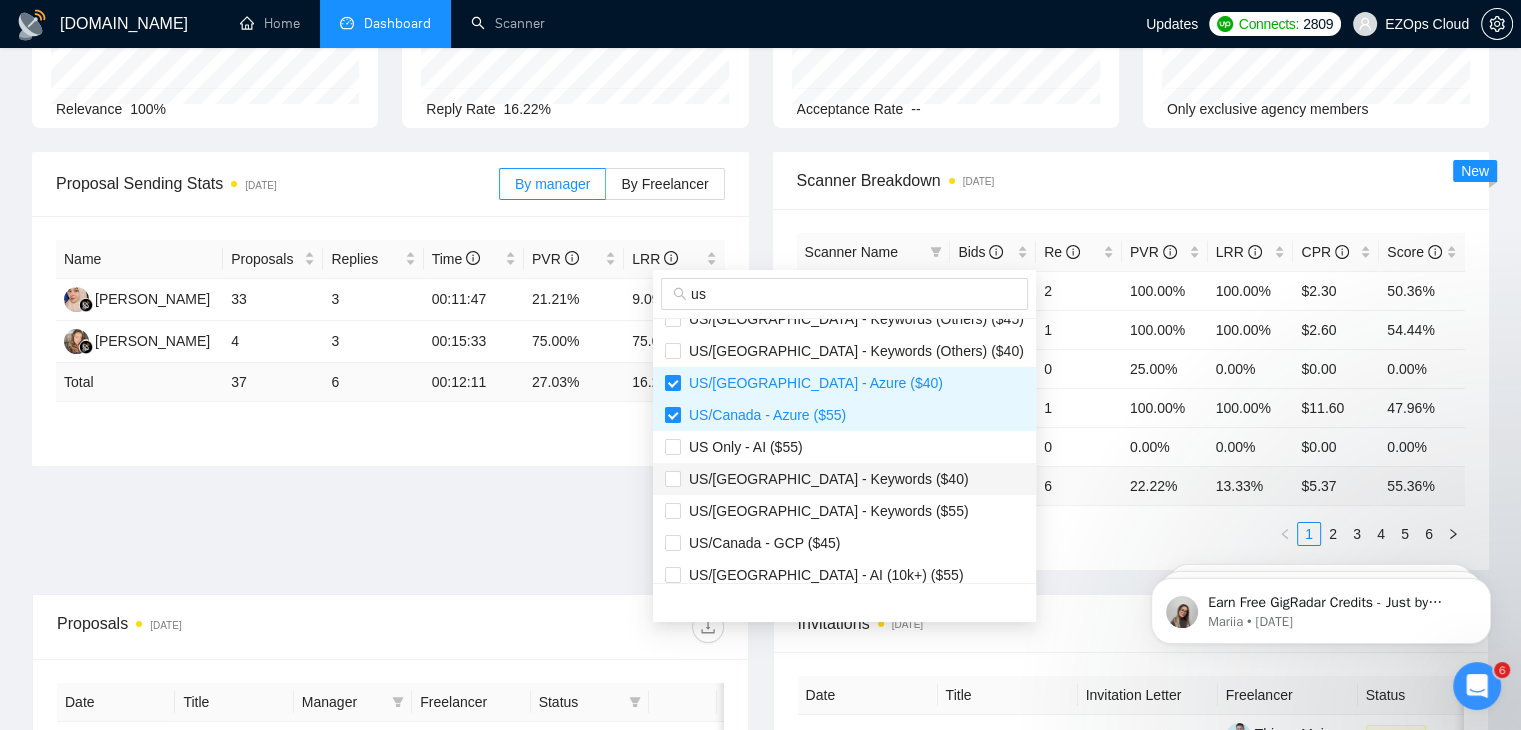 click on "US/[GEOGRAPHIC_DATA] - Keywords ($40)" at bounding box center (825, 479) 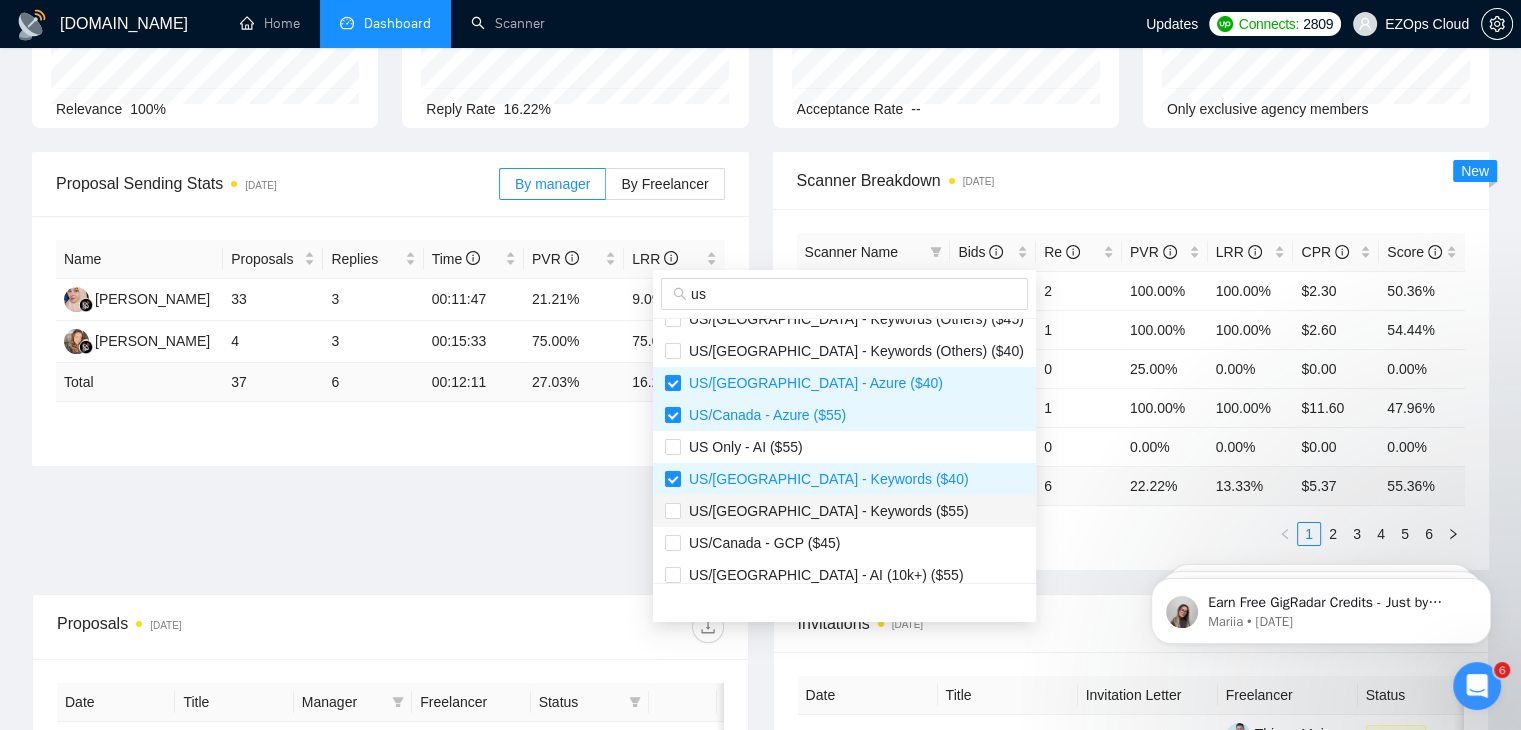 click on "US/[GEOGRAPHIC_DATA] - Keywords ($55)" at bounding box center [844, 511] 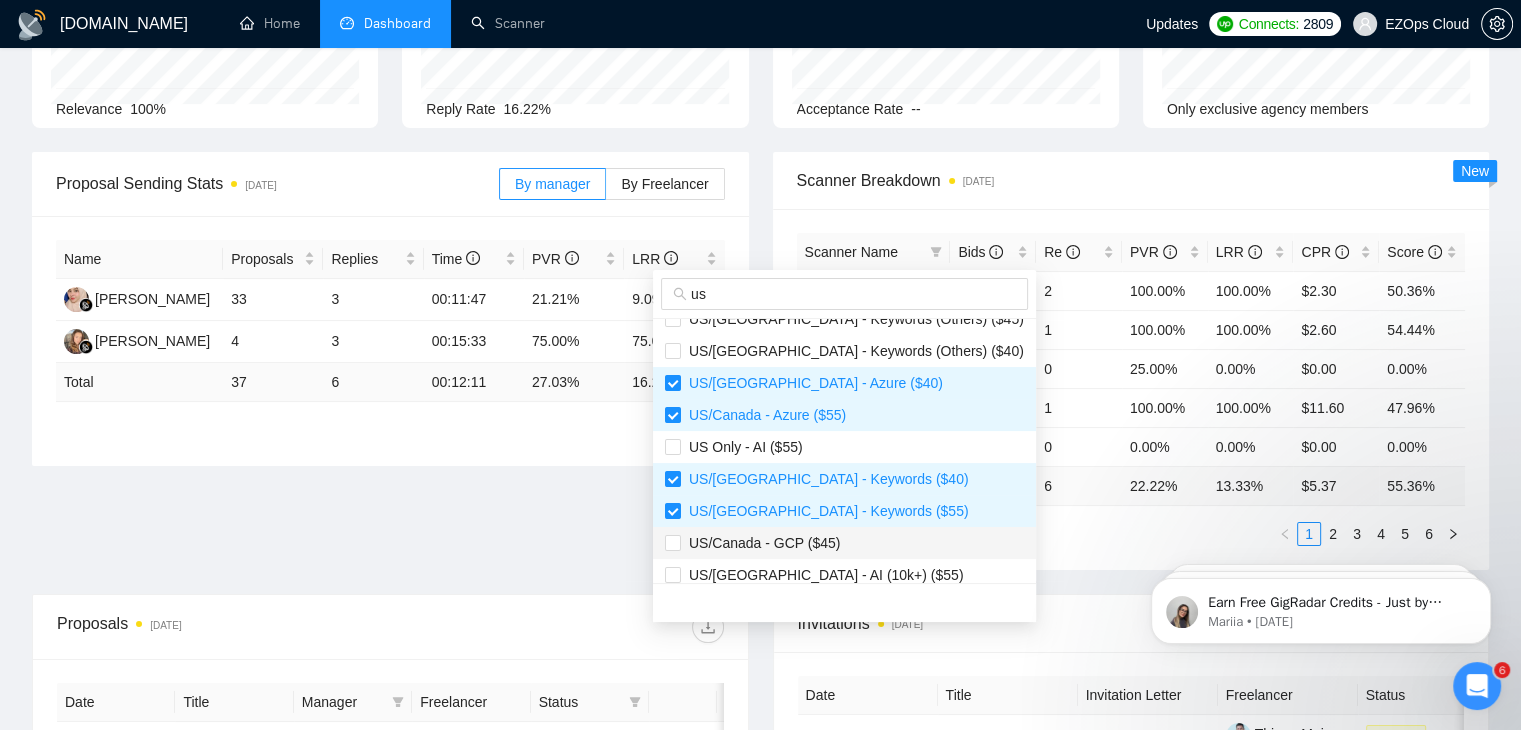 click on "US/Canada - GCP ($45)" at bounding box center (844, 543) 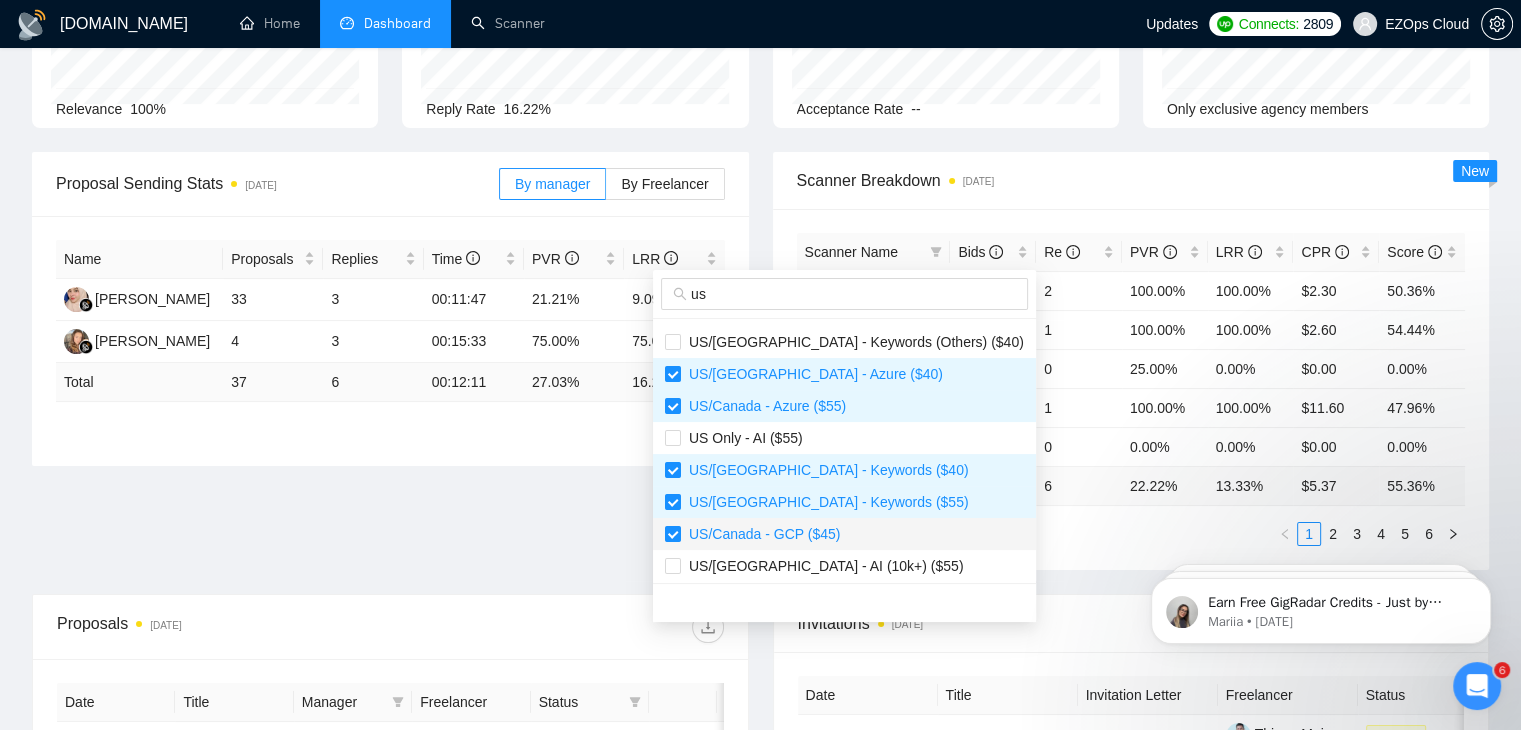 scroll, scrollTop: 512, scrollLeft: 0, axis: vertical 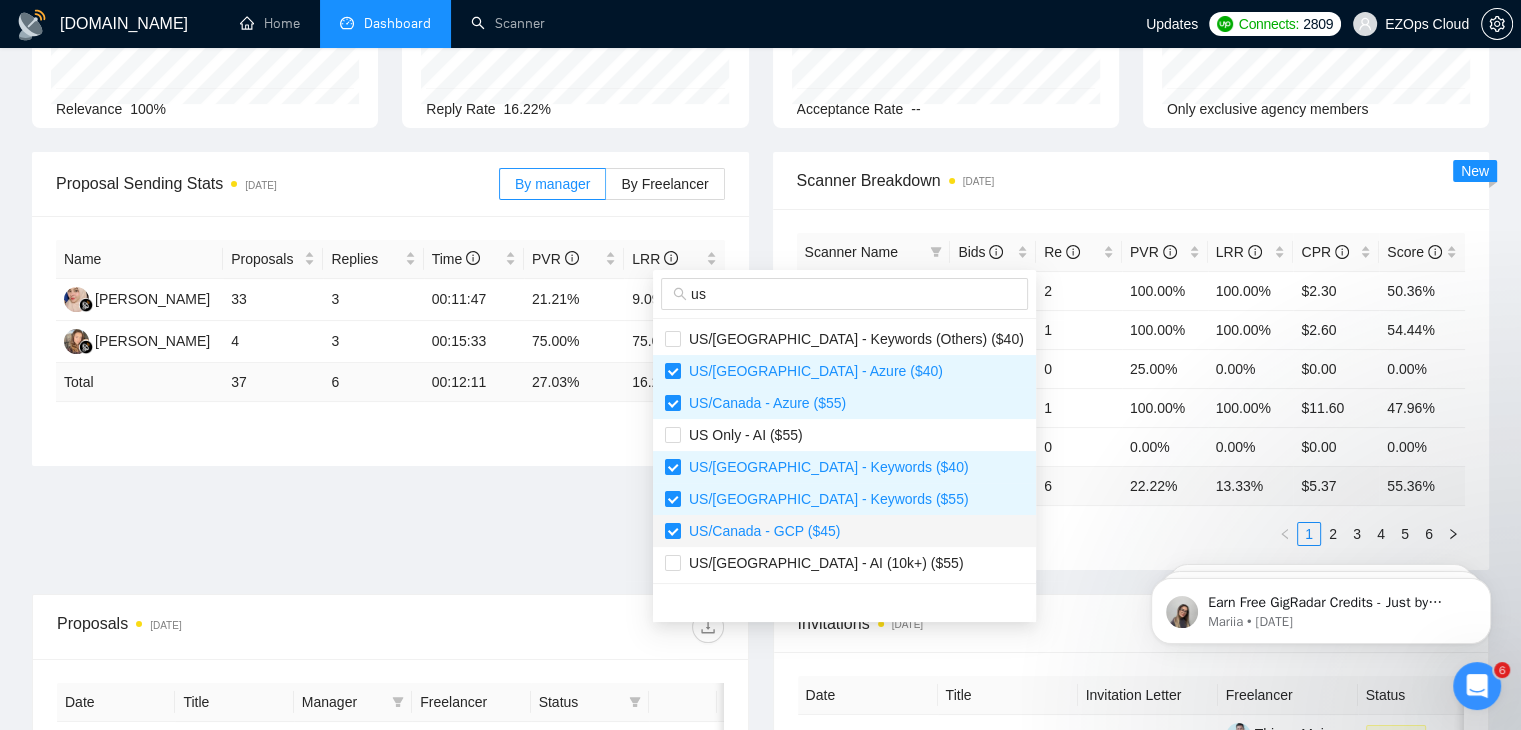 type 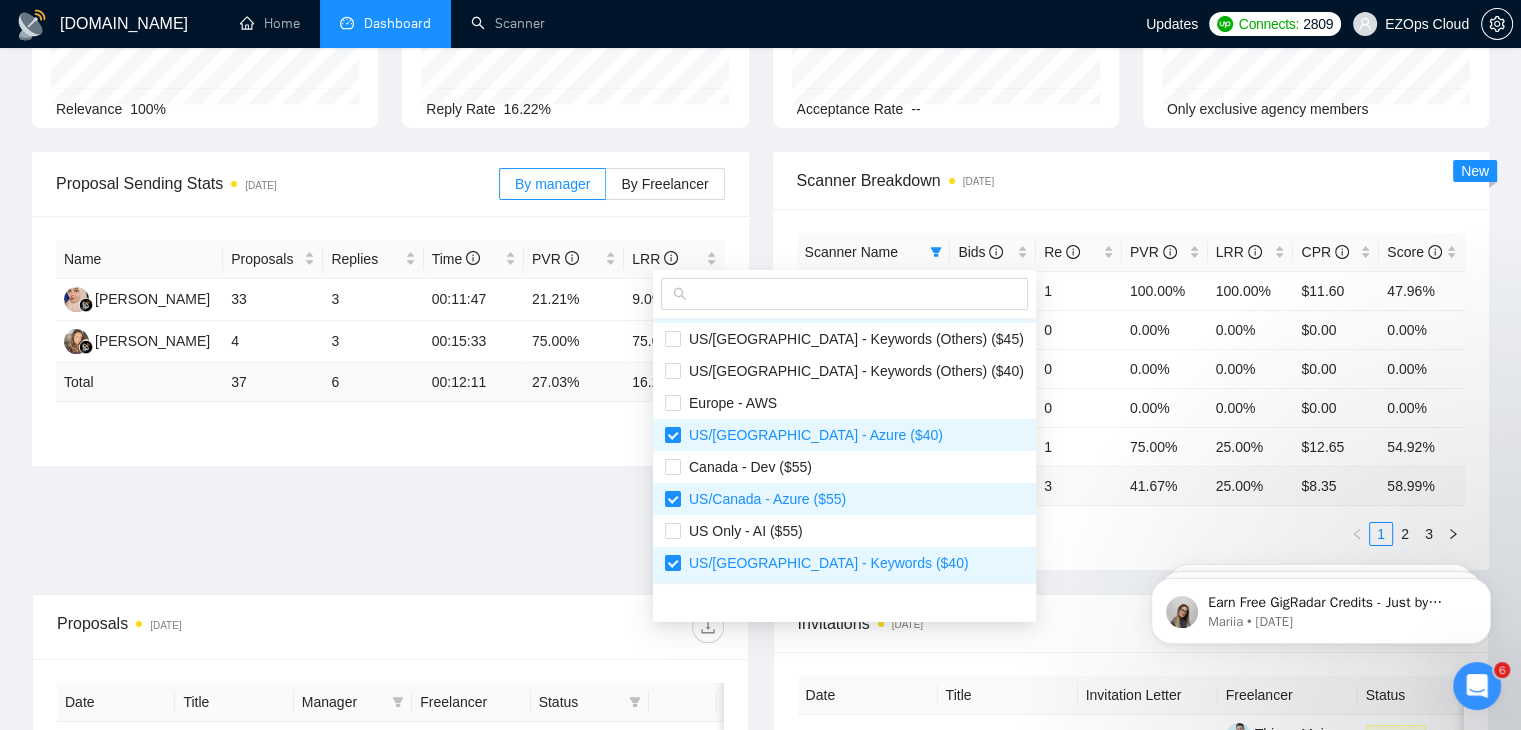 click on "Scanner Name Bids   Re   PVR   LRR   CPR   Score   [GEOGRAPHIC_DATA]/[GEOGRAPHIC_DATA] - GCP ($55) 1 1 100.00% 100.00% $11.60 47.96% [GEOGRAPHIC_DATA]/[GEOGRAPHIC_DATA] - Keywords ($45) 0 0 0.00% 0.00% $0.00 0.00% [GEOGRAPHIC_DATA]/[GEOGRAPHIC_DATA] - AWS ($55) 1 0 0.00% 0.00% $0.00 0.00% US/[GEOGRAPHIC_DATA] - Azure ($45) 1 0 0.00% 0.00% $0.00 0.00% [GEOGRAPHIC_DATA]/[GEOGRAPHIC_DATA] - AWS ($45) 4 1 75.00% 25.00% $12.65 54.92% Total 12 3 41.67 % 25.00 % $ 8.35 58.99 % 1 2 3" at bounding box center (1131, 389) 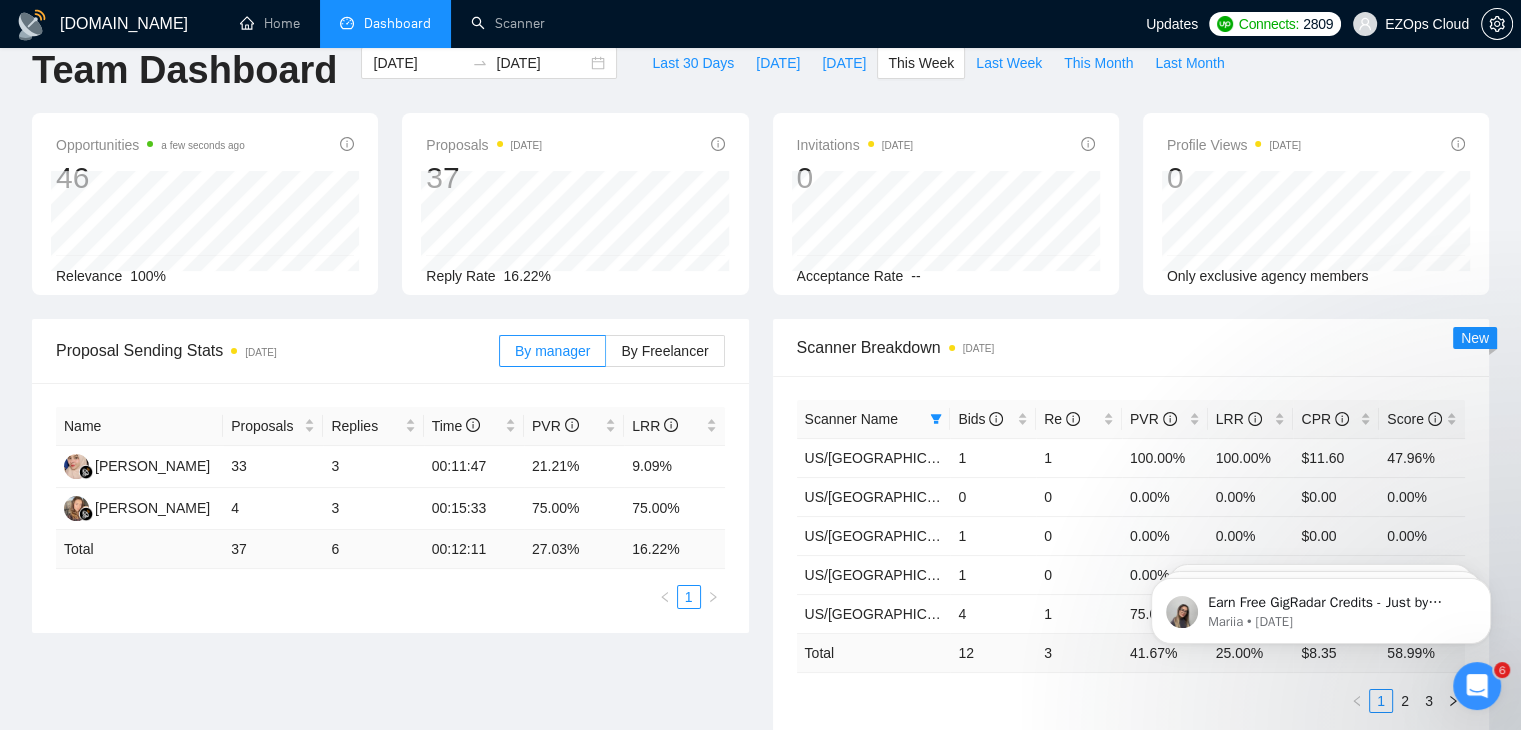 scroll, scrollTop: 0, scrollLeft: 0, axis: both 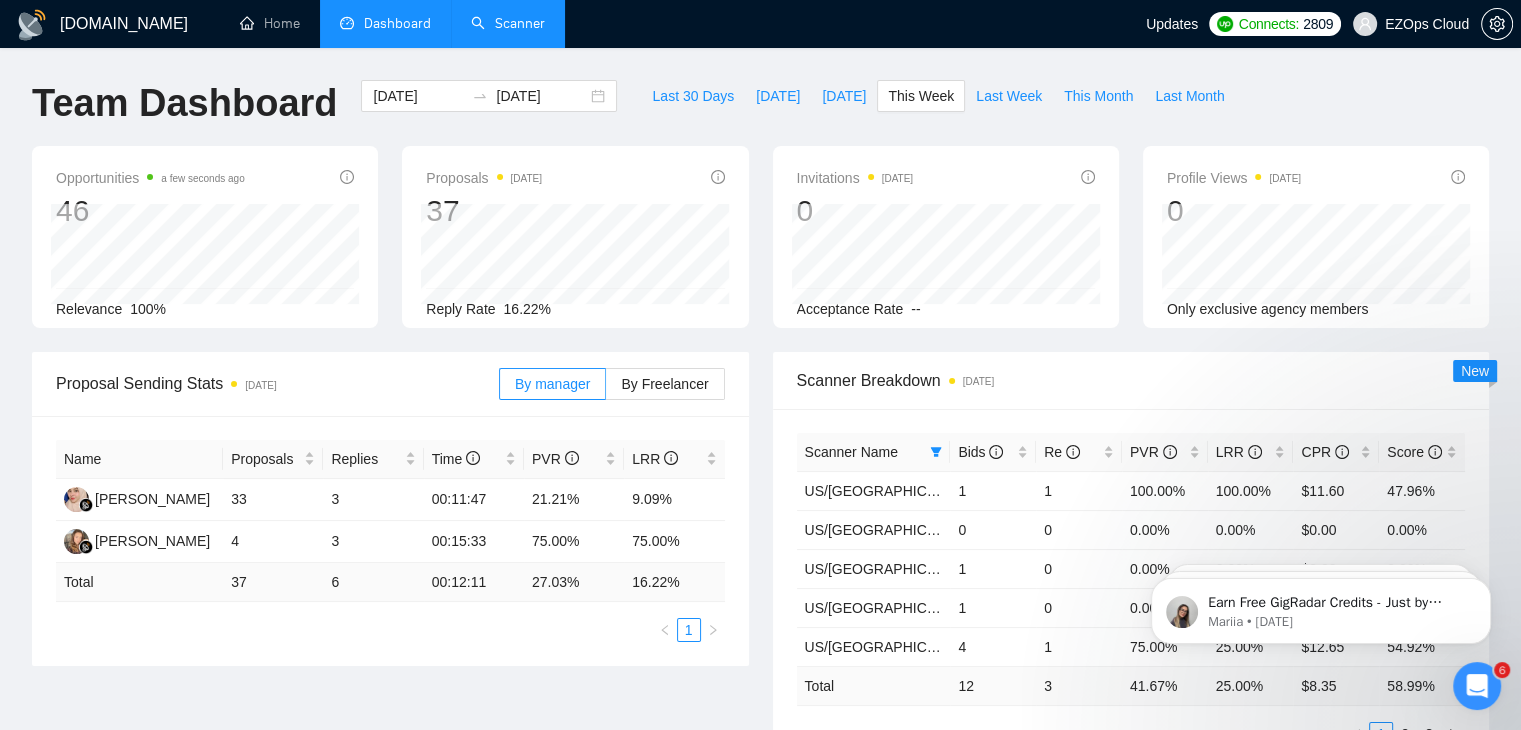 click on "Scanner" at bounding box center [508, 23] 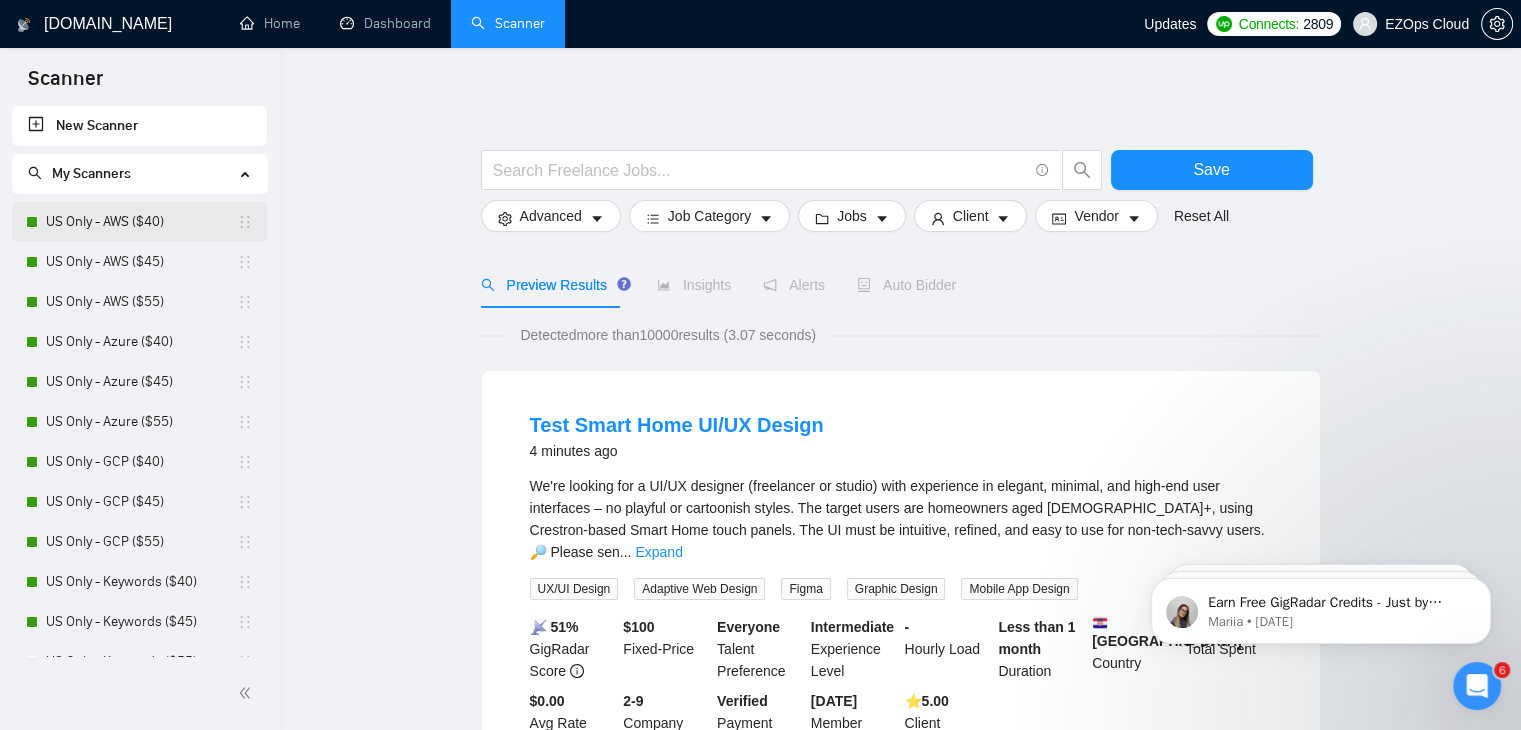 click on "US Only - AWS ($40)" at bounding box center (141, 222) 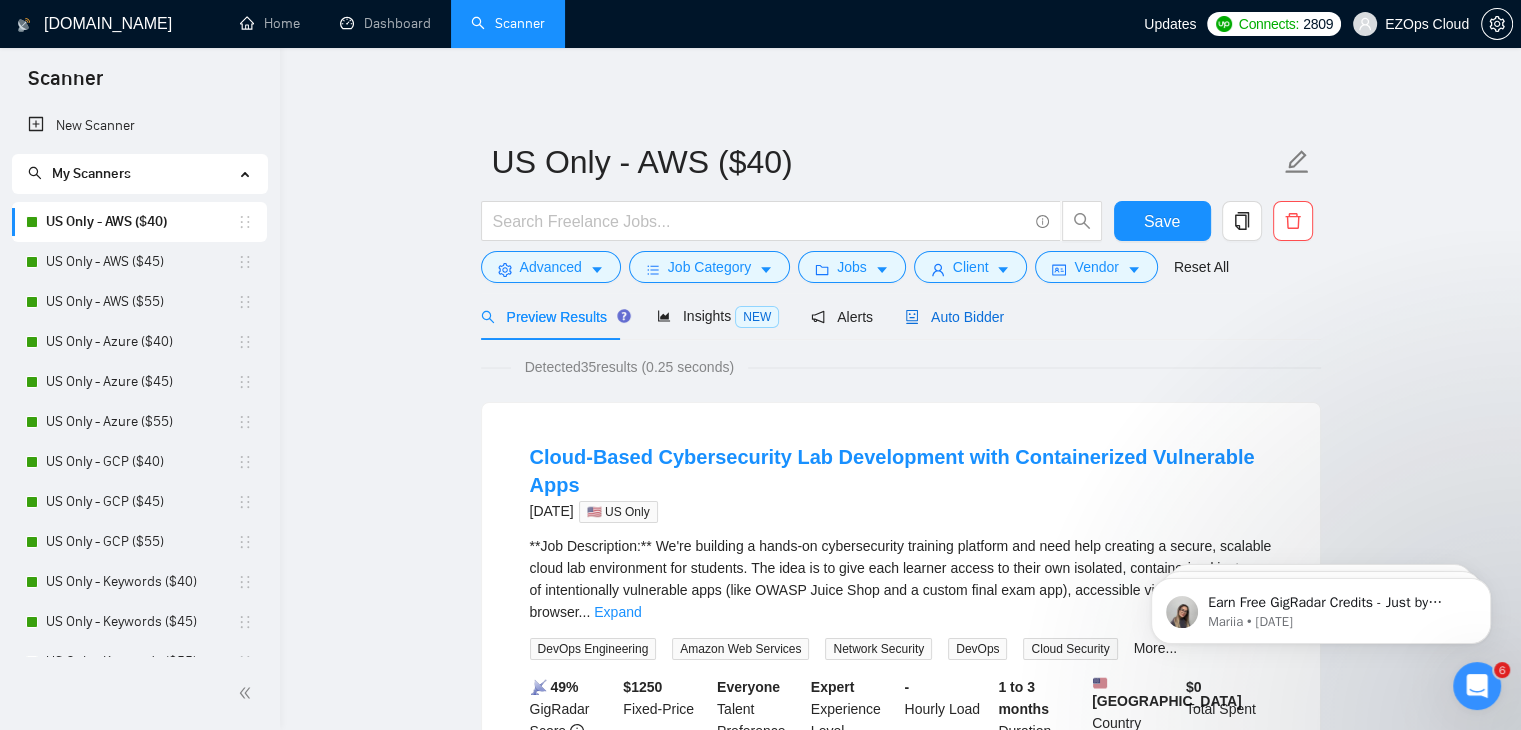click on "Auto Bidder" at bounding box center [954, 317] 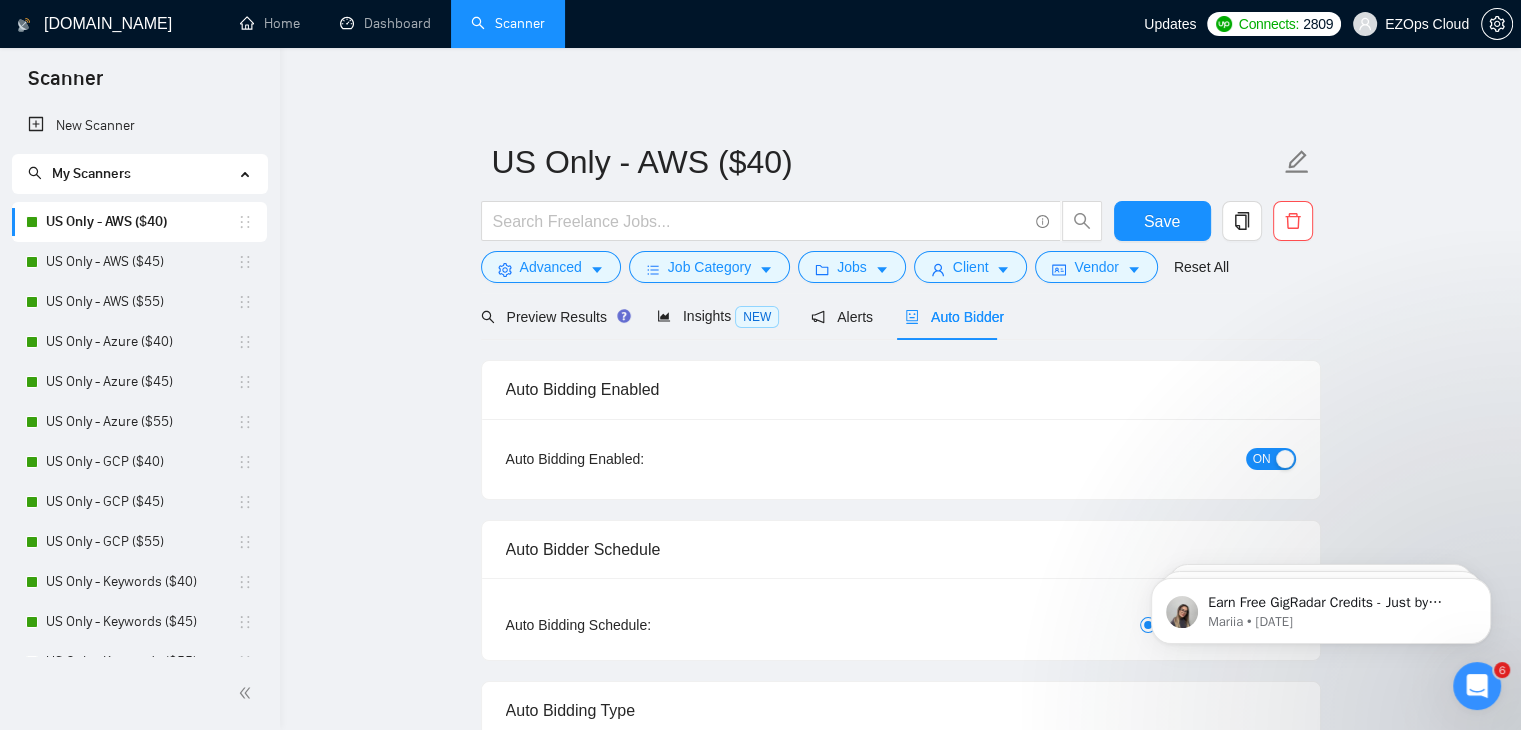 type 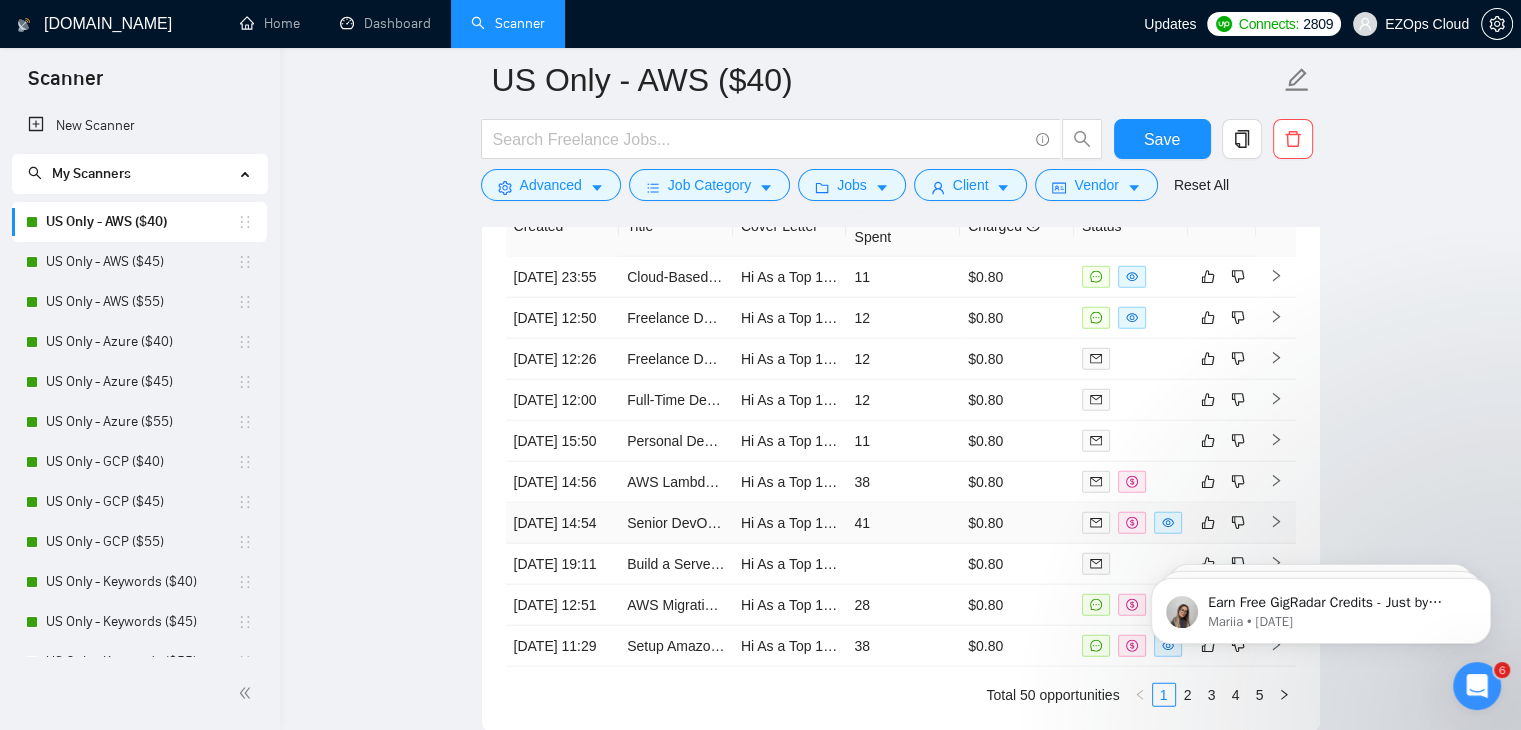 scroll, scrollTop: 4429, scrollLeft: 0, axis: vertical 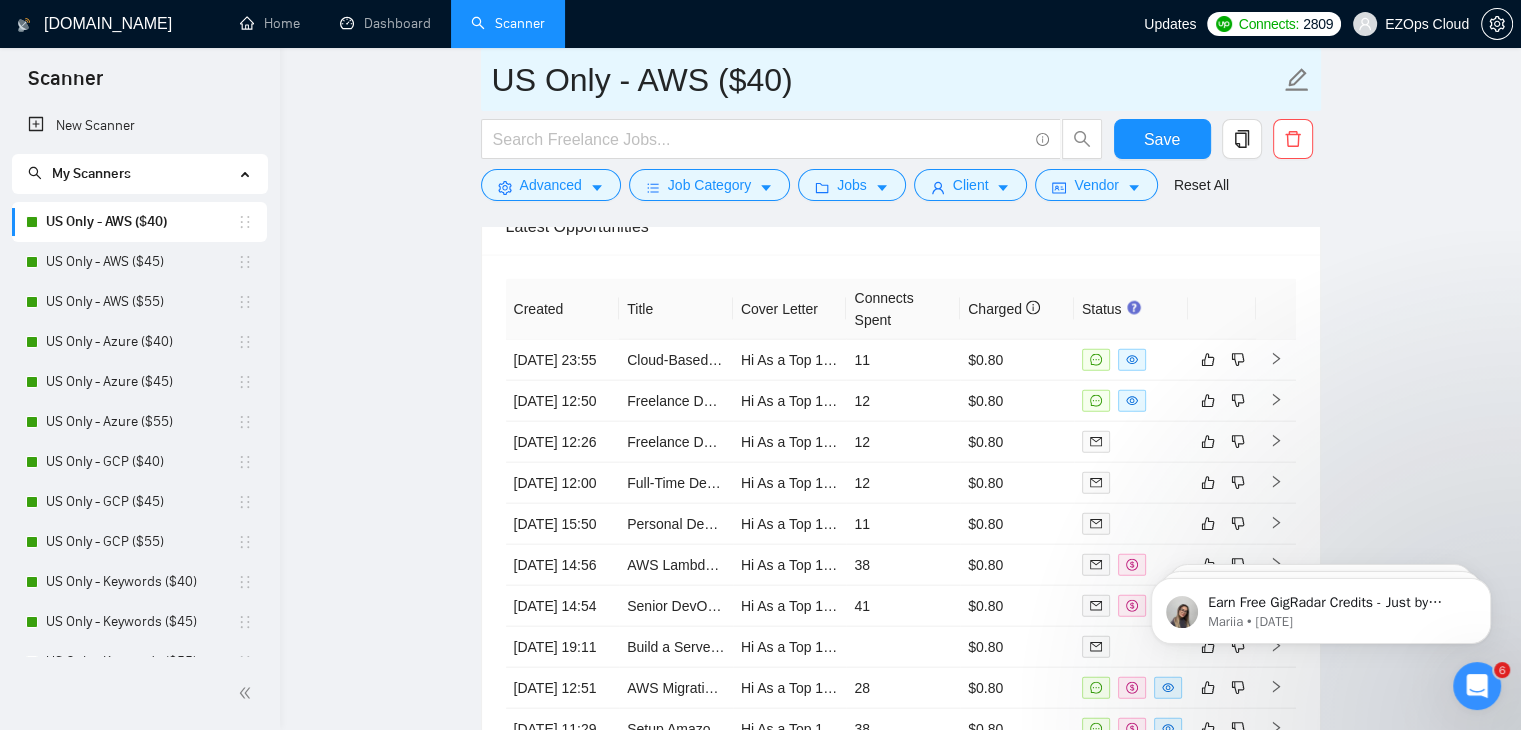 drag, startPoint x: 840, startPoint y: 81, endPoint x: 483, endPoint y: 89, distance: 357.08963 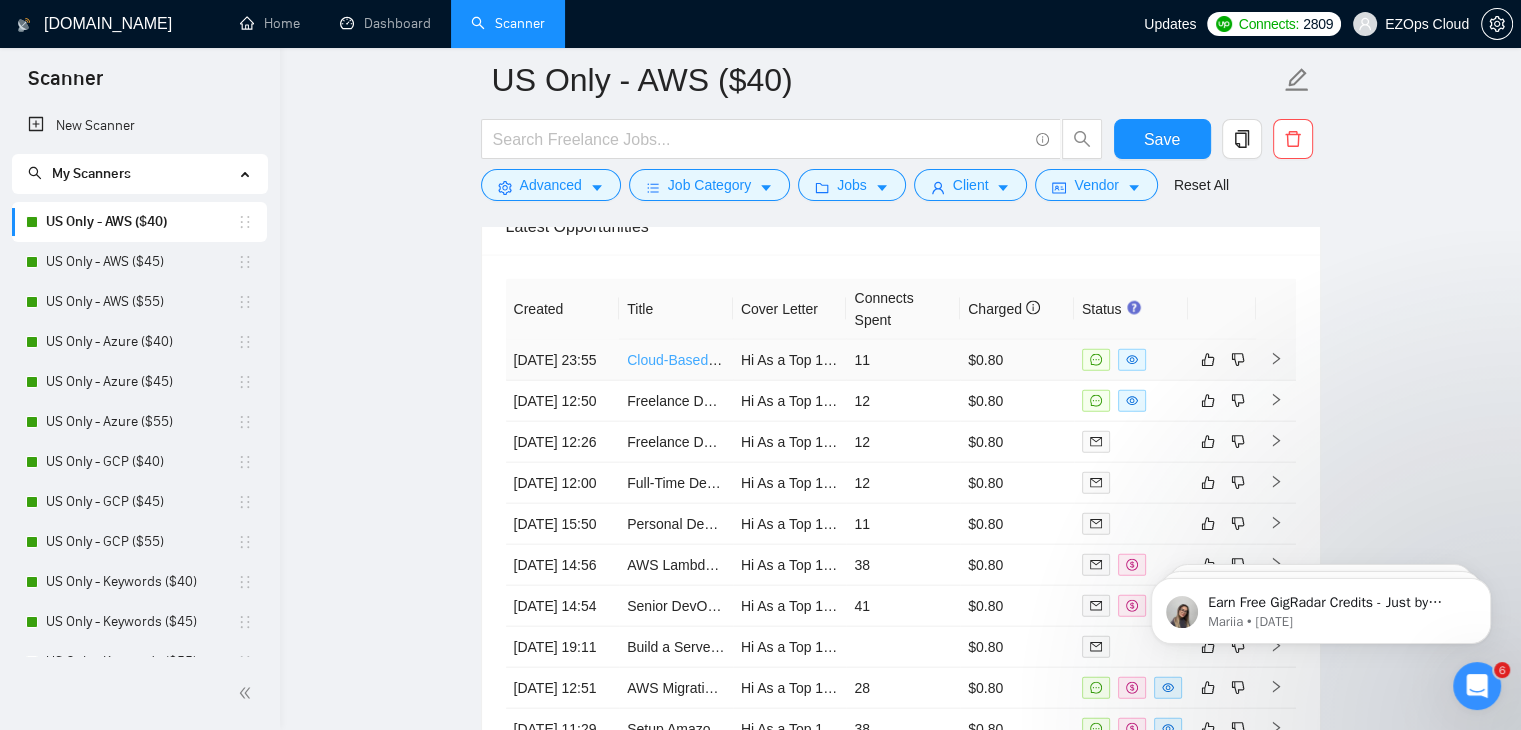 click on "Cloud-Based Cybersecurity Lab Development with Containerized Vulnerable Apps" at bounding box center (881, 360) 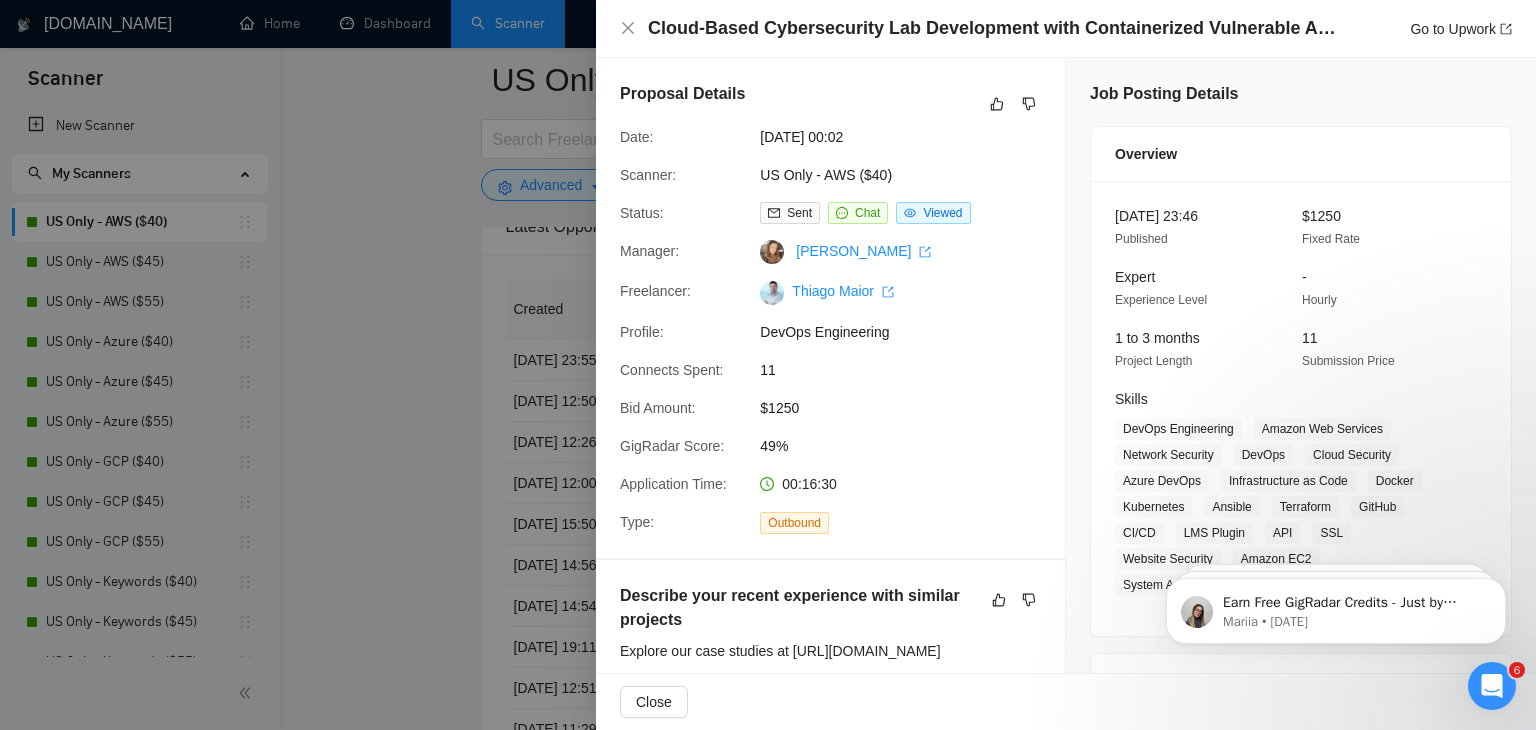 click at bounding box center [768, 365] 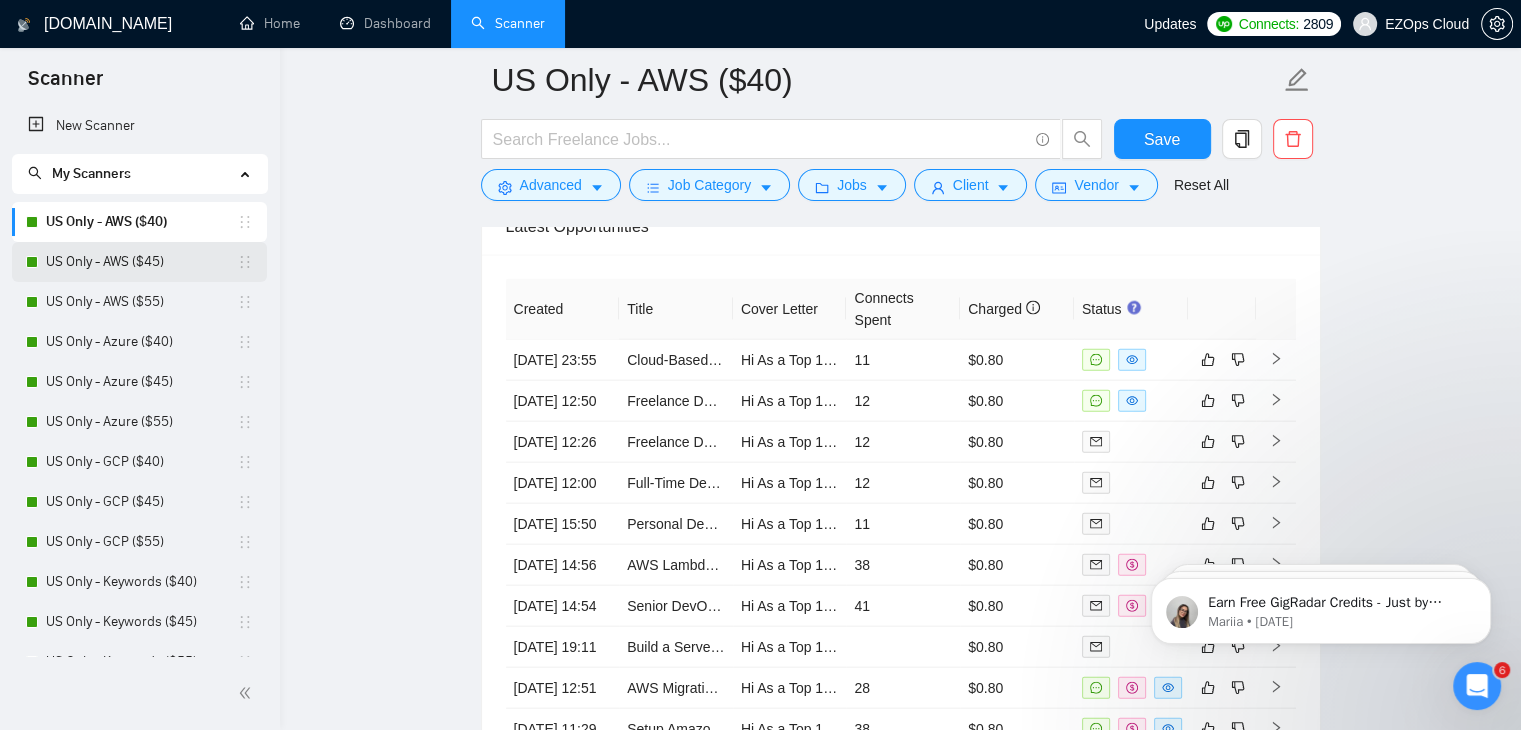 click on "US Only - AWS ($45)" at bounding box center [141, 262] 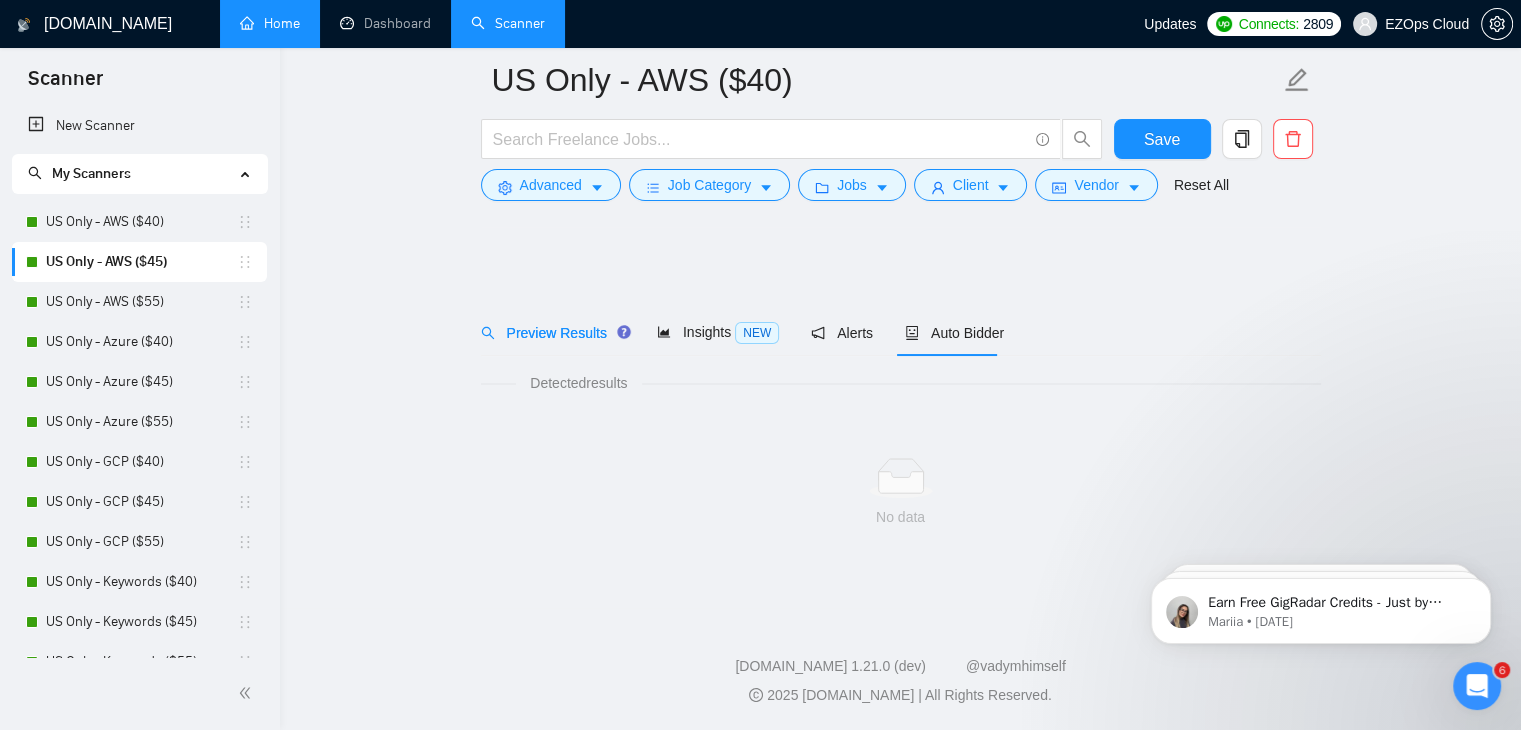 scroll, scrollTop: 1188, scrollLeft: 0, axis: vertical 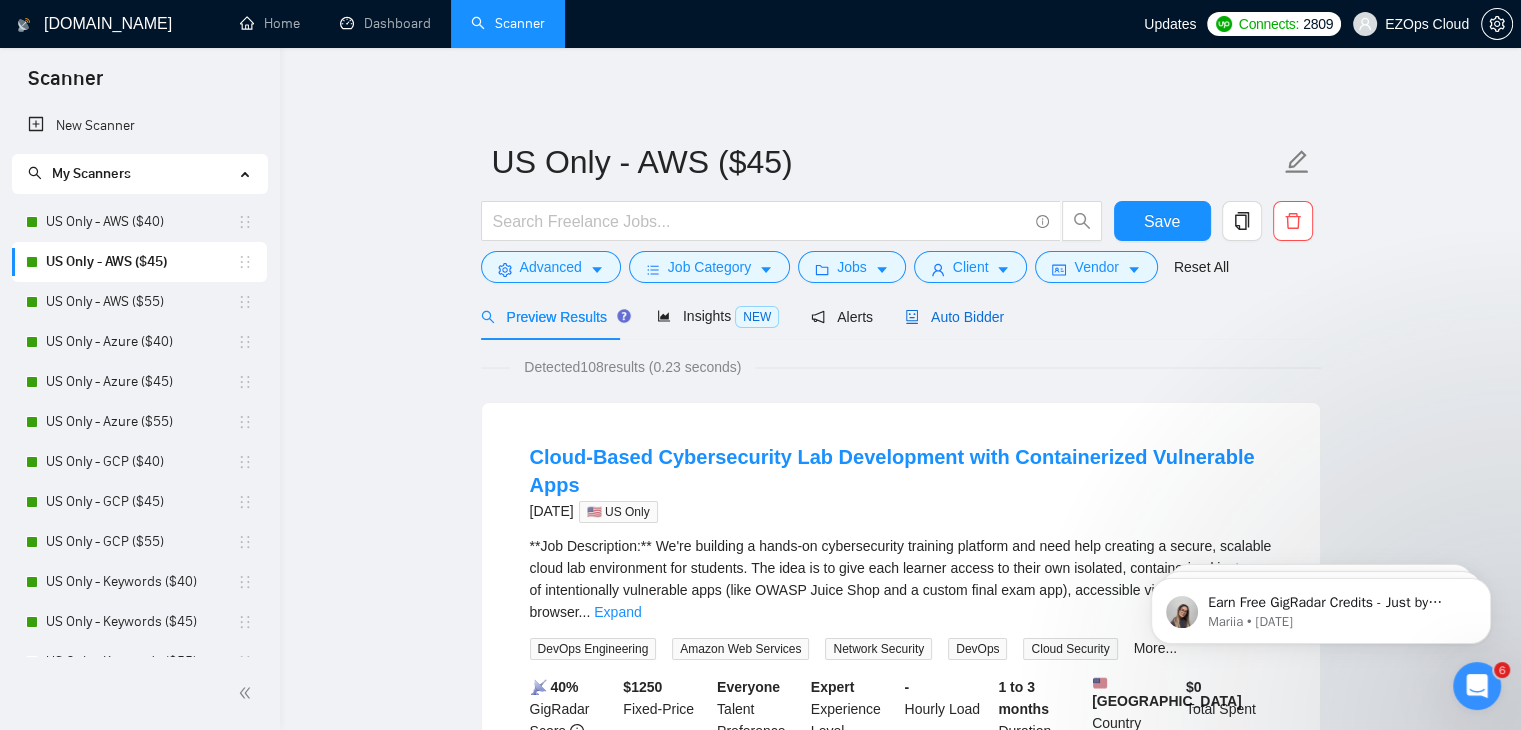 click on "Auto Bidder" at bounding box center [954, 317] 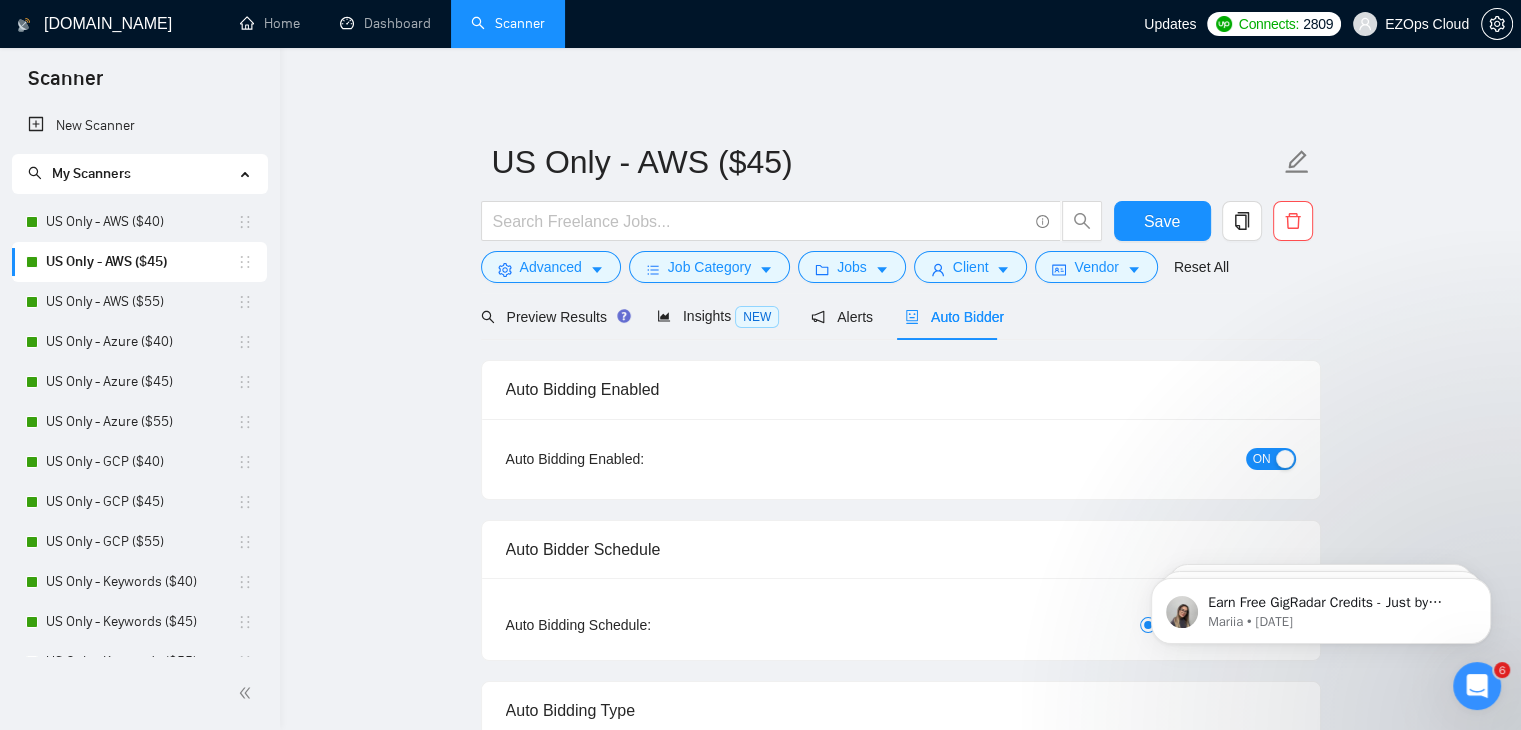 type 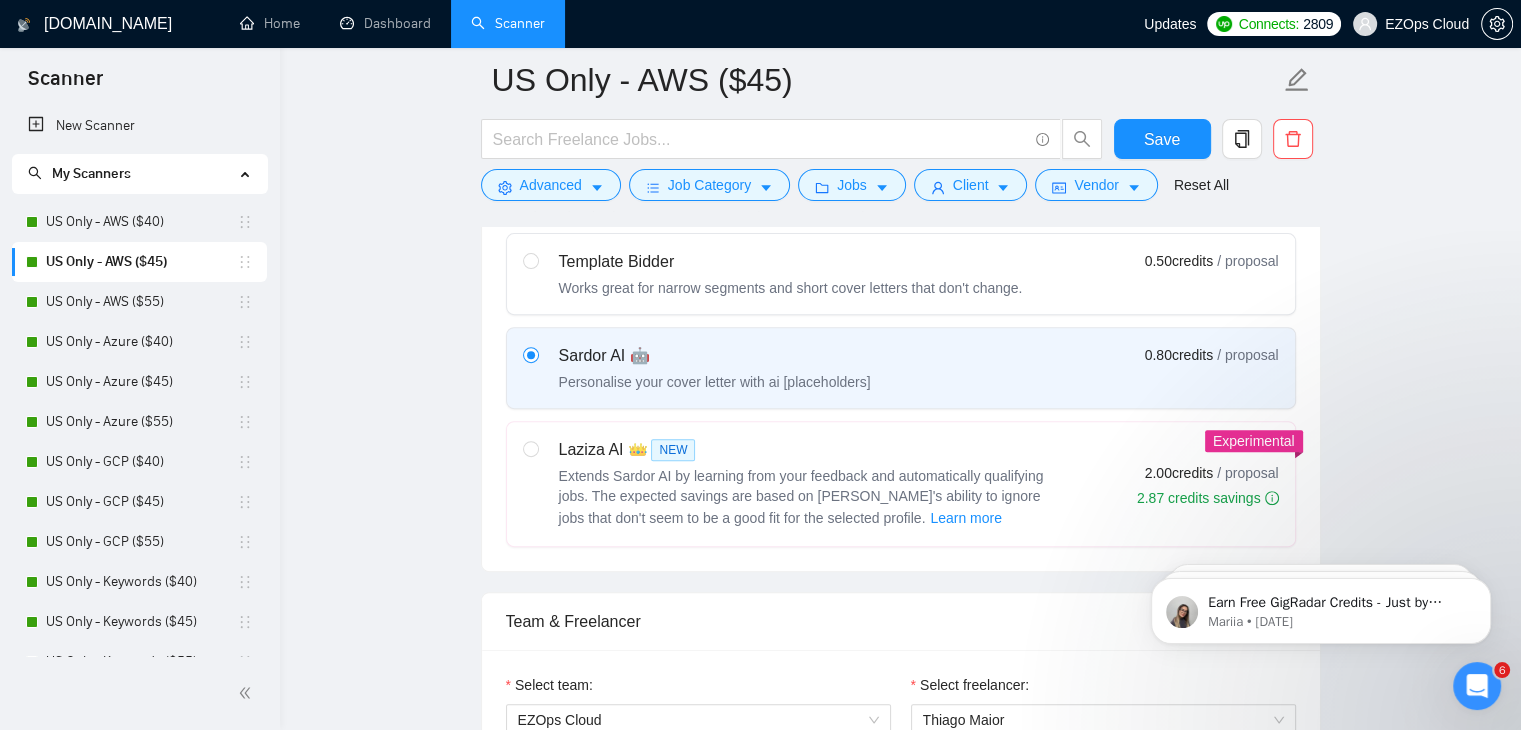 scroll, scrollTop: 1276, scrollLeft: 0, axis: vertical 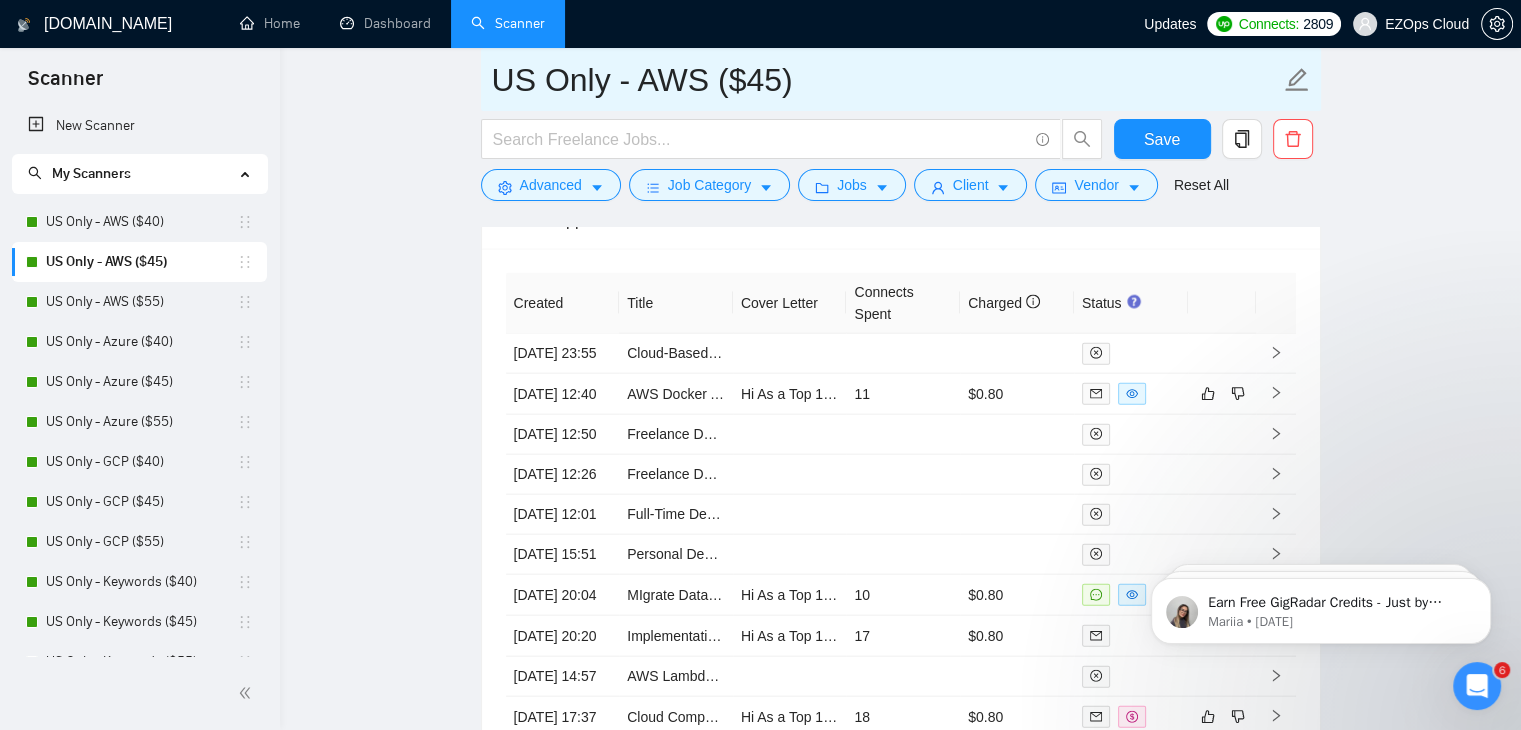 drag, startPoint x: 827, startPoint y: 86, endPoint x: 475, endPoint y: 64, distance: 352.68683 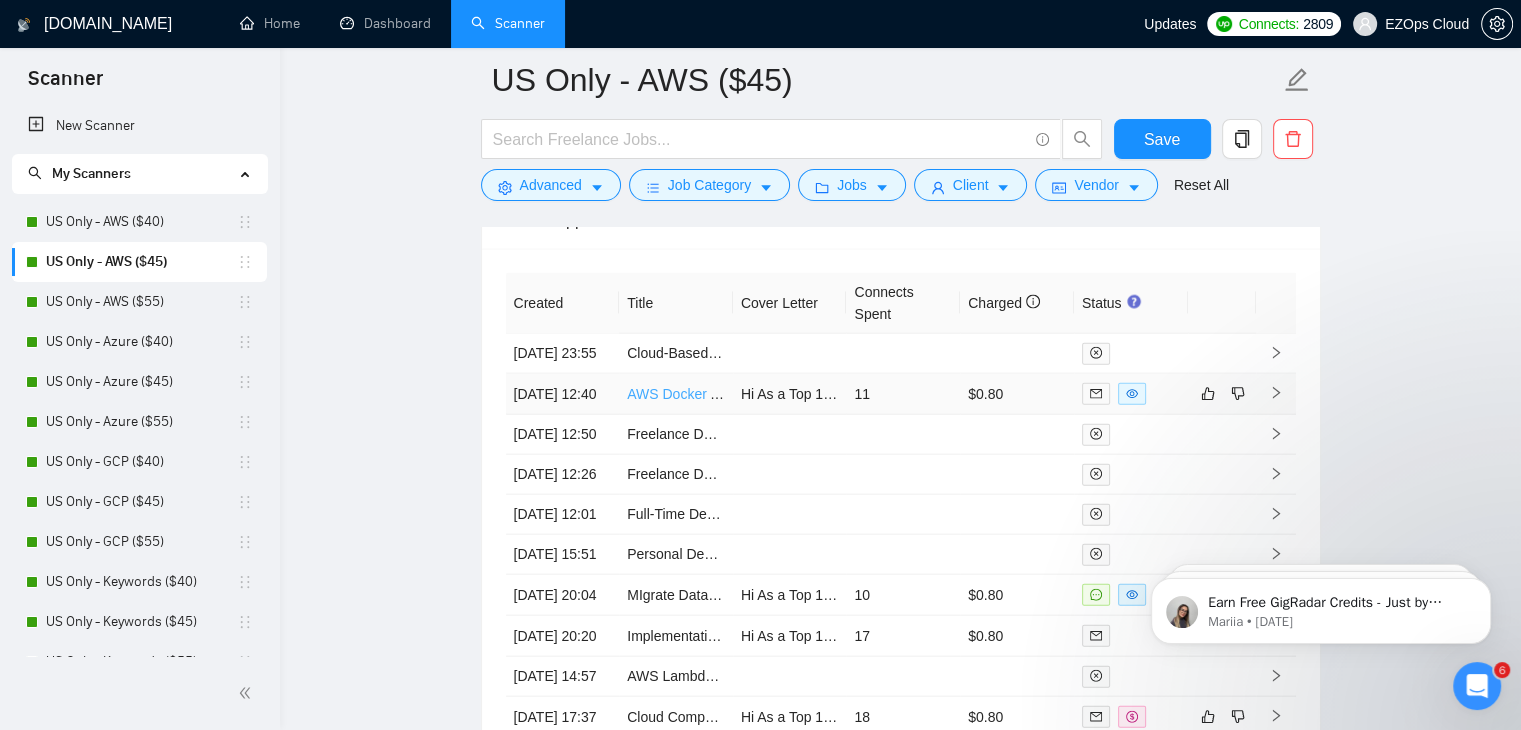 click on "AWS Docker App Migration – ECS or EC2 Deployment from Export" at bounding box center (835, 394) 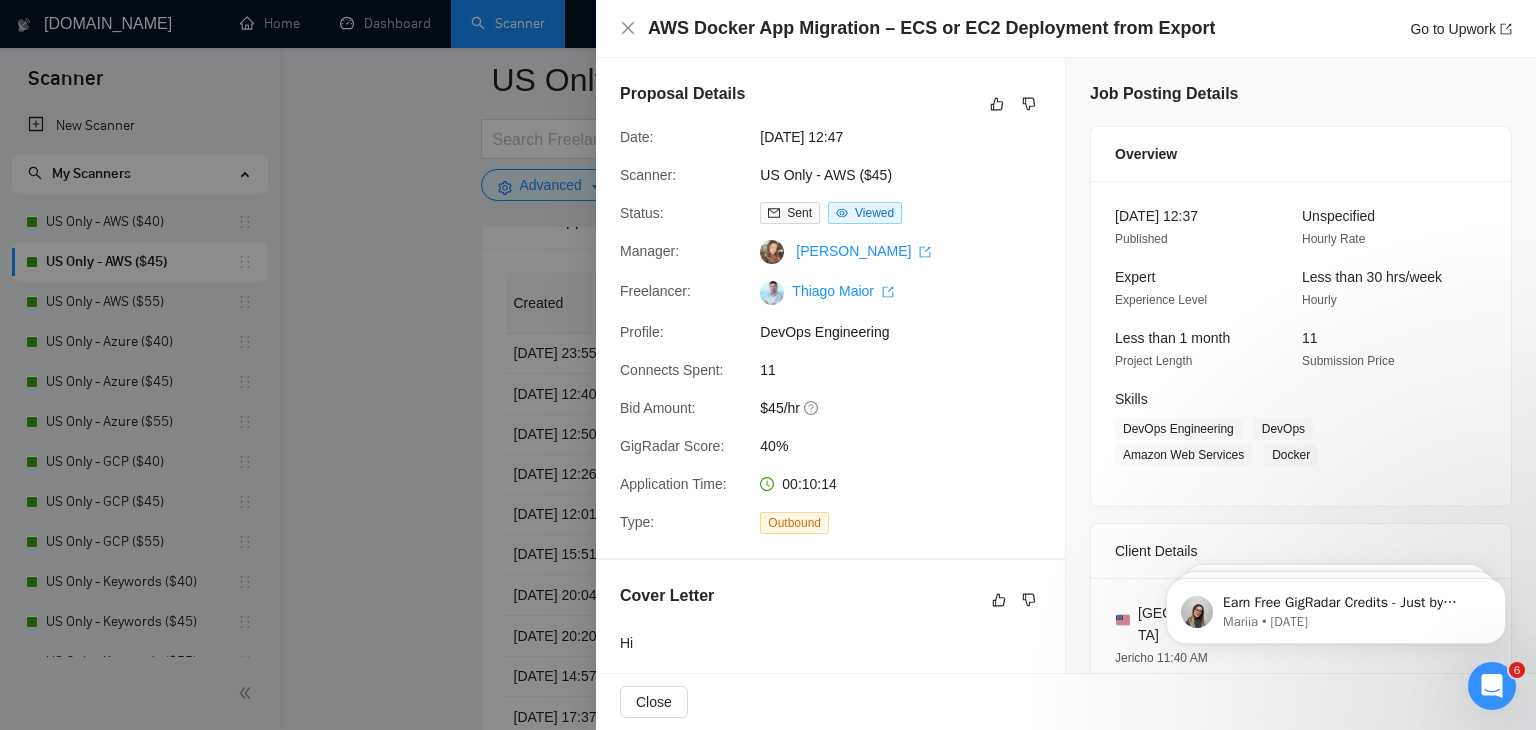 click at bounding box center [768, 365] 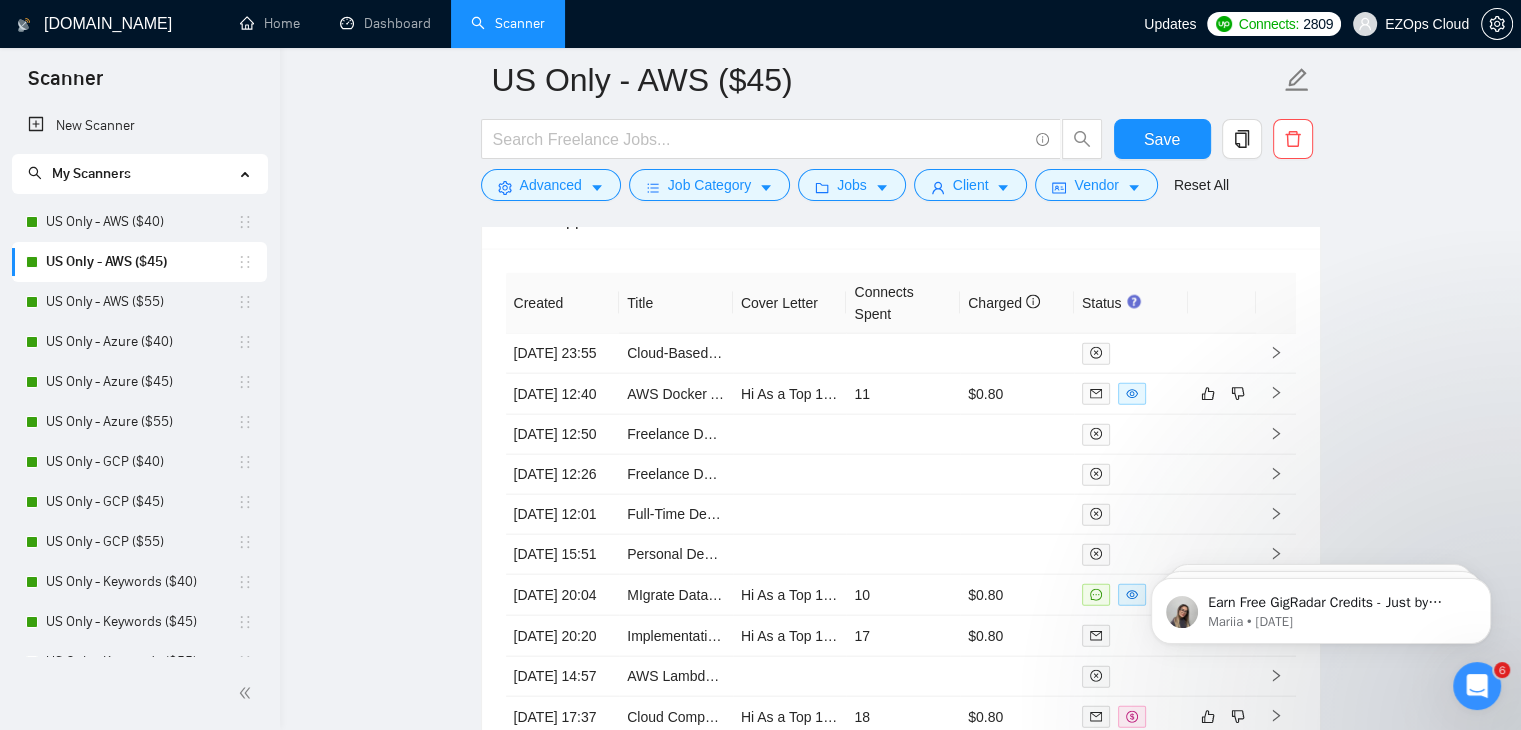 click on "US Only - AWS ($55)" at bounding box center [141, 302] 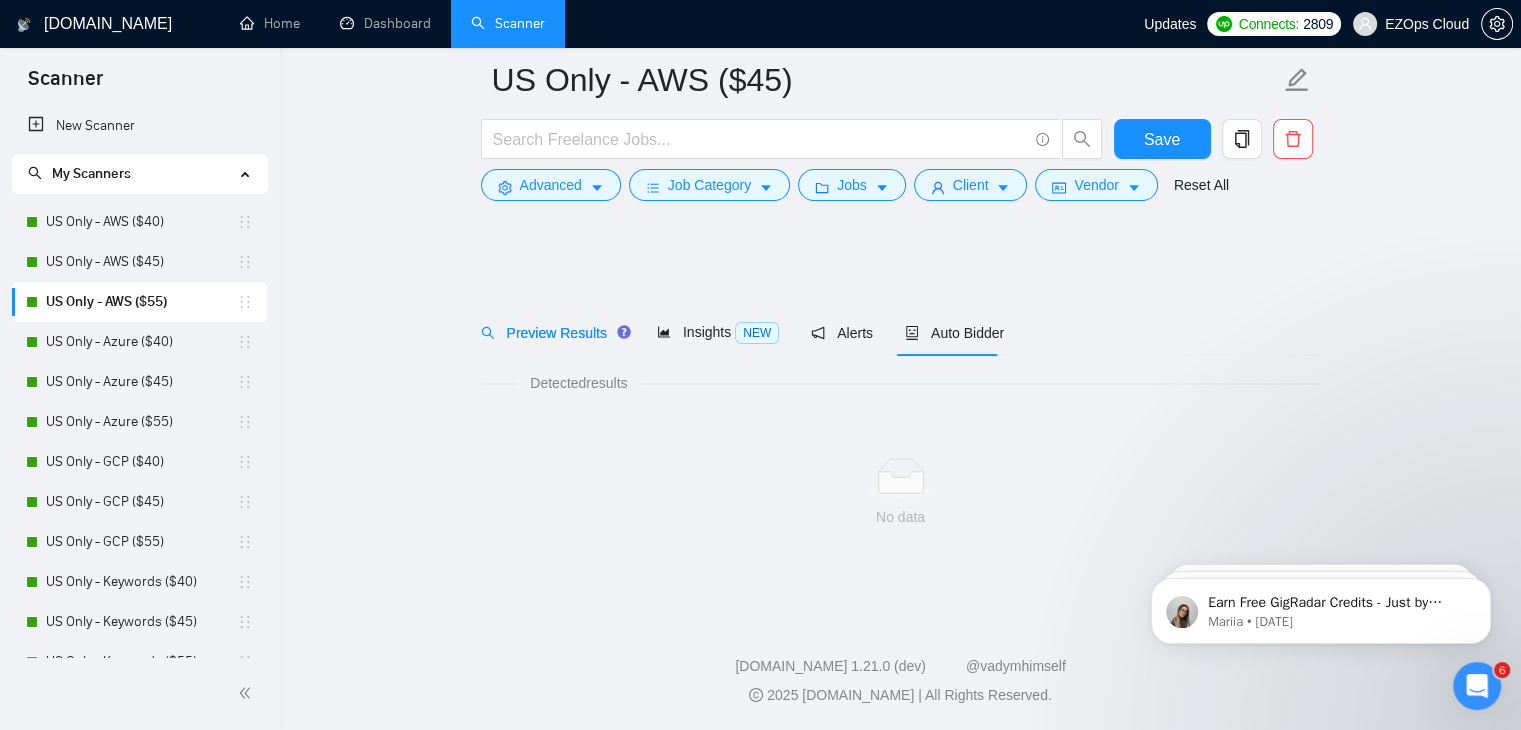 scroll, scrollTop: 0, scrollLeft: 0, axis: both 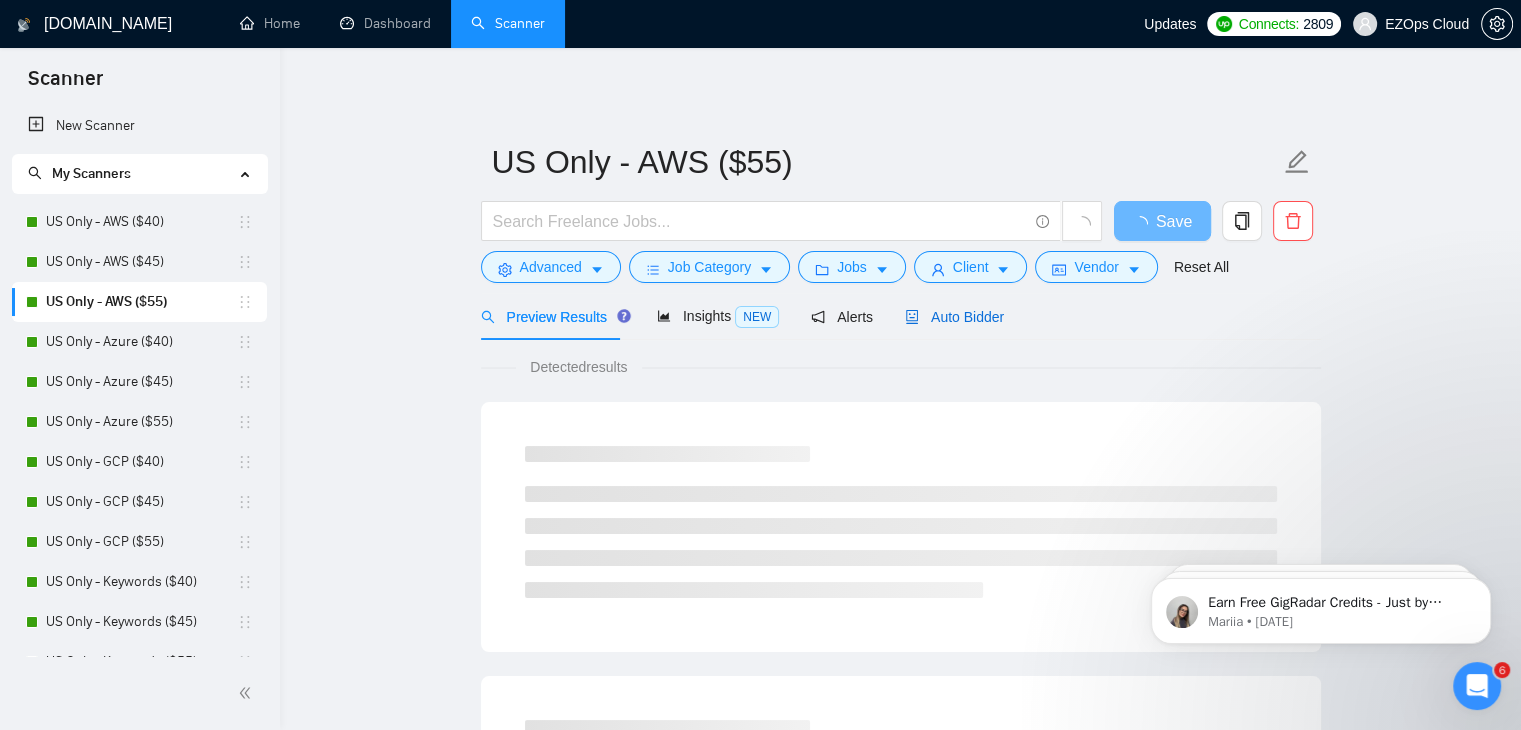 click on "Auto Bidder" at bounding box center (954, 317) 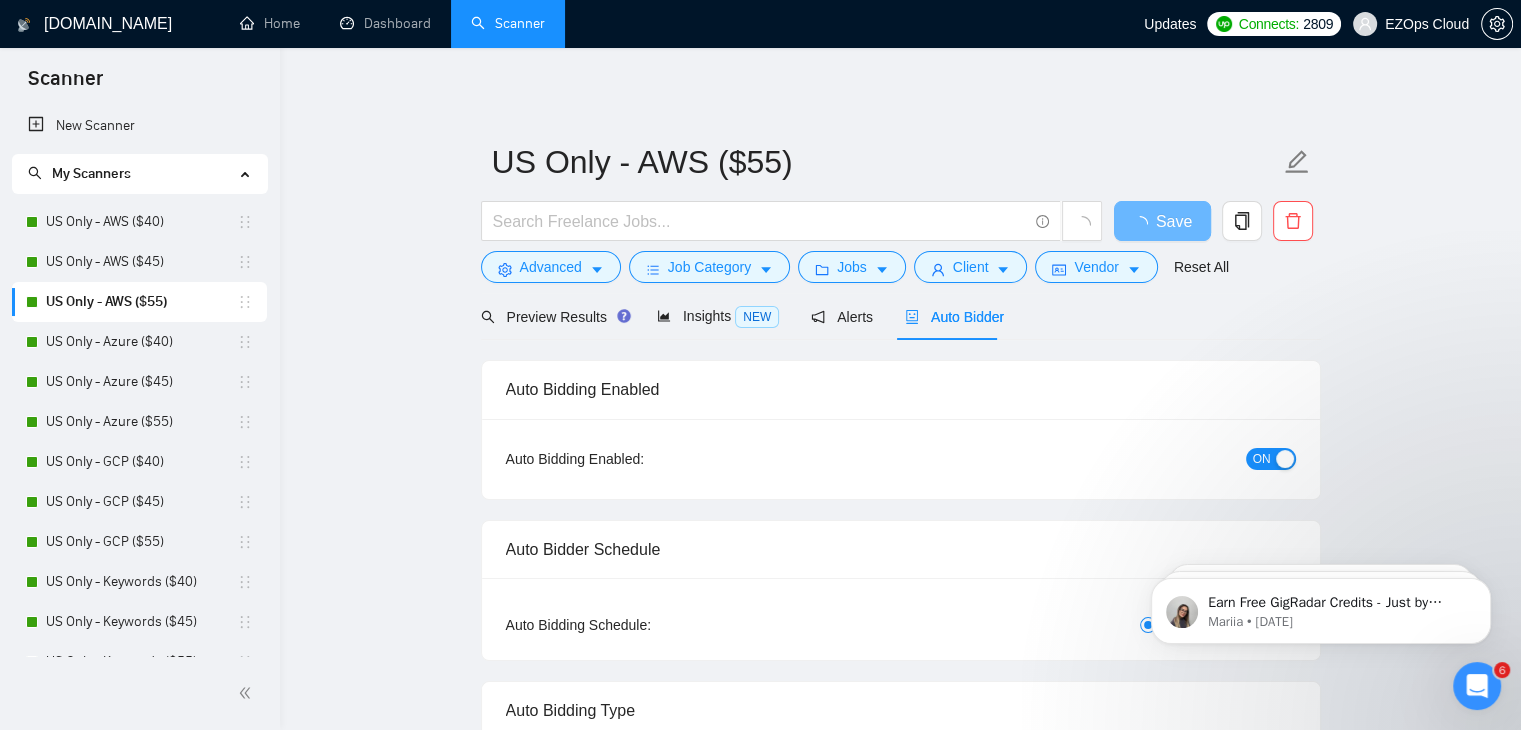 type 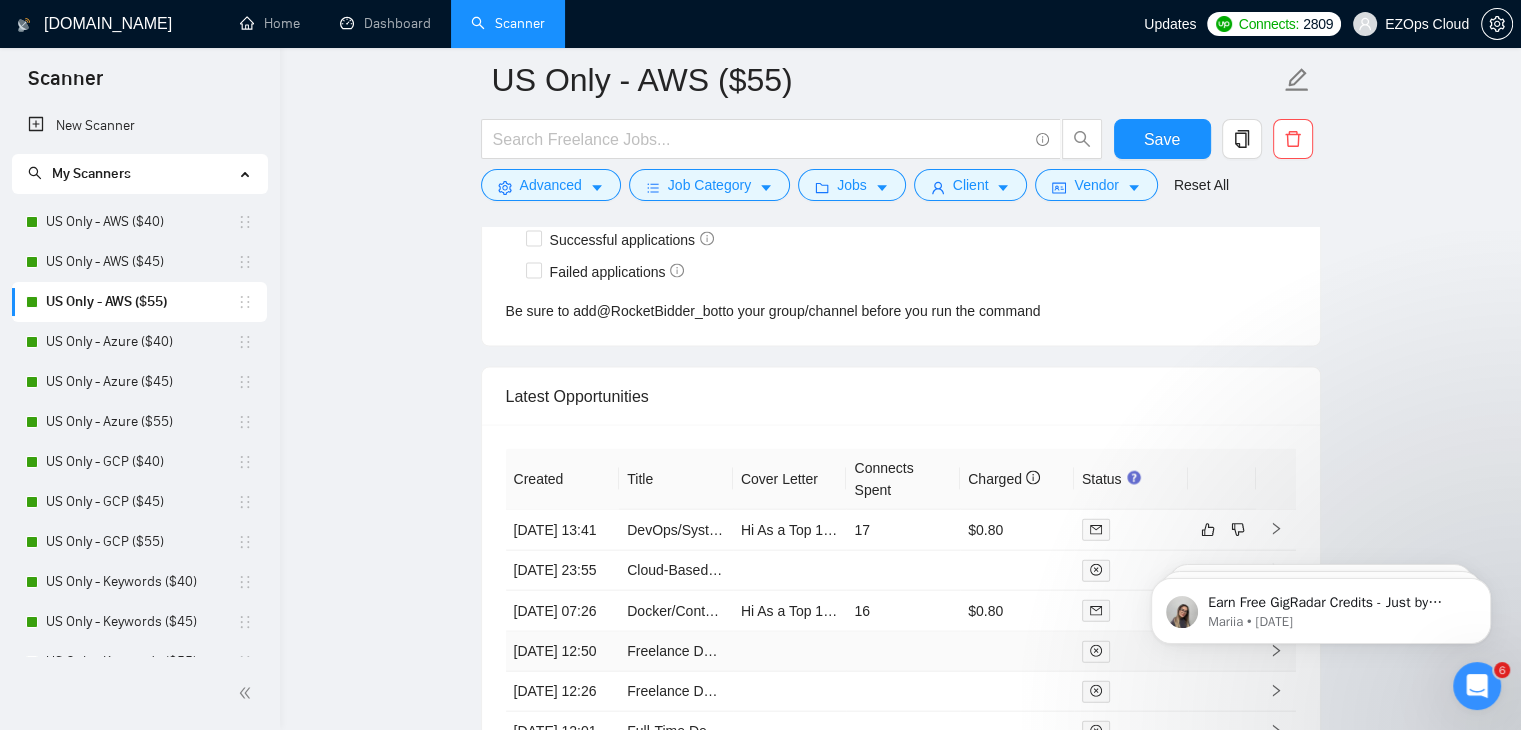 scroll, scrollTop: 4445, scrollLeft: 0, axis: vertical 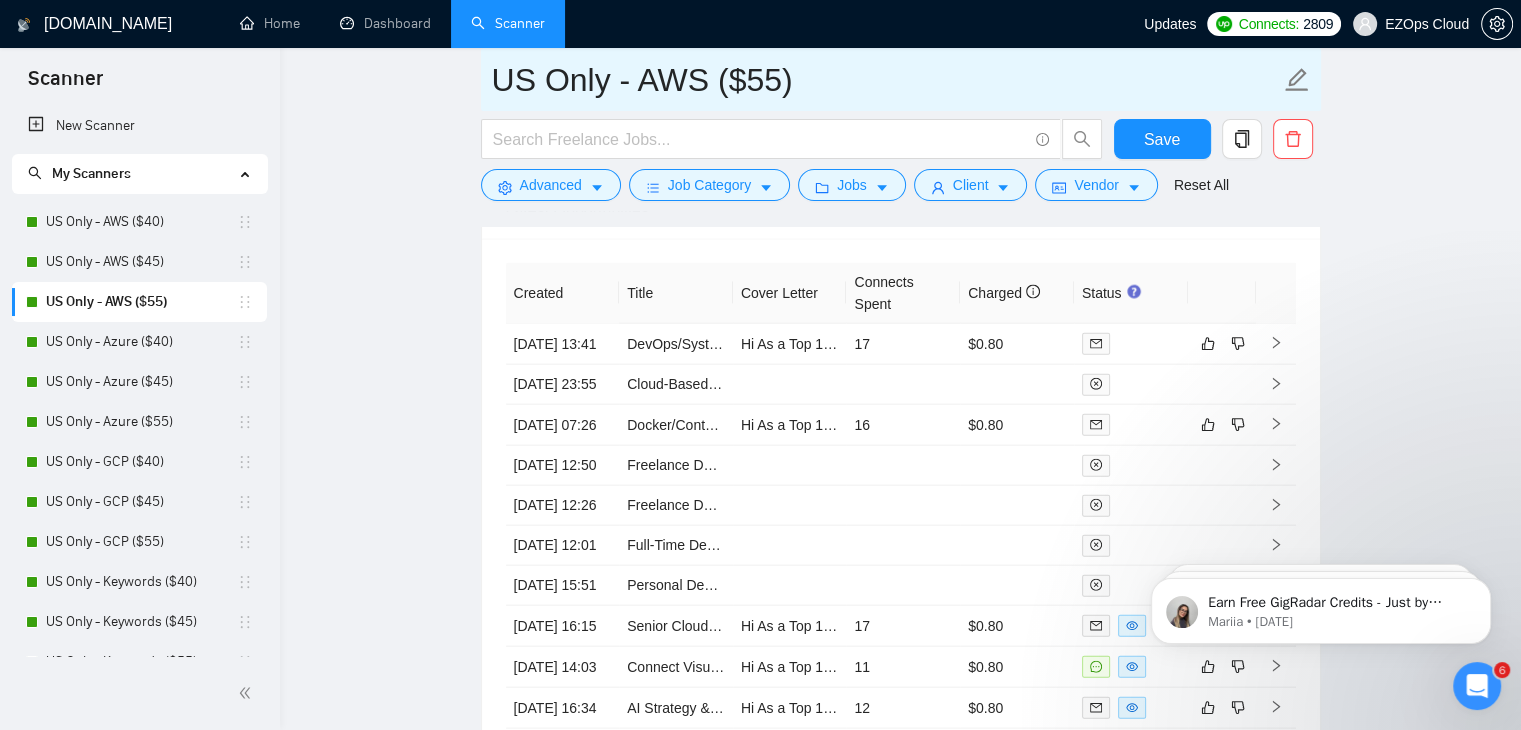 drag, startPoint x: 832, startPoint y: 100, endPoint x: 446, endPoint y: 100, distance: 386 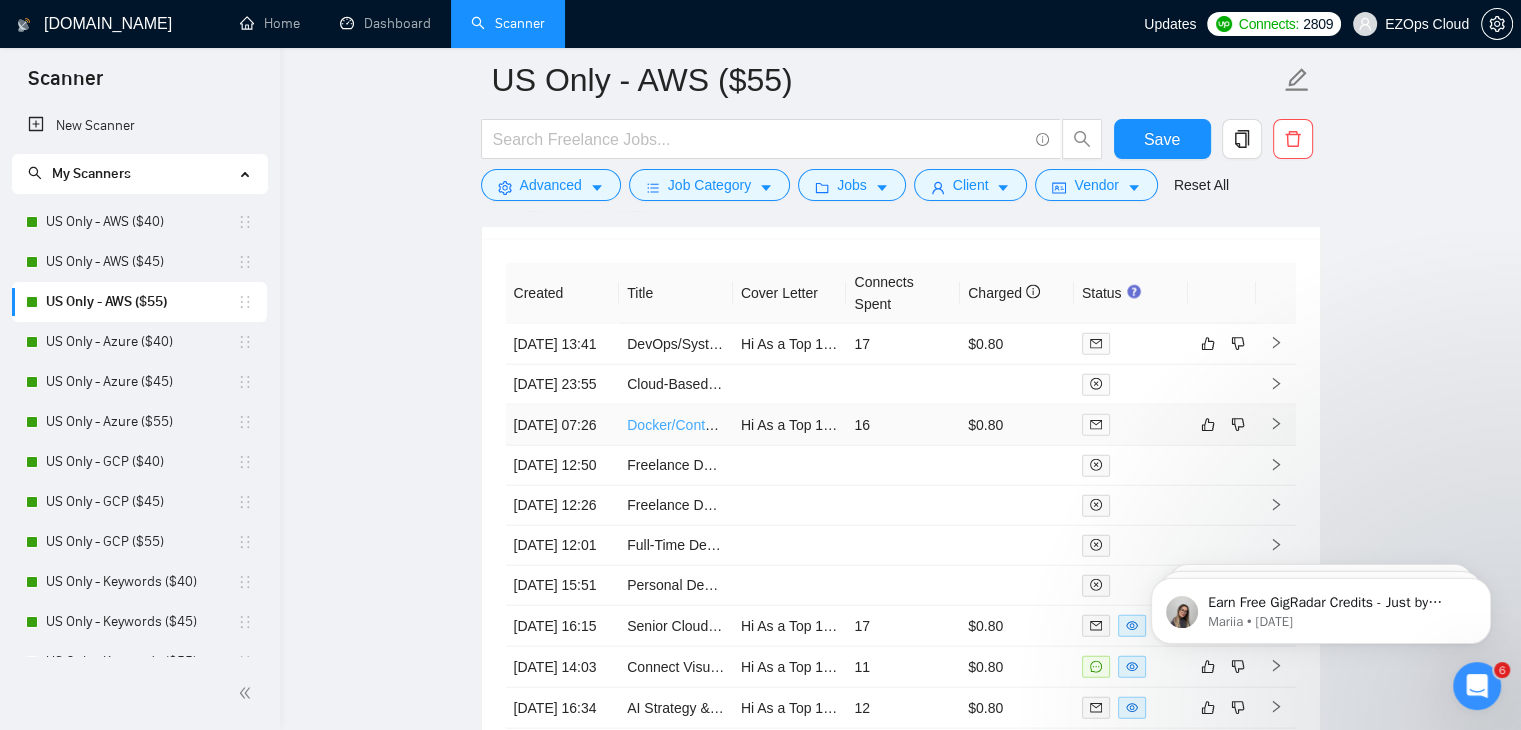 click on "Docker/Container Troubleshooting Assistance" at bounding box center (768, 425) 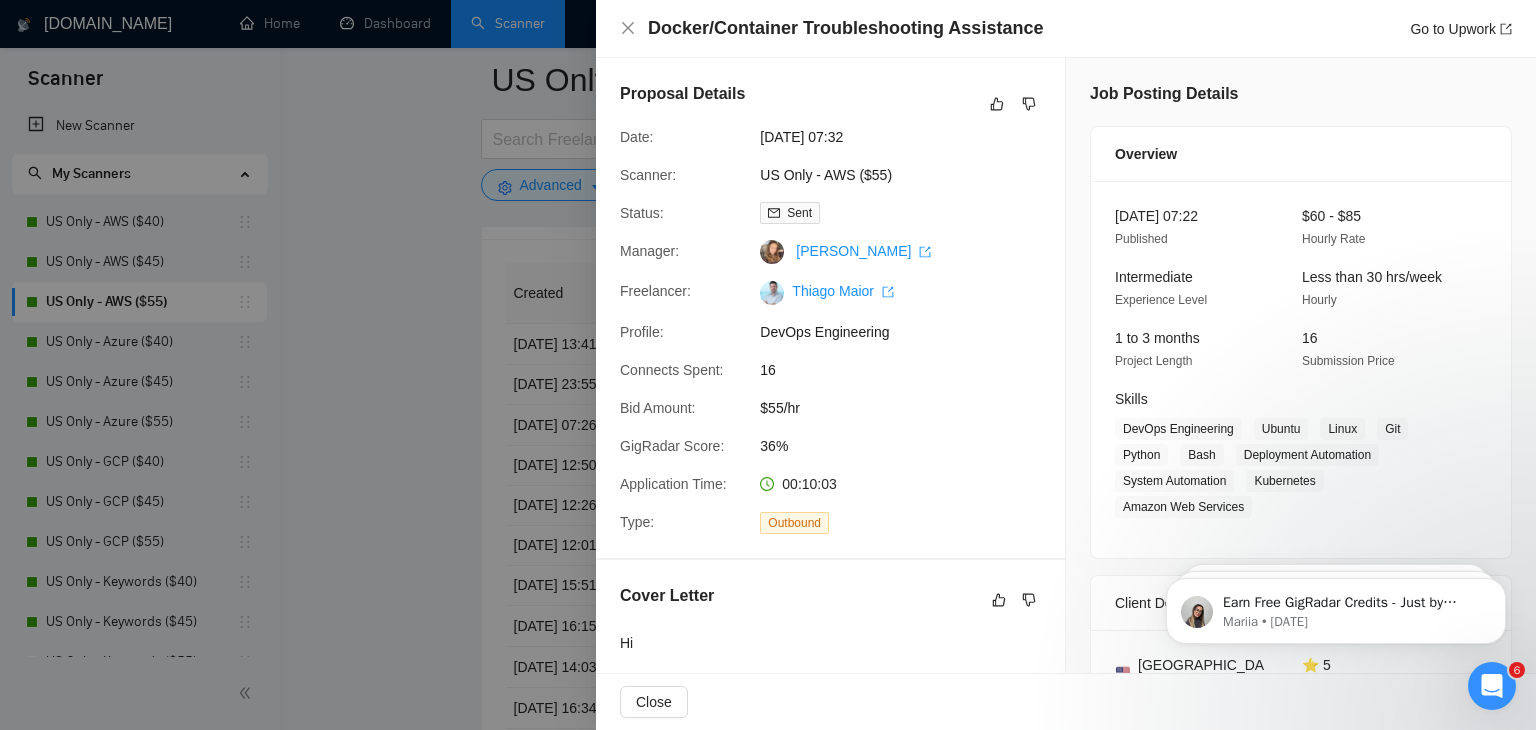 click at bounding box center (768, 365) 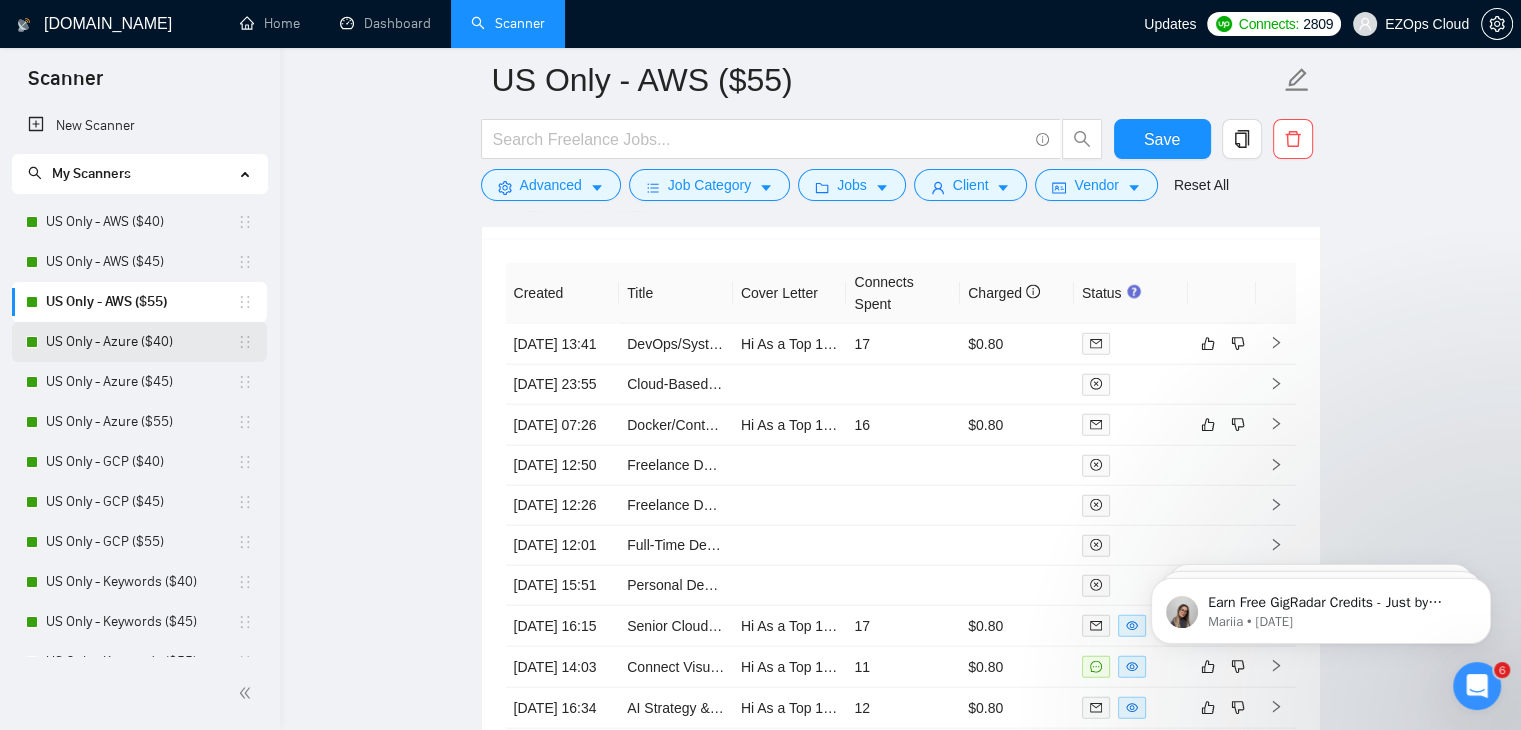 click on "US Only - Azure ($40)" at bounding box center (141, 342) 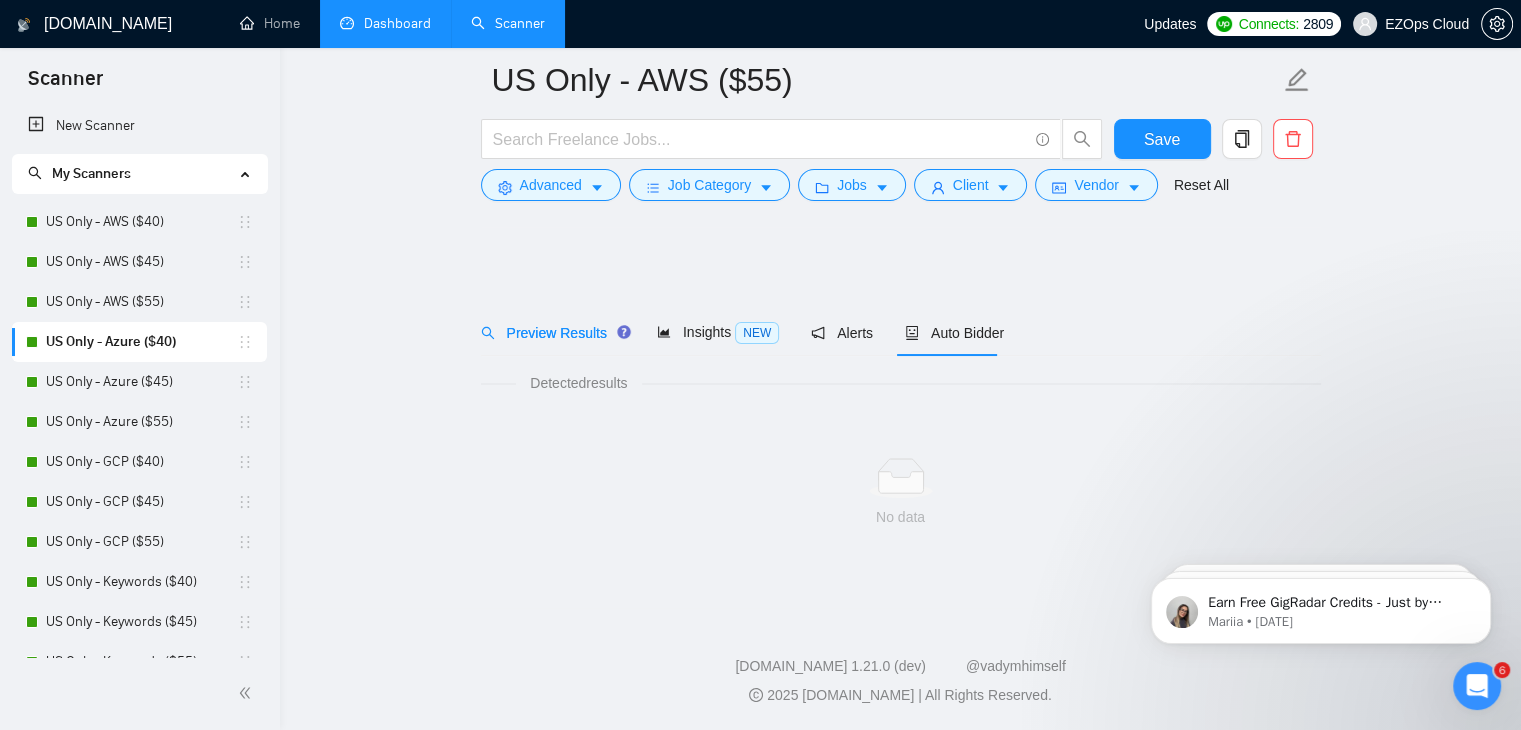 scroll, scrollTop: 1188, scrollLeft: 0, axis: vertical 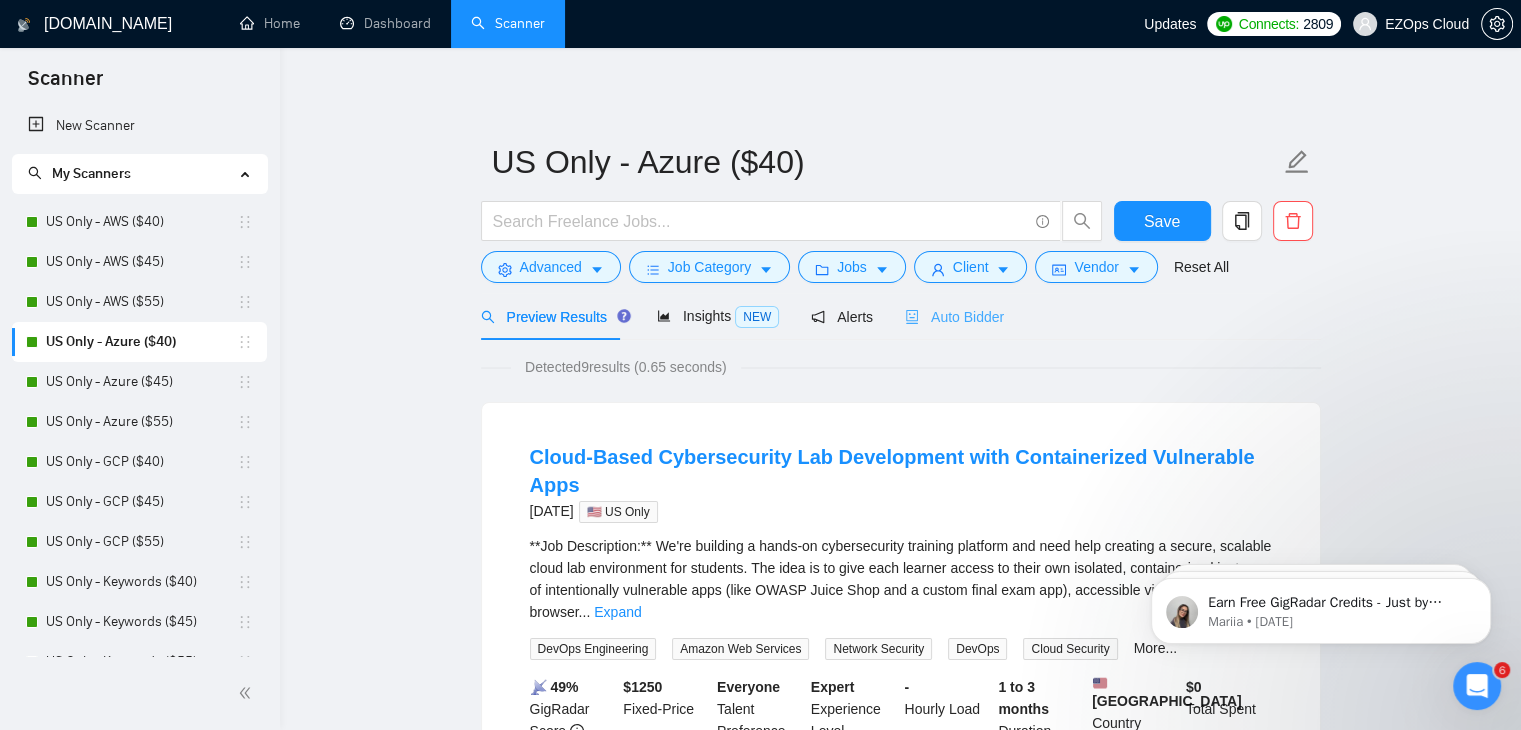click on "Auto Bidder" at bounding box center (954, 316) 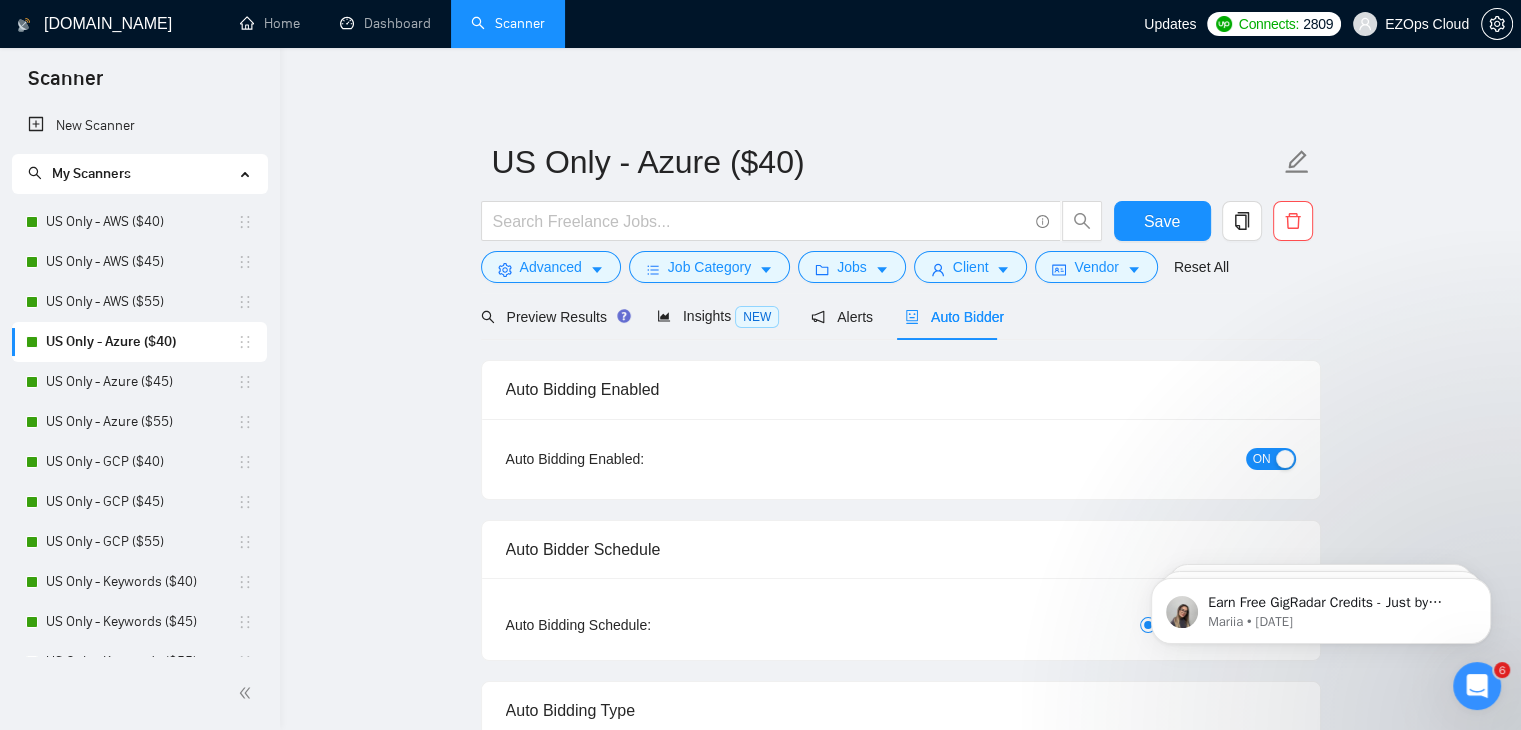 type 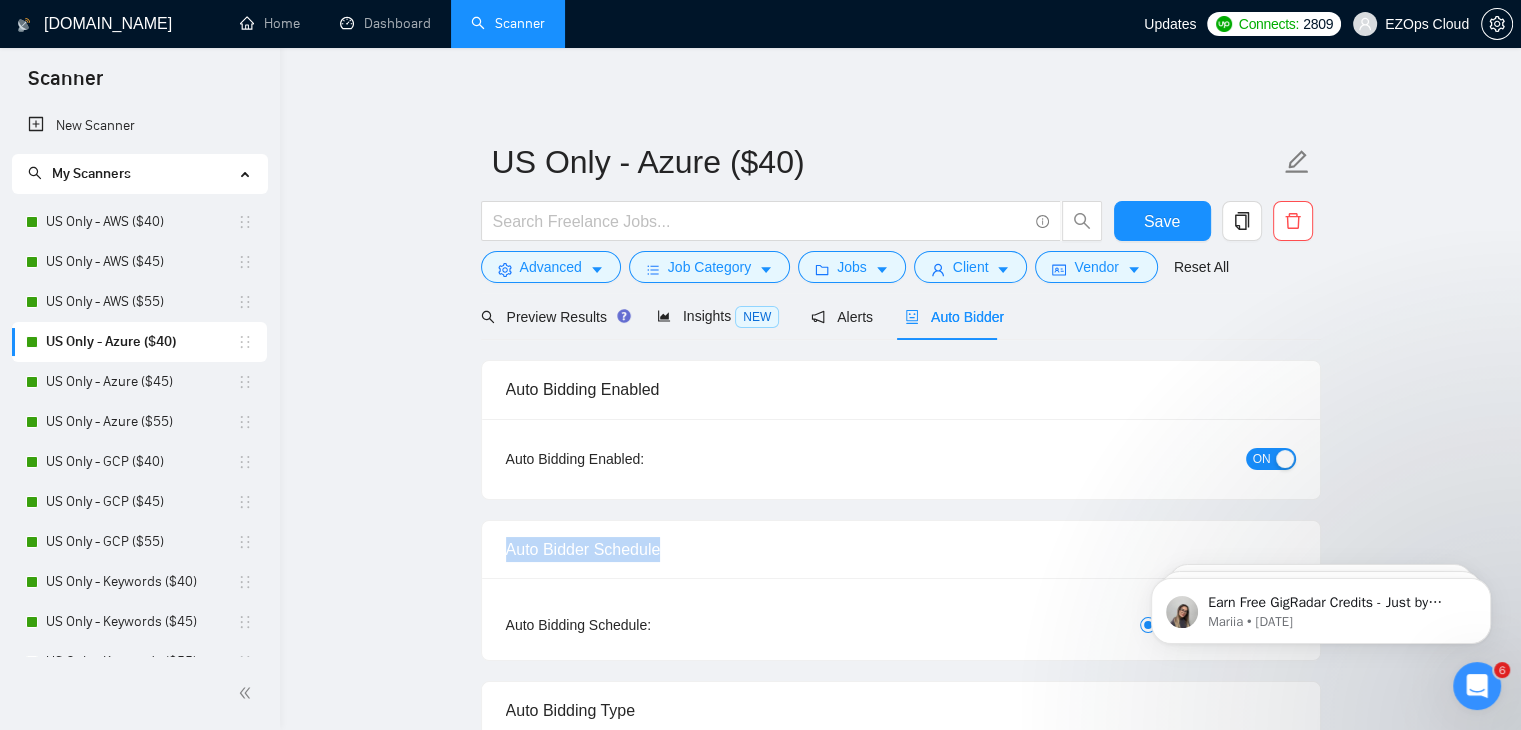 drag, startPoint x: 1524, startPoint y: 473, endPoint x: 1535, endPoint y: 540, distance: 67.89698 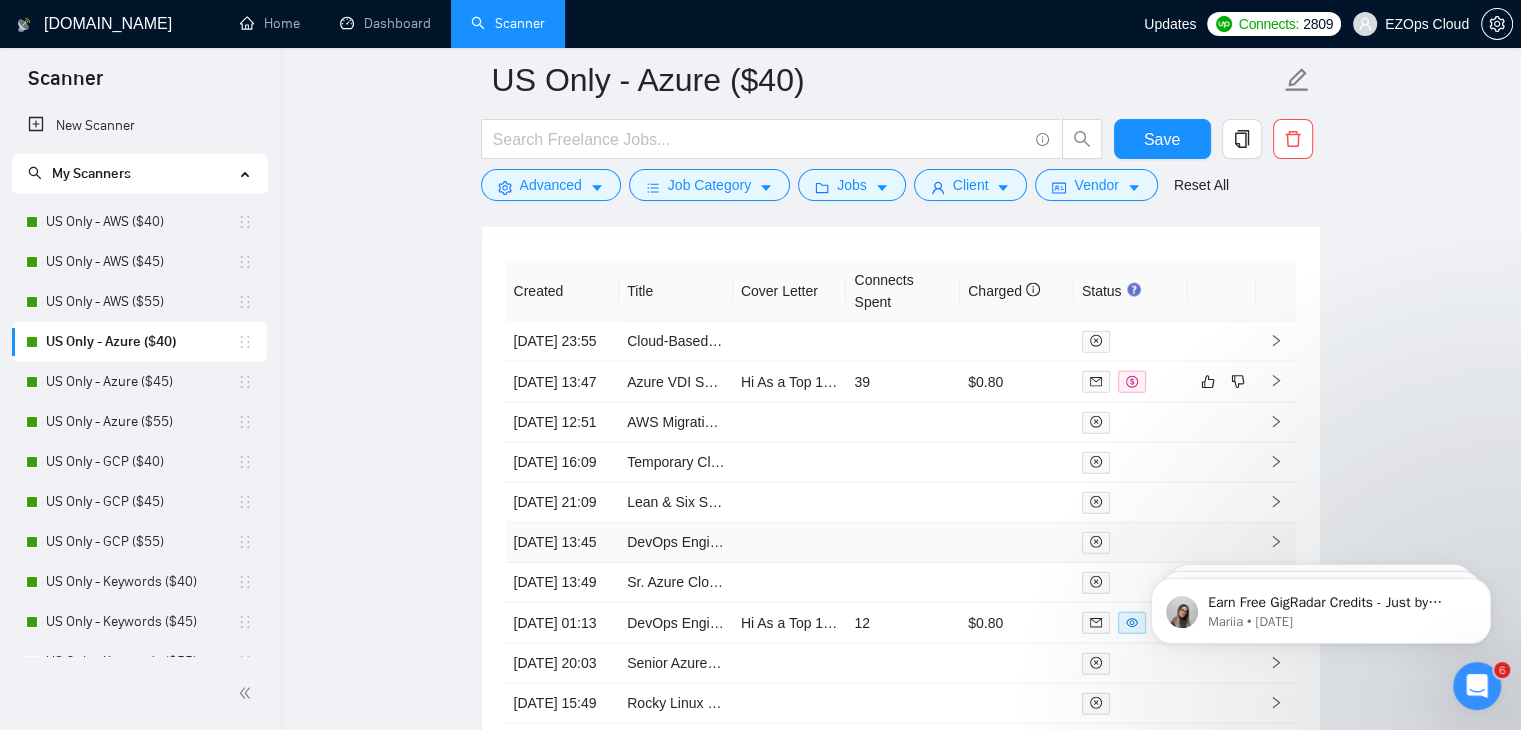 scroll, scrollTop: 4318, scrollLeft: 0, axis: vertical 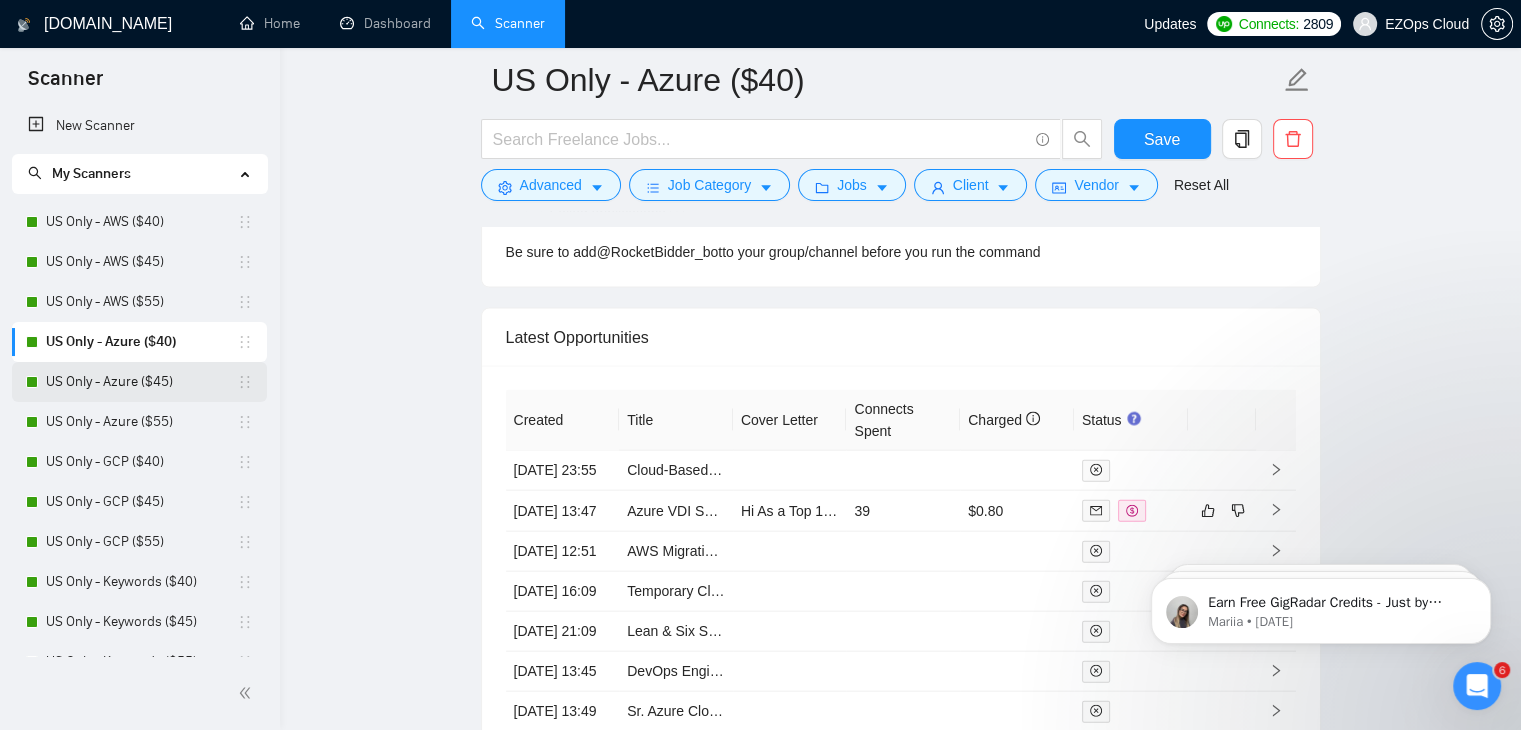 click on "US Only - Azure ($45)" at bounding box center [141, 382] 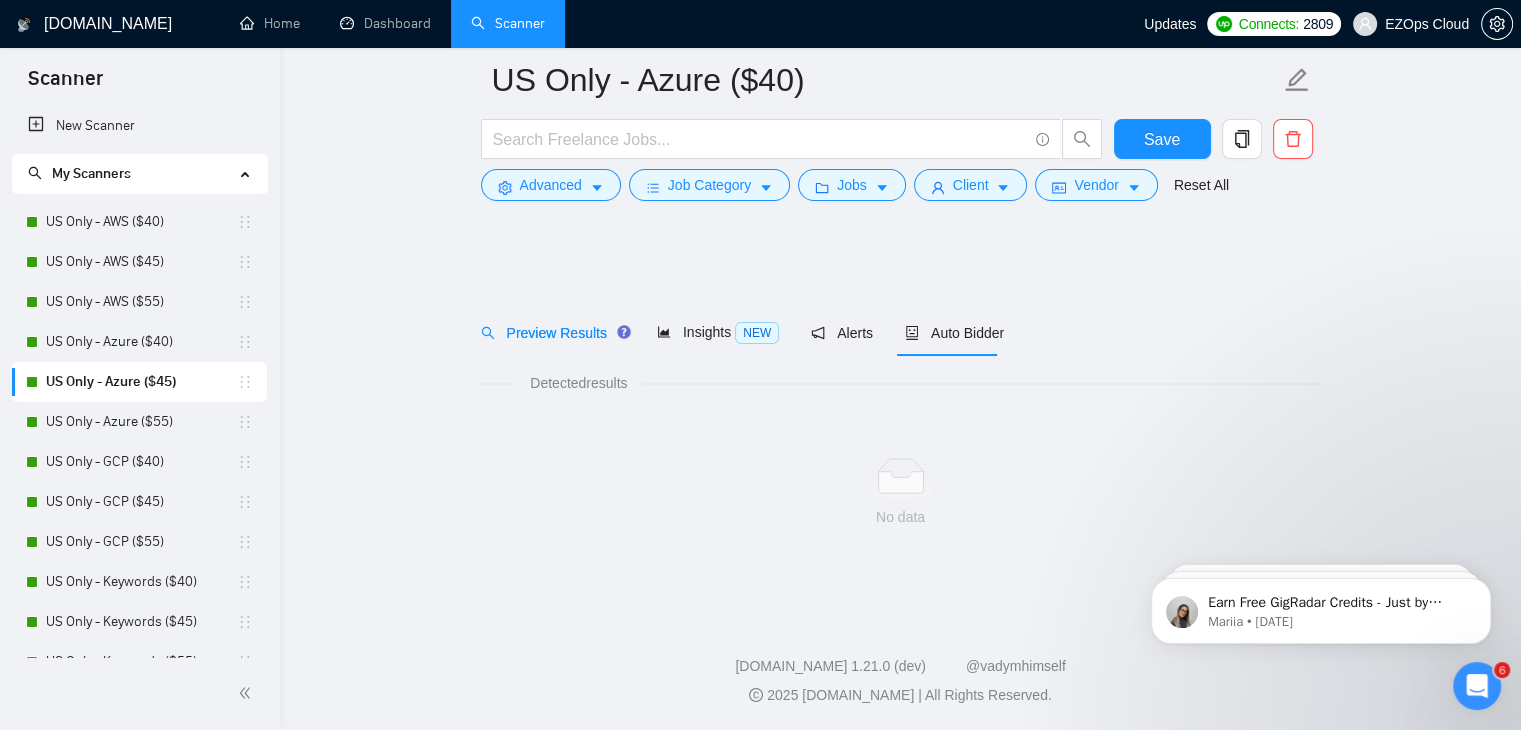 scroll, scrollTop: 0, scrollLeft: 0, axis: both 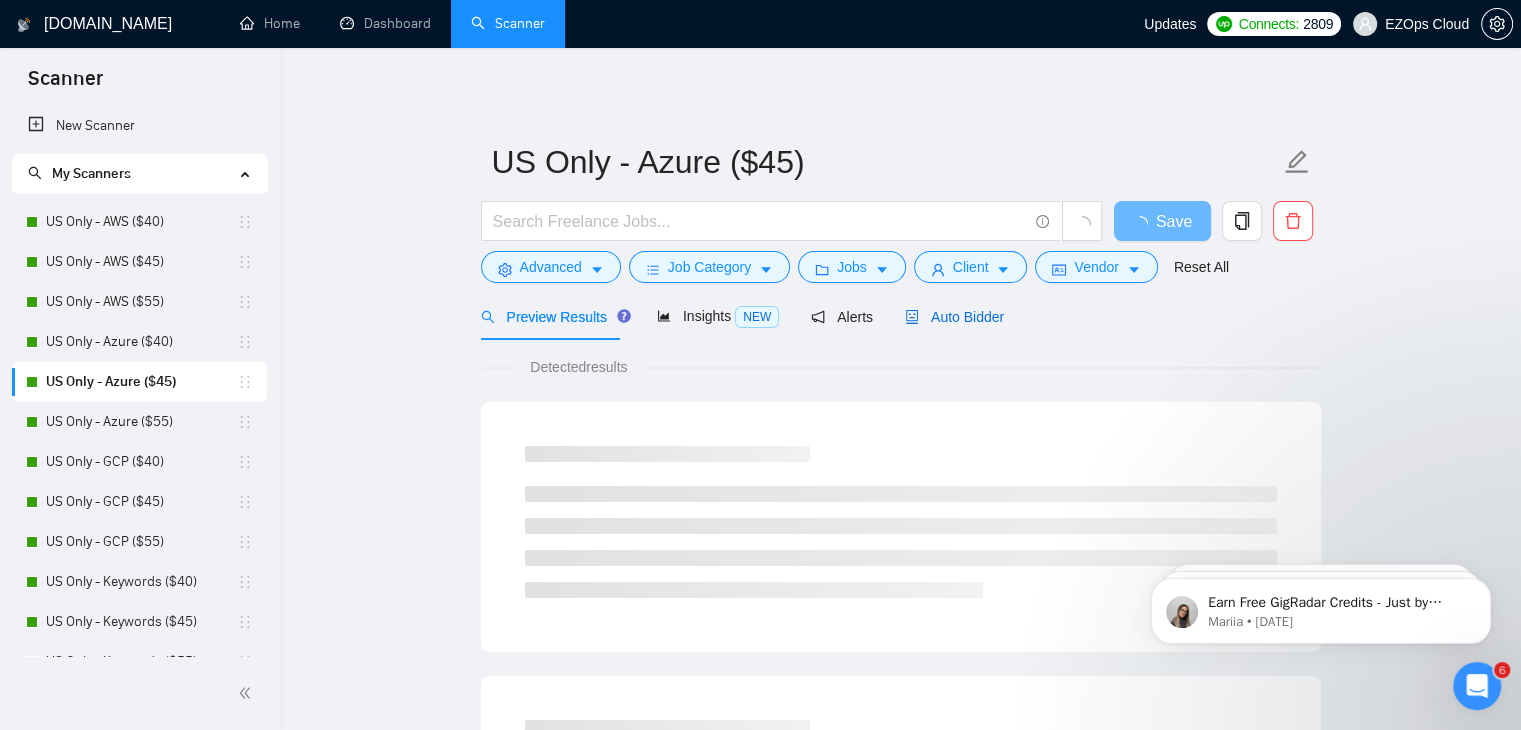 click on "Auto Bidder" at bounding box center [954, 317] 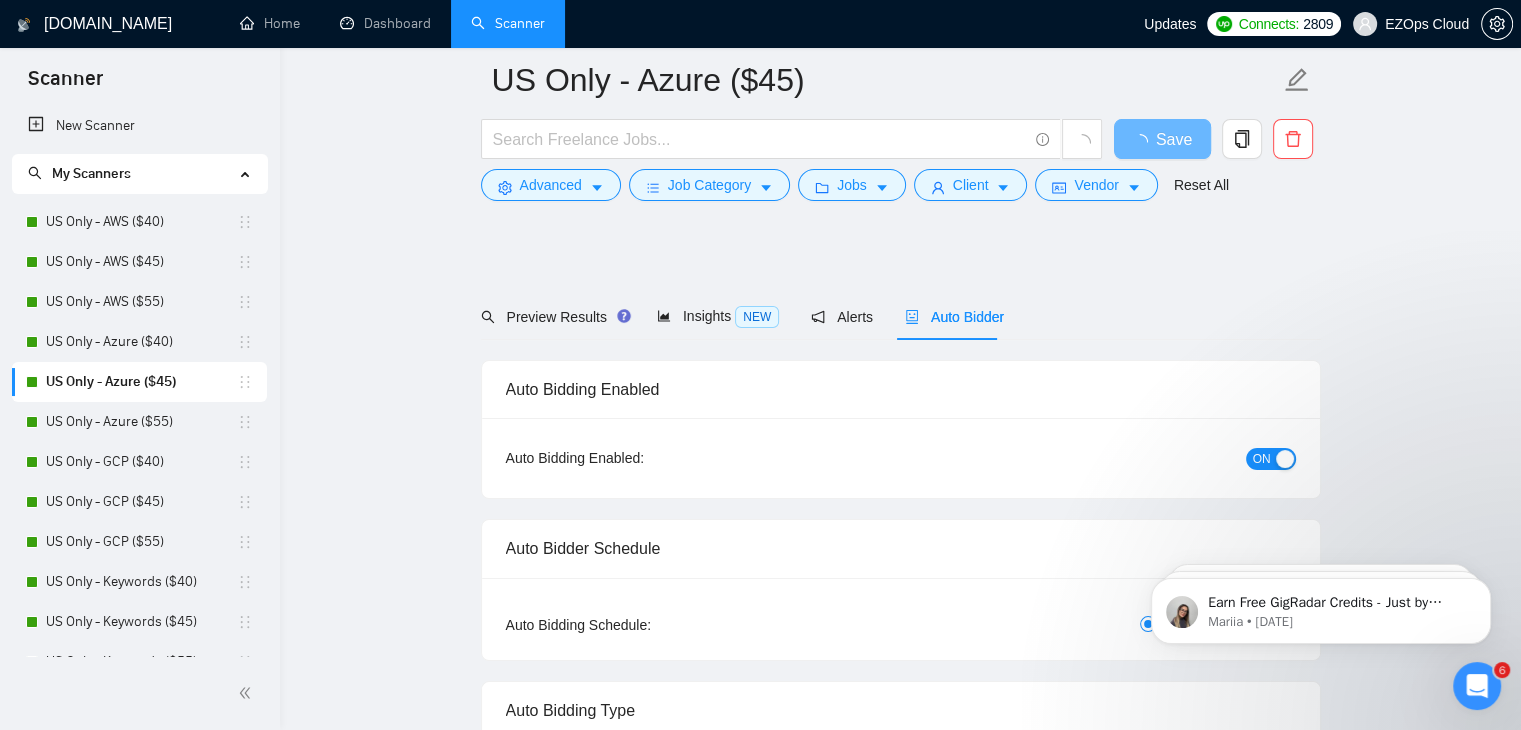 type 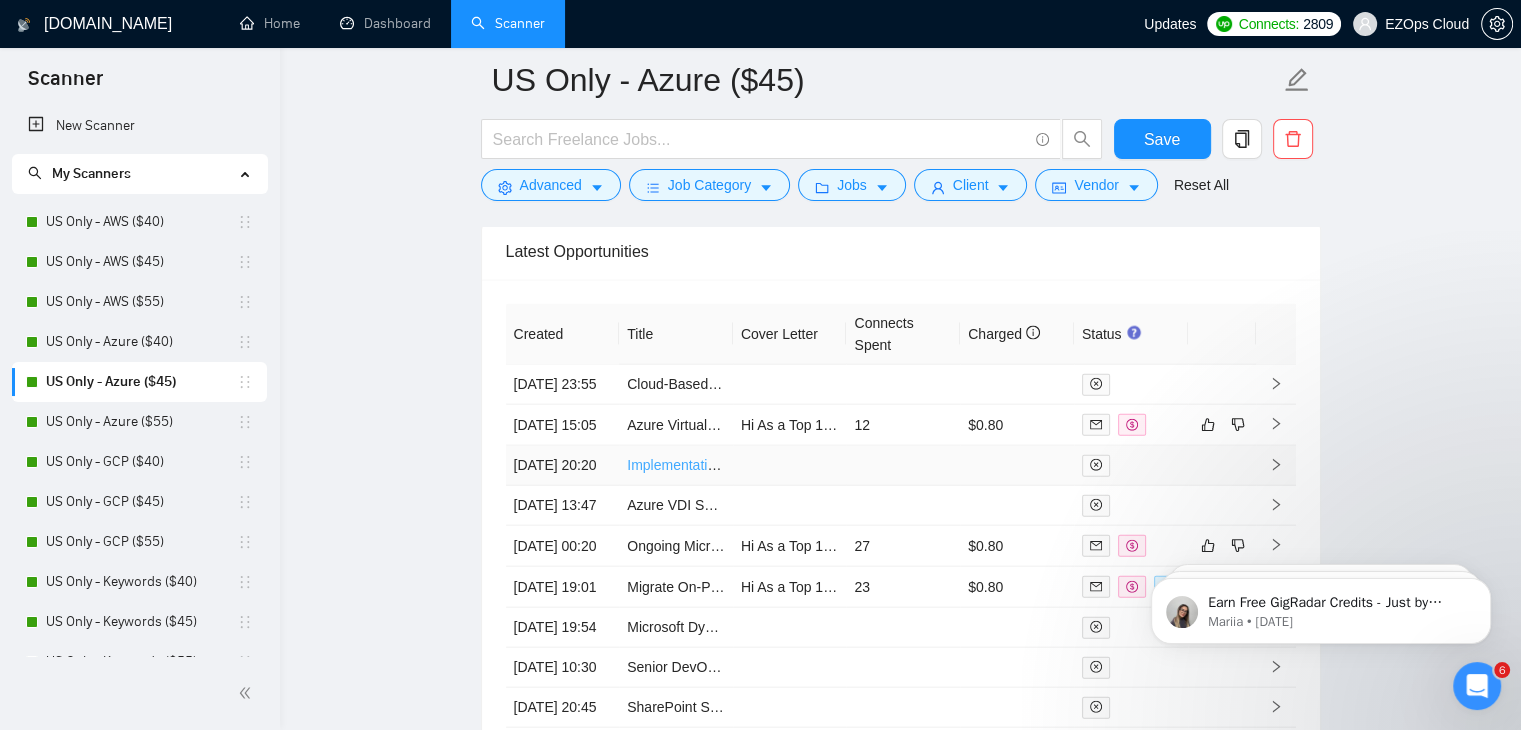 scroll, scrollTop: 4440, scrollLeft: 0, axis: vertical 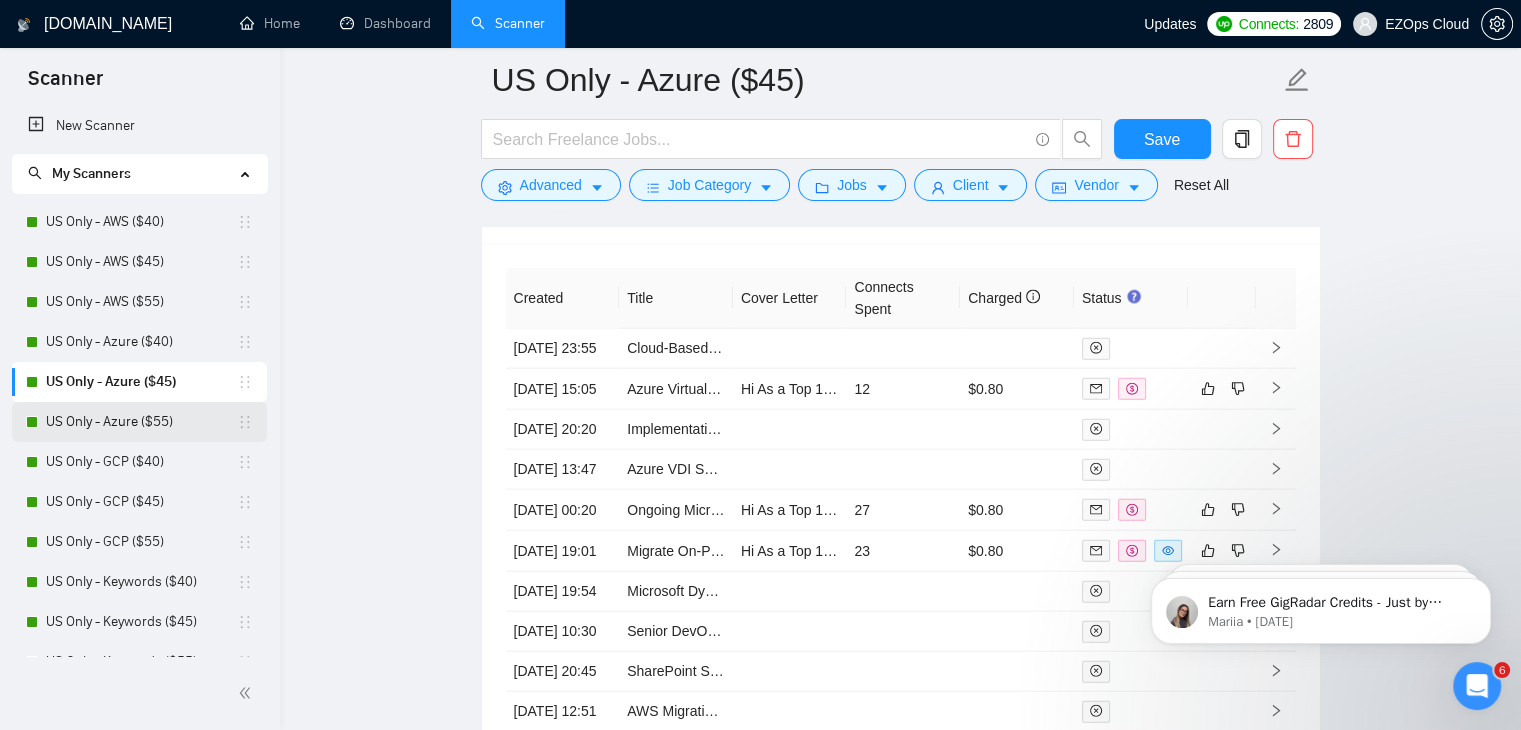 click on "US Only - Azure ($55)" at bounding box center [141, 422] 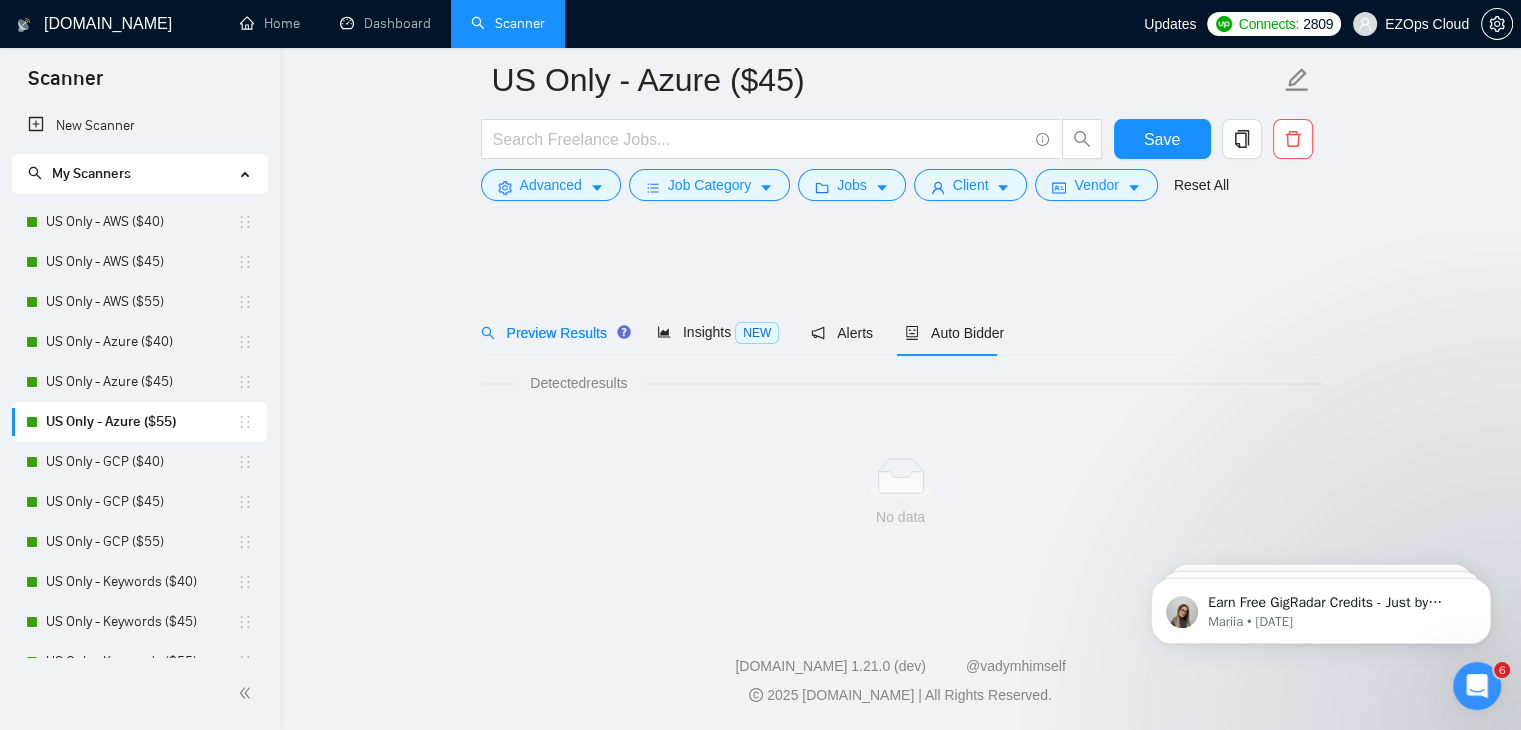 scroll, scrollTop: 0, scrollLeft: 0, axis: both 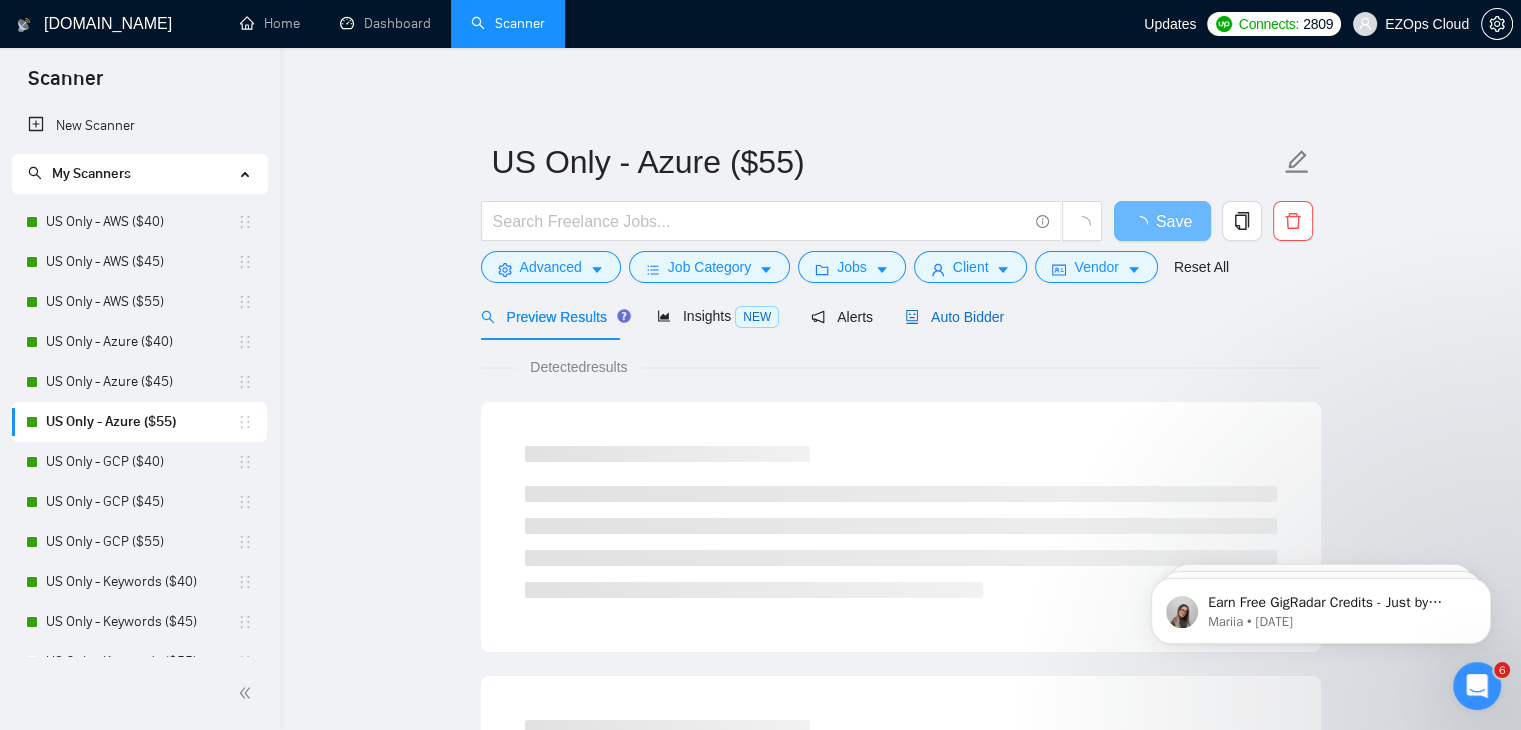 click on "Auto Bidder" at bounding box center (954, 317) 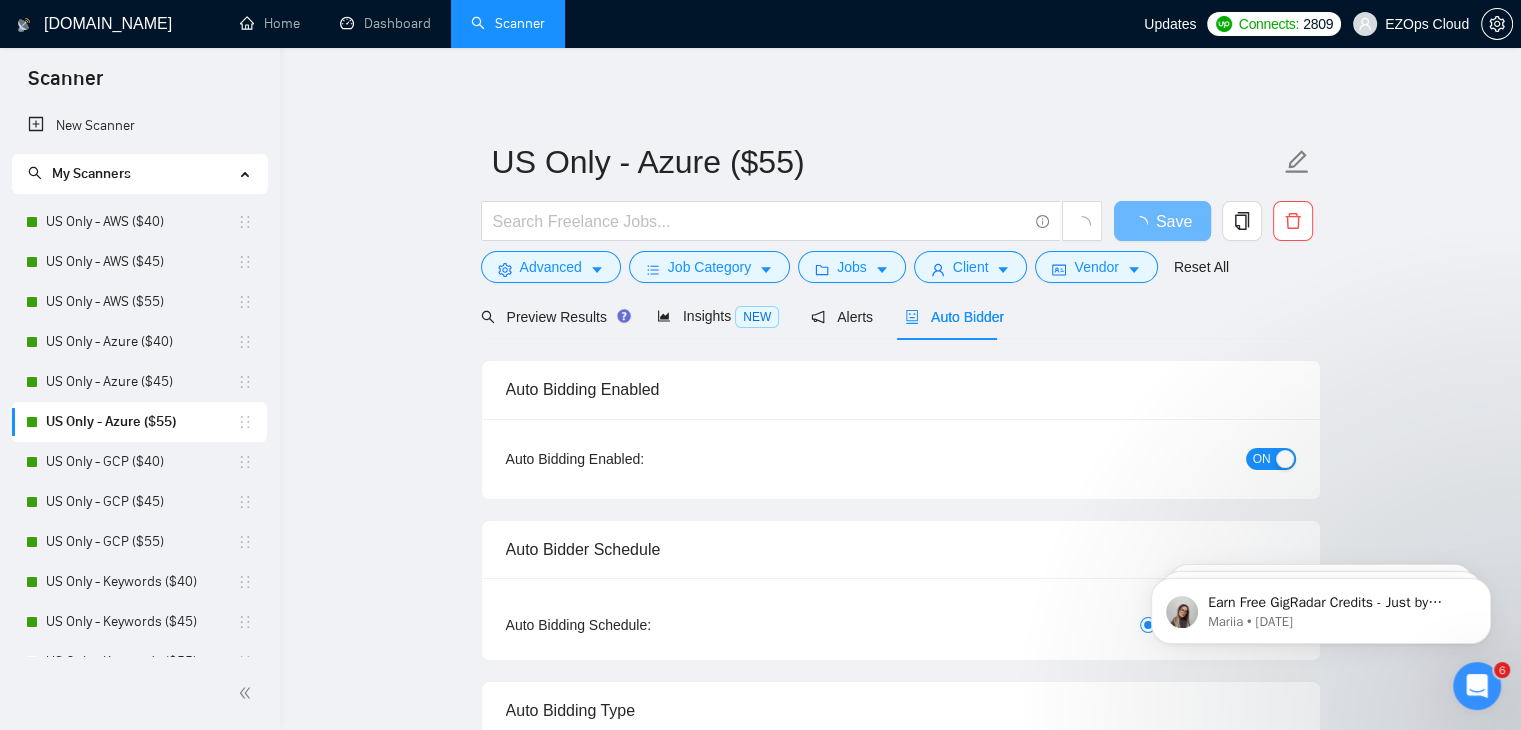 type 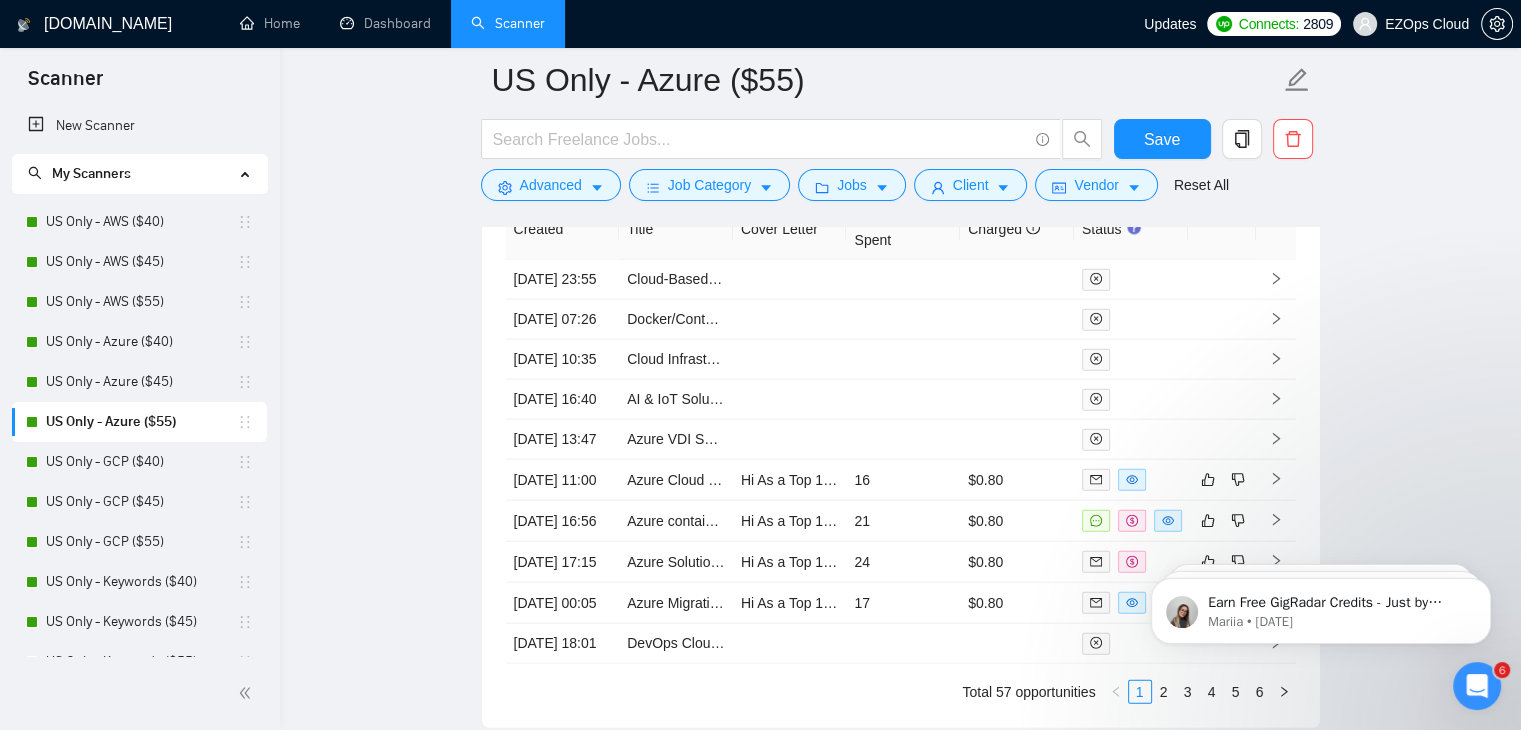 scroll, scrollTop: 4525, scrollLeft: 0, axis: vertical 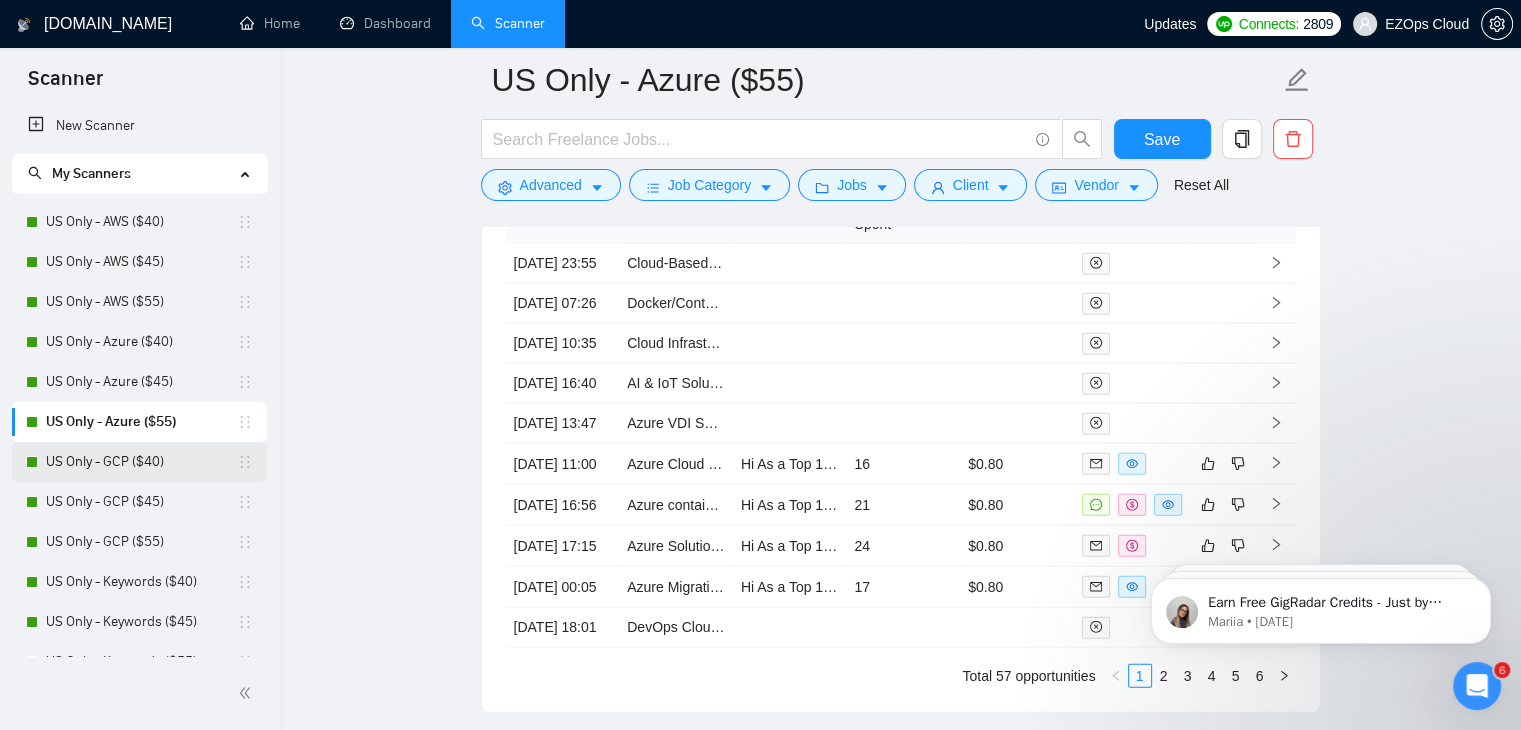 click on "US Only - GCP ($40)" at bounding box center (141, 462) 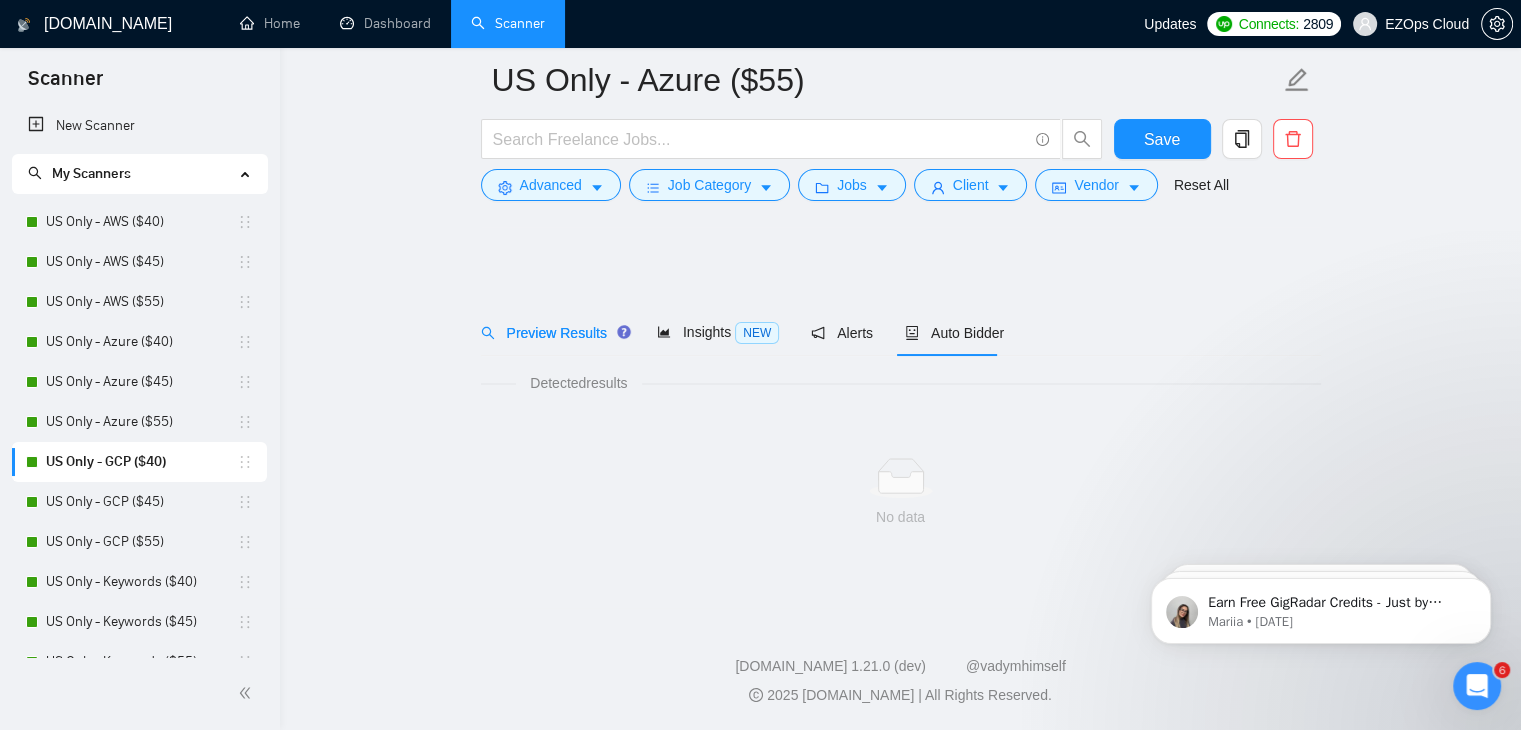 scroll, scrollTop: 0, scrollLeft: 0, axis: both 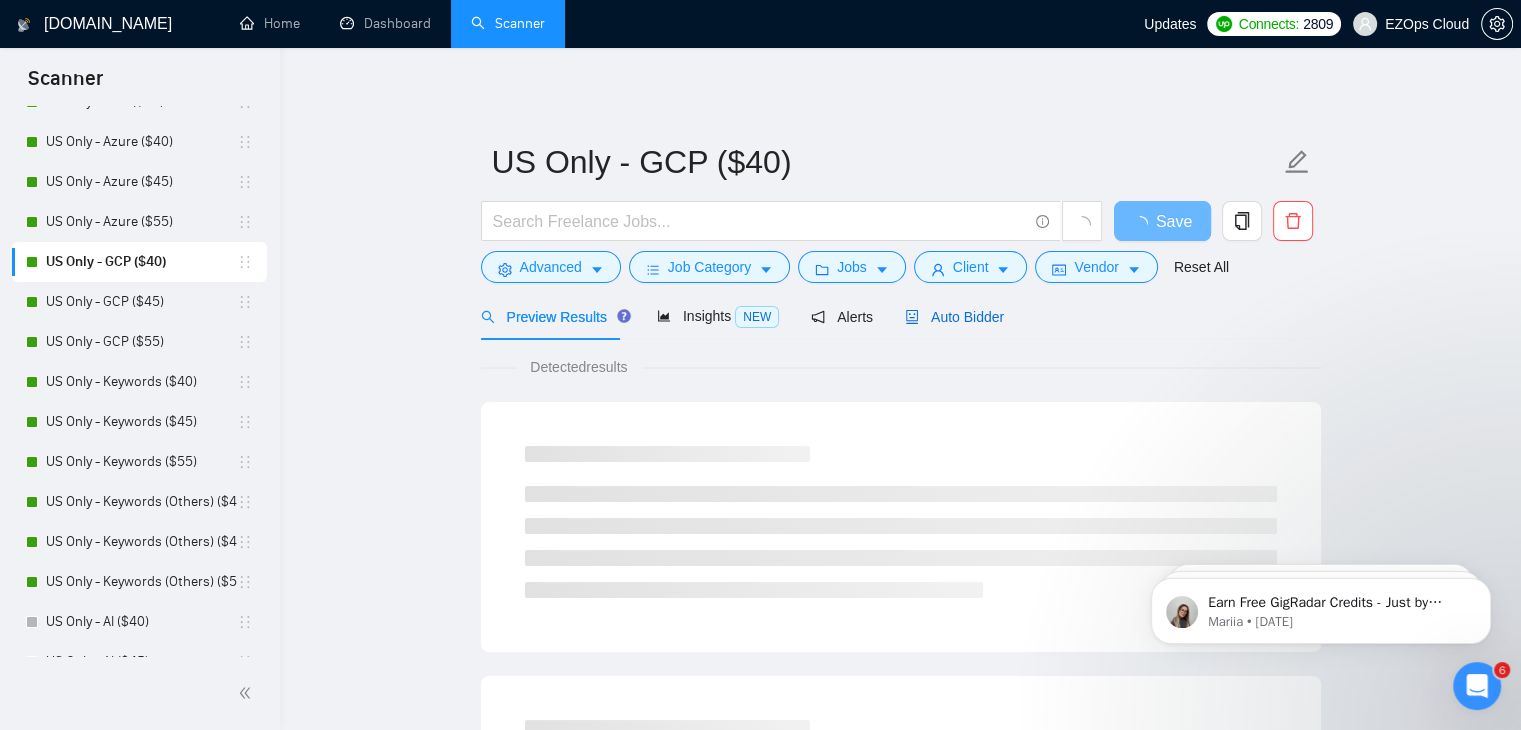 click on "Auto Bidder" at bounding box center [954, 317] 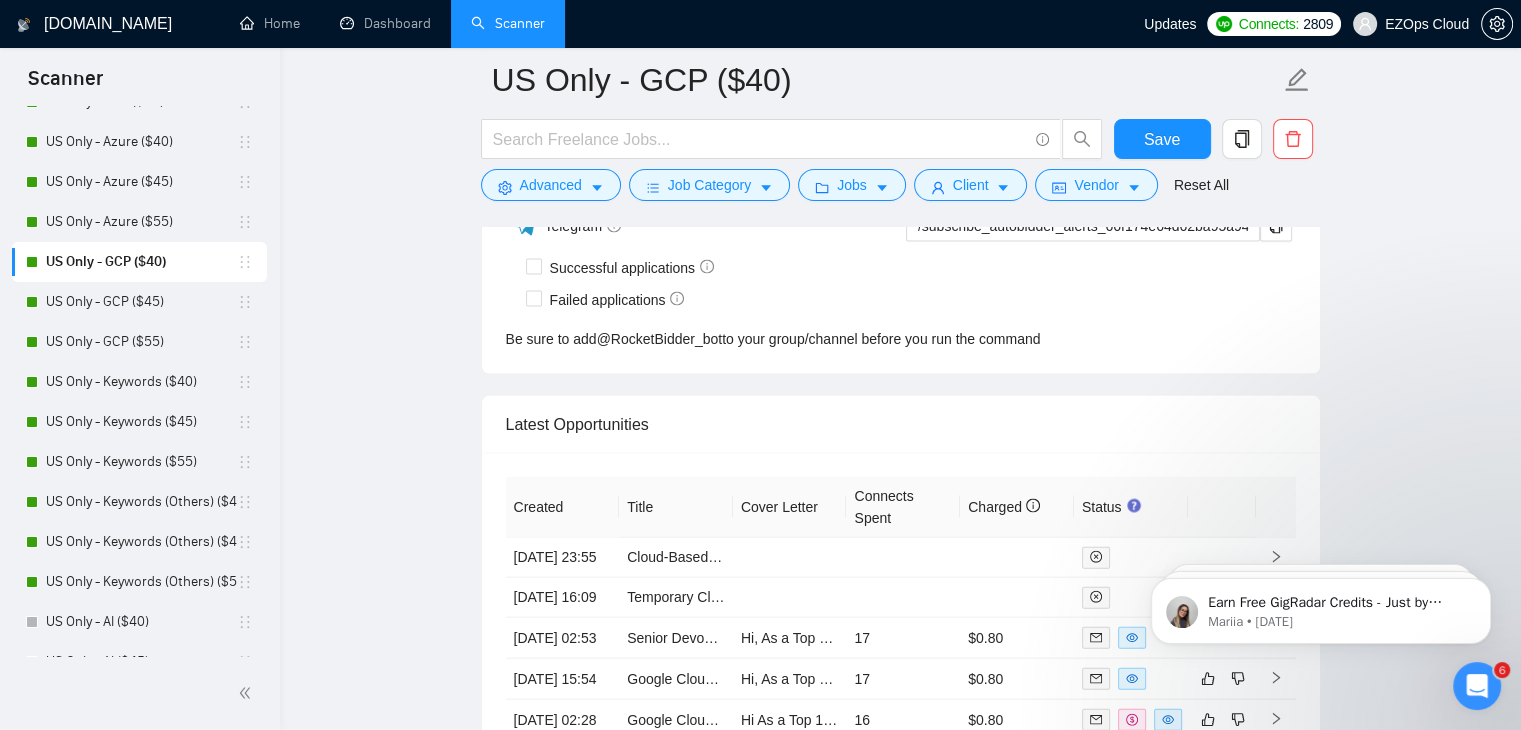 scroll, scrollTop: 4340, scrollLeft: 0, axis: vertical 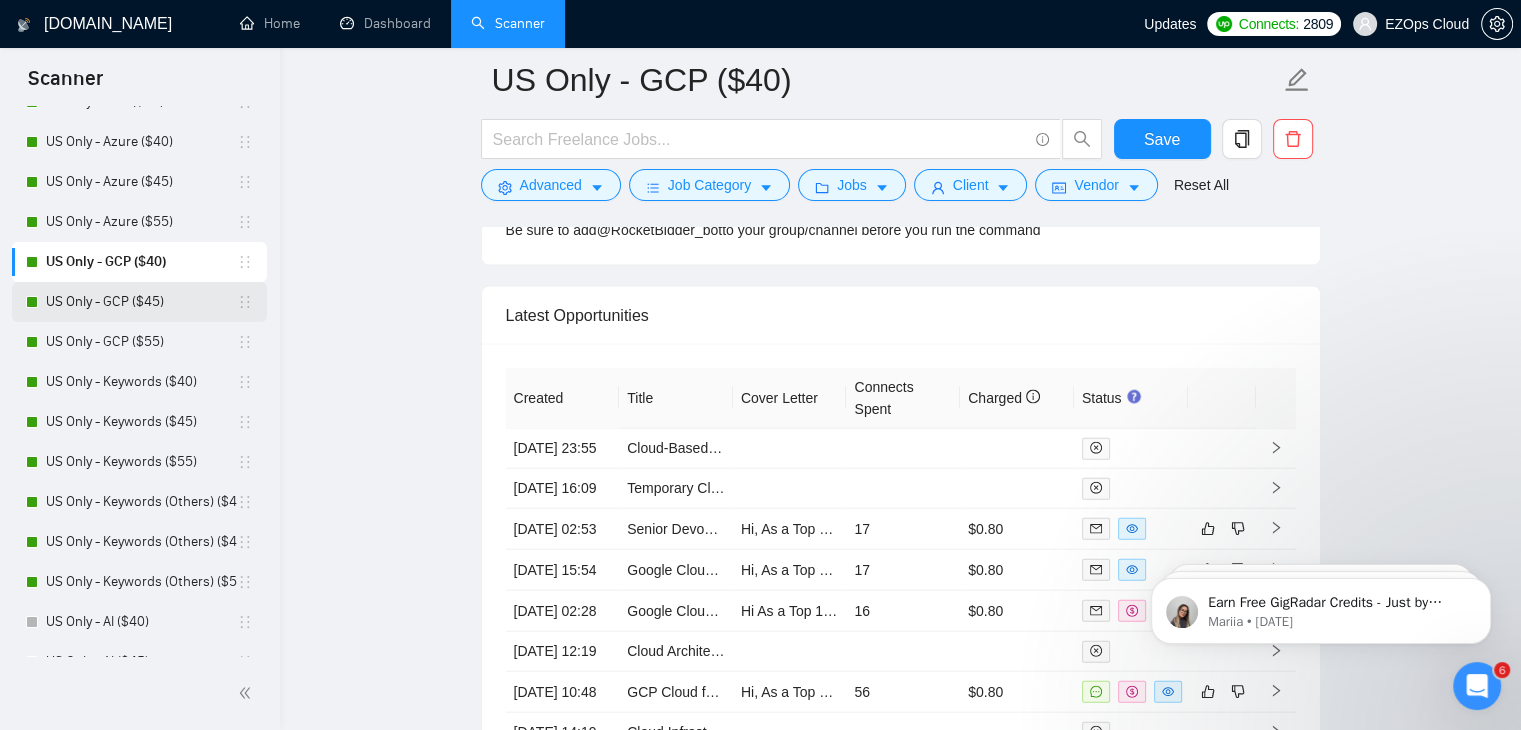 click on "US Only - GCP ($45)" at bounding box center [141, 302] 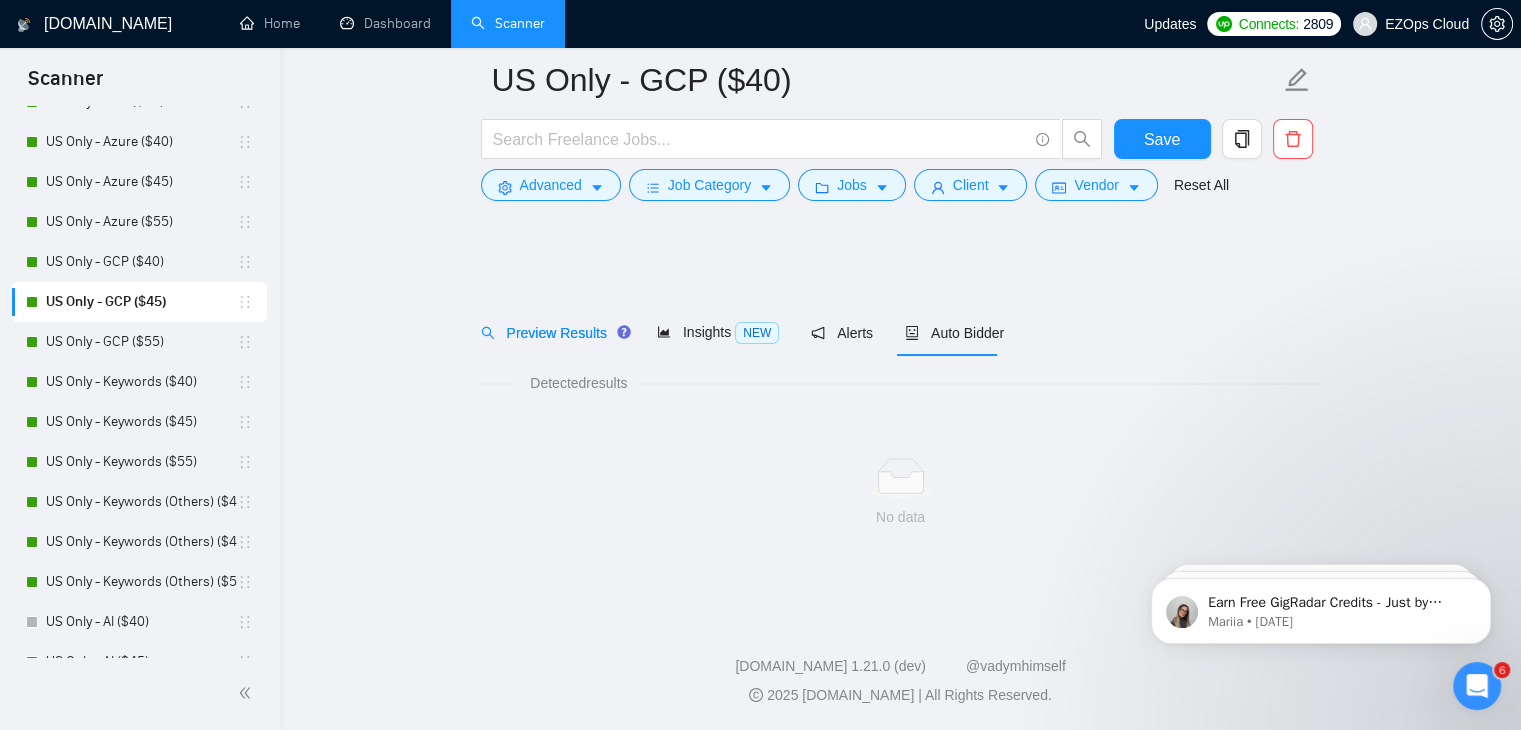scroll, scrollTop: 0, scrollLeft: 0, axis: both 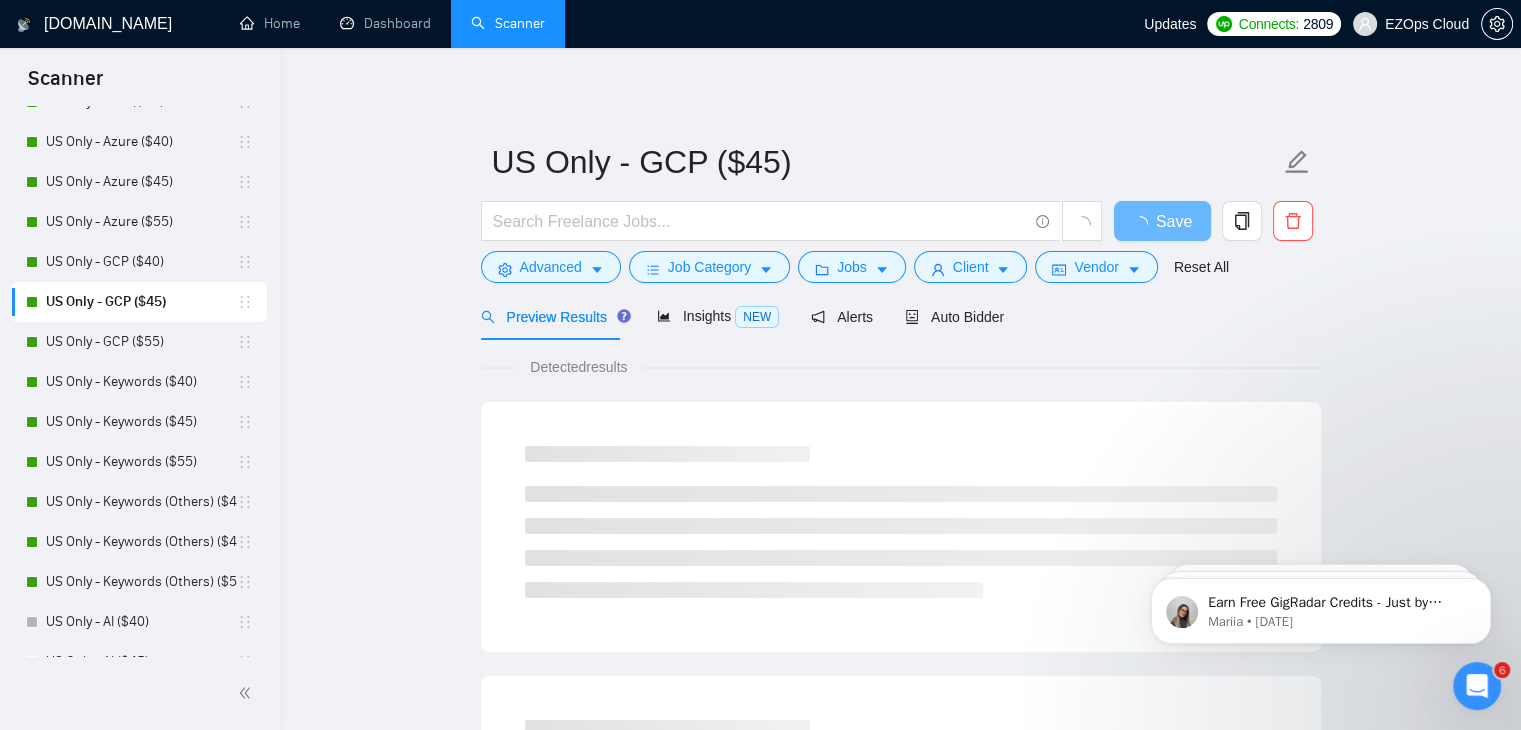 drag, startPoint x: 966, startPoint y: 327, endPoint x: 1535, endPoint y: 616, distance: 638.1865 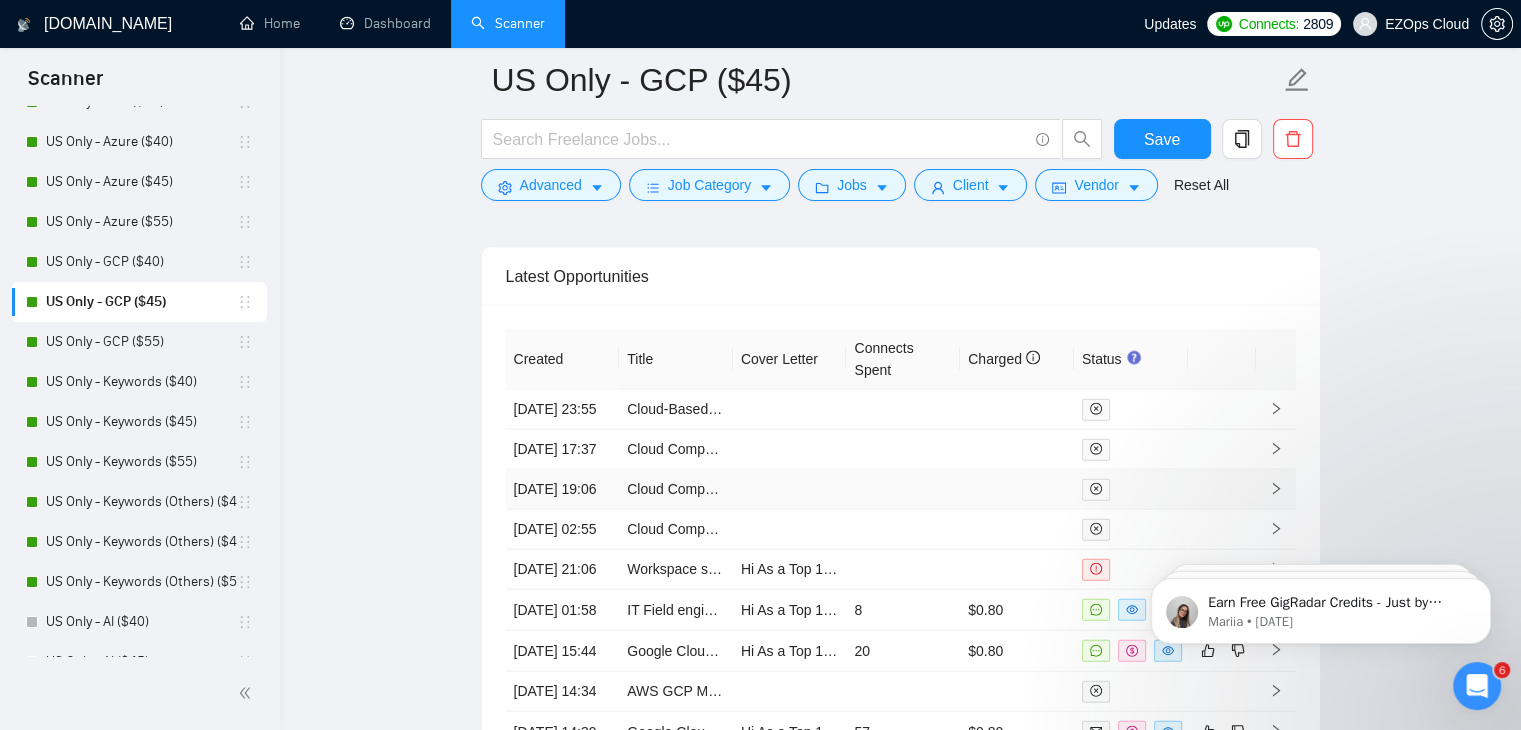 scroll, scrollTop: 4458, scrollLeft: 0, axis: vertical 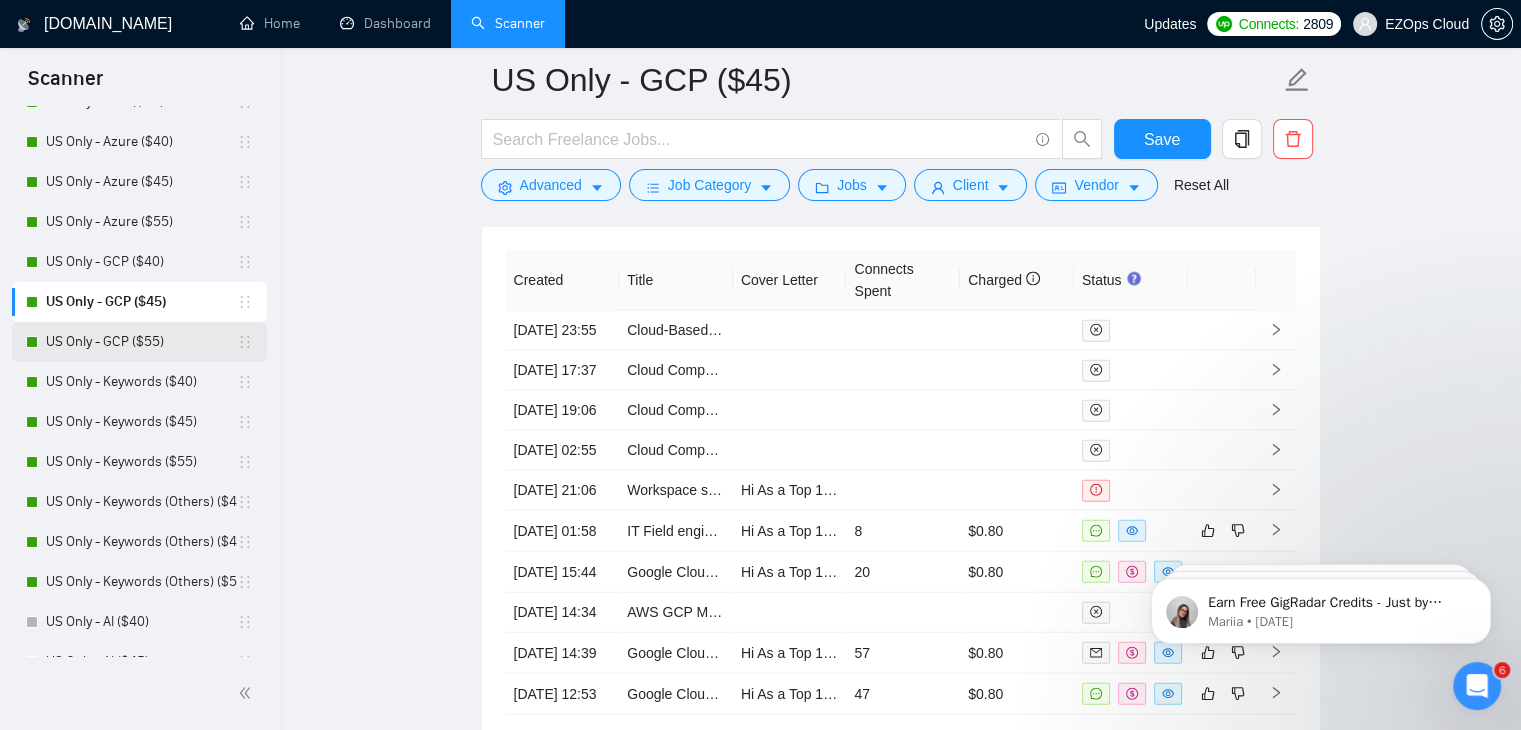 click on "US Only - GCP ($55)" at bounding box center (141, 342) 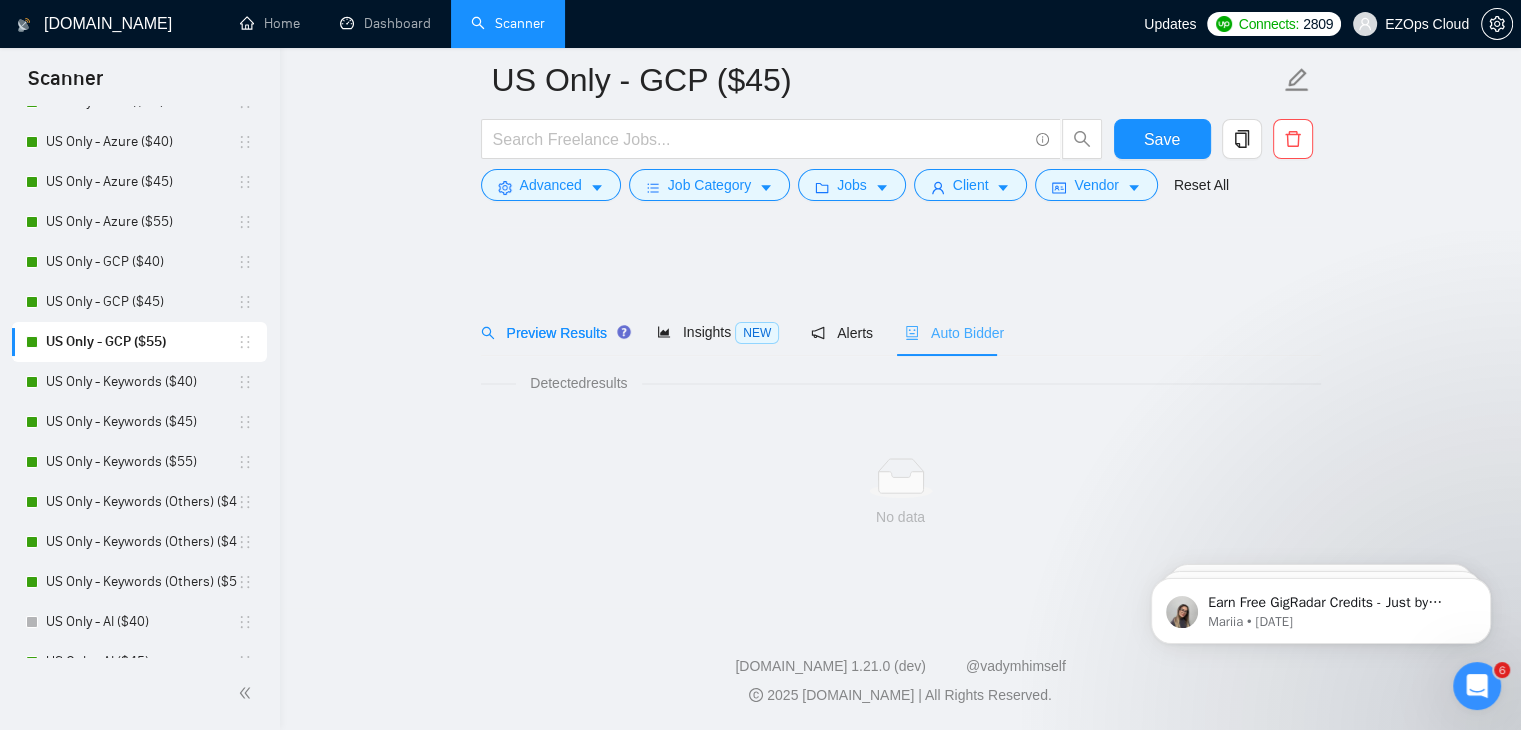 scroll, scrollTop: 0, scrollLeft: 0, axis: both 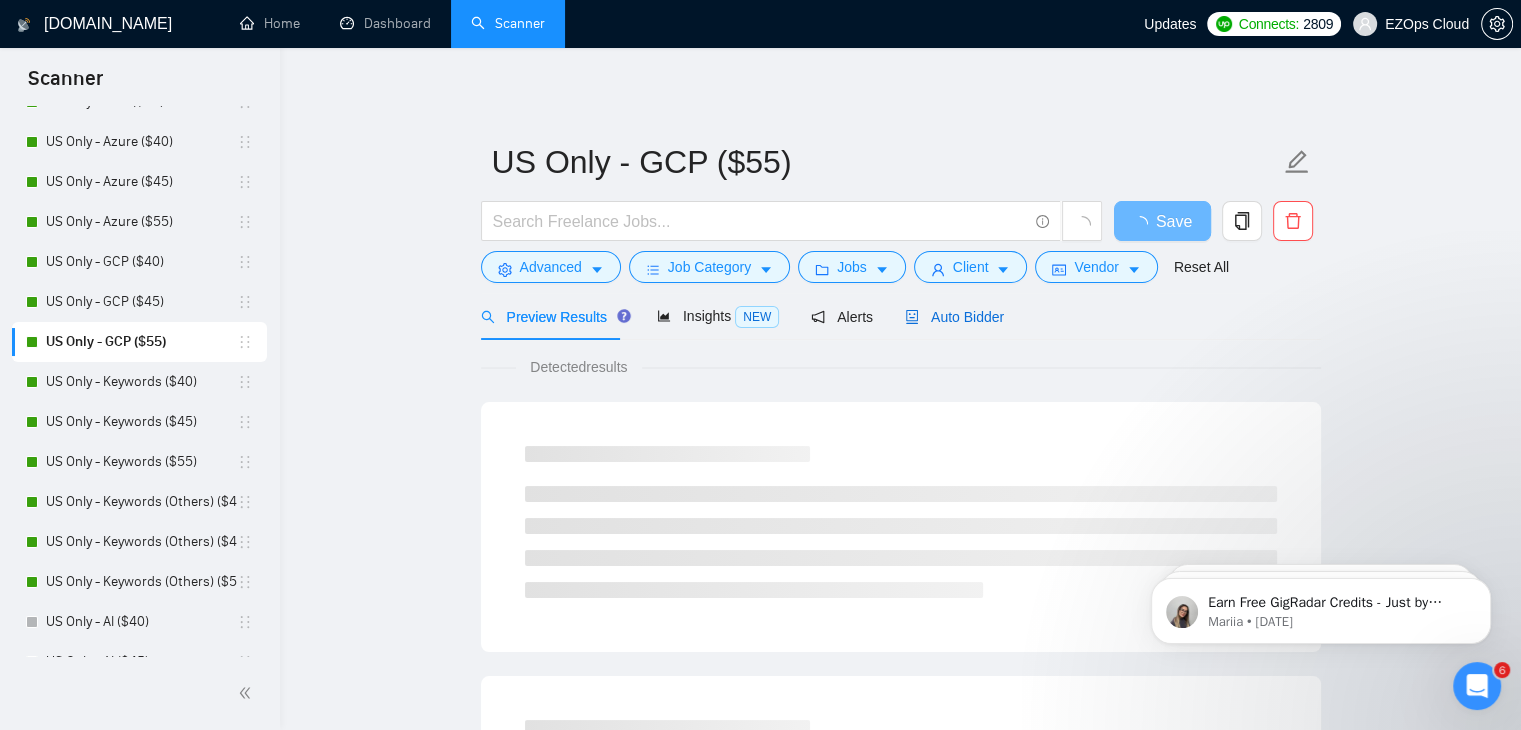 click 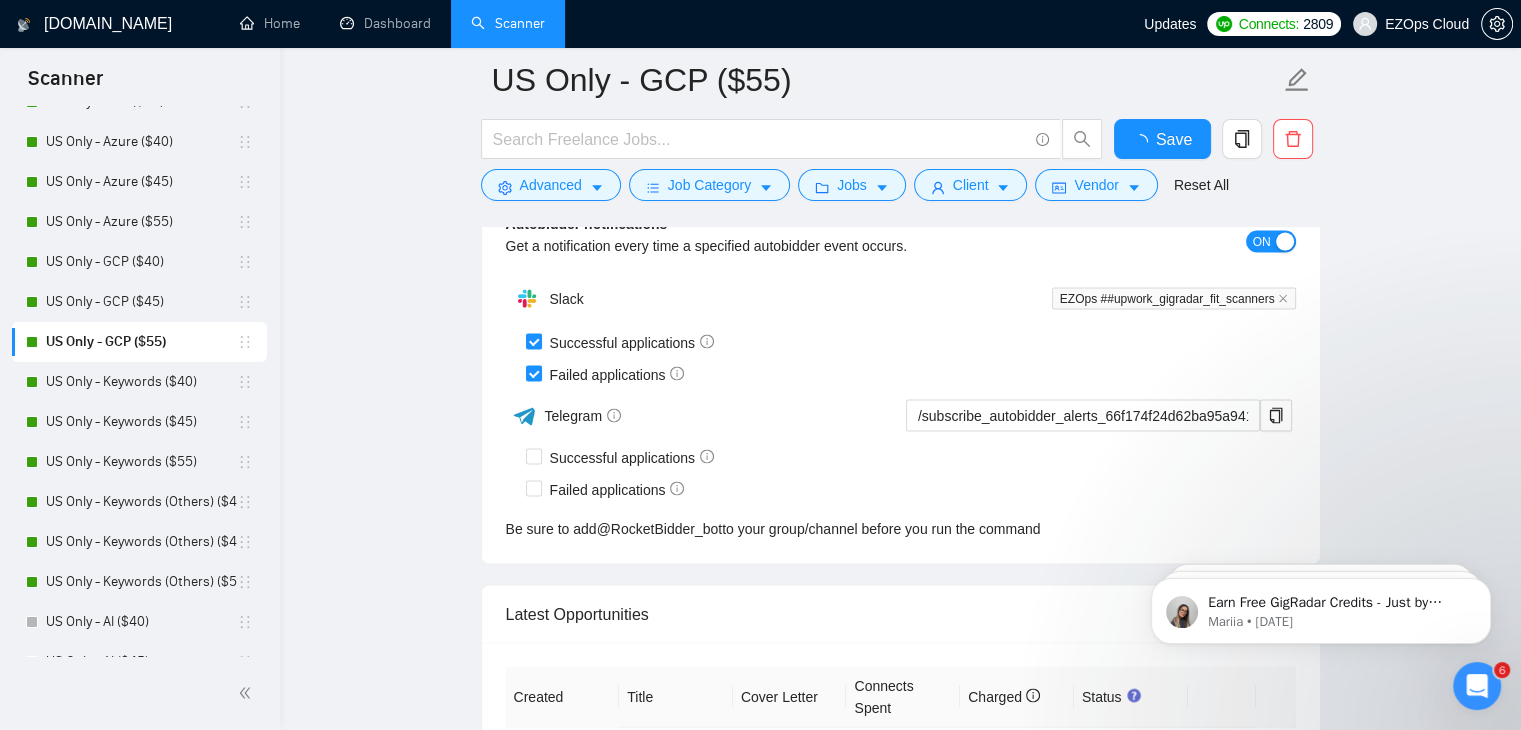 scroll, scrollTop: 4341, scrollLeft: 0, axis: vertical 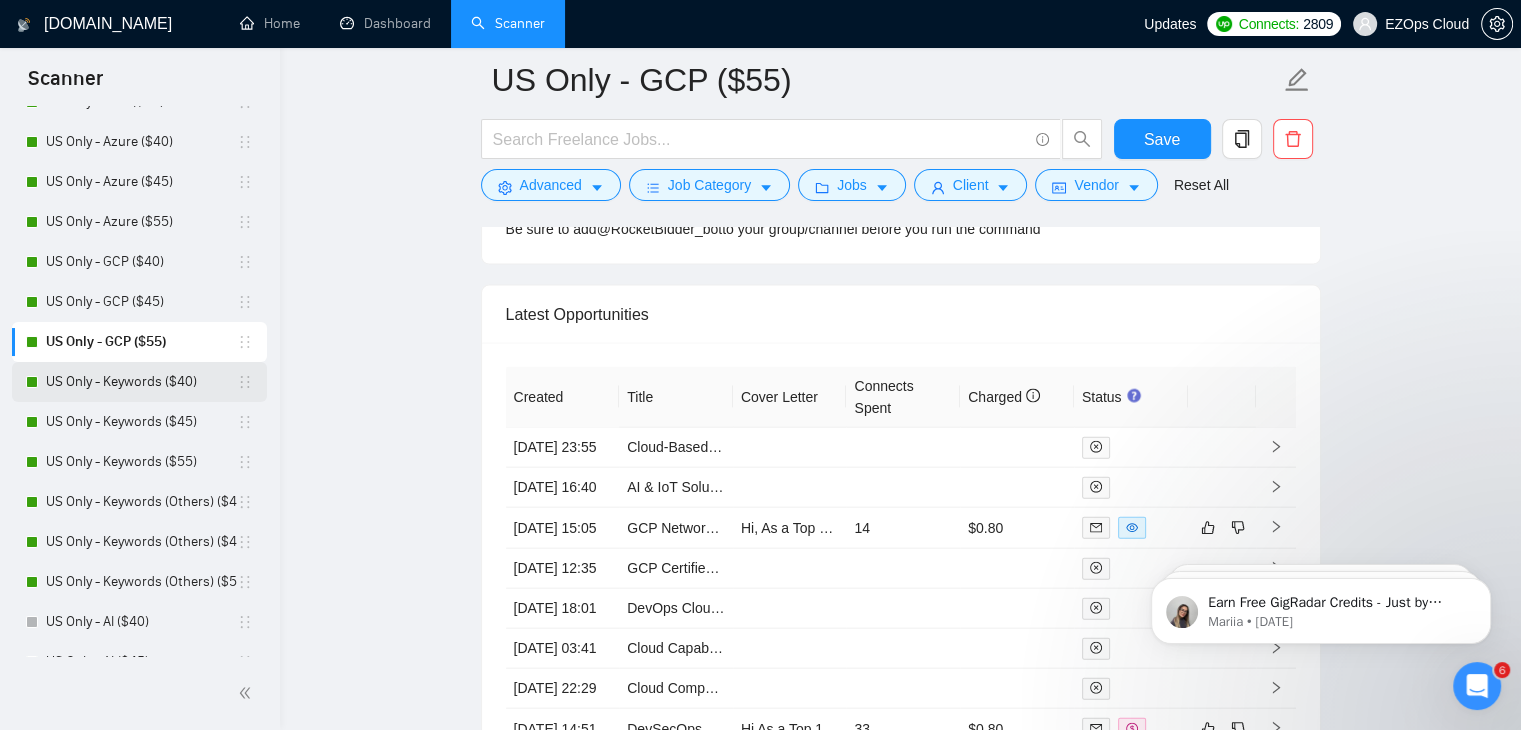 click on "US Only - Keywords ($40)" at bounding box center (141, 382) 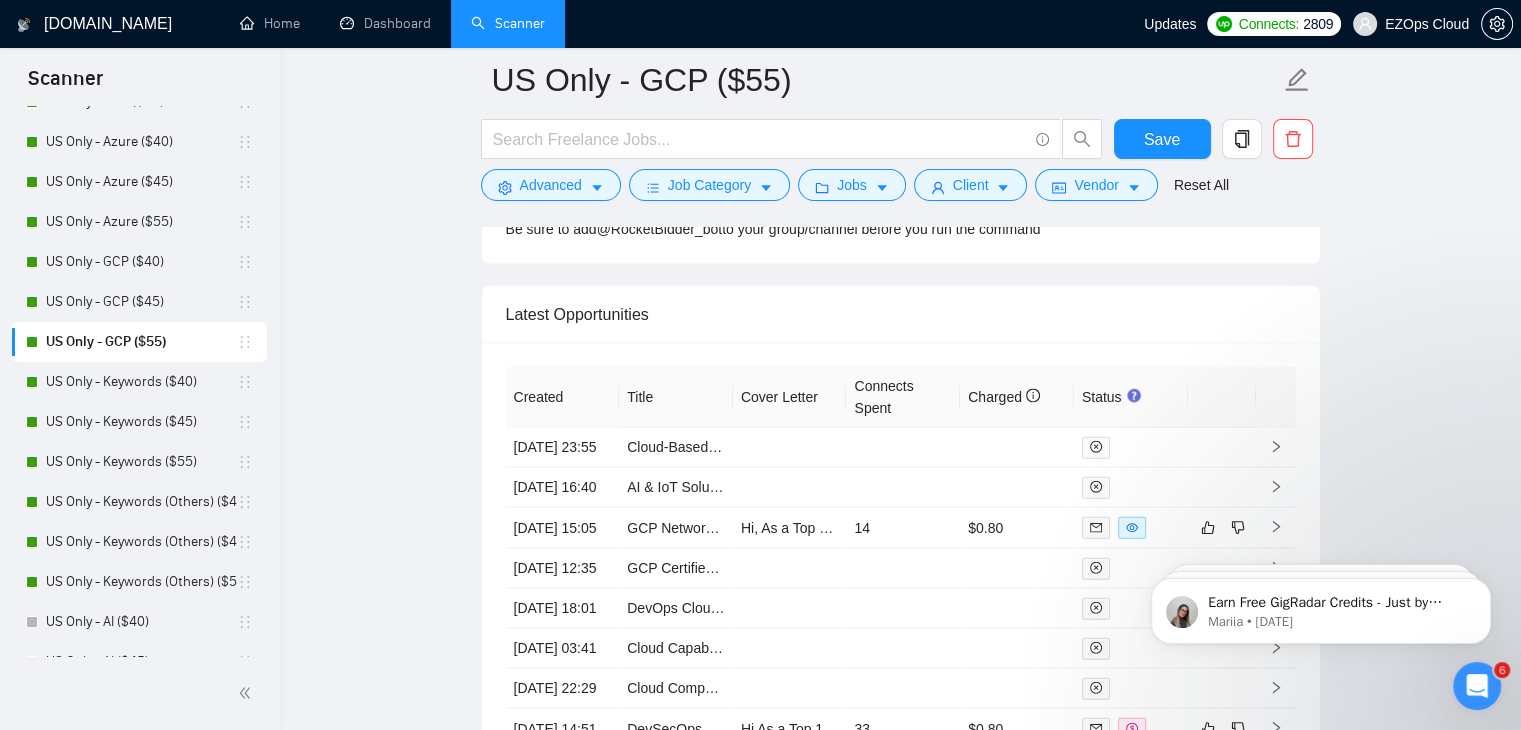 scroll, scrollTop: 0, scrollLeft: 0, axis: both 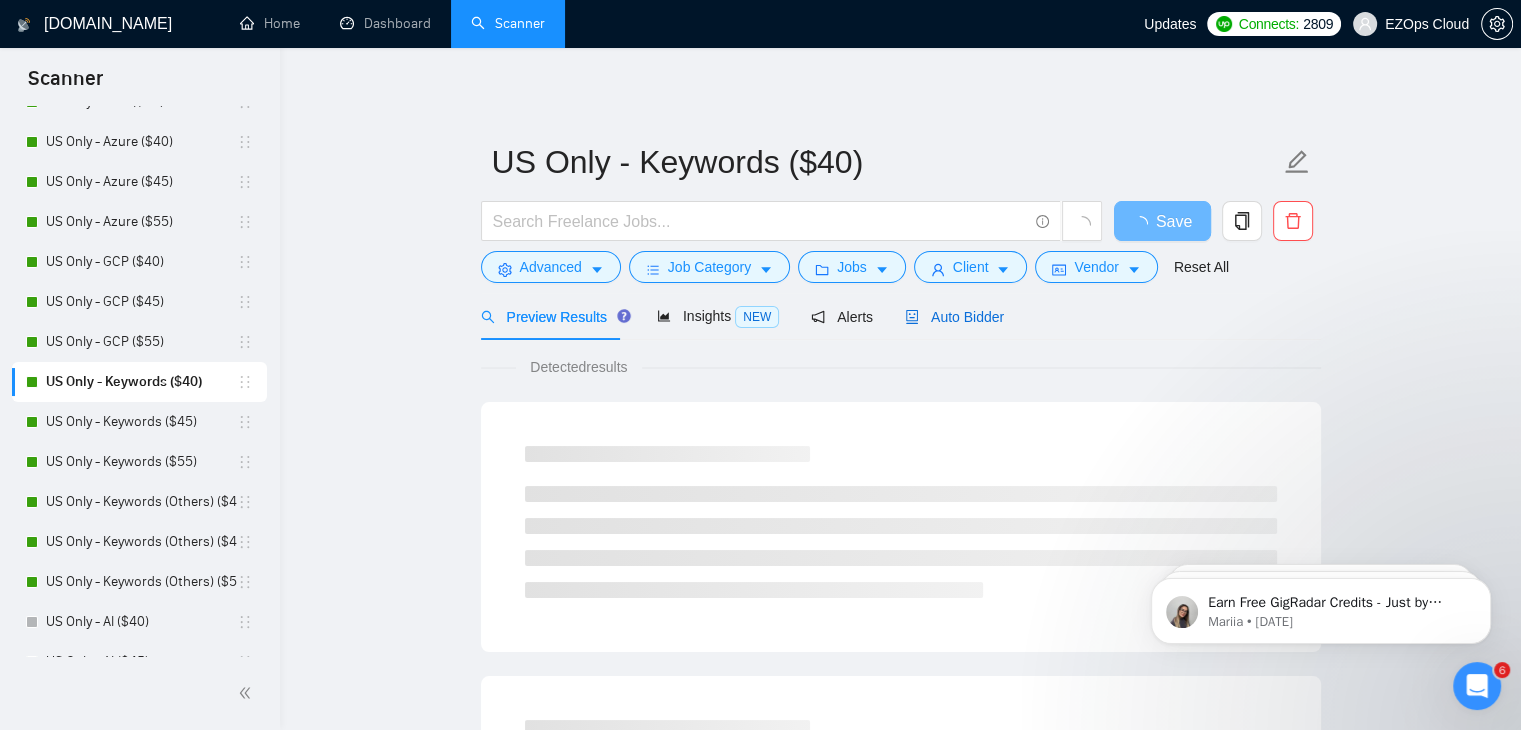 click on "Auto Bidder" at bounding box center [954, 317] 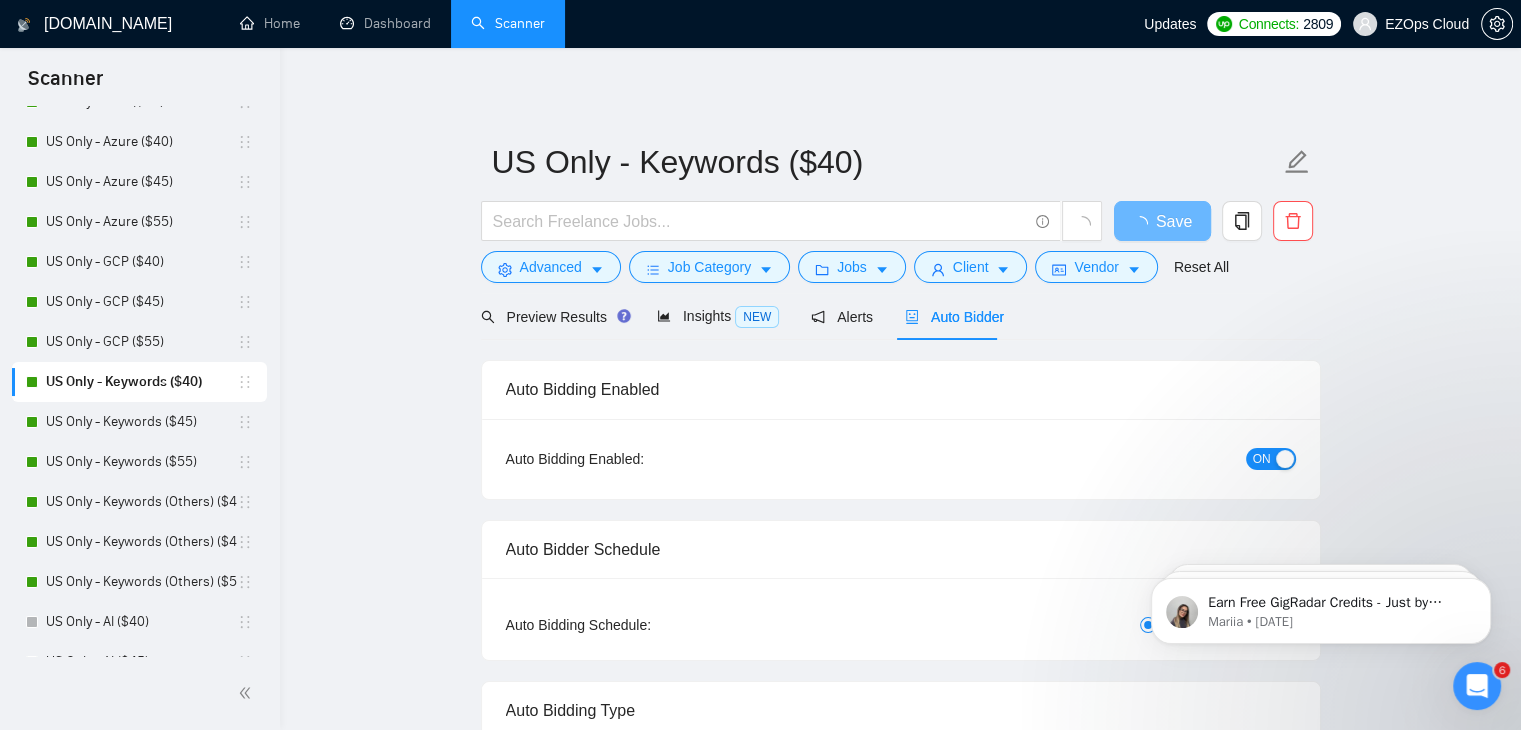 type 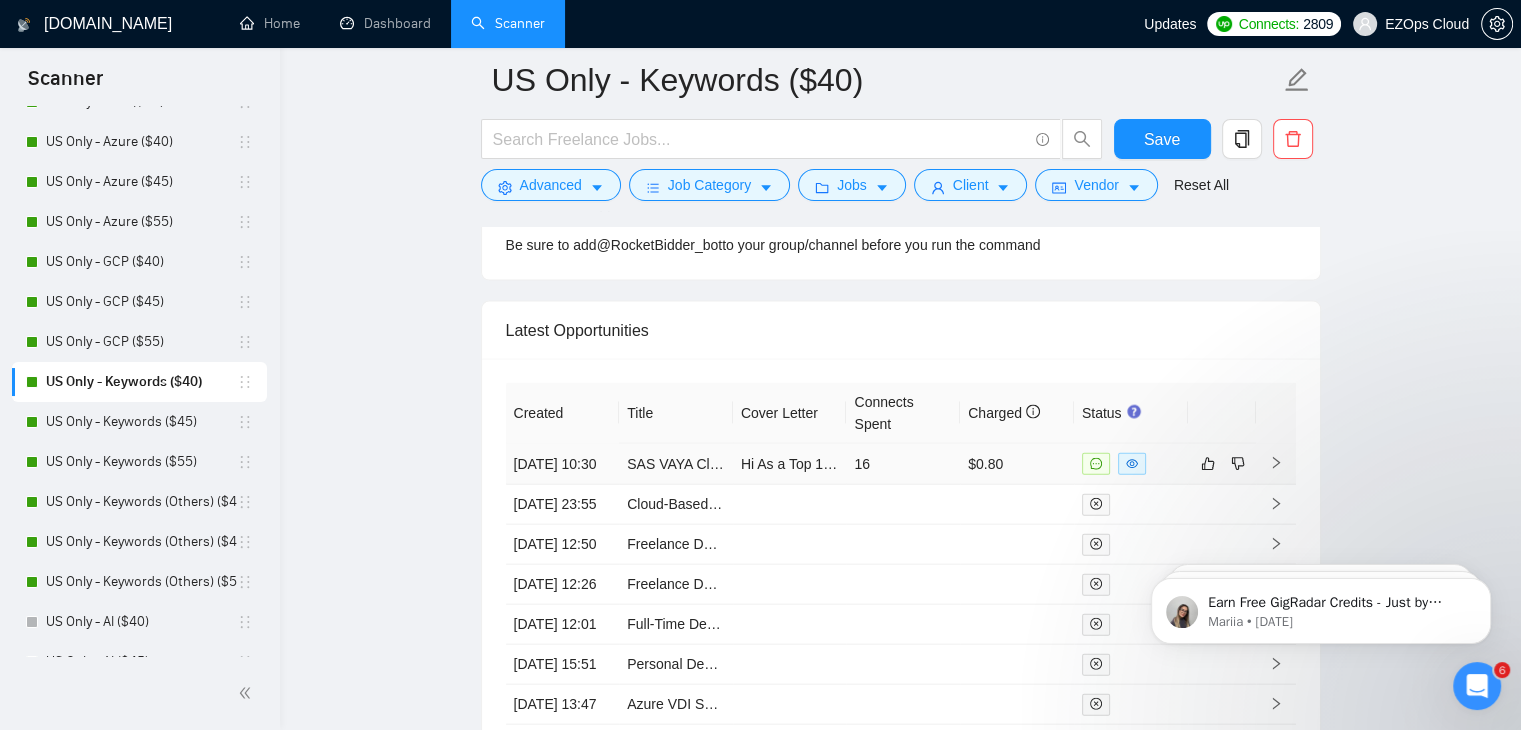 scroll, scrollTop: 4425, scrollLeft: 0, axis: vertical 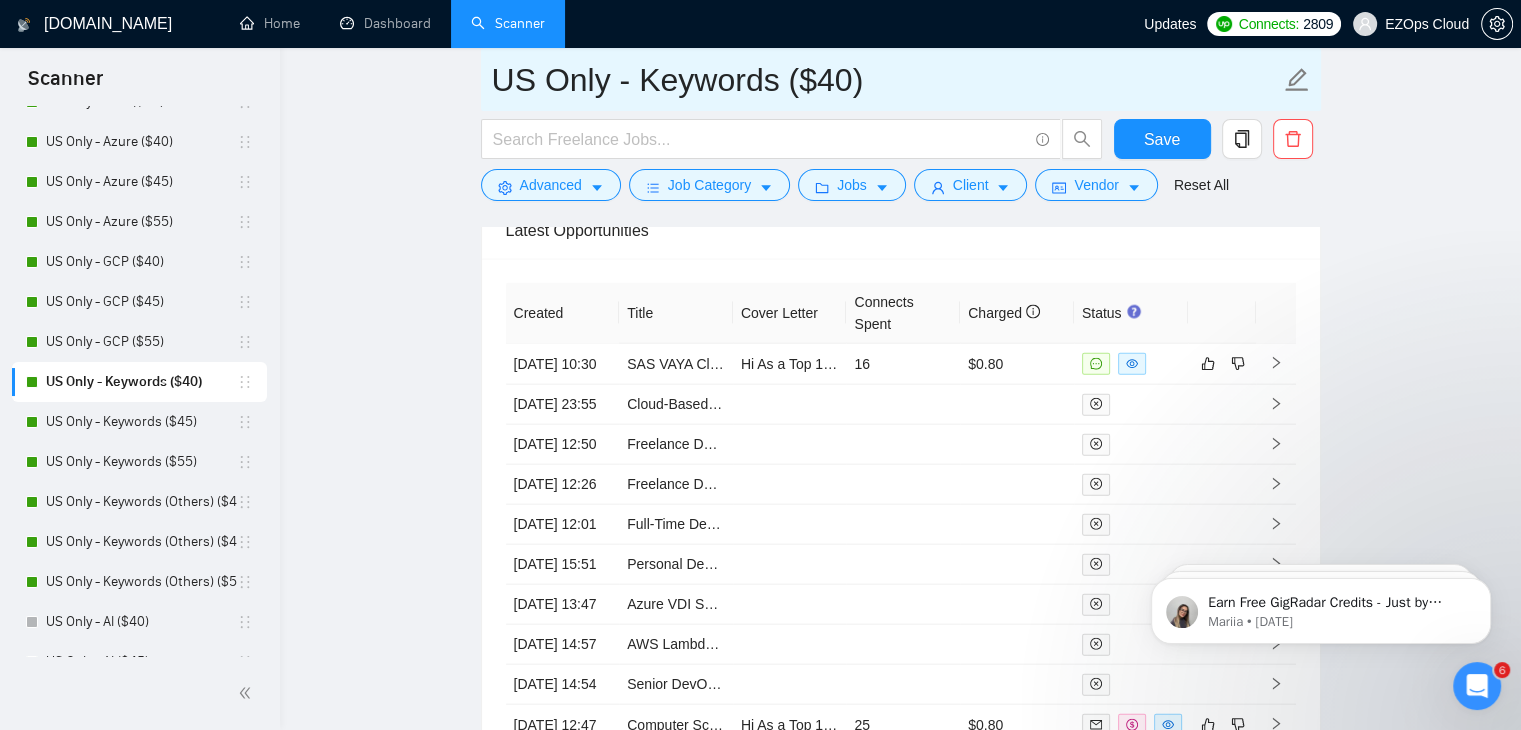 drag, startPoint x: 898, startPoint y: 81, endPoint x: 480, endPoint y: 86, distance: 418.0299 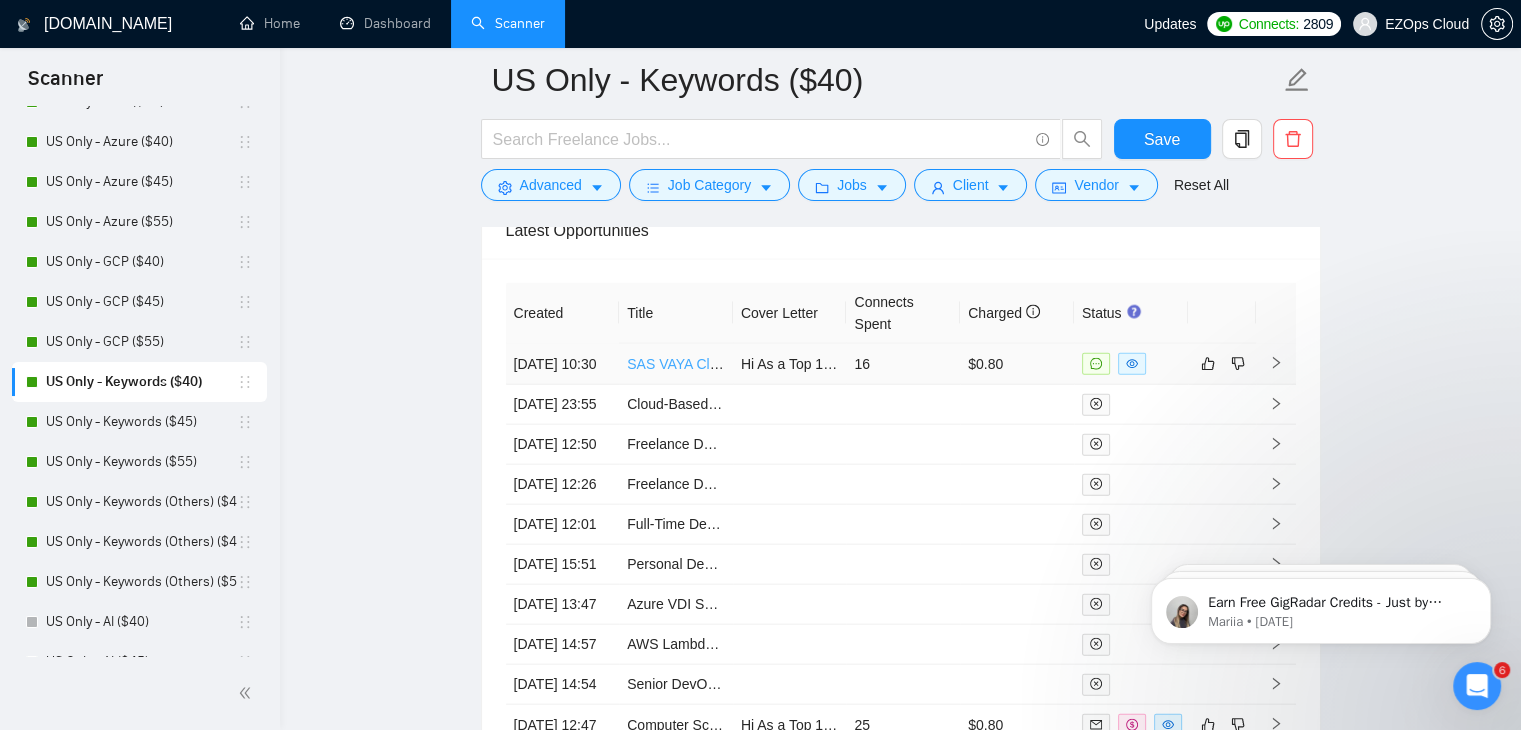 click on "SAS VAYA Classic to SAS Viya Migration Reference Architecture" at bounding box center (827, 364) 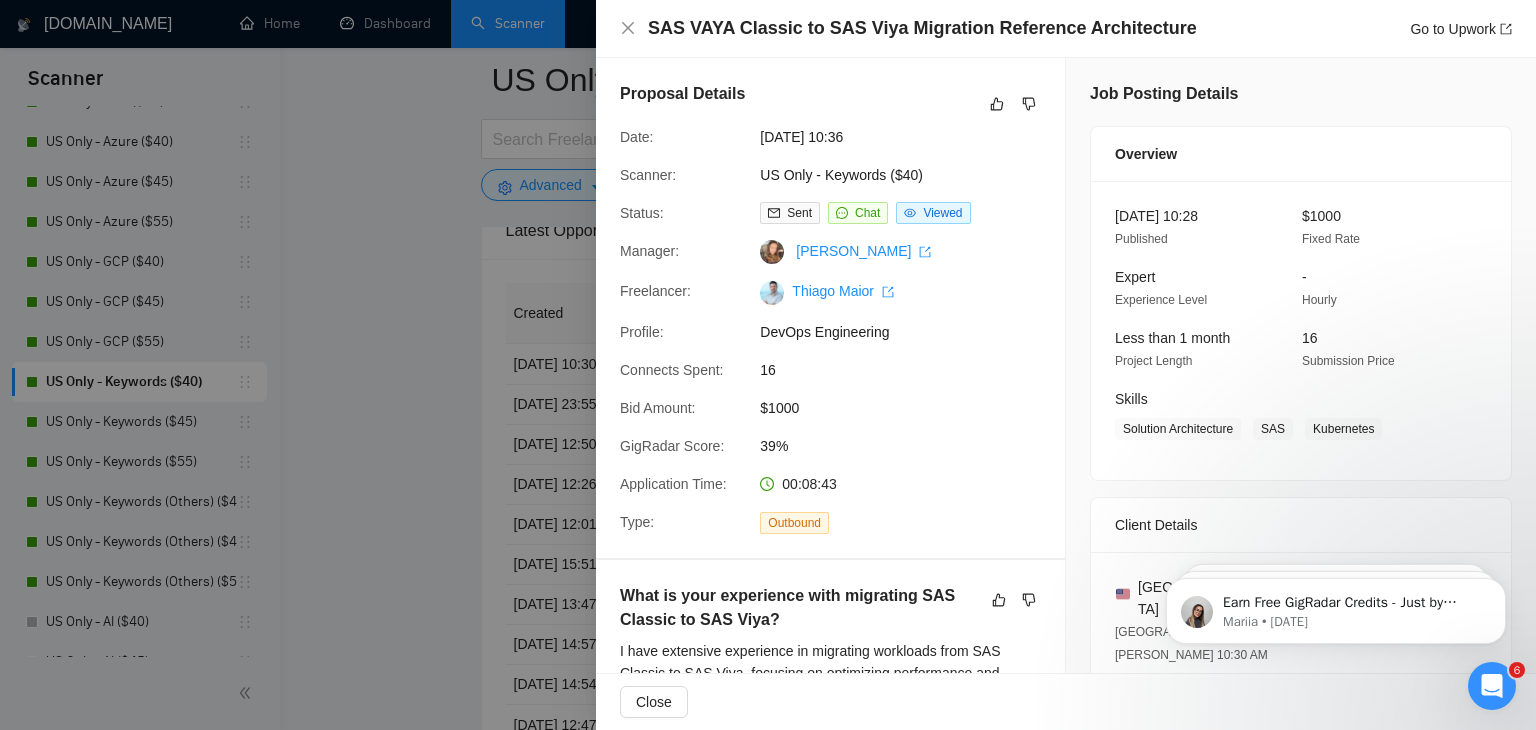 click at bounding box center [768, 365] 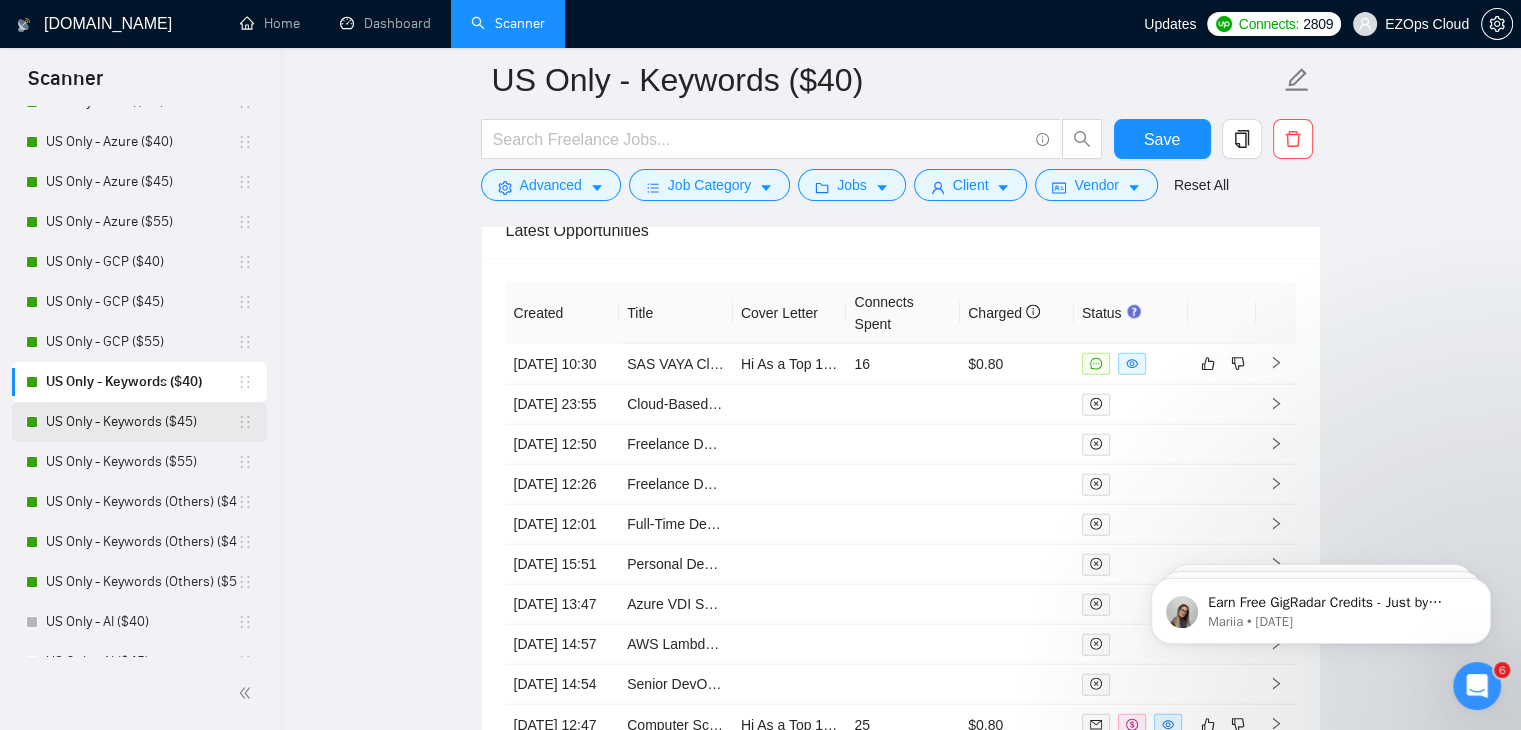 click on "US Only - Keywords ($45)" at bounding box center [141, 422] 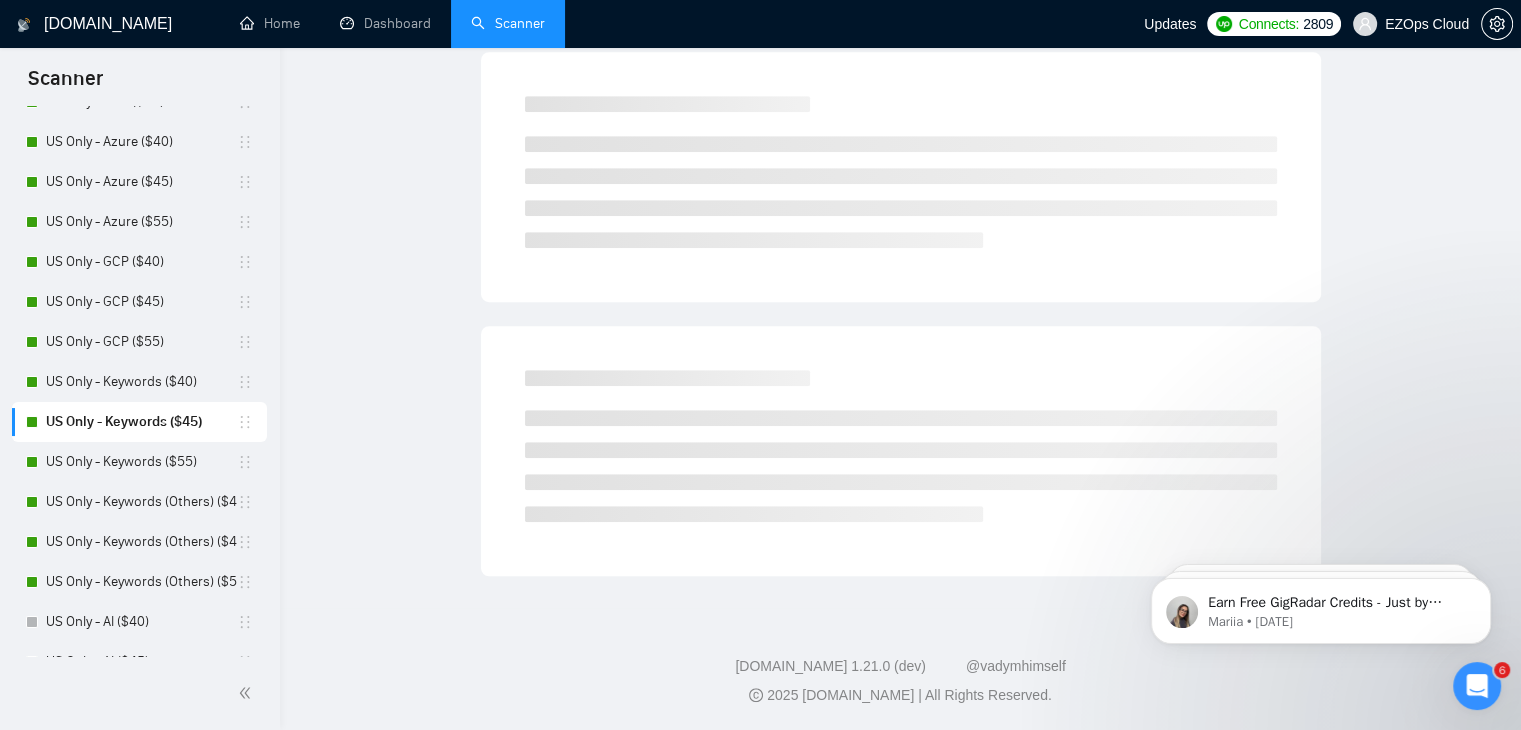 scroll, scrollTop: 0, scrollLeft: 0, axis: both 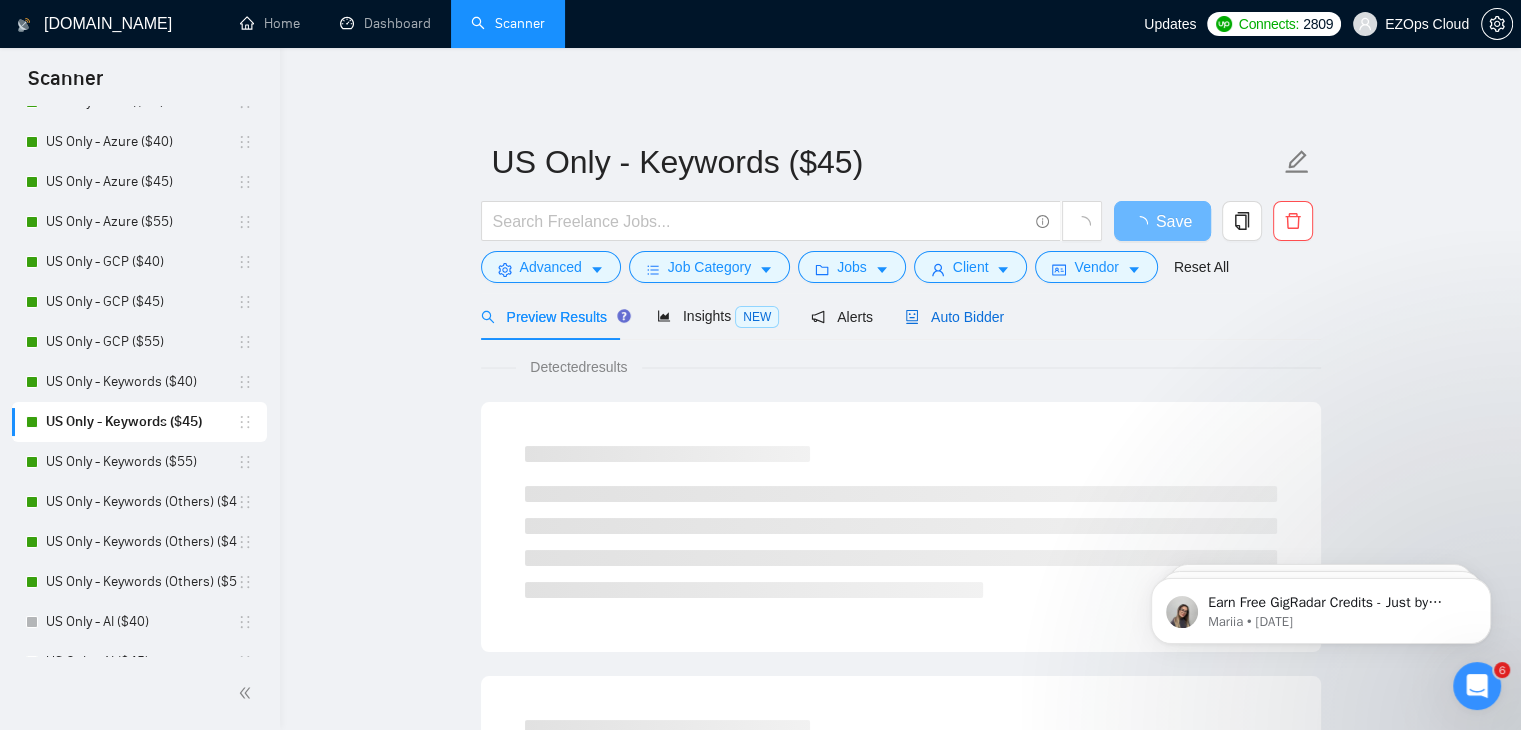 click on "Auto Bidder" at bounding box center [954, 317] 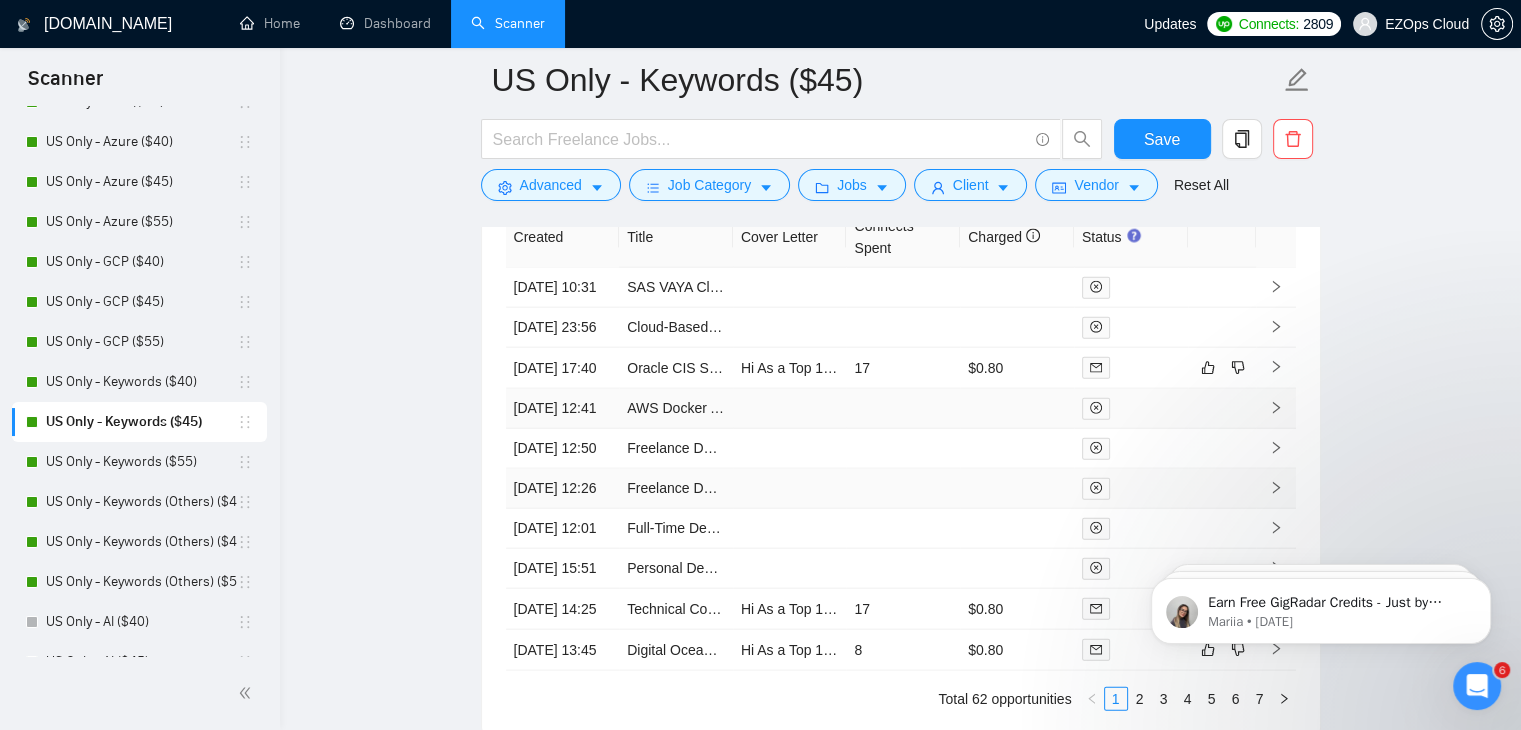 scroll, scrollTop: 4466, scrollLeft: 0, axis: vertical 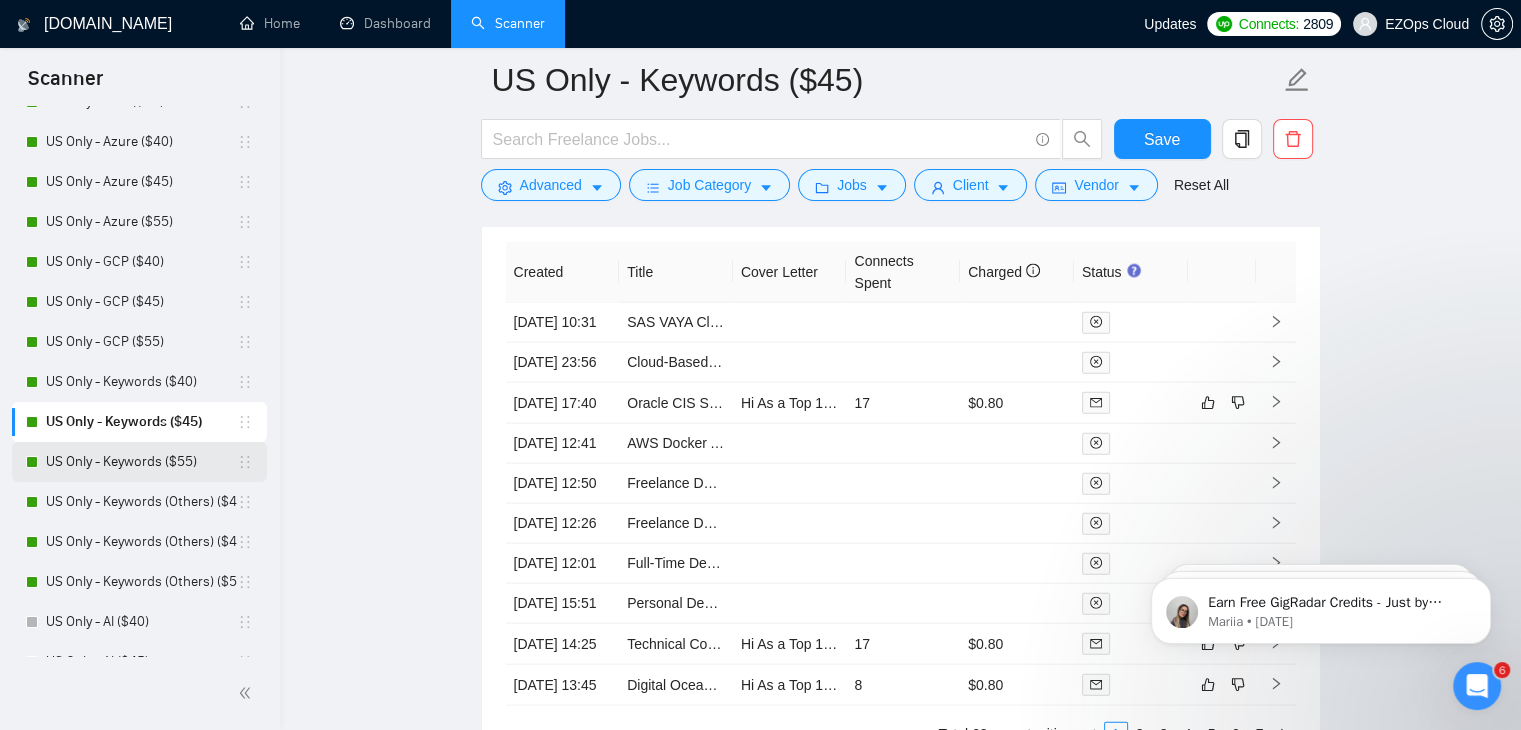 click on "US Only - Keywords ($55)" at bounding box center (141, 462) 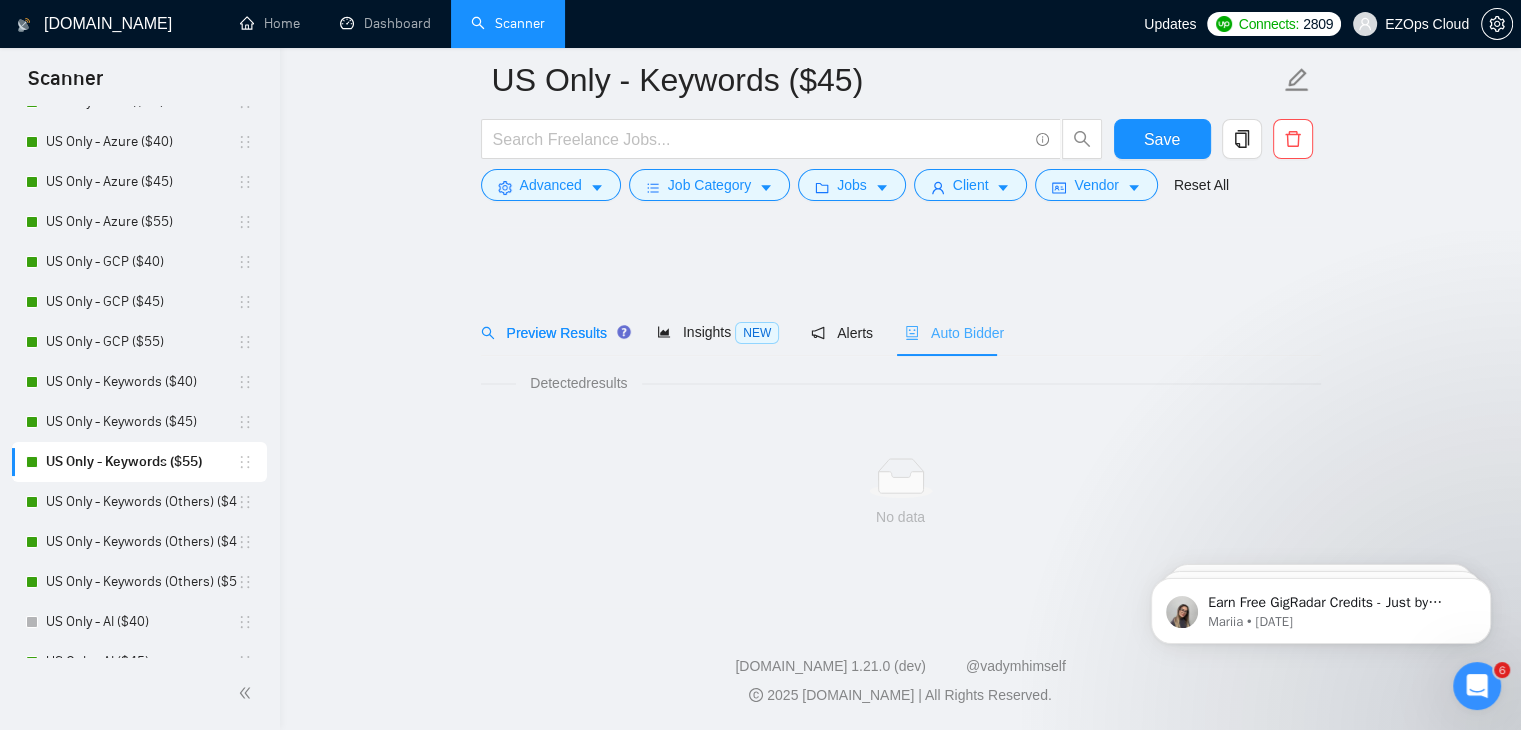 scroll, scrollTop: 0, scrollLeft: 0, axis: both 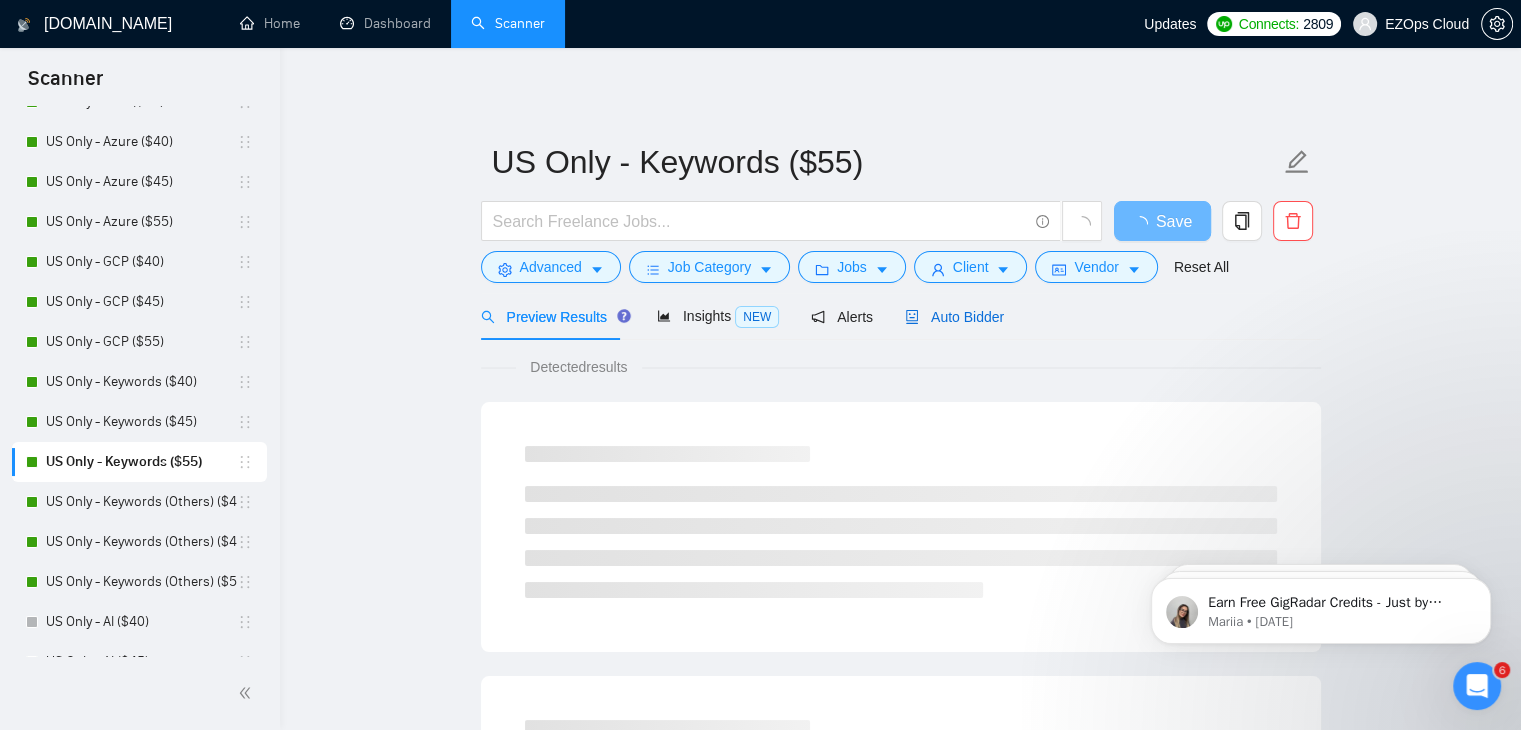drag, startPoint x: 952, startPoint y: 316, endPoint x: 1535, endPoint y: 643, distance: 668.44446 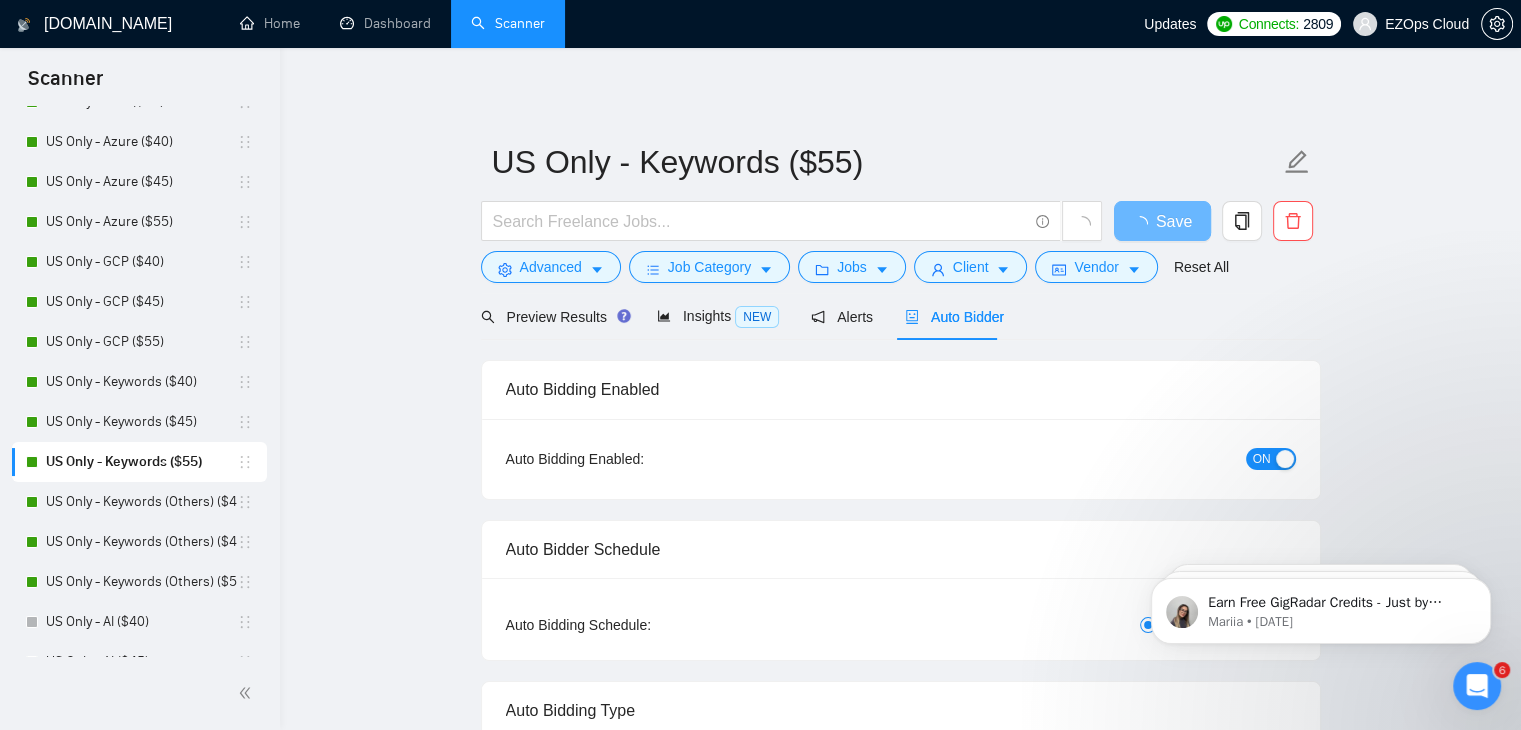 type 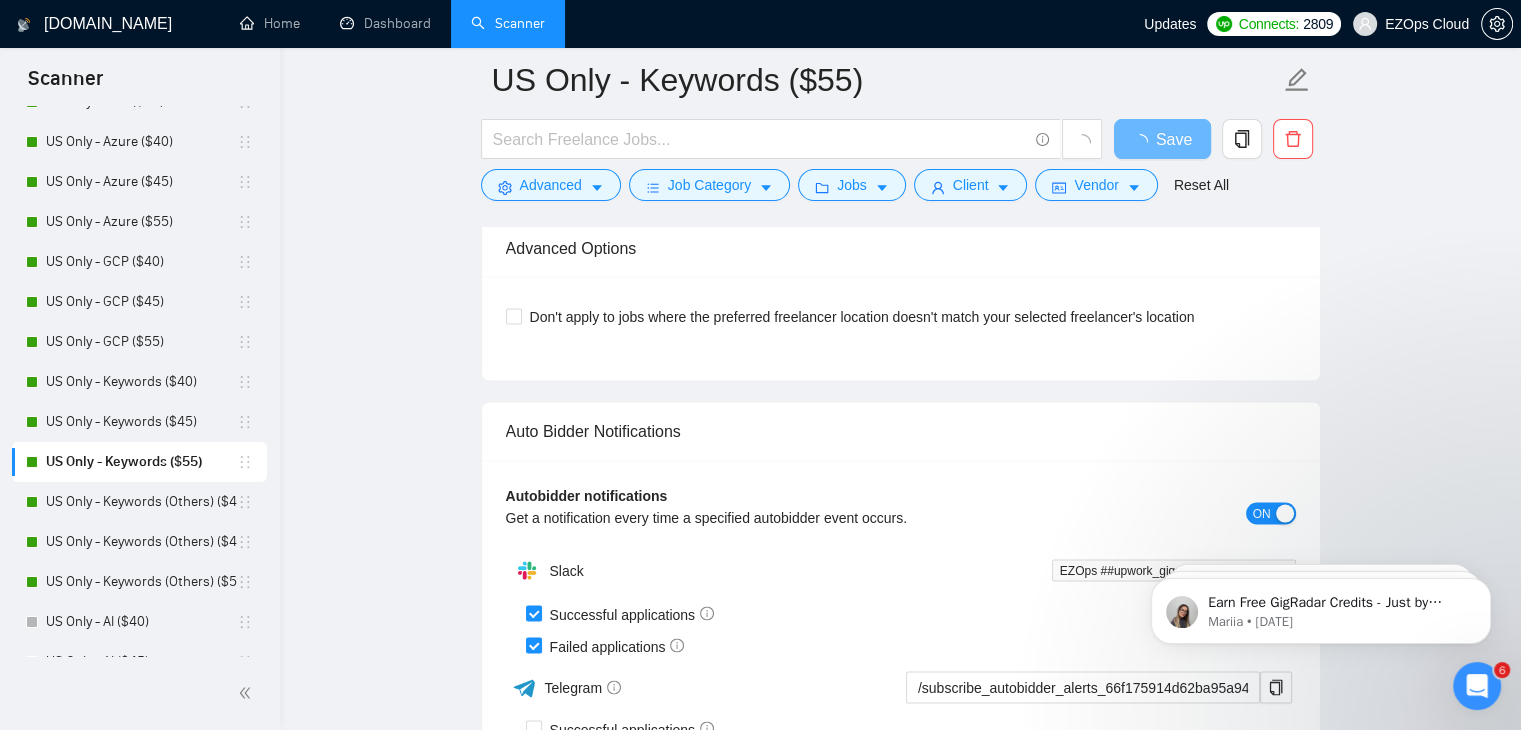 scroll, scrollTop: 4225, scrollLeft: 0, axis: vertical 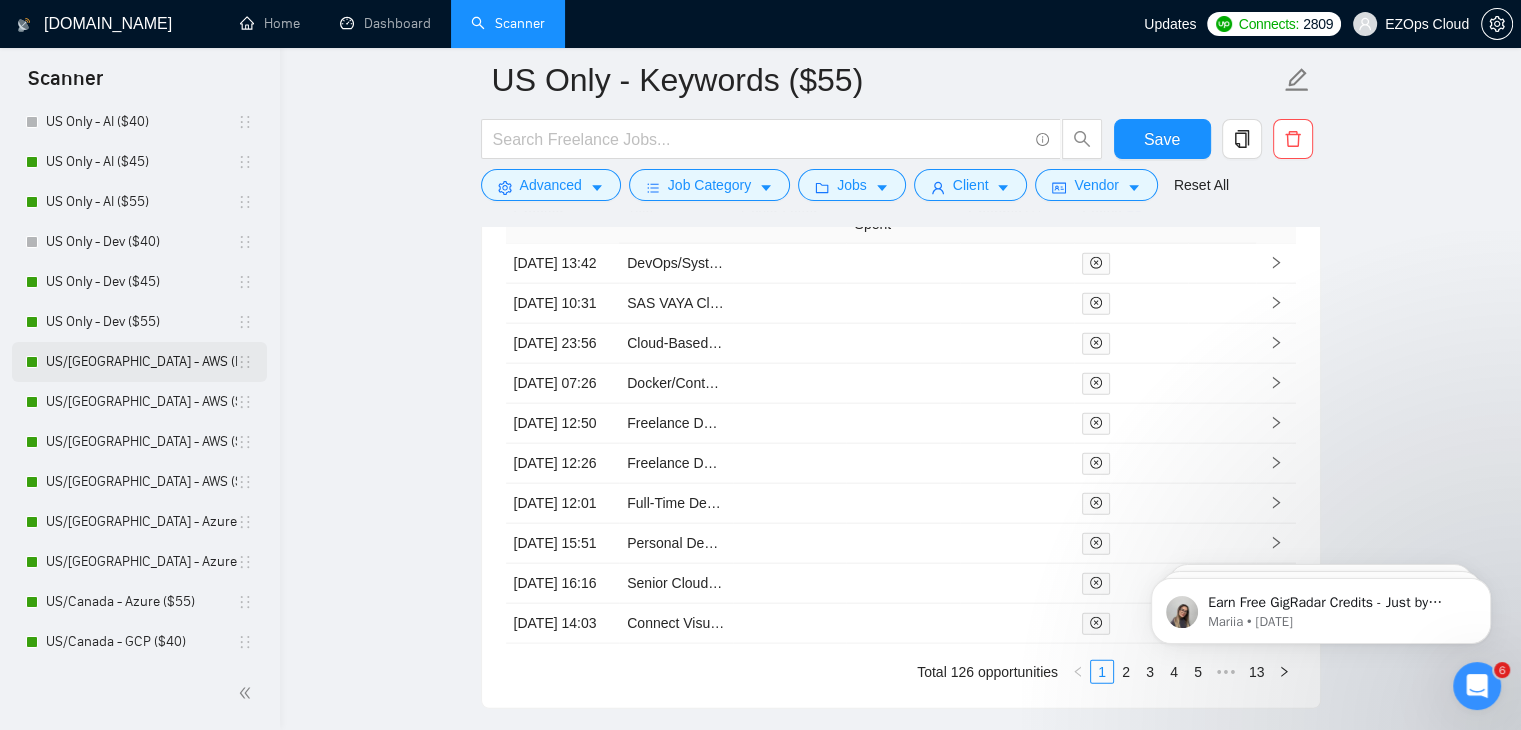 click on "US/[GEOGRAPHIC_DATA] - AWS (Best Clients) ($55)" at bounding box center [141, 362] 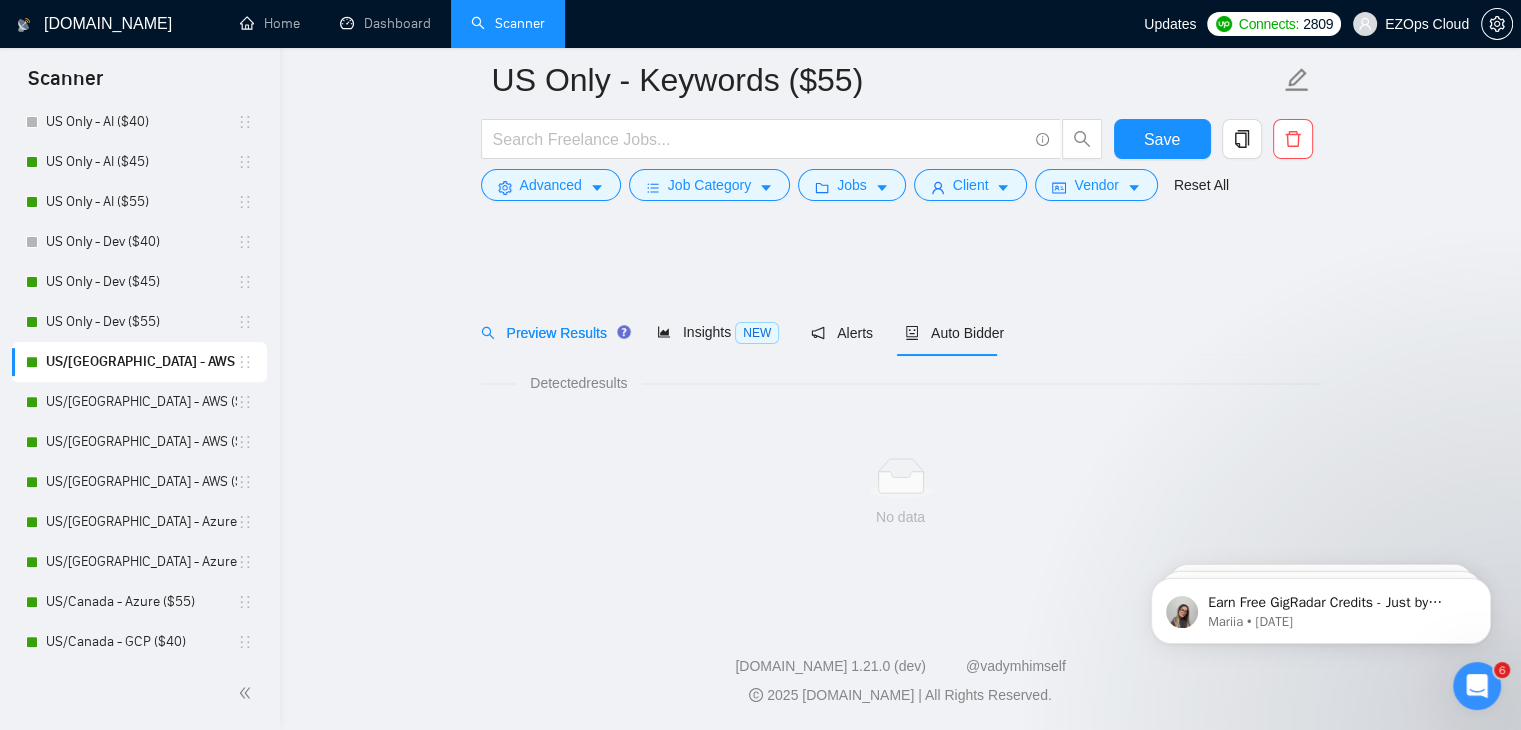 scroll, scrollTop: 0, scrollLeft: 0, axis: both 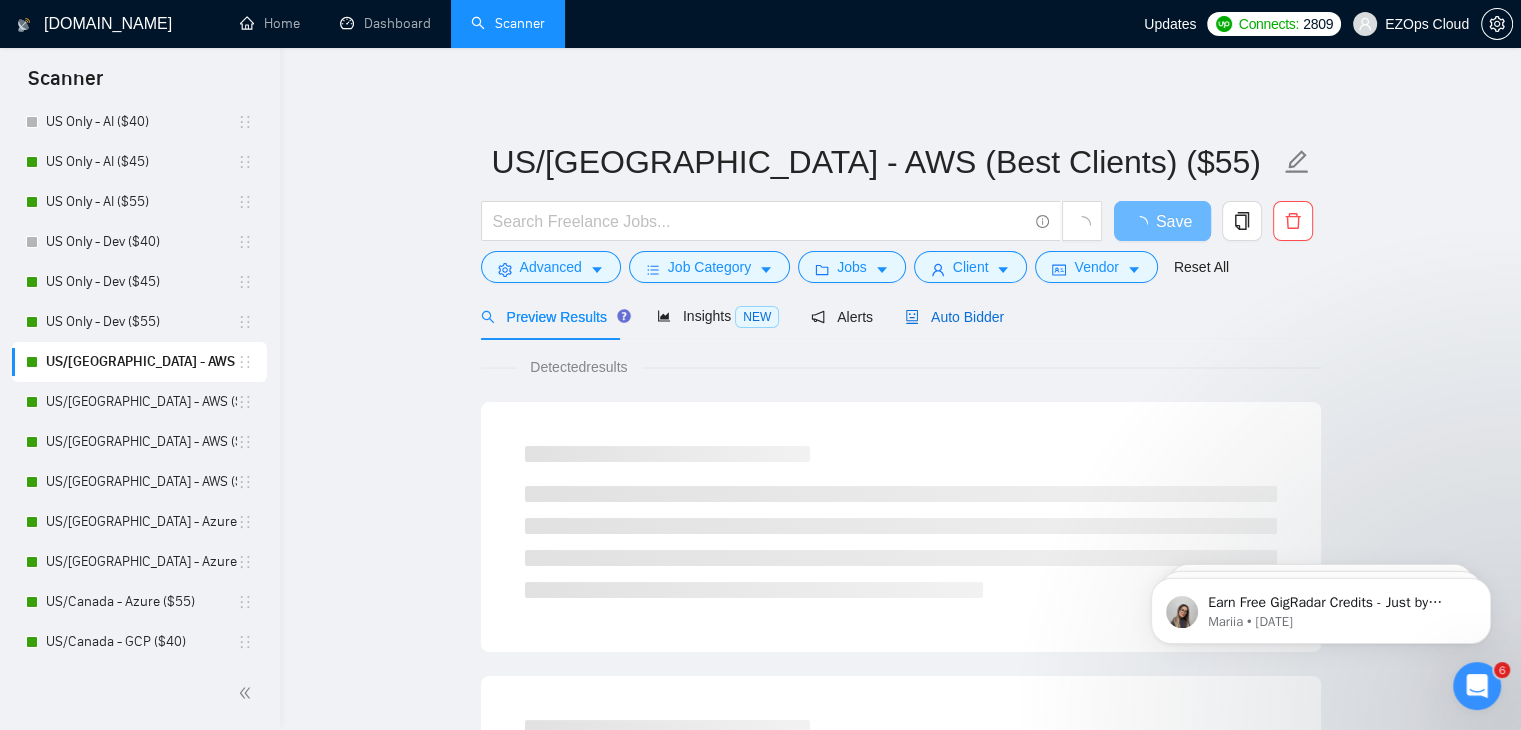 click on "Auto Bidder" at bounding box center (954, 317) 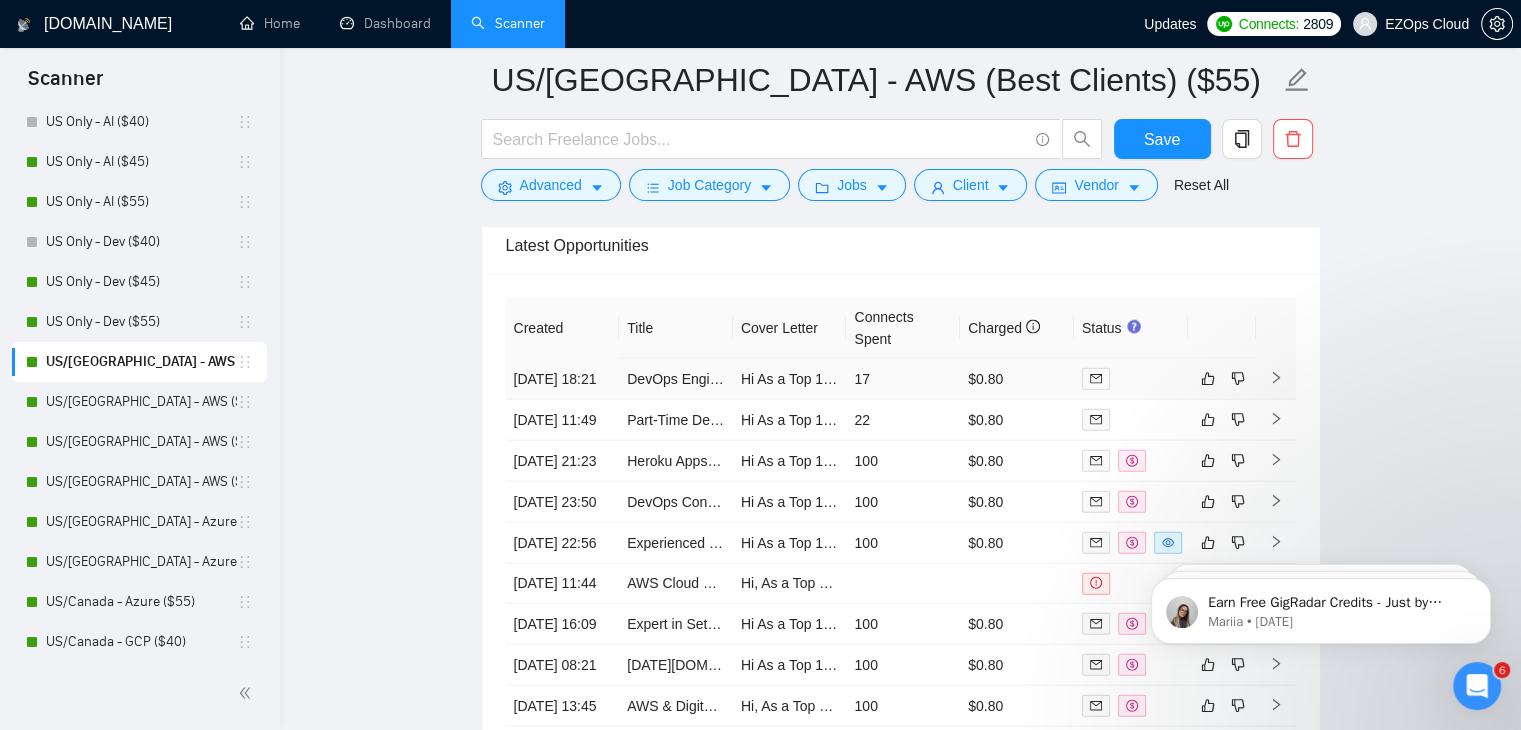 scroll, scrollTop: 4445, scrollLeft: 0, axis: vertical 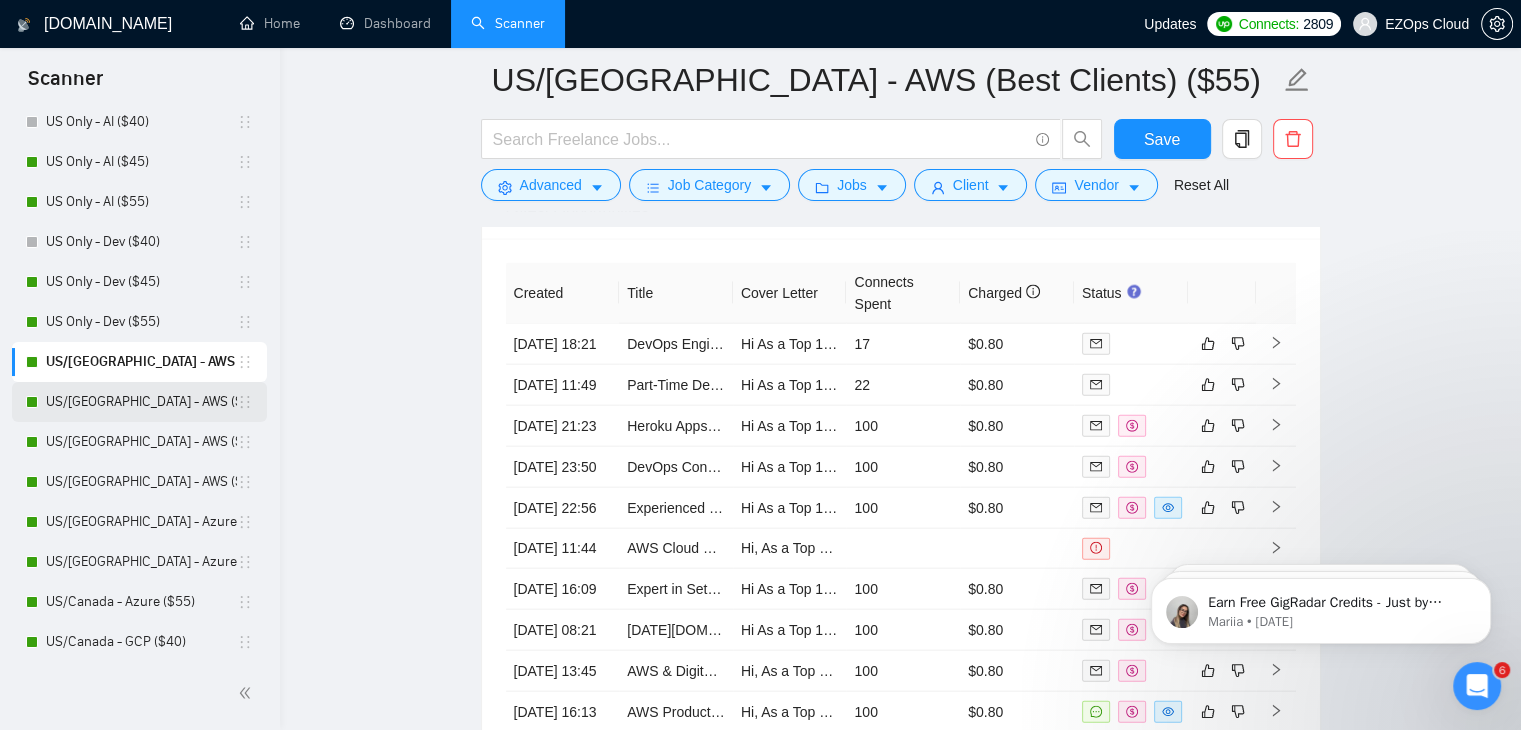 click on "US/[GEOGRAPHIC_DATA] - AWS ($40)" at bounding box center [141, 402] 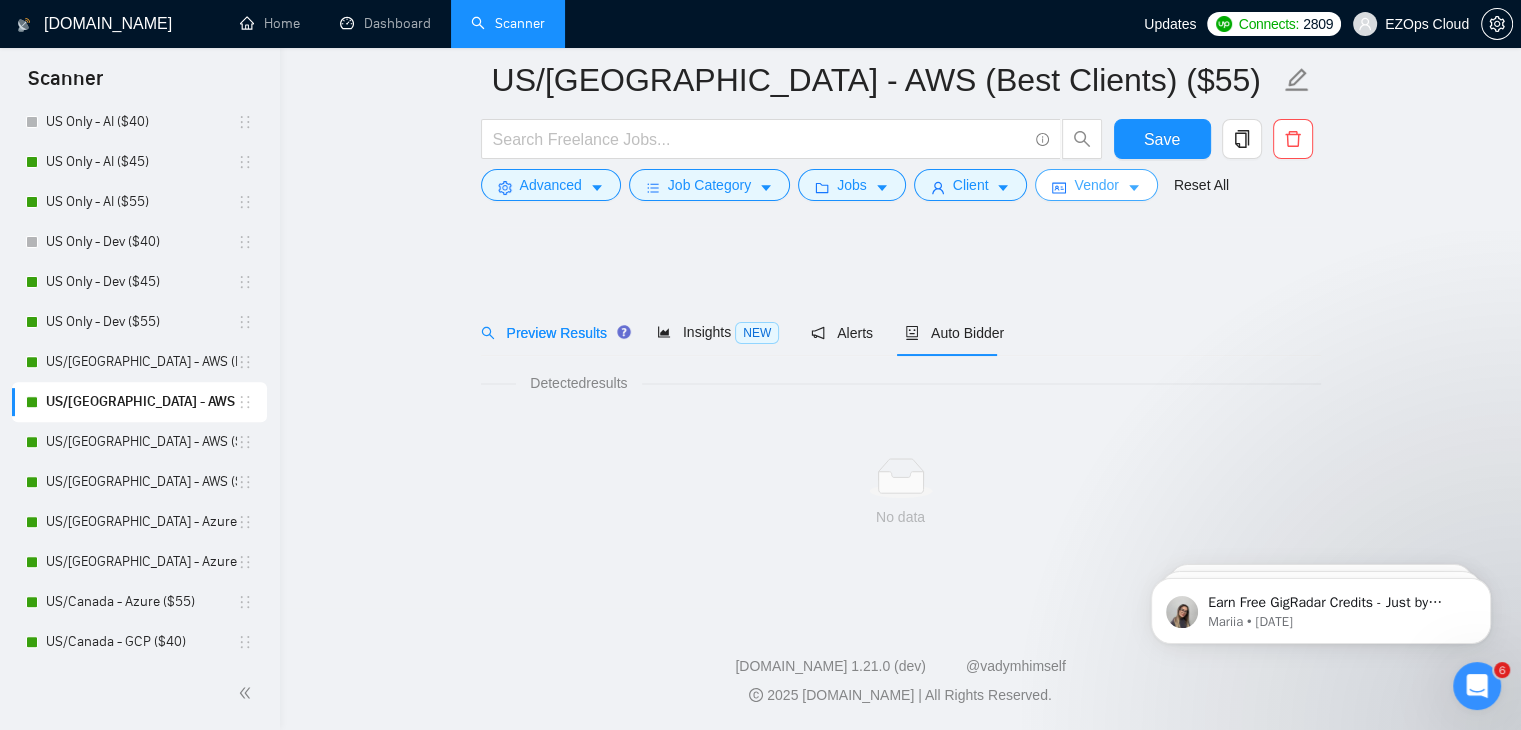 scroll, scrollTop: 0, scrollLeft: 0, axis: both 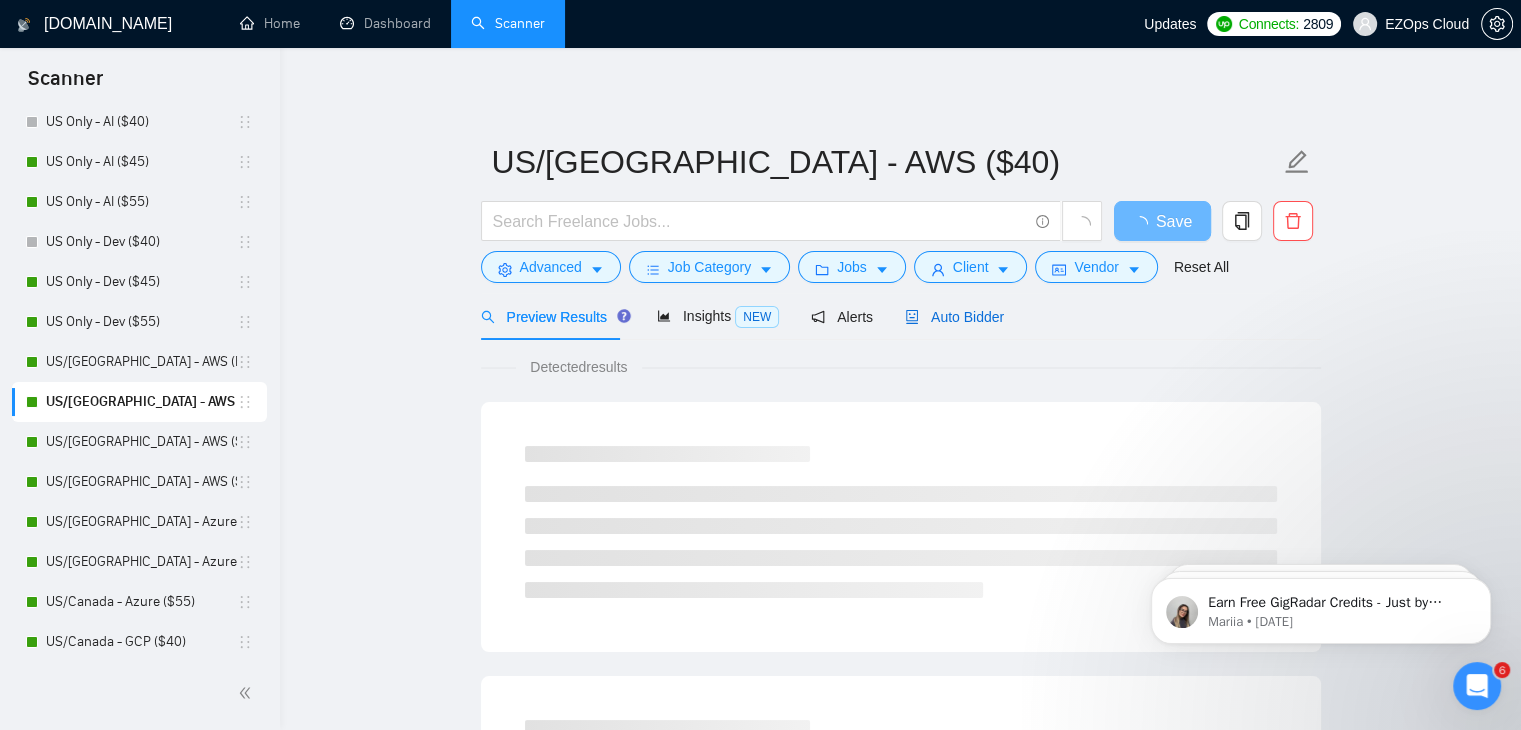 click on "Auto Bidder" at bounding box center (954, 317) 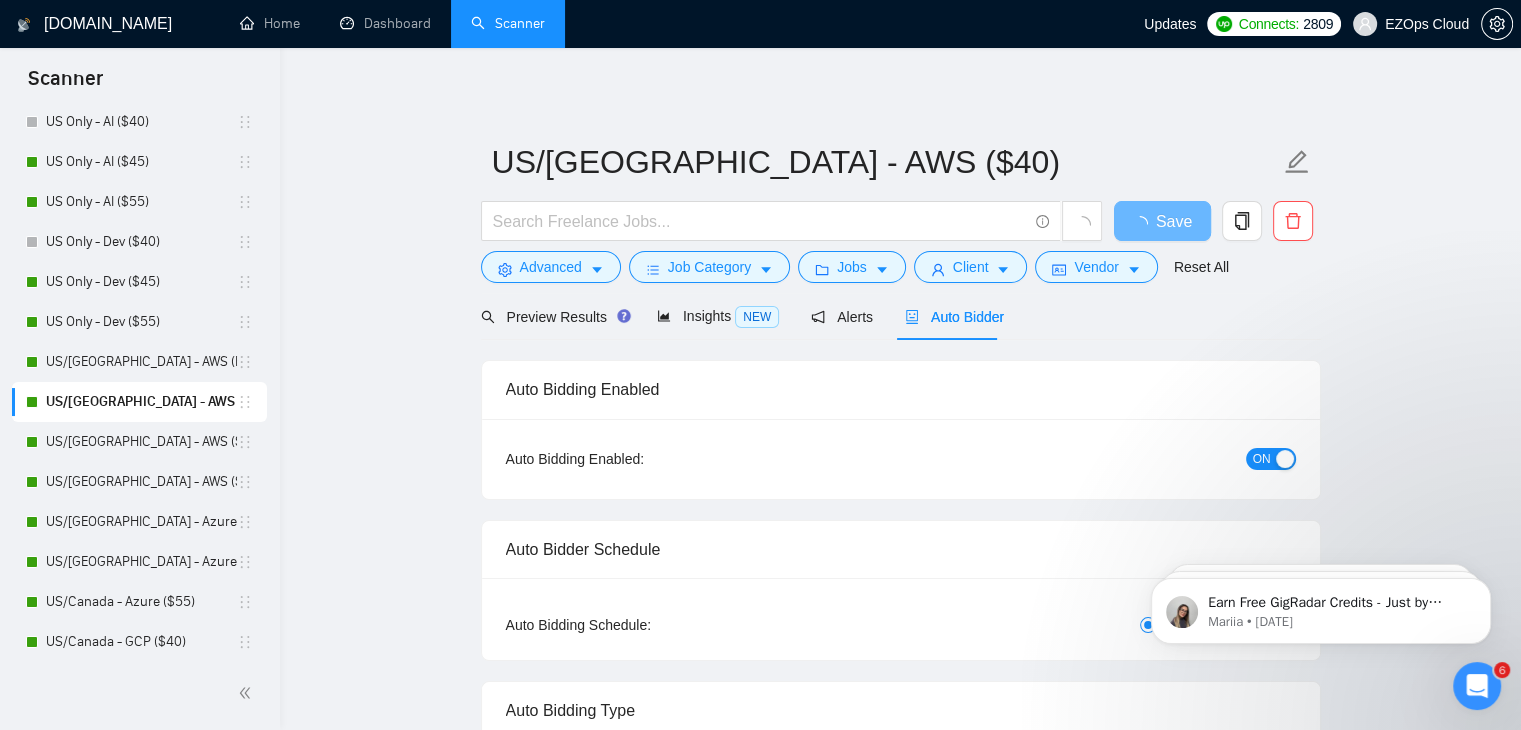 type 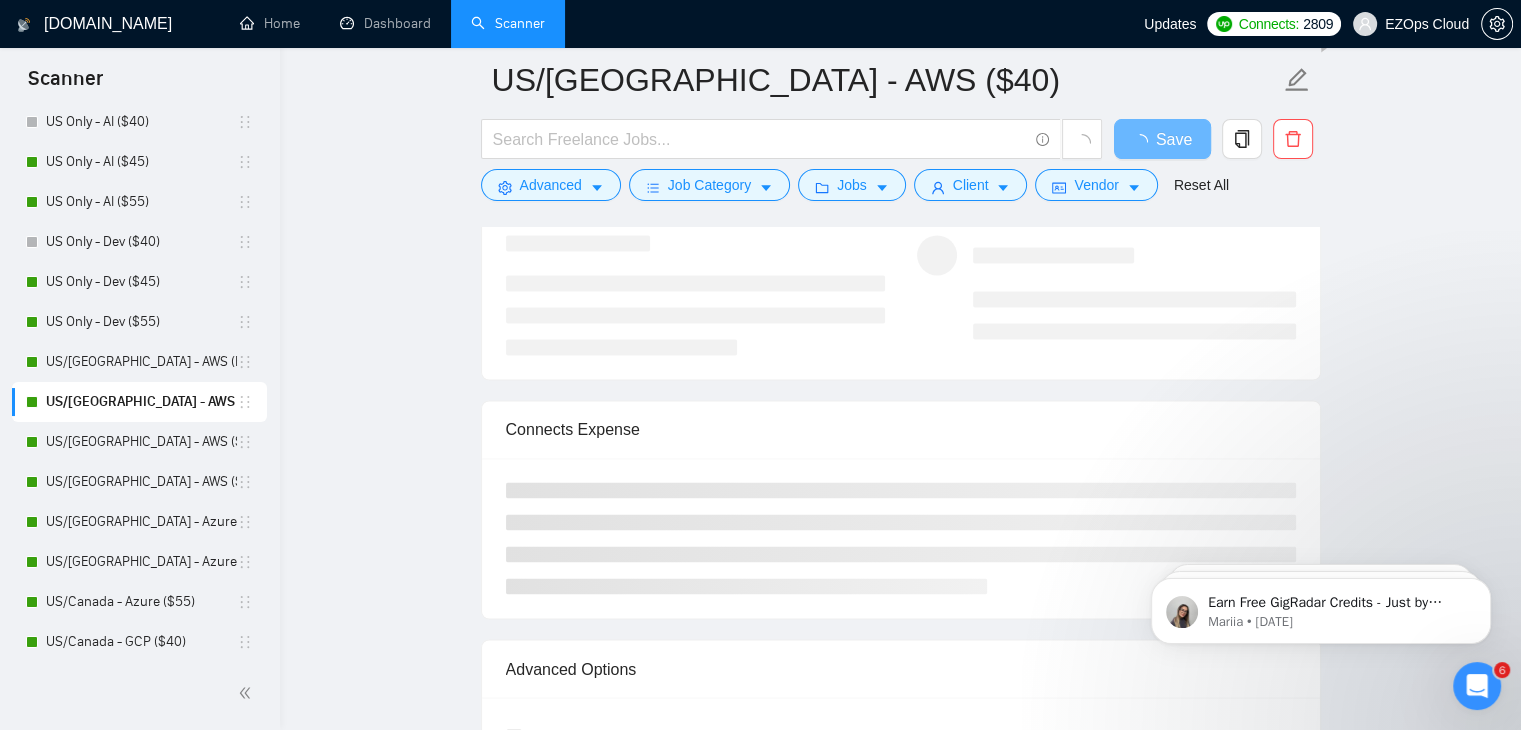 scroll, scrollTop: 3408, scrollLeft: 0, axis: vertical 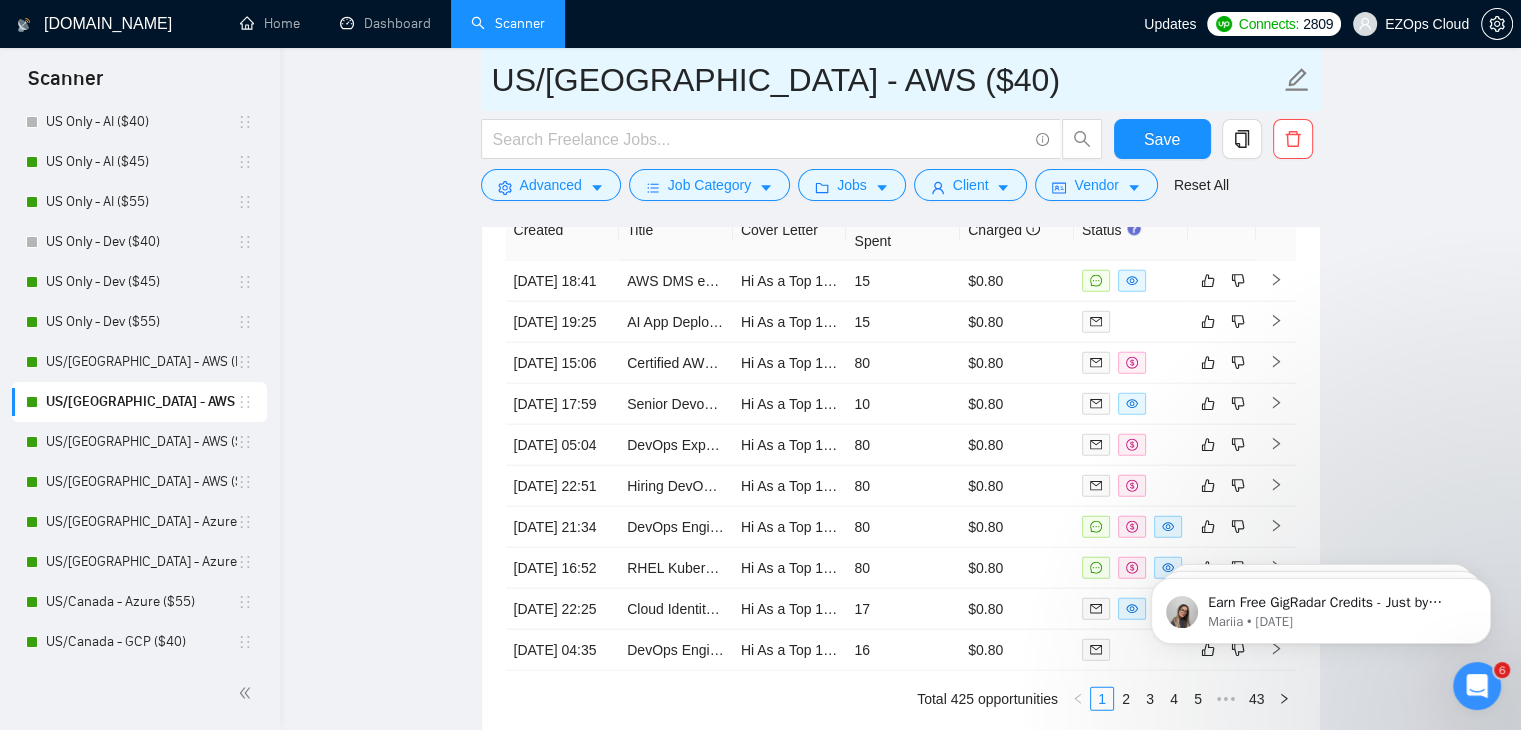 drag, startPoint x: 846, startPoint y: 94, endPoint x: 469, endPoint y: 86, distance: 377.08487 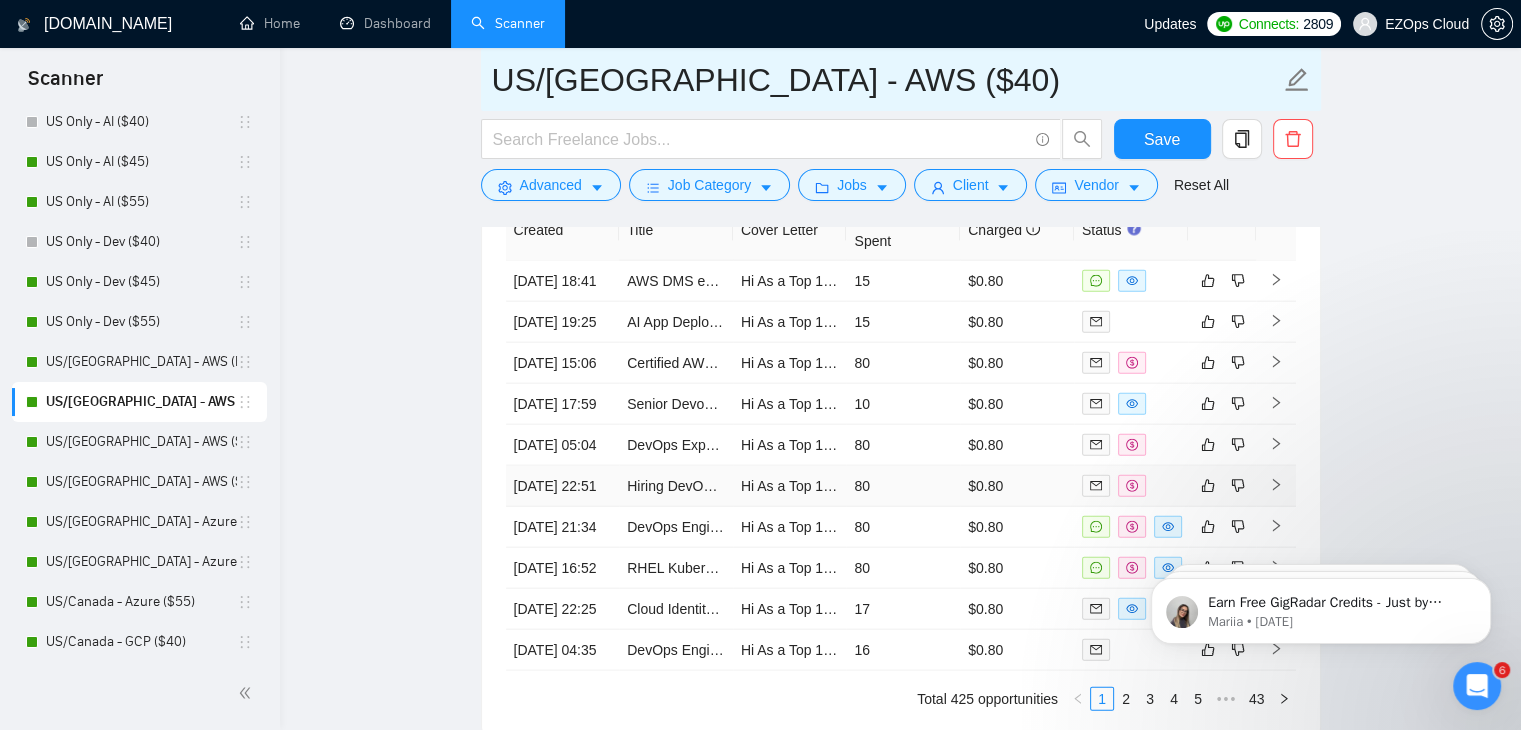 scroll, scrollTop: 4608, scrollLeft: 0, axis: vertical 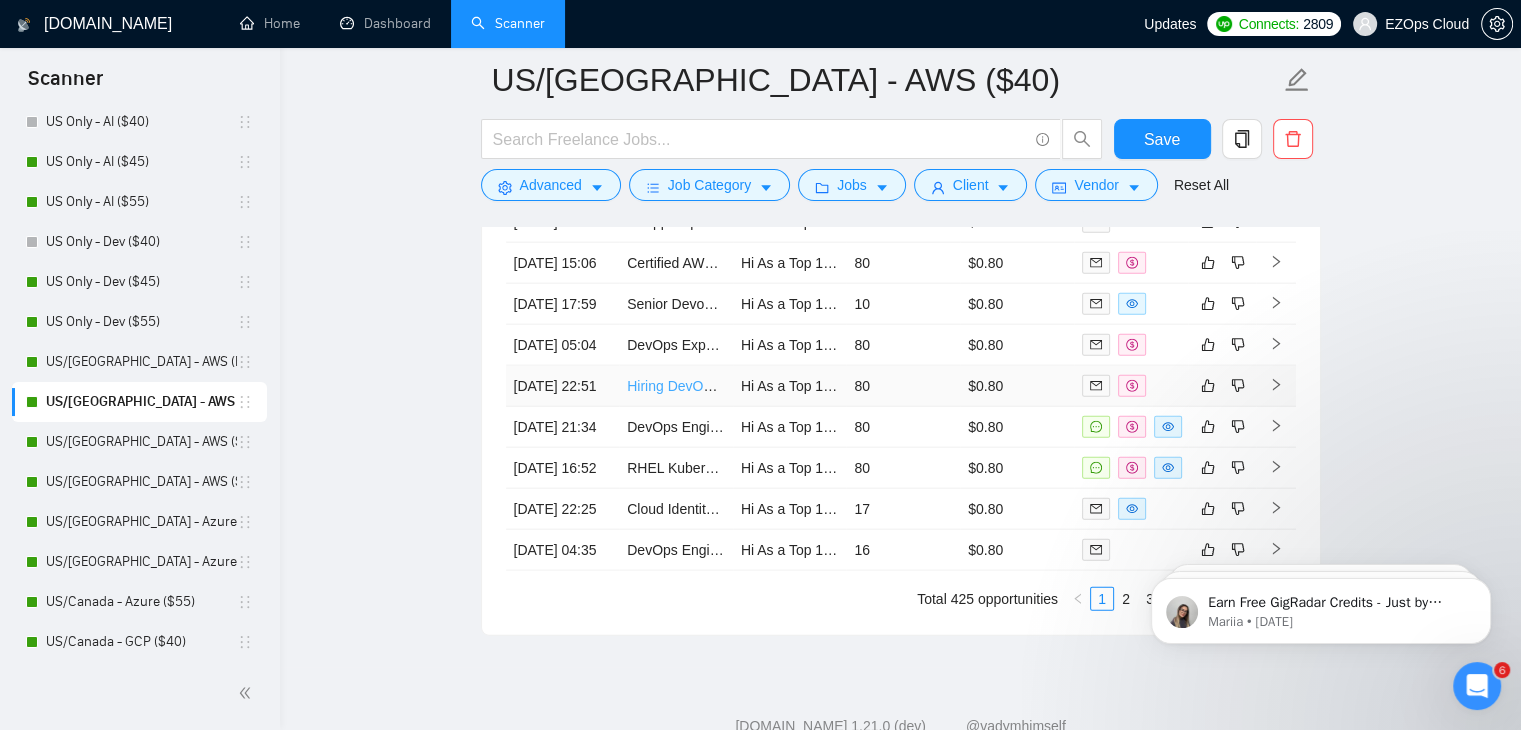click on "Hiring DevOps Engineers to train AI" at bounding box center [737, 386] 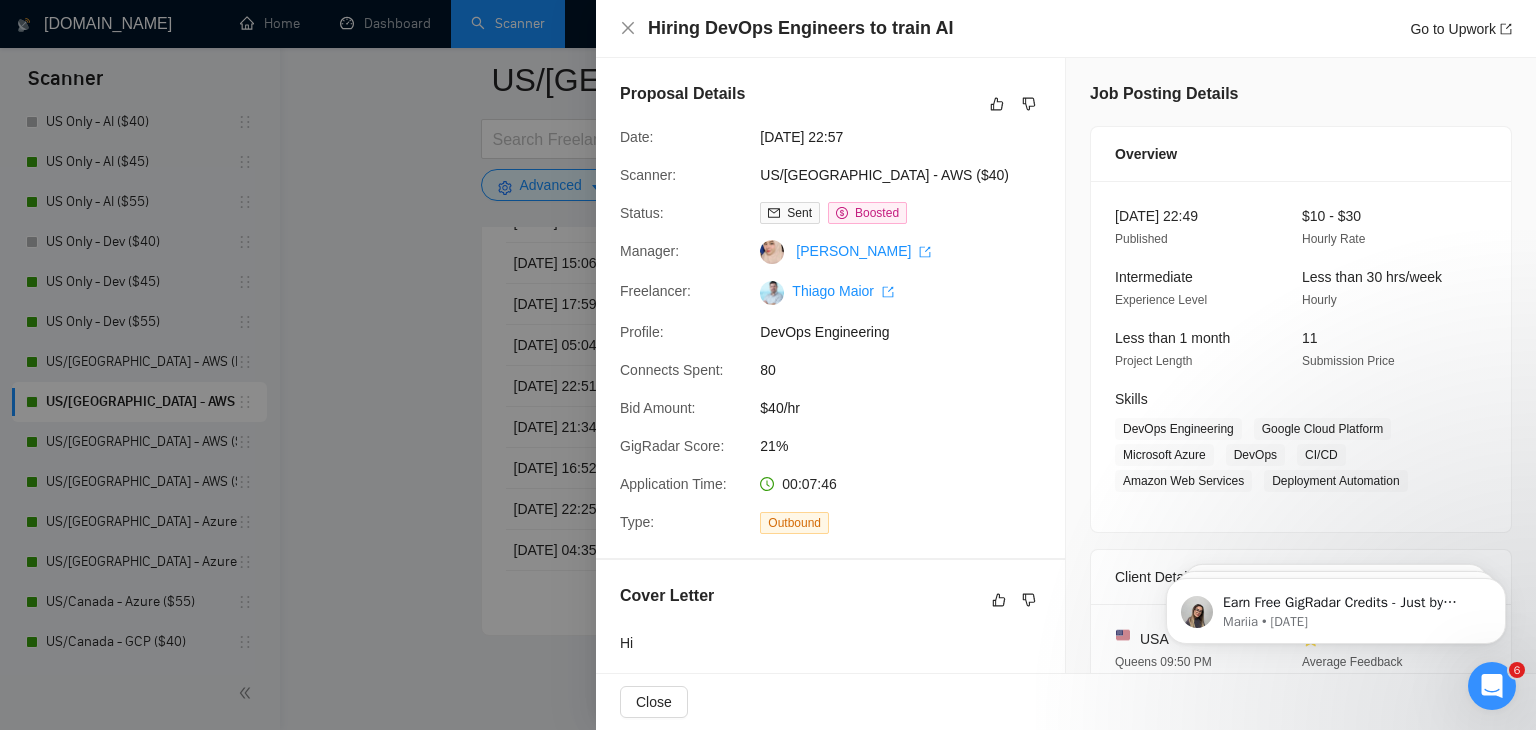 click at bounding box center [768, 365] 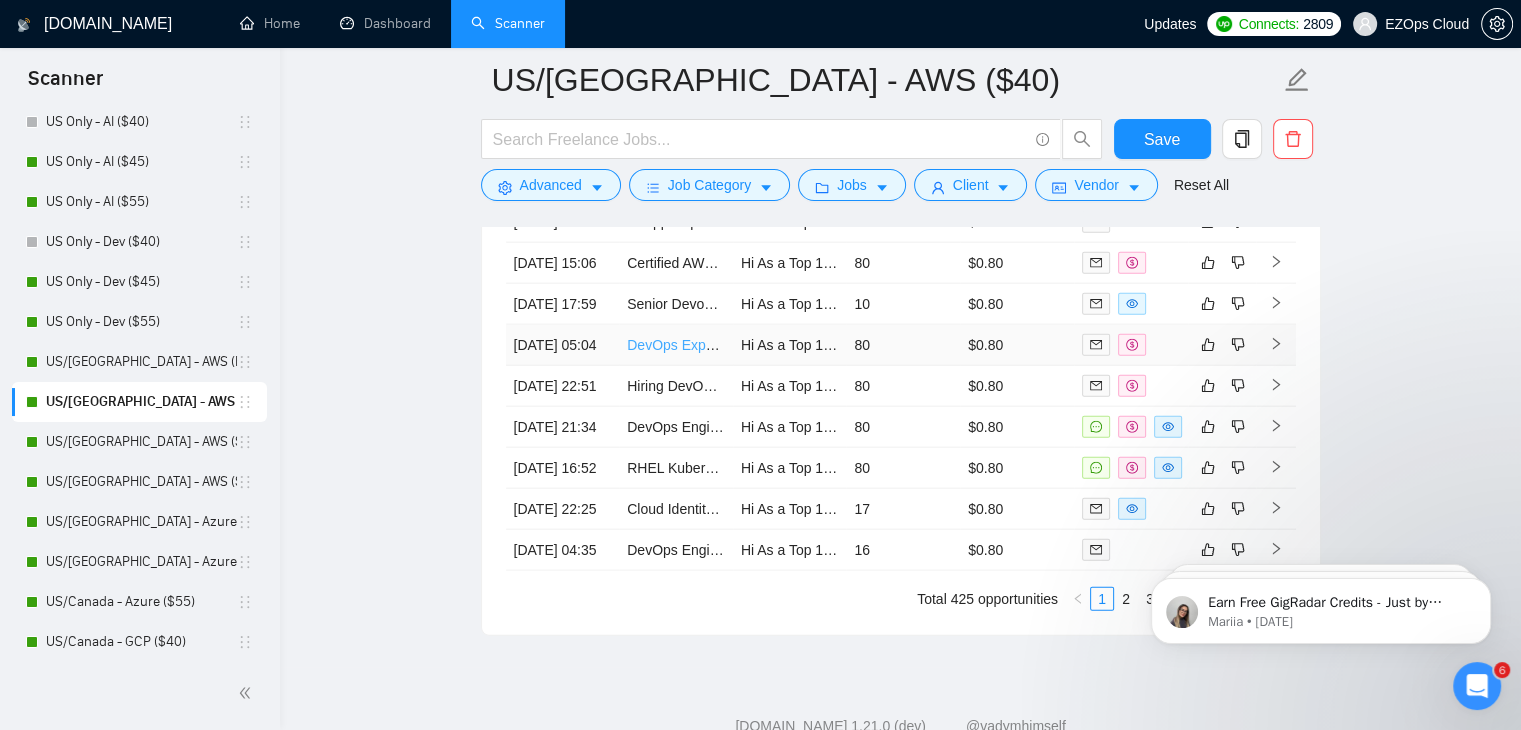 click on "DevOps Expert Needed for Server Migration, Setup, and Ongoing Maintenance" at bounding box center (872, 345) 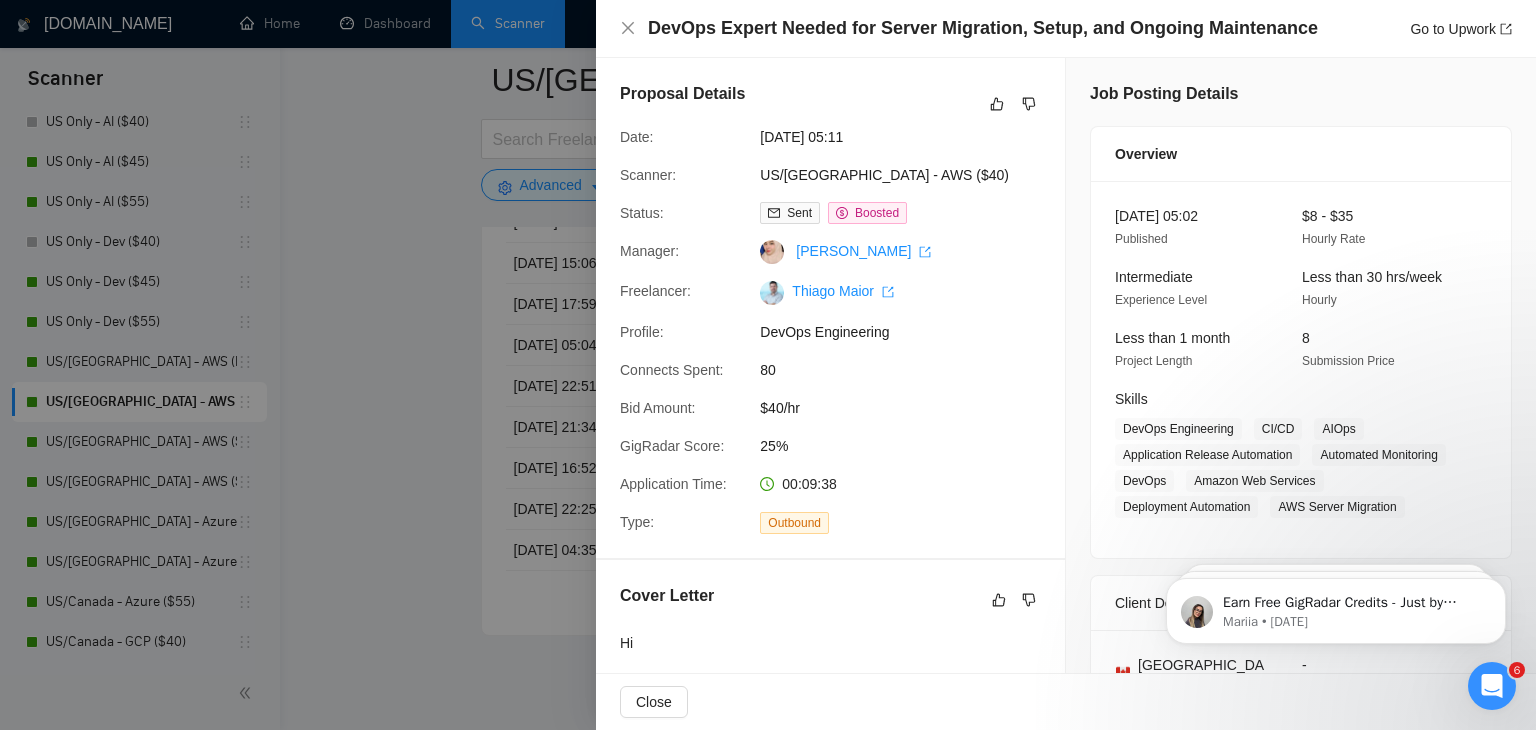 click at bounding box center [768, 365] 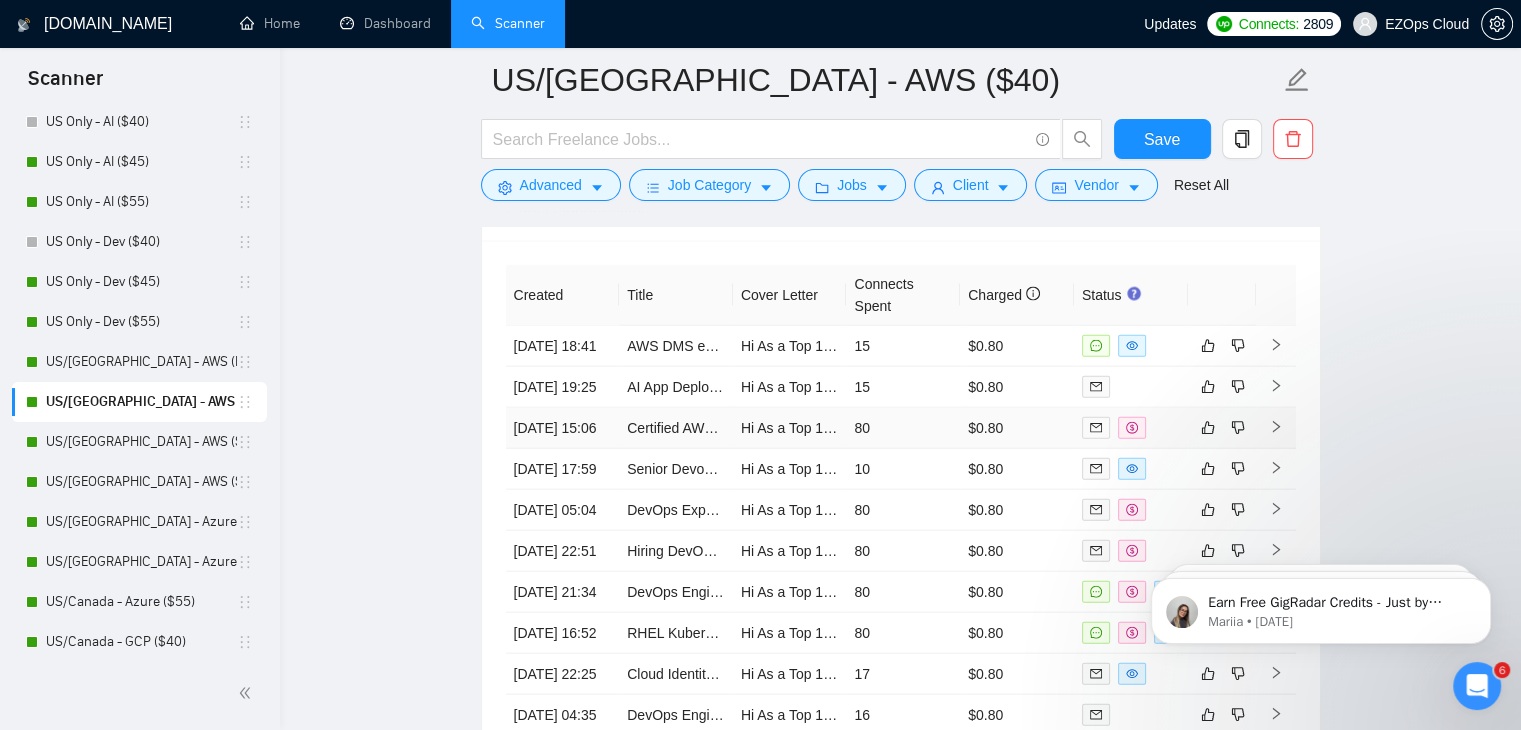 scroll, scrollTop: 4408, scrollLeft: 0, axis: vertical 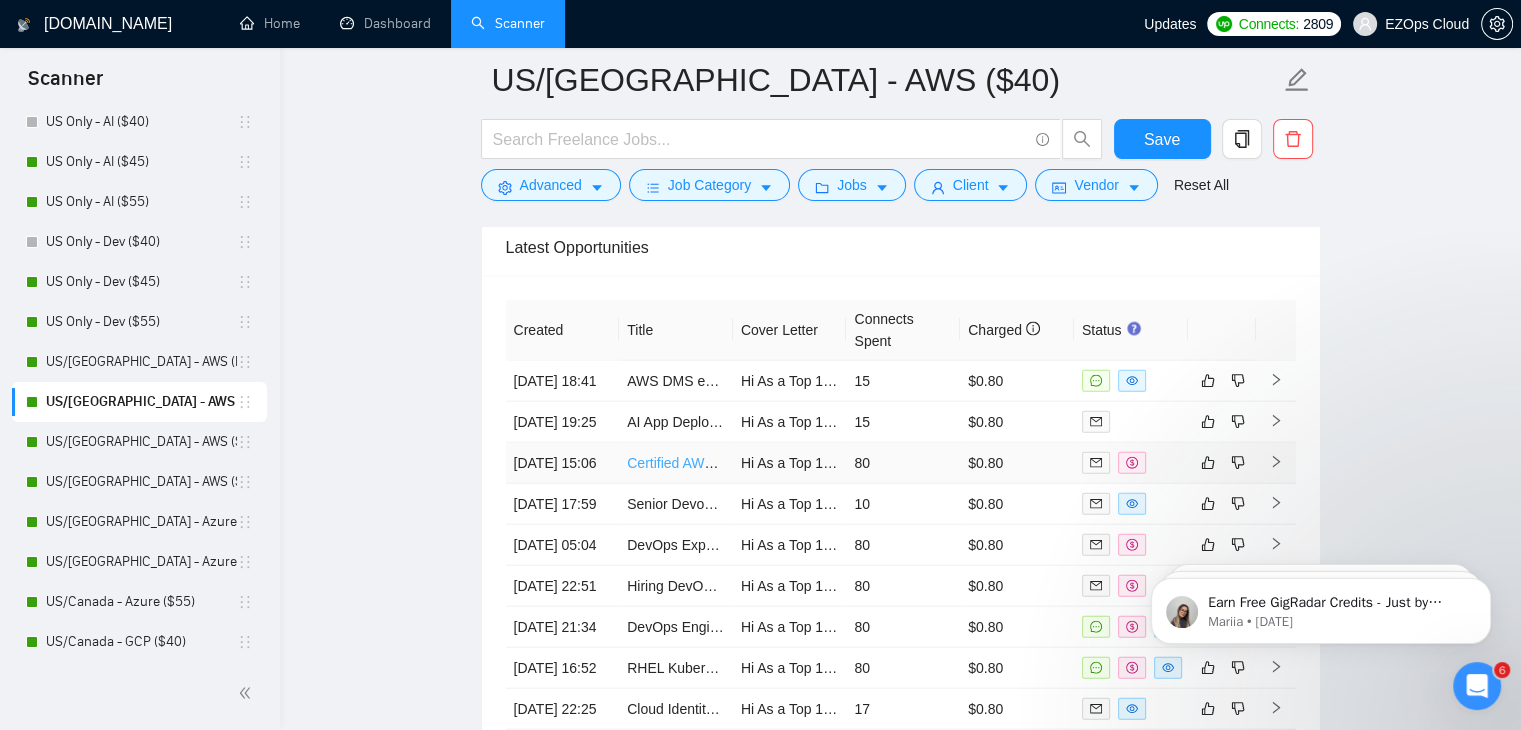 click on "Certified AWS Cloud Practitioner or AI Practitioner Needed for DevOps Role" at bounding box center [861, 463] 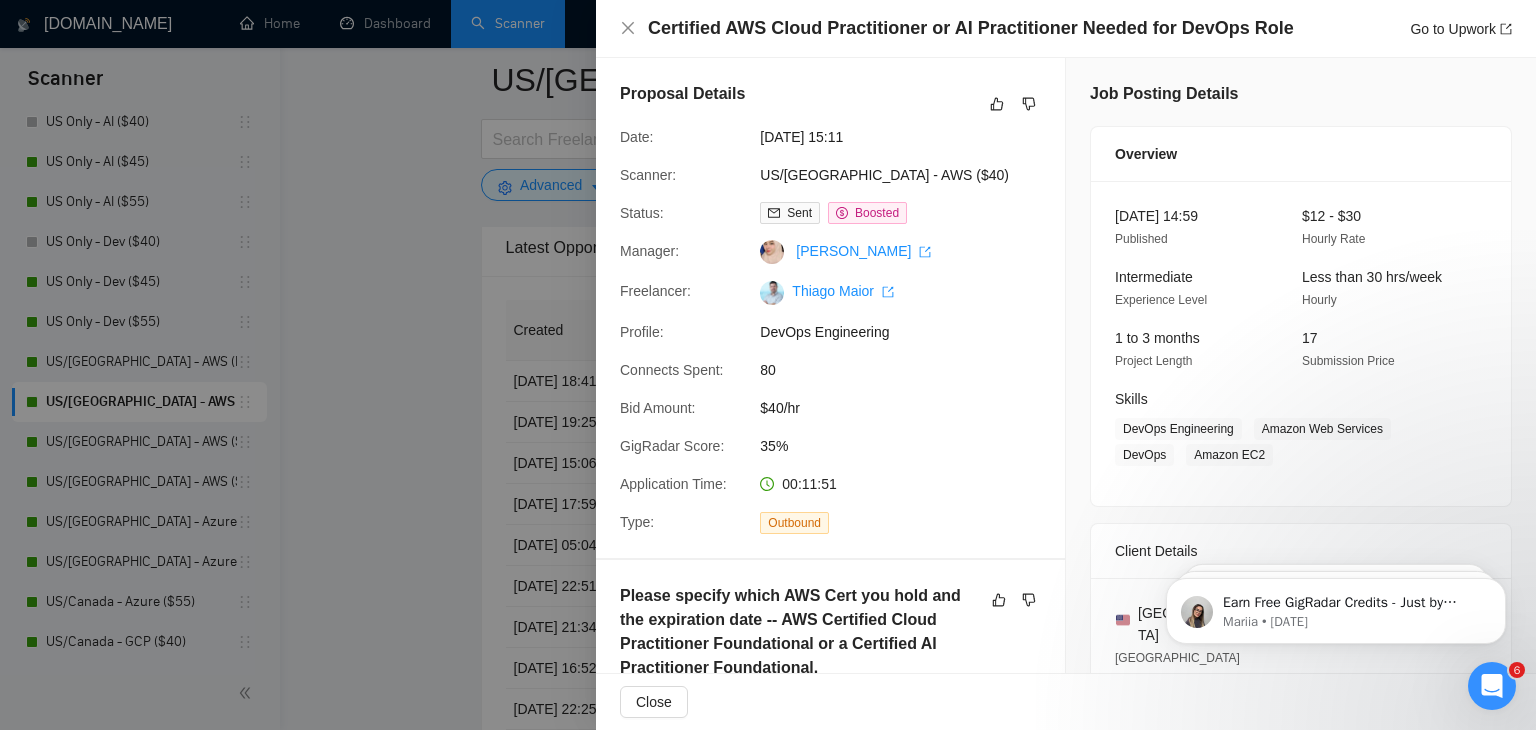 click at bounding box center [768, 365] 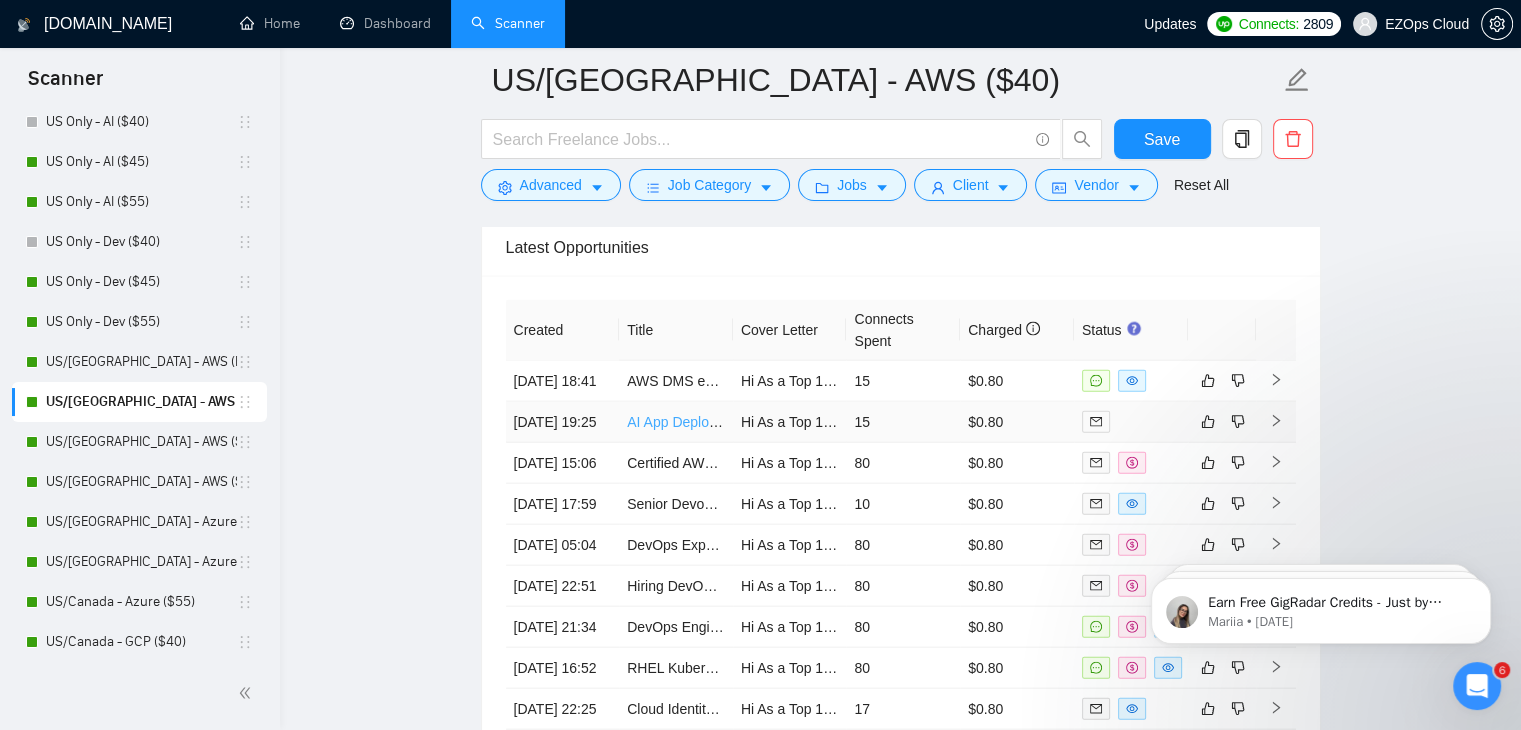 click on "AI App Deployment and Scaling on Azure Foundry" at bounding box center (782, 422) 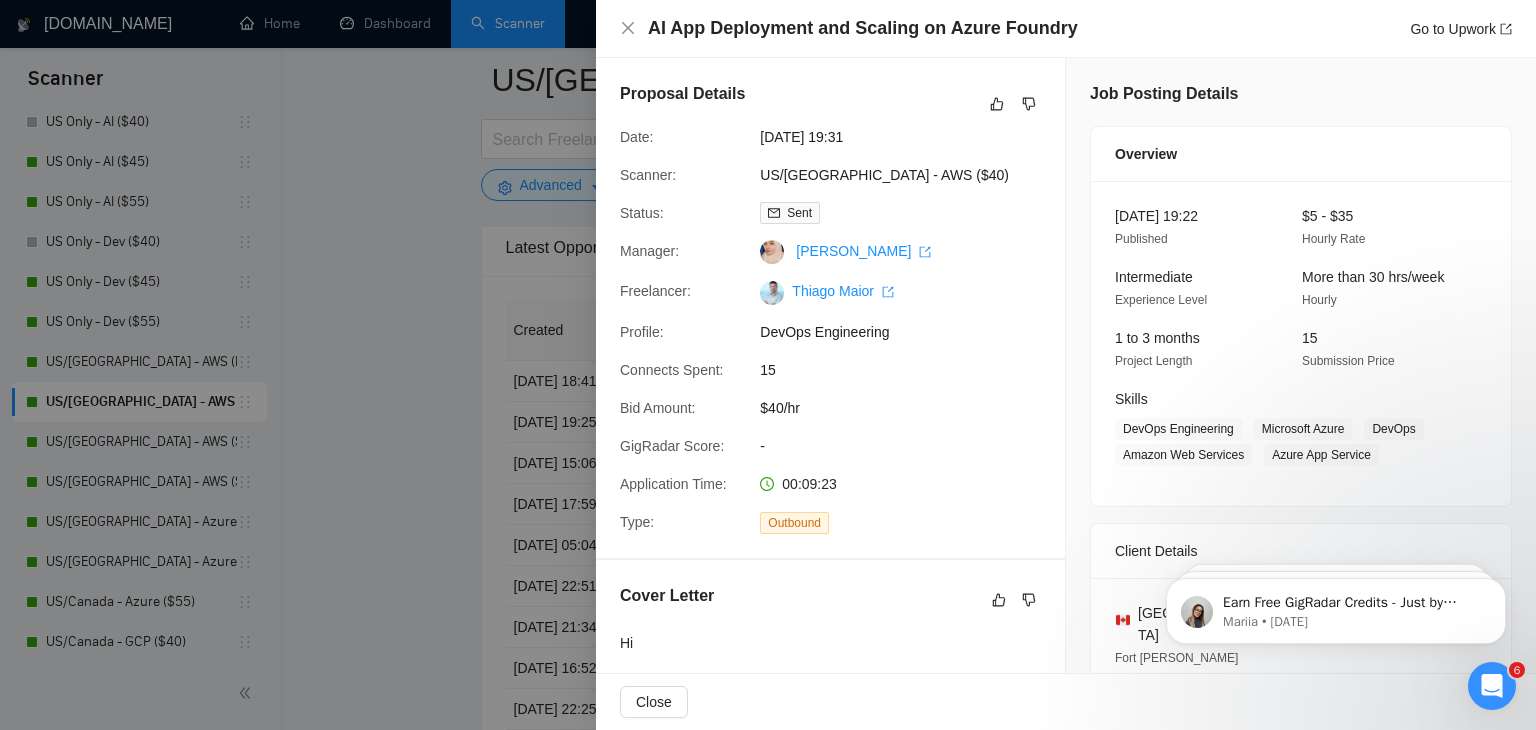 click at bounding box center (768, 365) 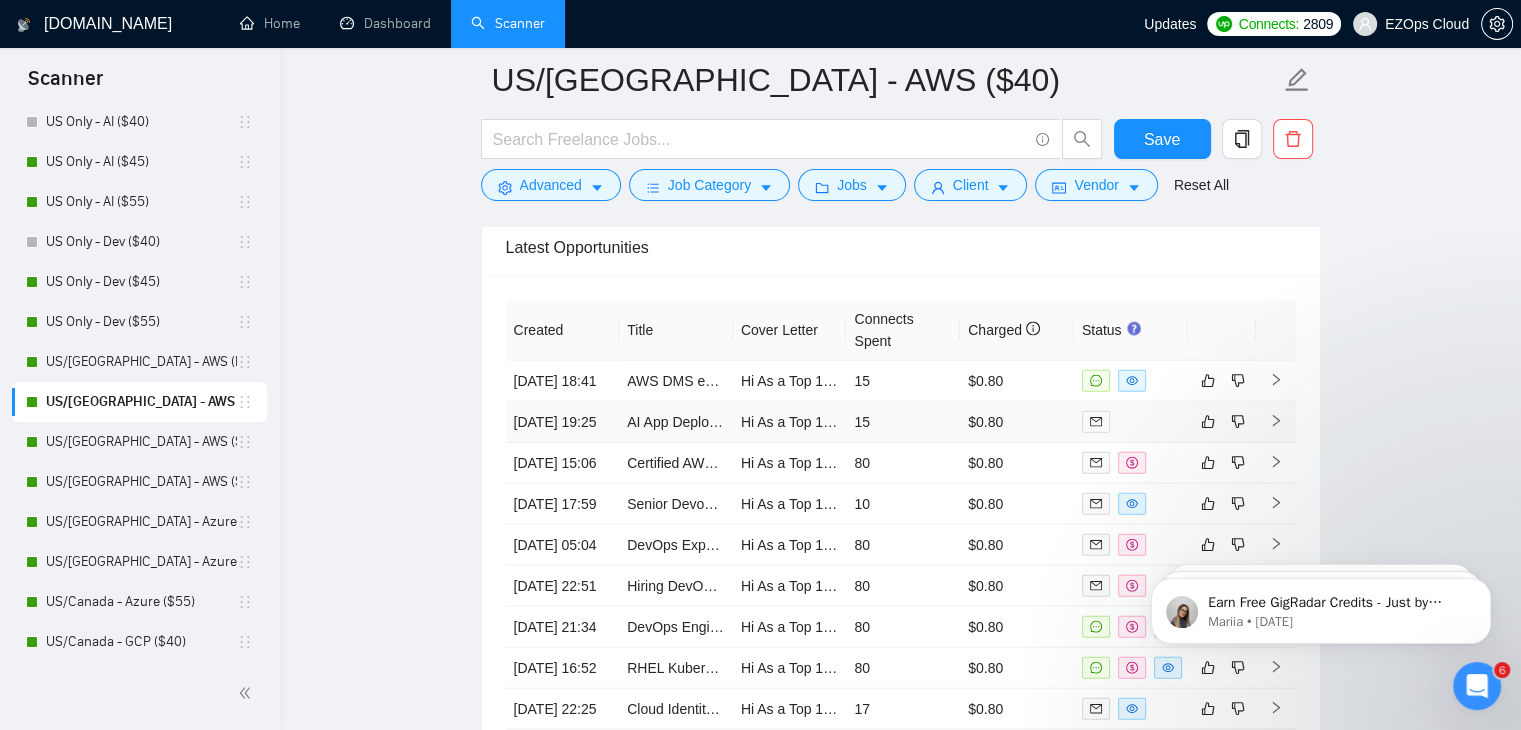 scroll, scrollTop: 4508, scrollLeft: 0, axis: vertical 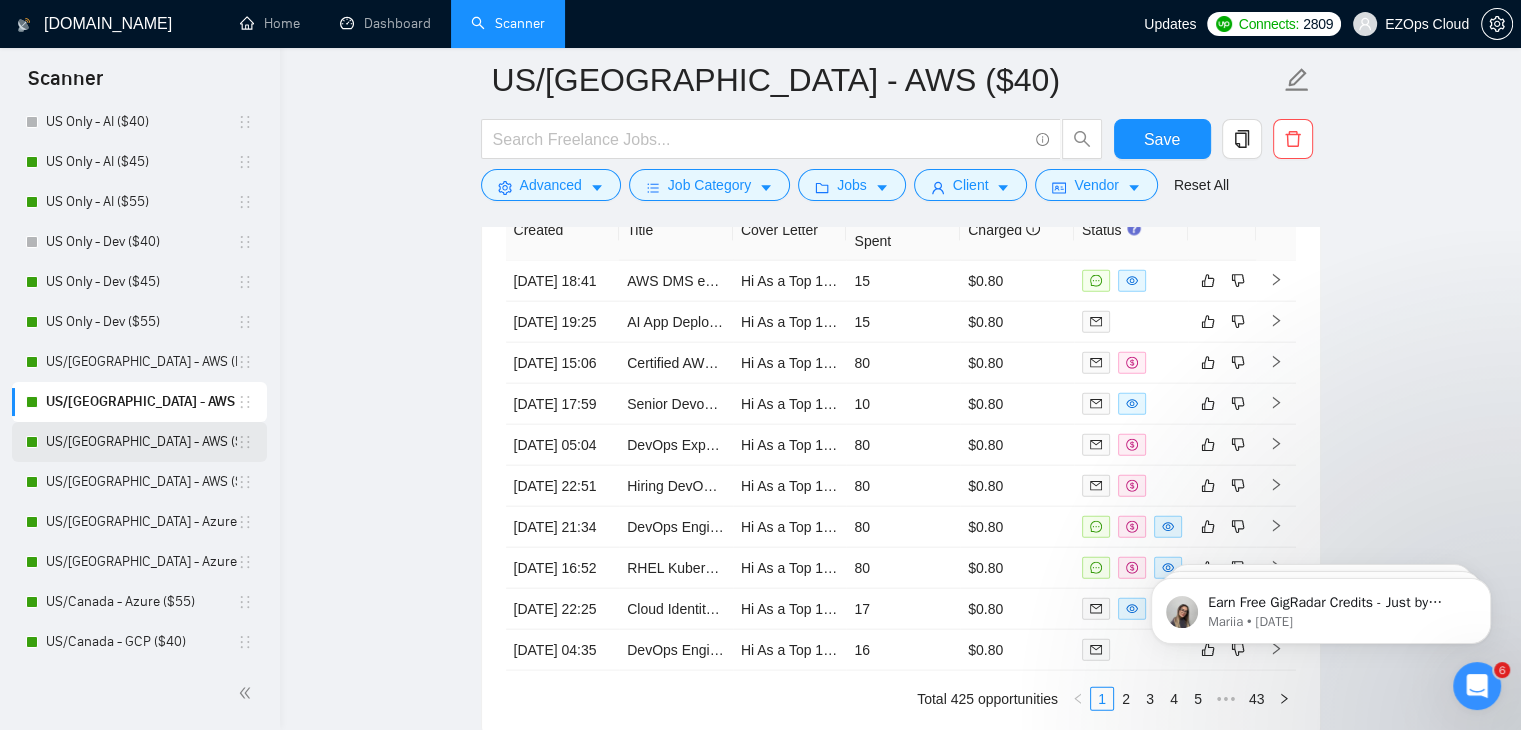 click on "US/[GEOGRAPHIC_DATA] - AWS ($45)" at bounding box center [141, 442] 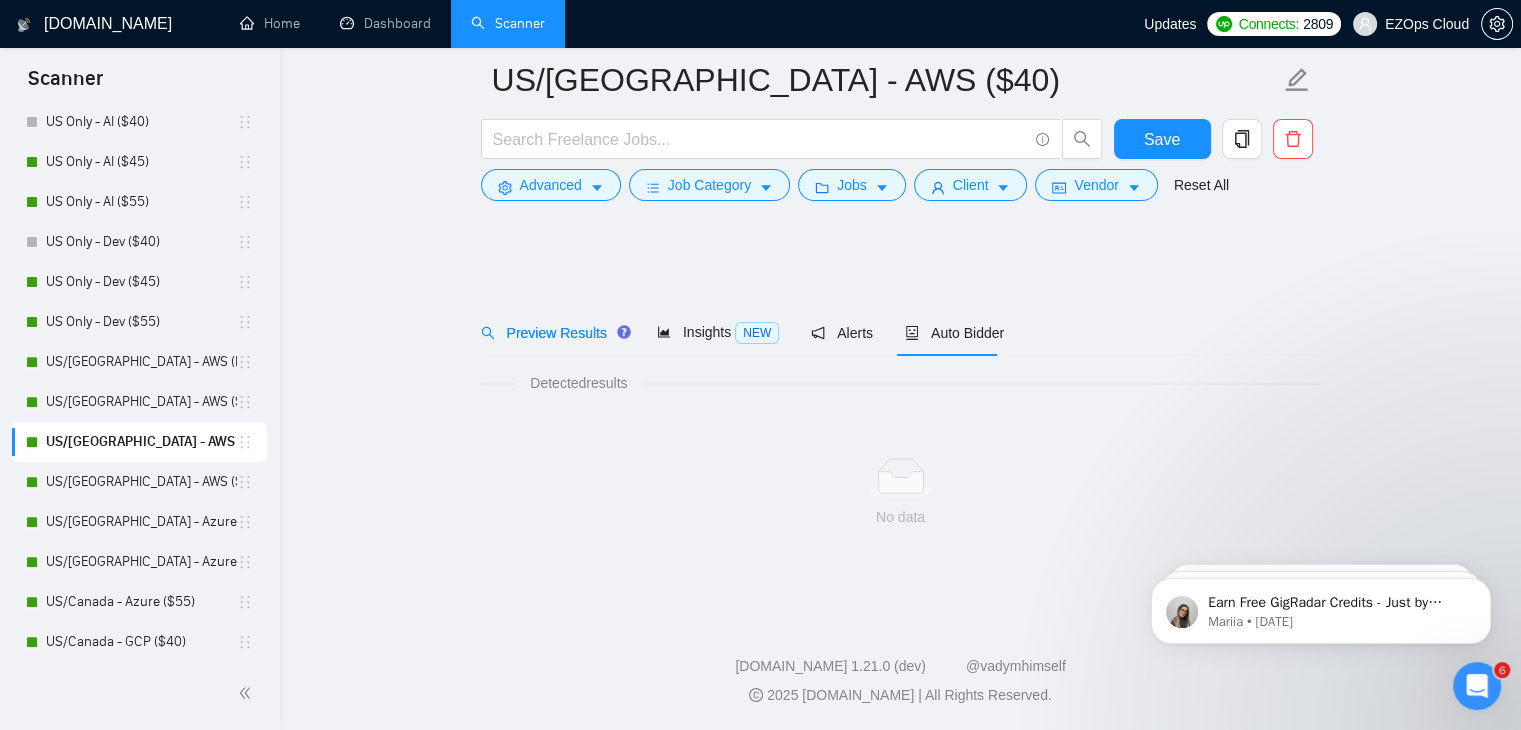 scroll, scrollTop: 0, scrollLeft: 0, axis: both 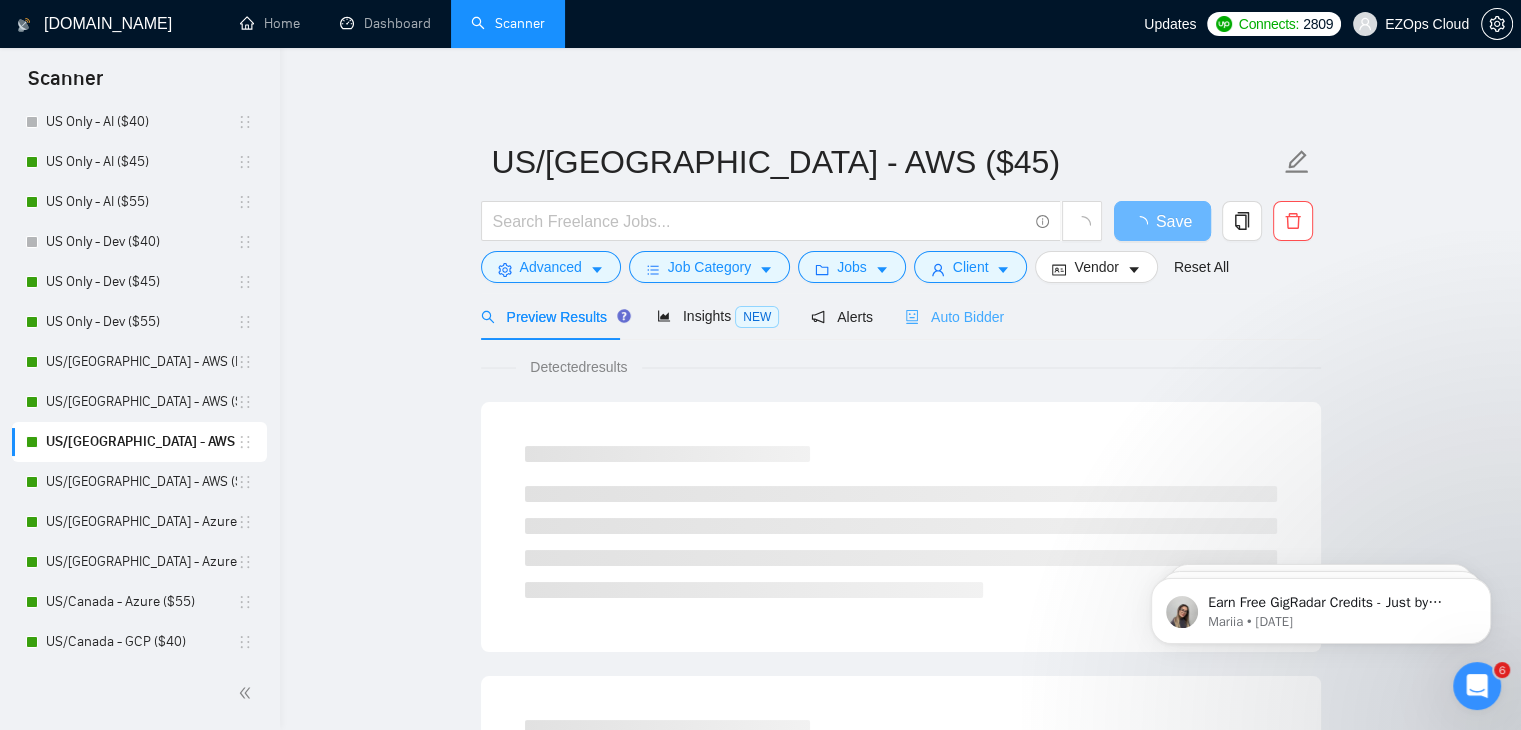 click on "Auto Bidder" at bounding box center (954, 316) 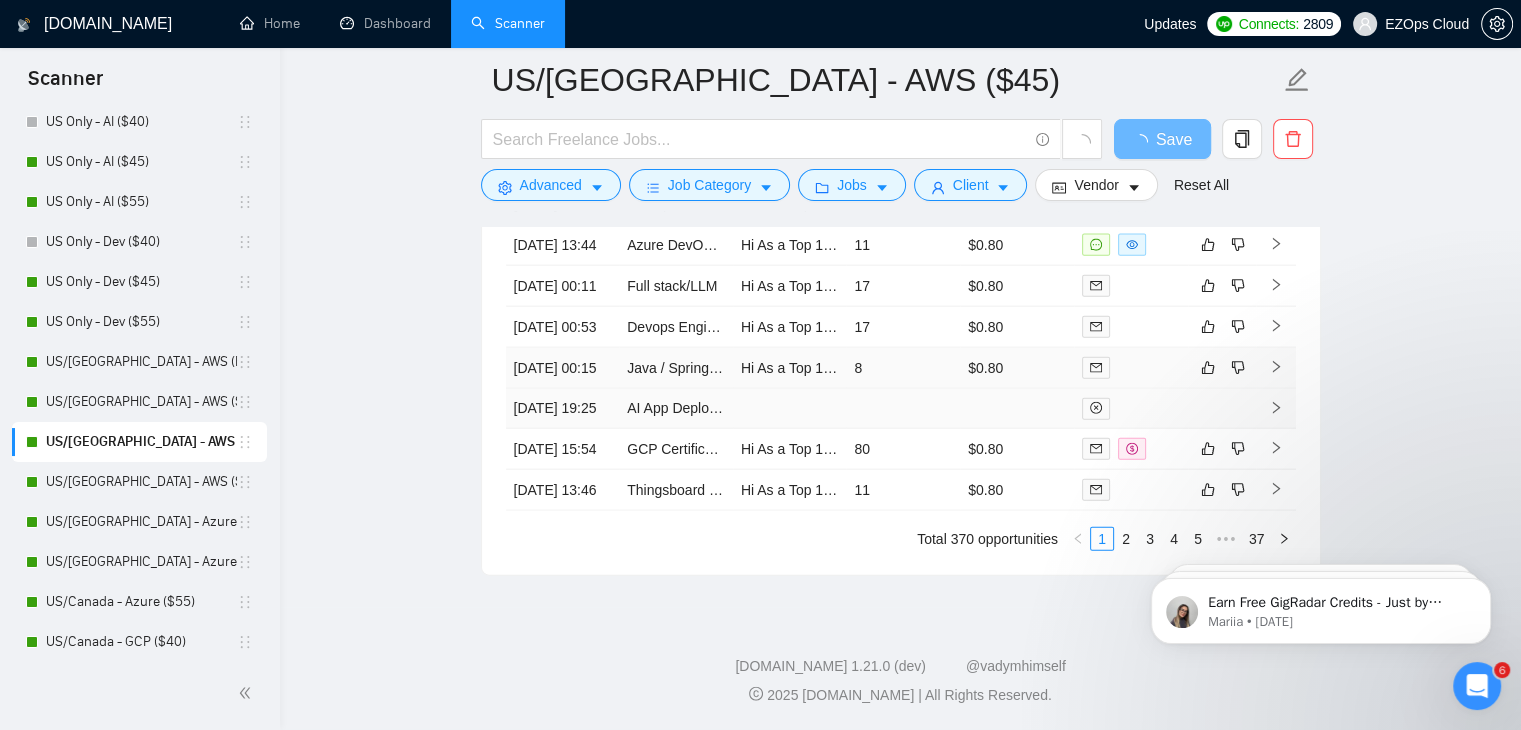 scroll, scrollTop: 4625, scrollLeft: 0, axis: vertical 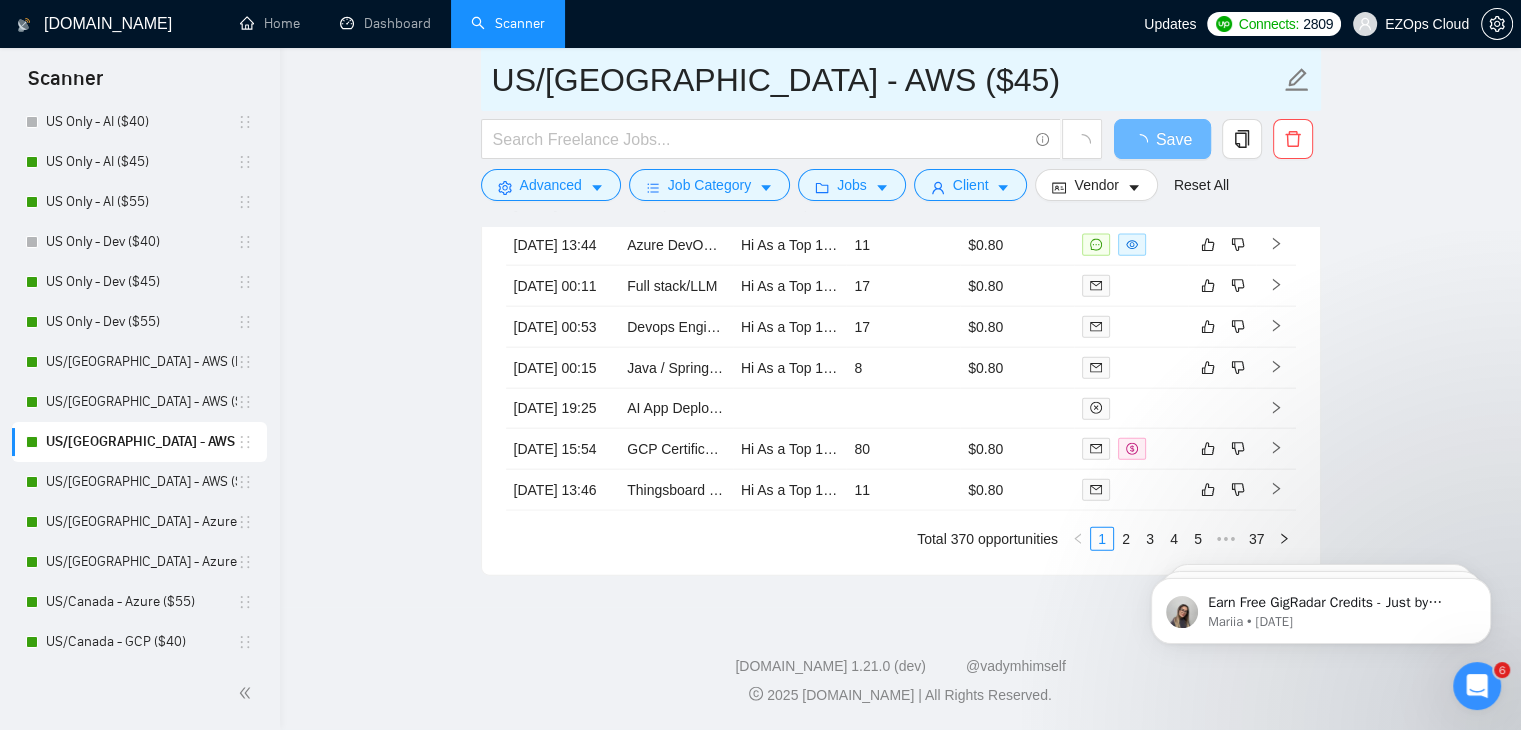 drag, startPoint x: 902, startPoint y: 90, endPoint x: 485, endPoint y: 79, distance: 417.14505 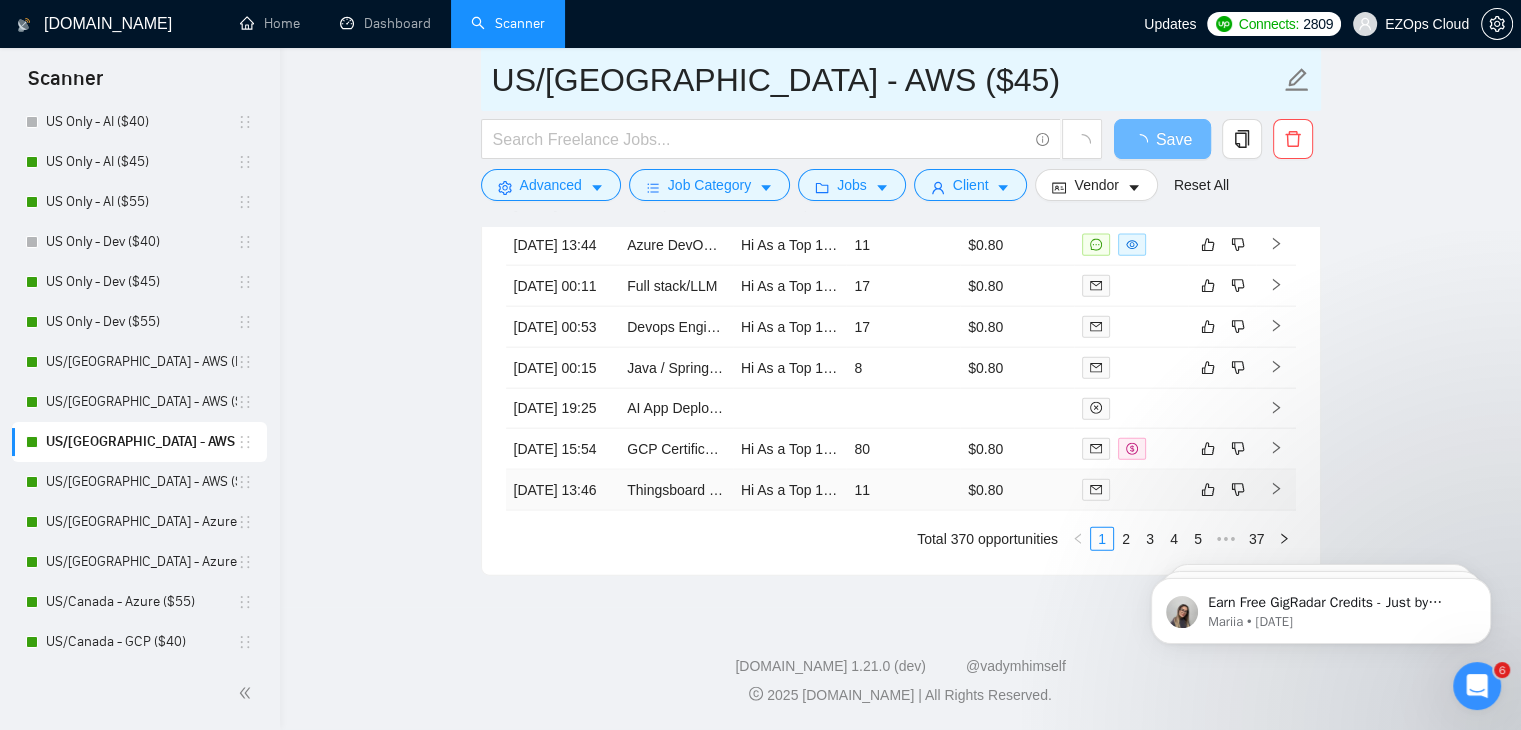 scroll, scrollTop: 4706, scrollLeft: 0, axis: vertical 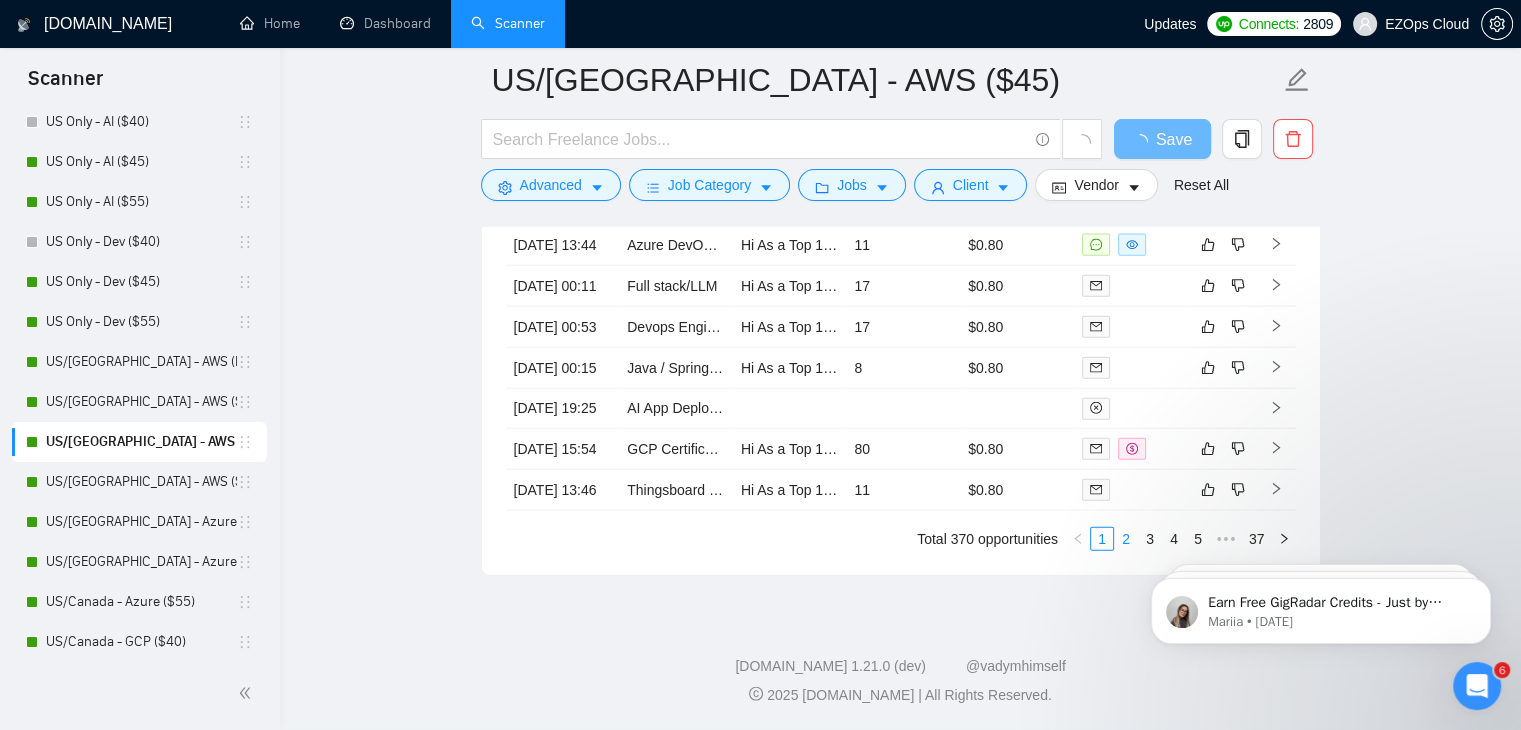 click on "2" at bounding box center (1126, 539) 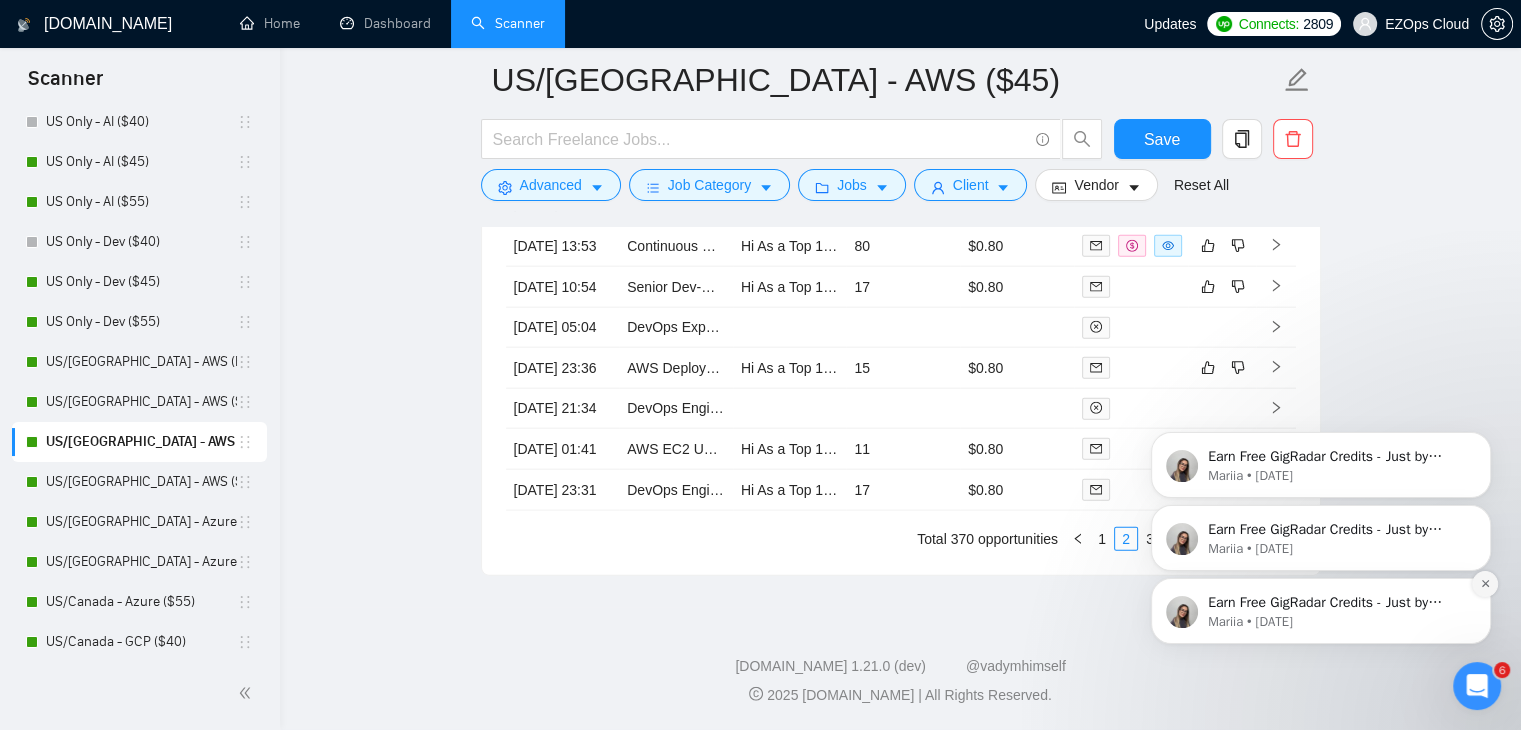 click 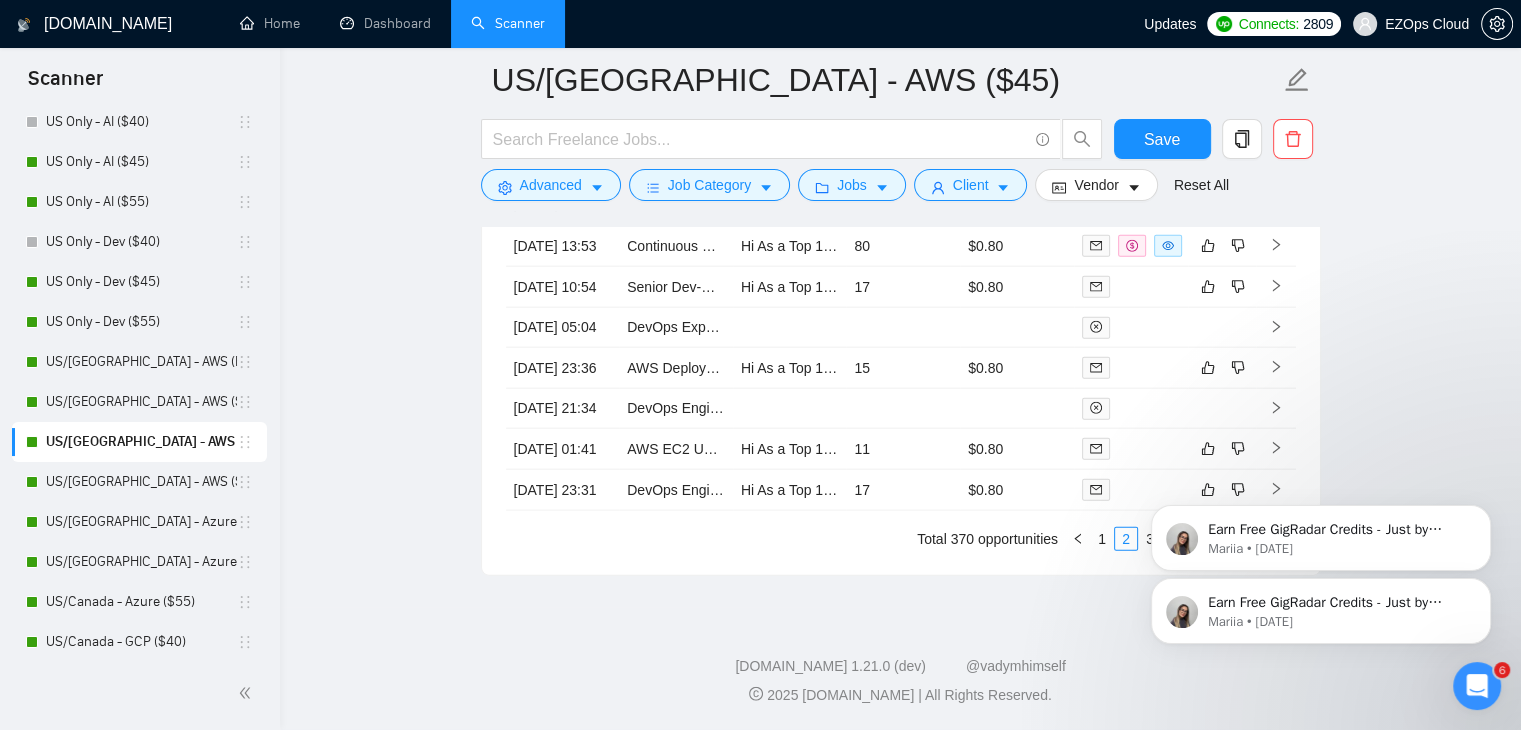 click 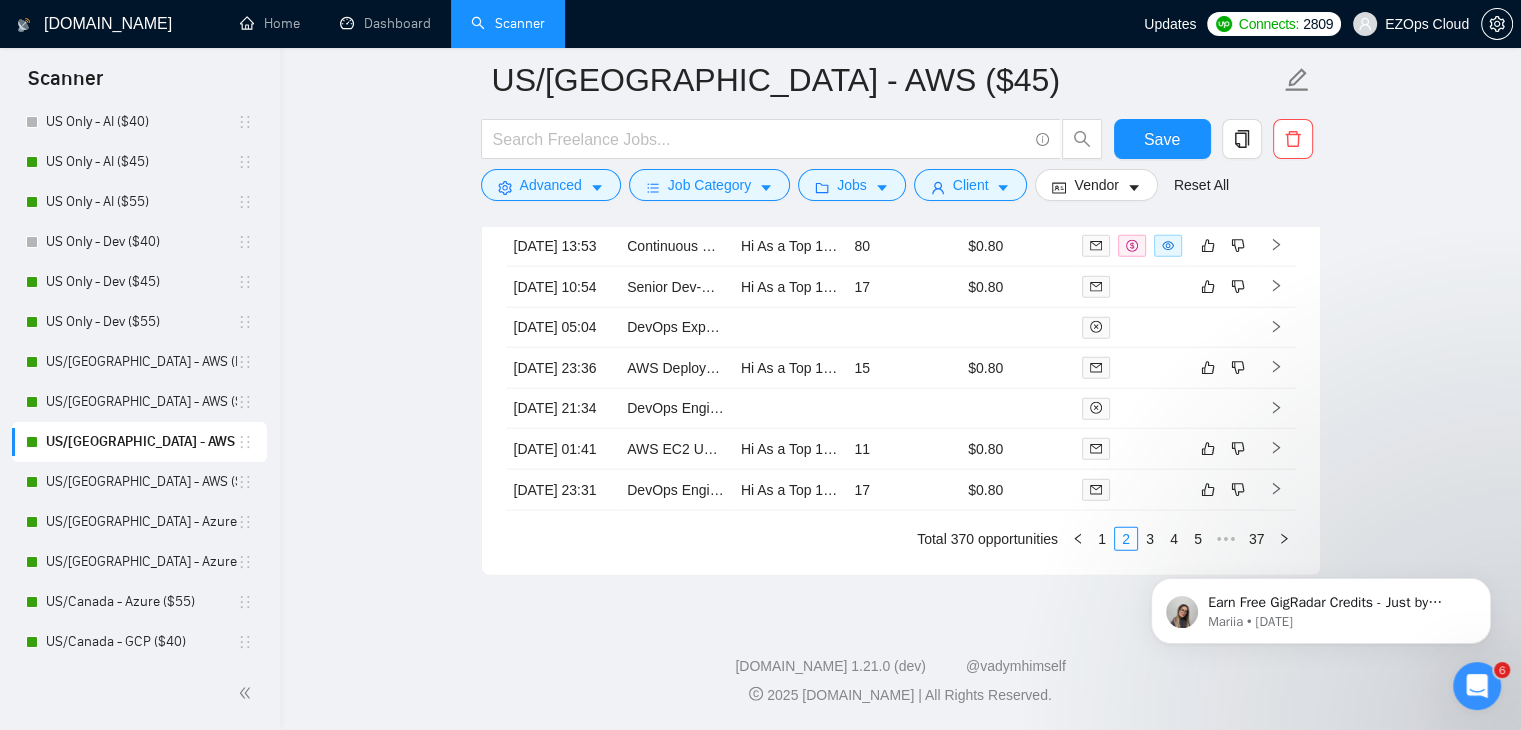 click 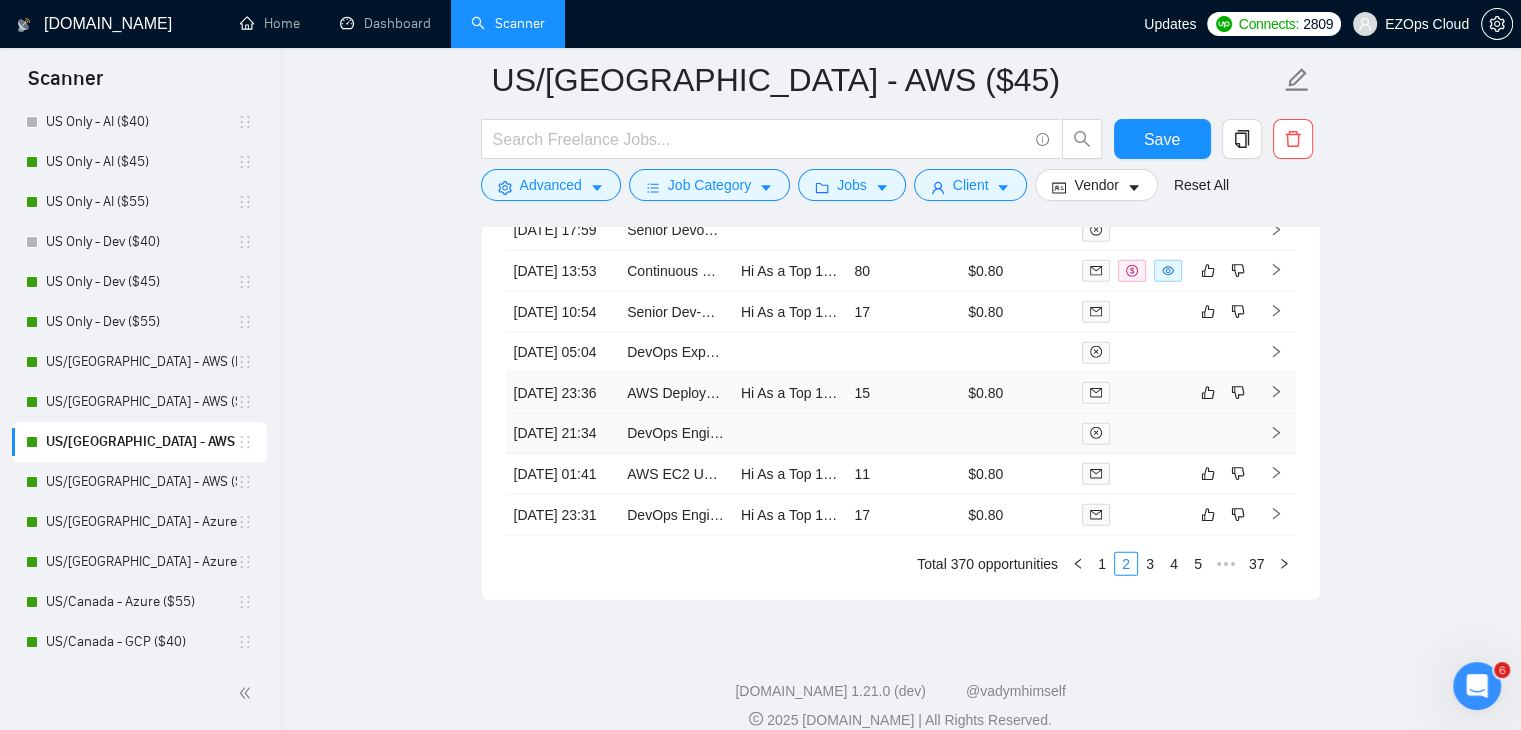 scroll, scrollTop: 4606, scrollLeft: 0, axis: vertical 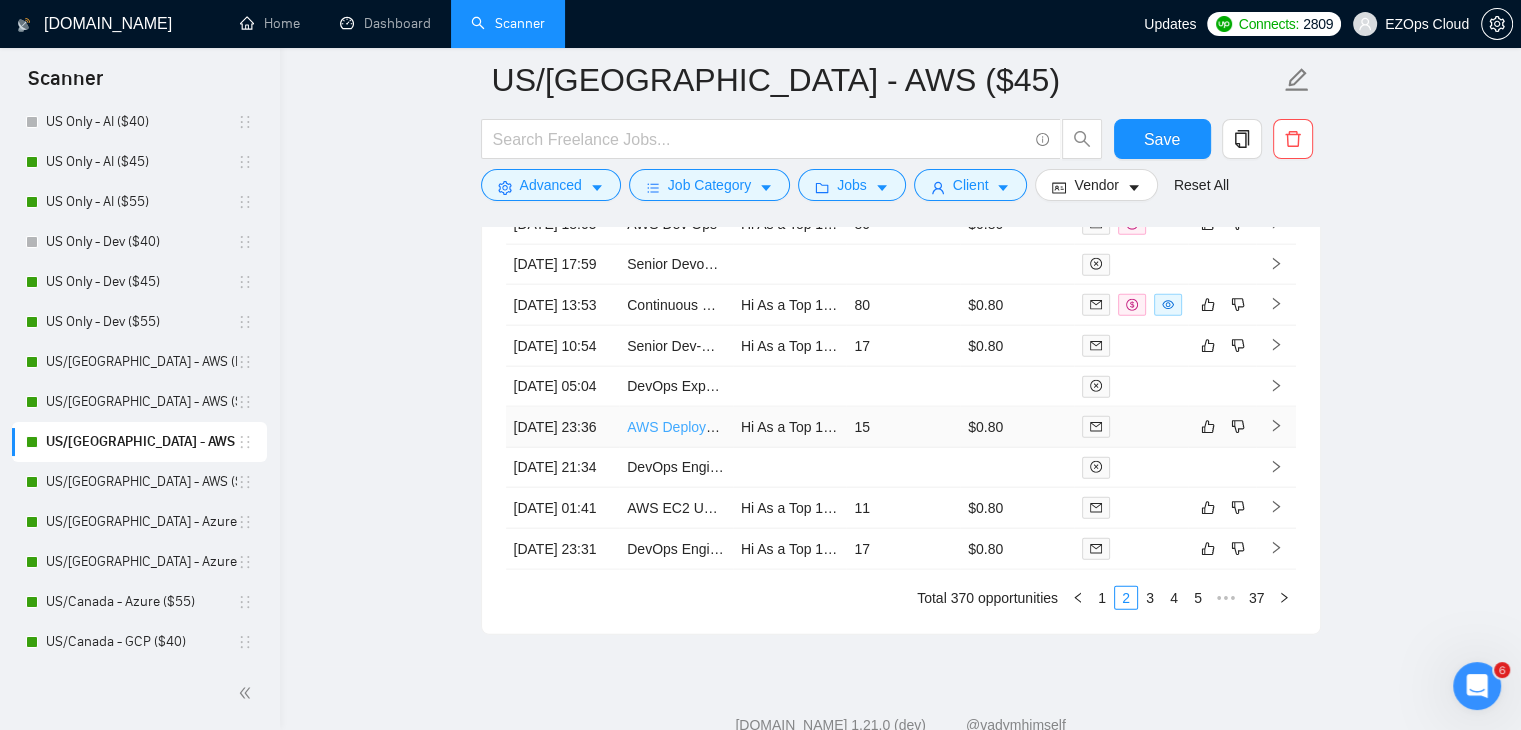 click on "AWS Deployment Fix Needed" at bounding box center [719, 427] 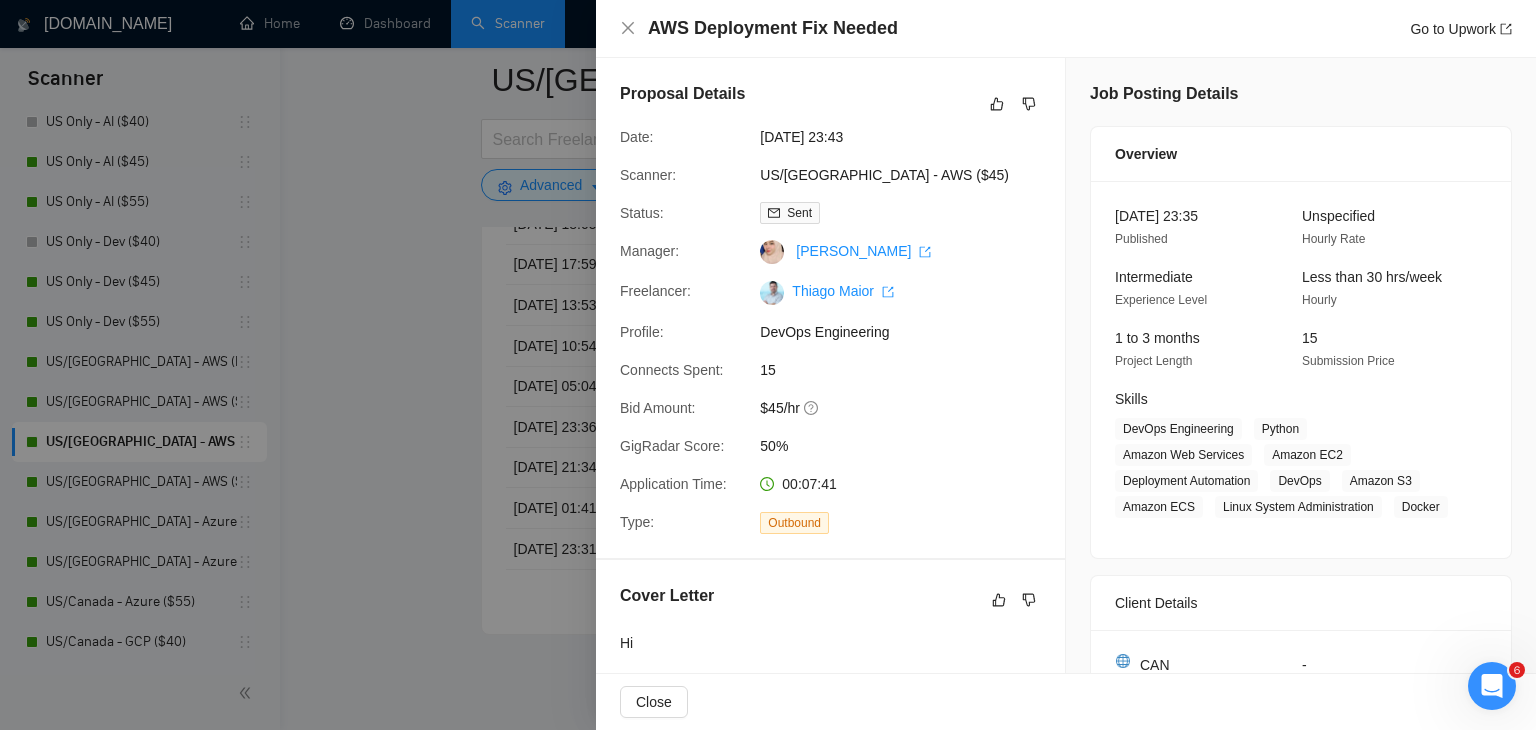 click at bounding box center [768, 365] 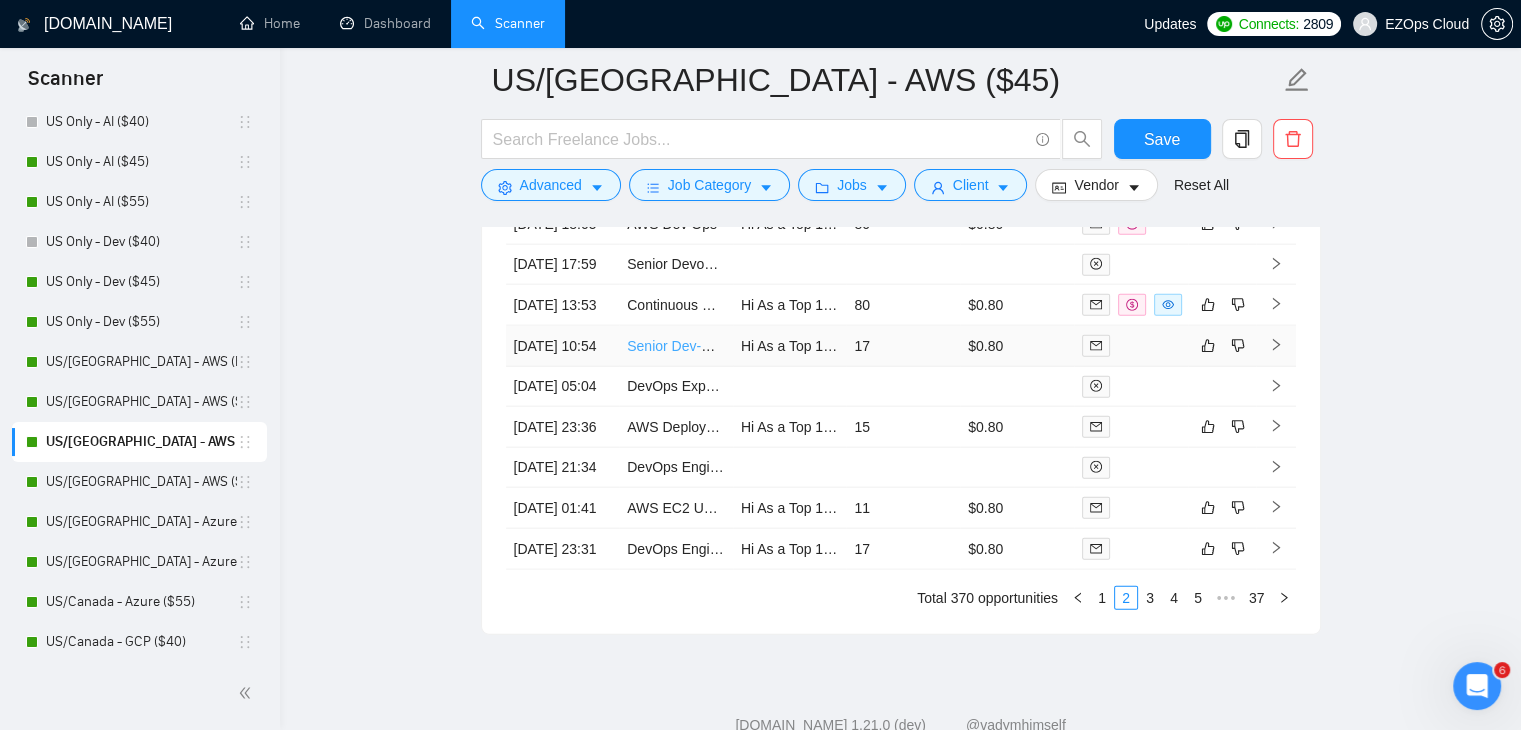 click on "Senior Dev-Ops Engineer" at bounding box center (707, 346) 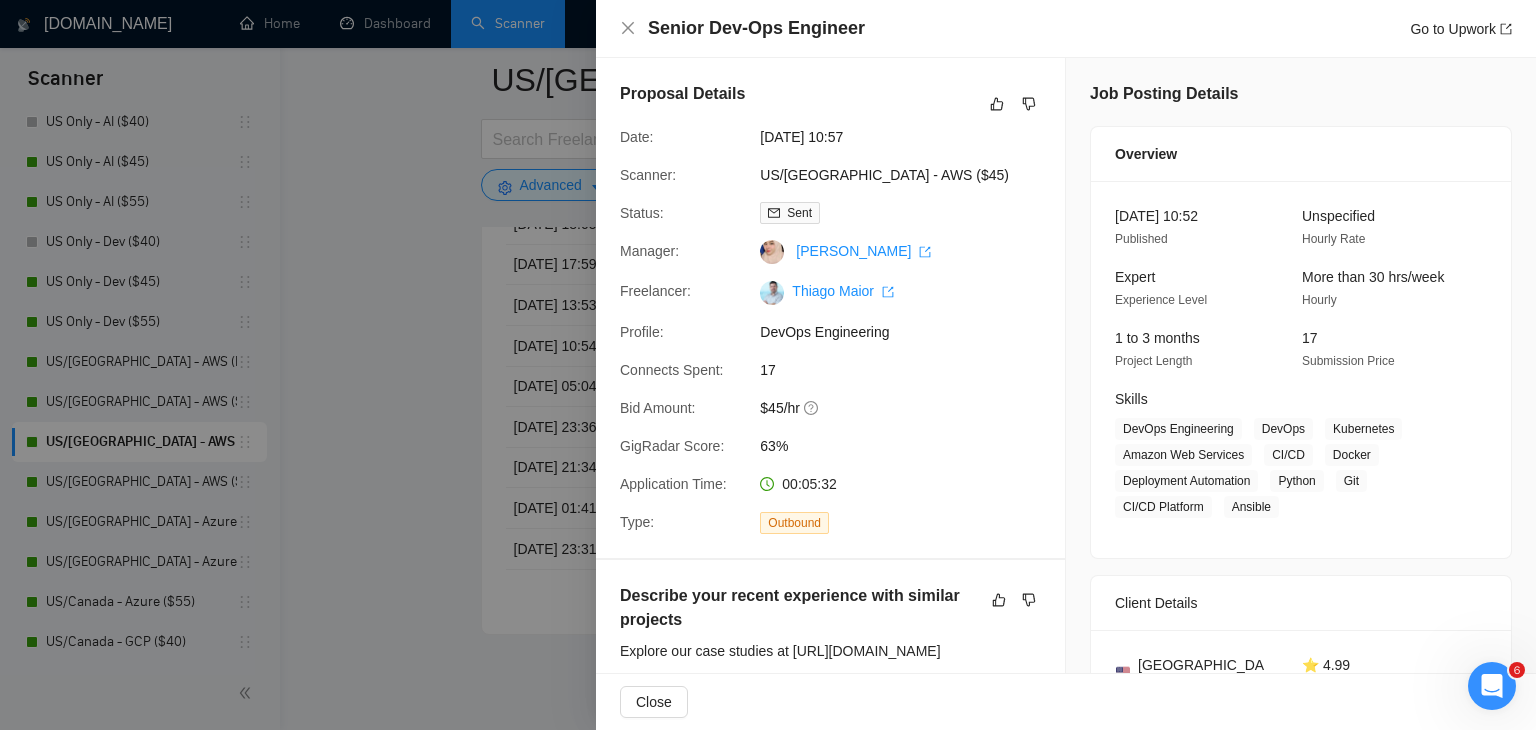 click at bounding box center [768, 365] 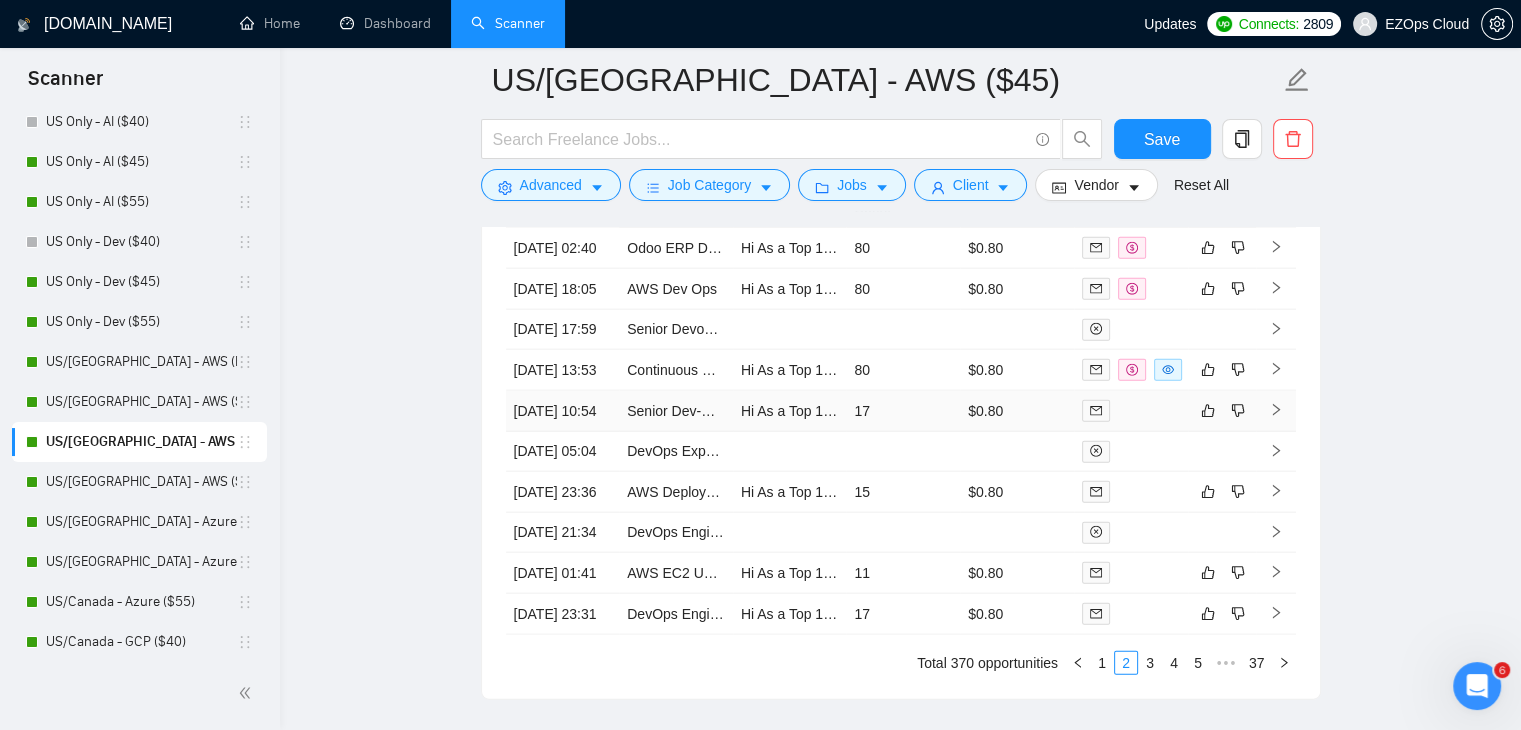 scroll, scrollTop: 4506, scrollLeft: 0, axis: vertical 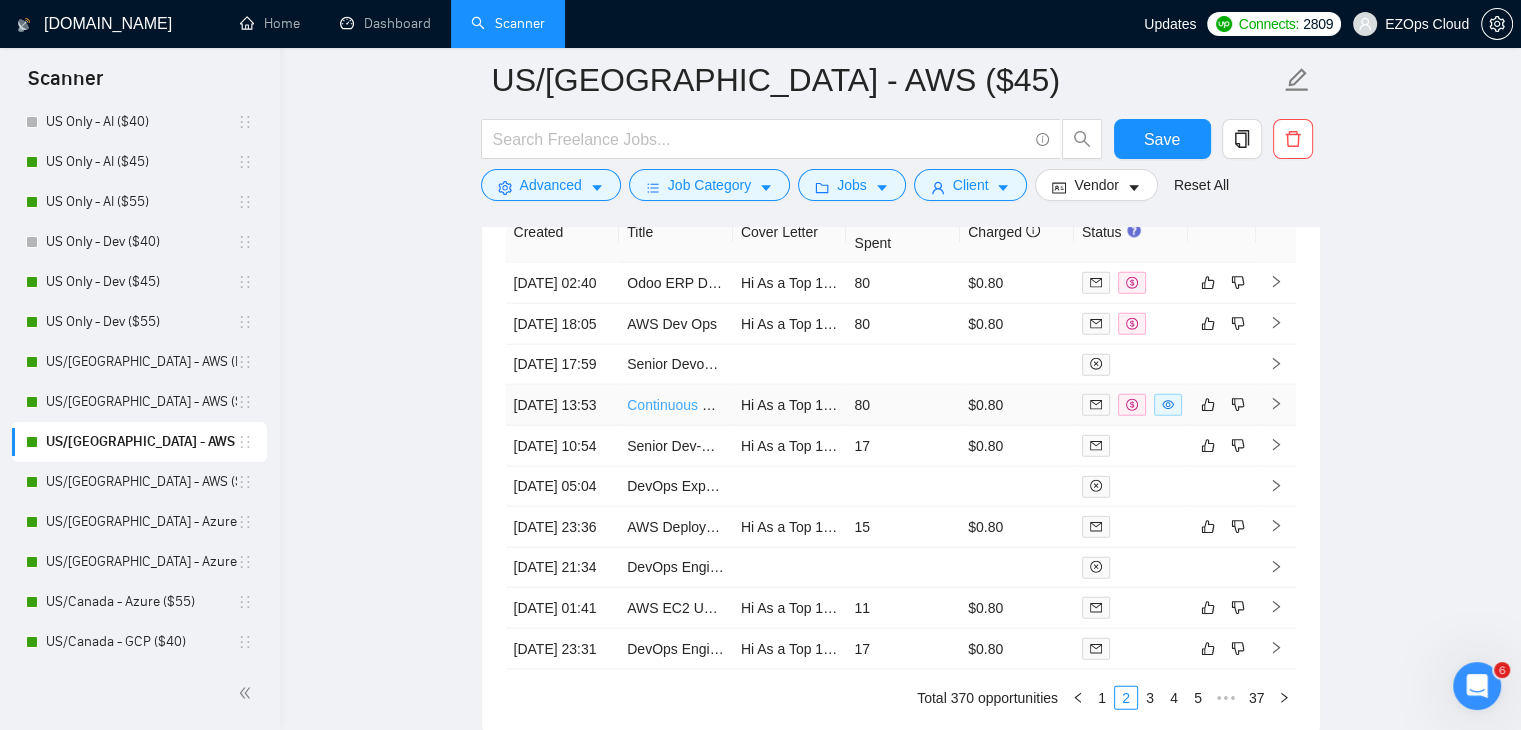 click on "Continuous Delivery Setup with Argo CD" at bounding box center (752, 405) 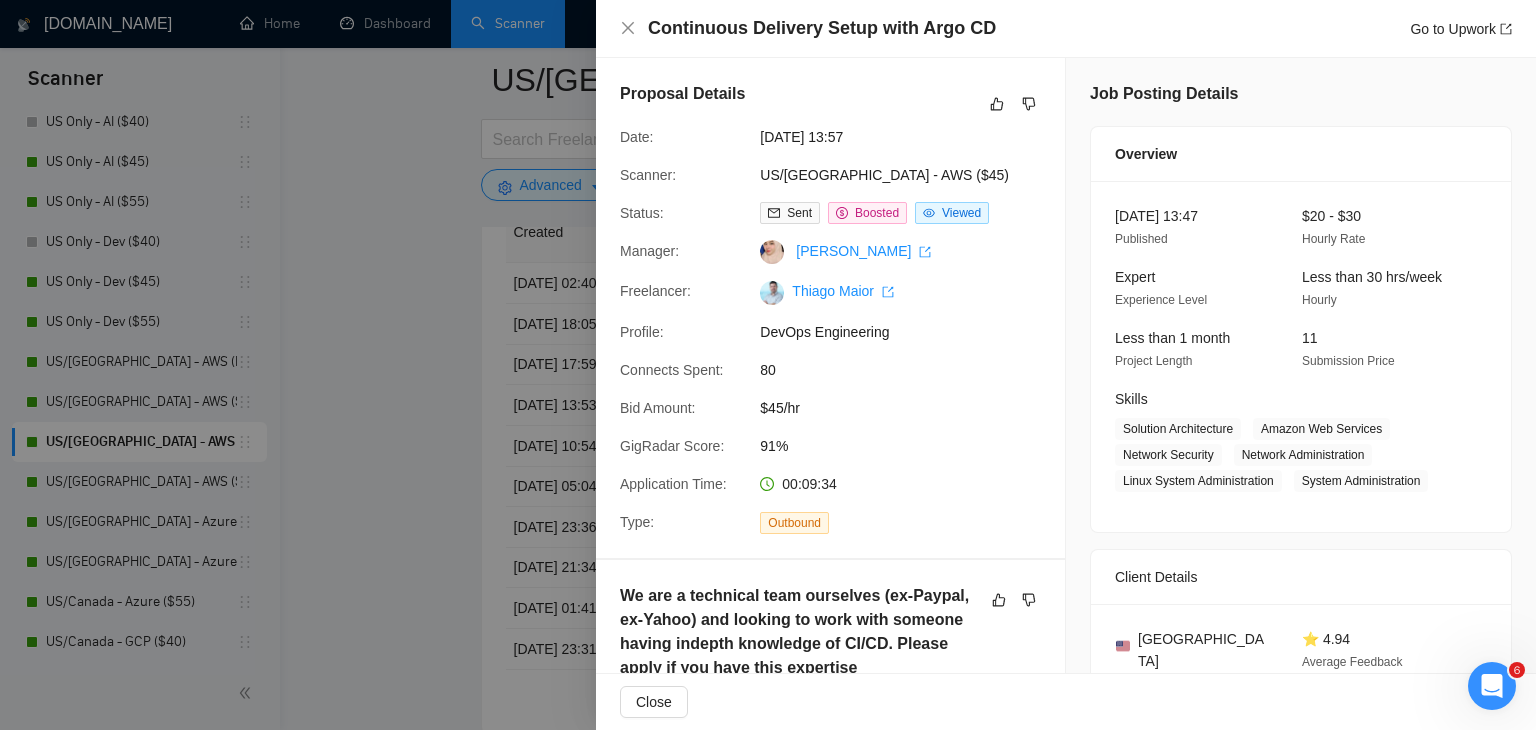 click at bounding box center (768, 365) 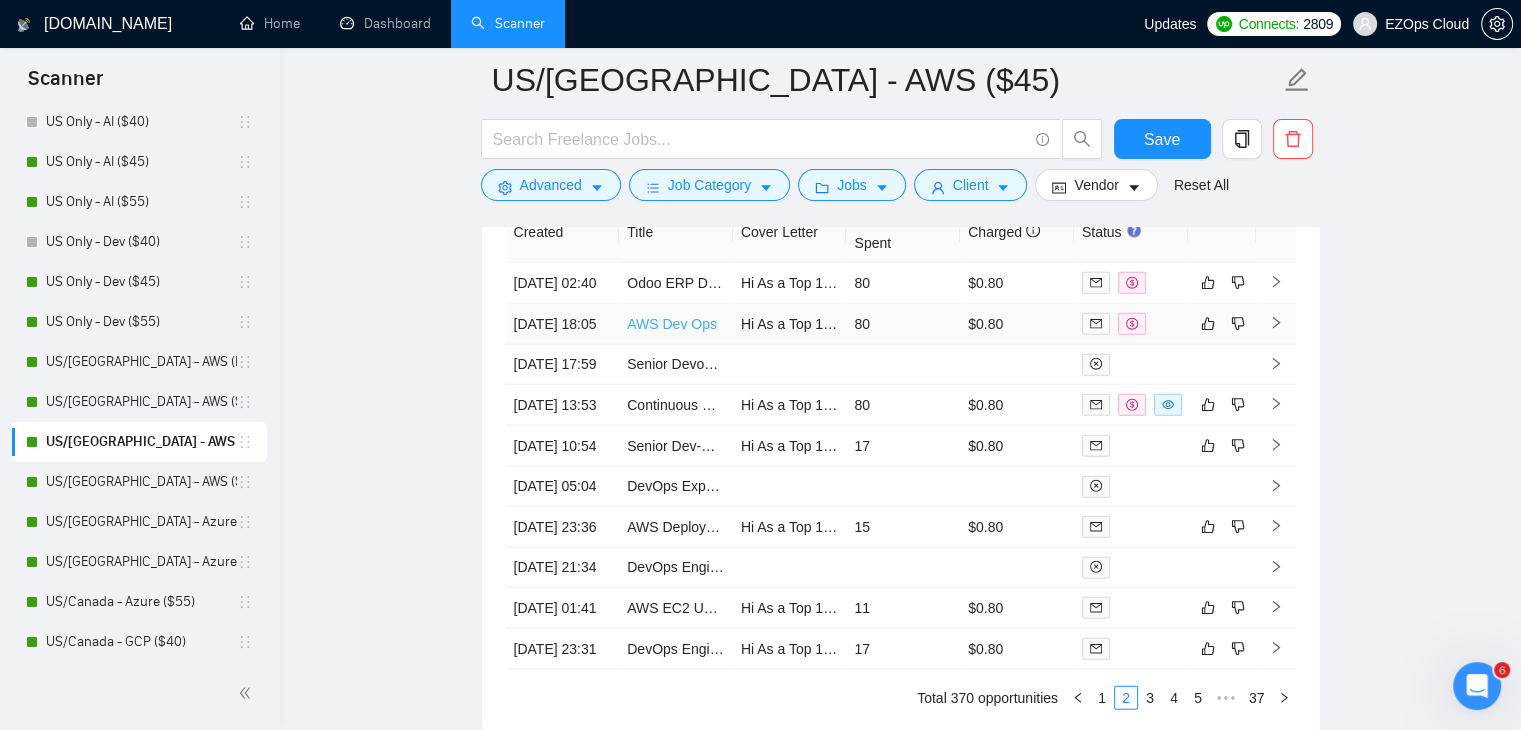 click on "AWS Dev Ops" at bounding box center [672, 324] 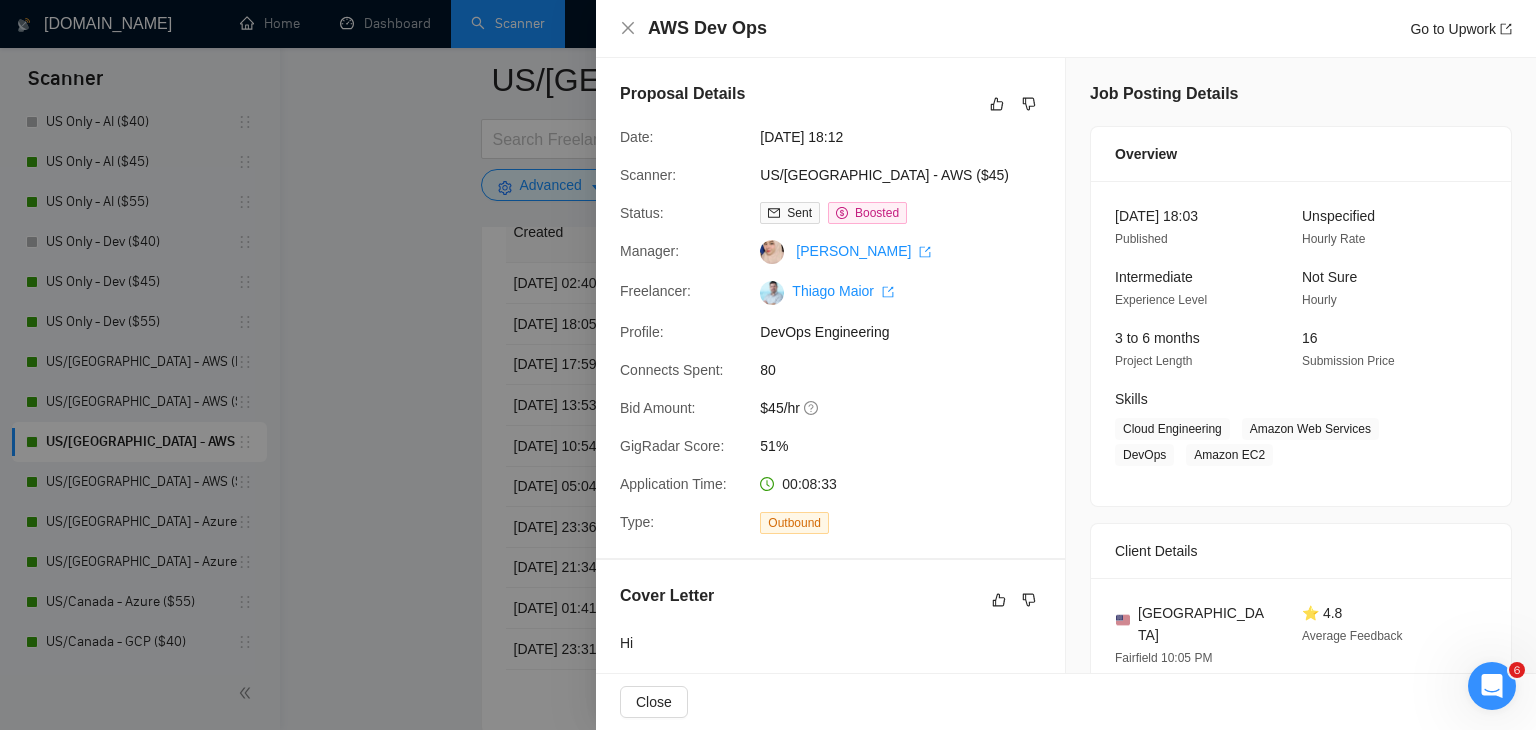 click at bounding box center [768, 365] 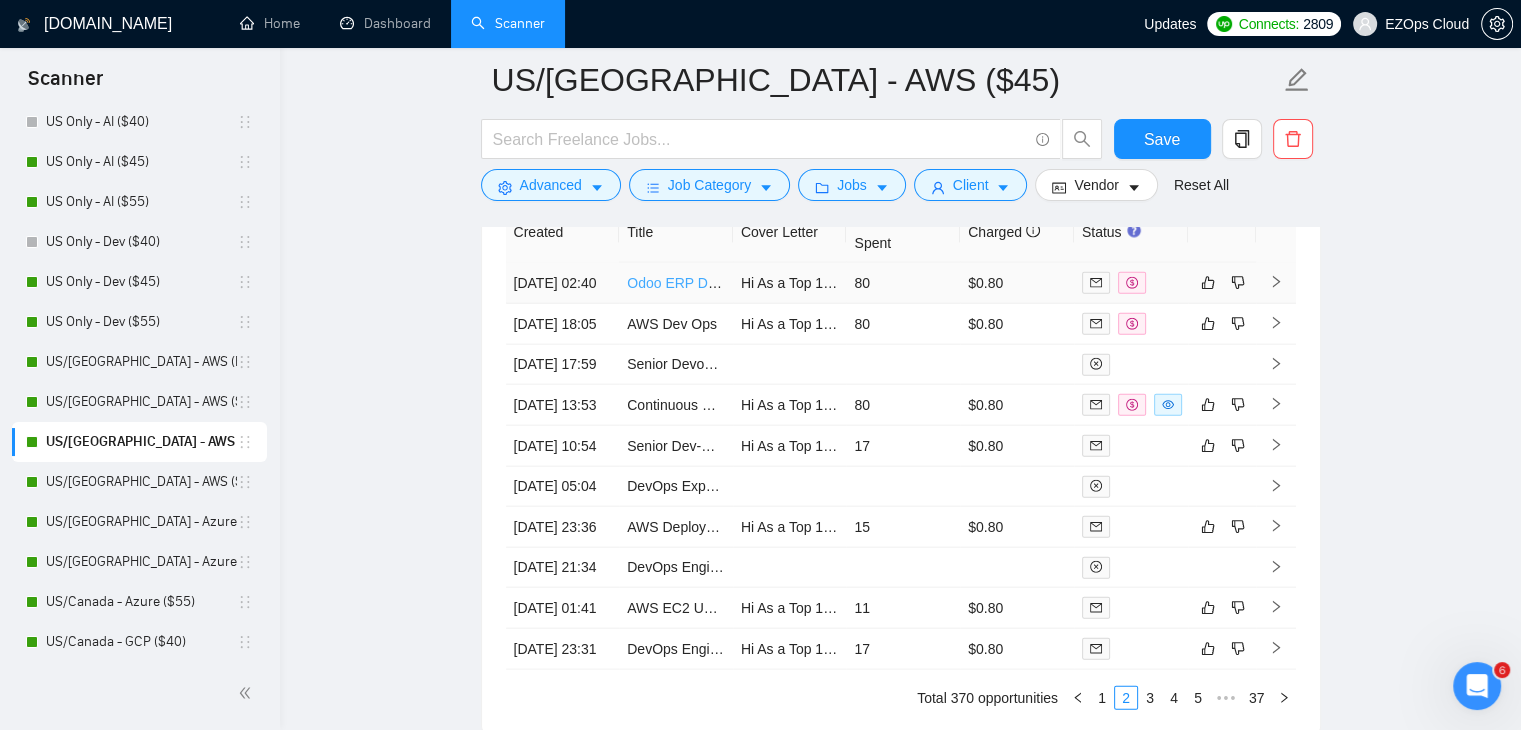 click on "Odoo ERP Deployment Specialist for Hospital on Azure/AWS" at bounding box center (816, 283) 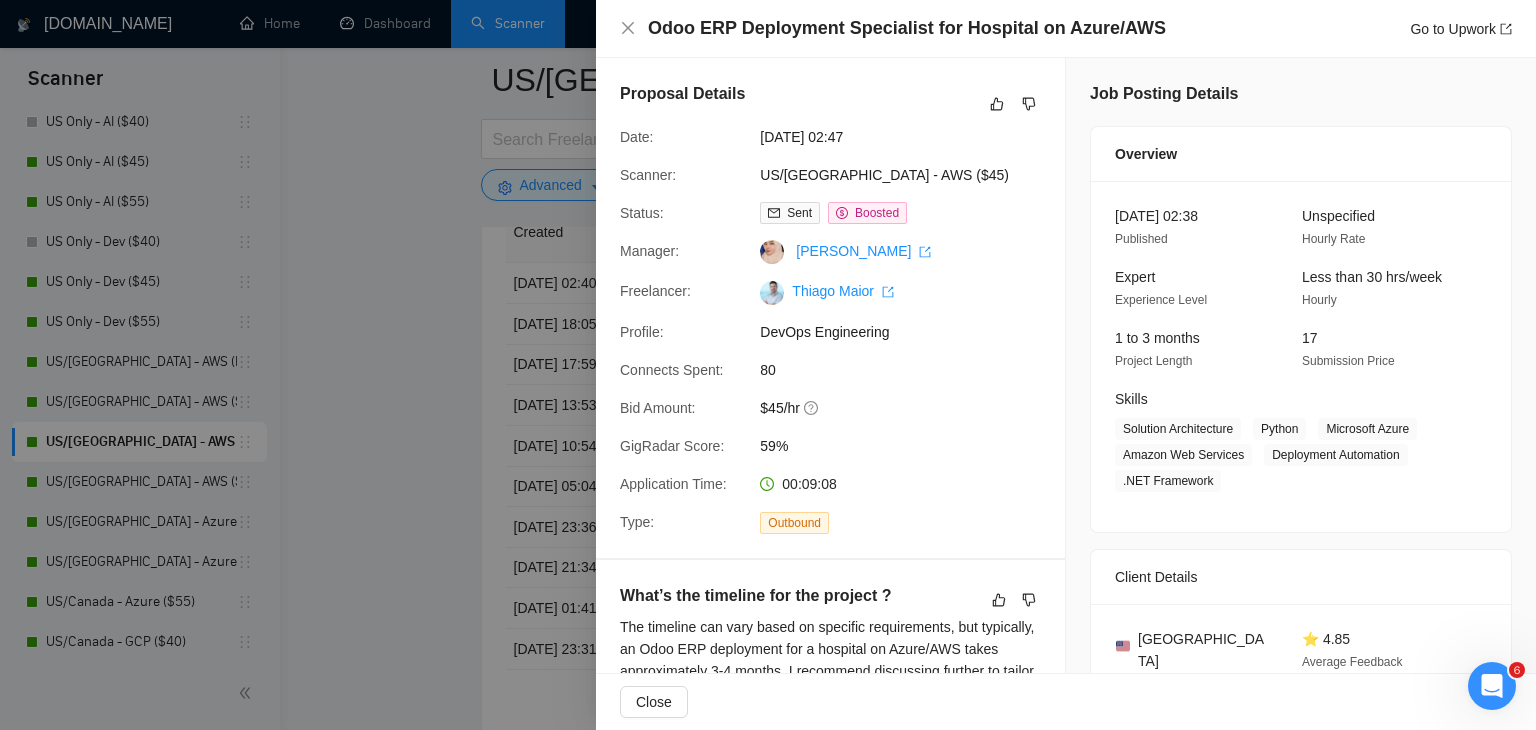 click at bounding box center [768, 365] 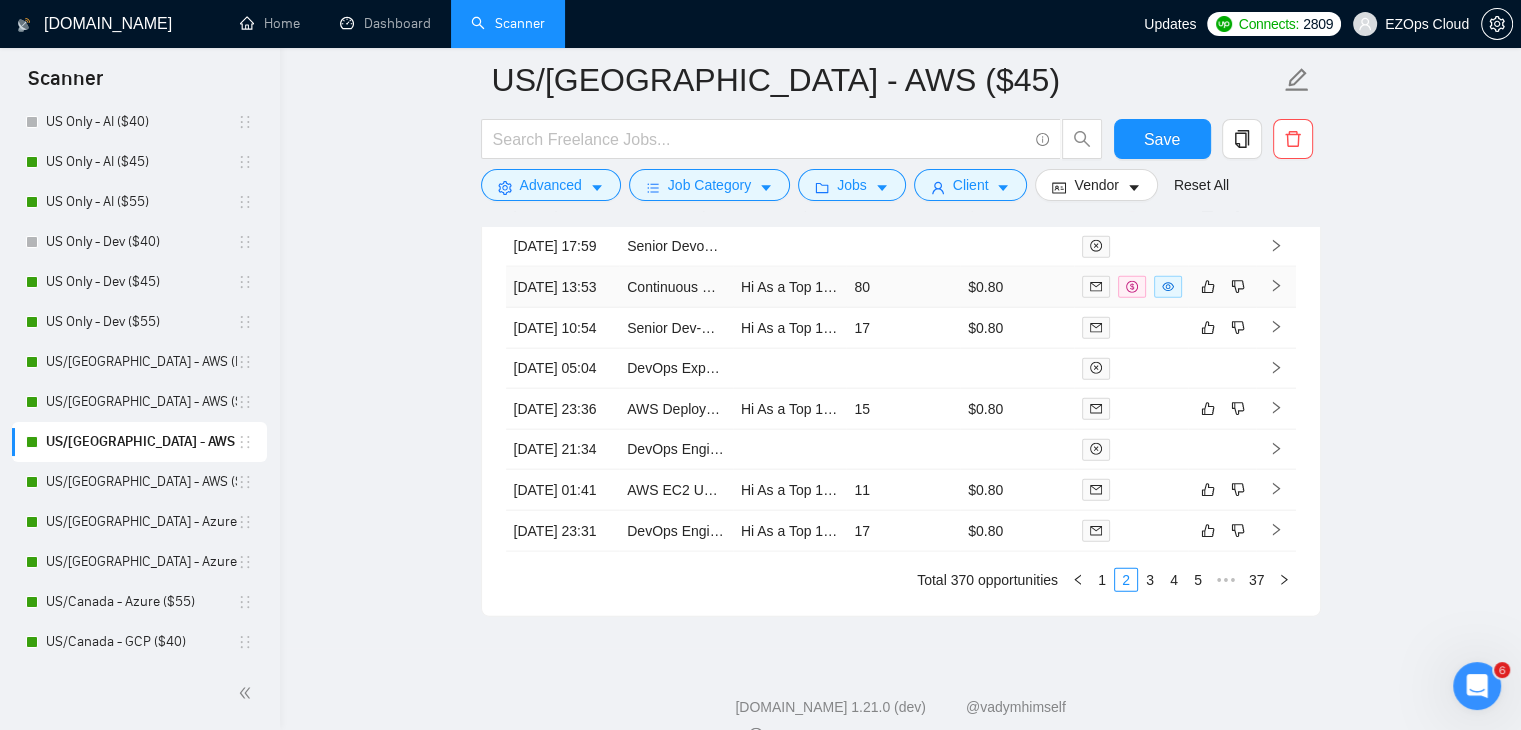 scroll, scrollTop: 4806, scrollLeft: 0, axis: vertical 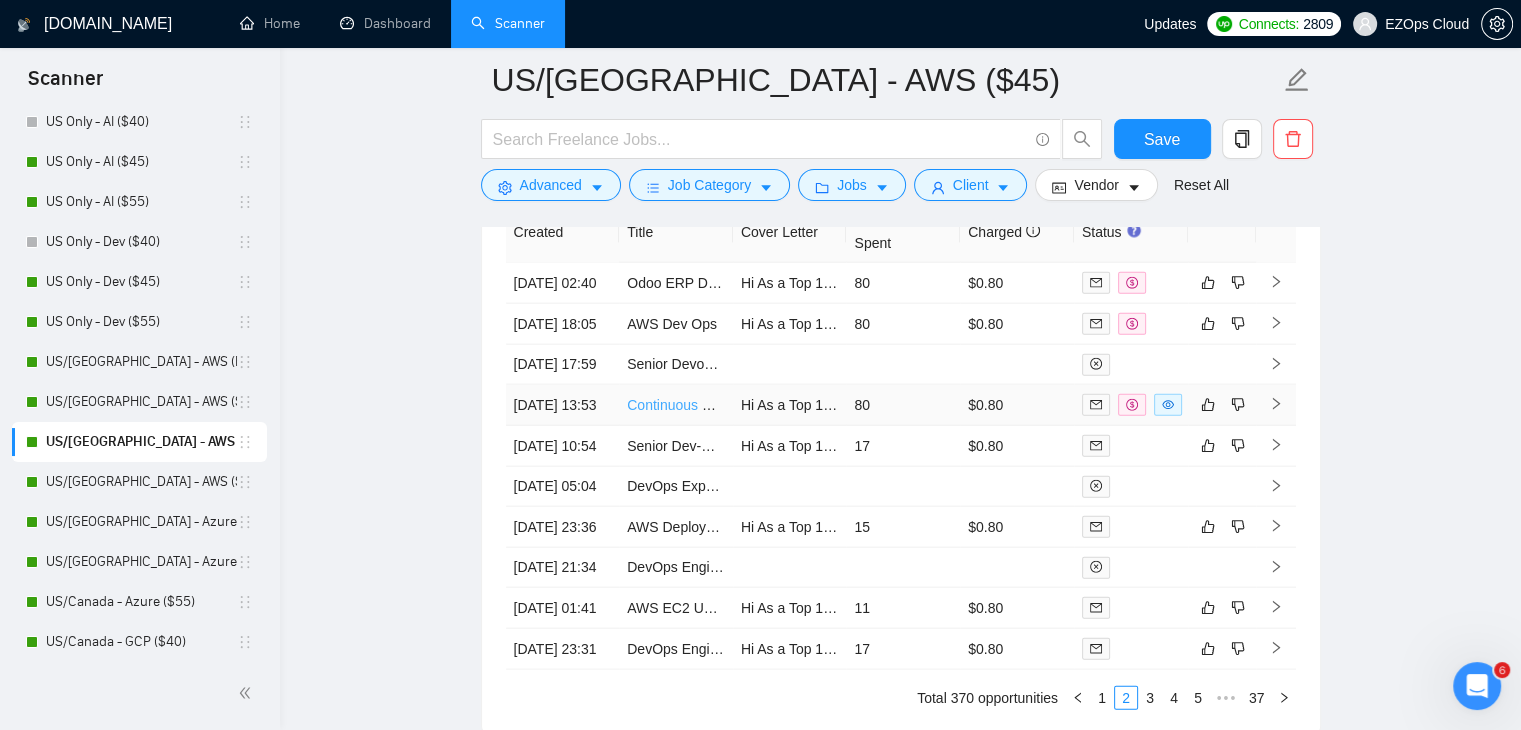 click on "Continuous Delivery Setup with Argo CD" at bounding box center (752, 405) 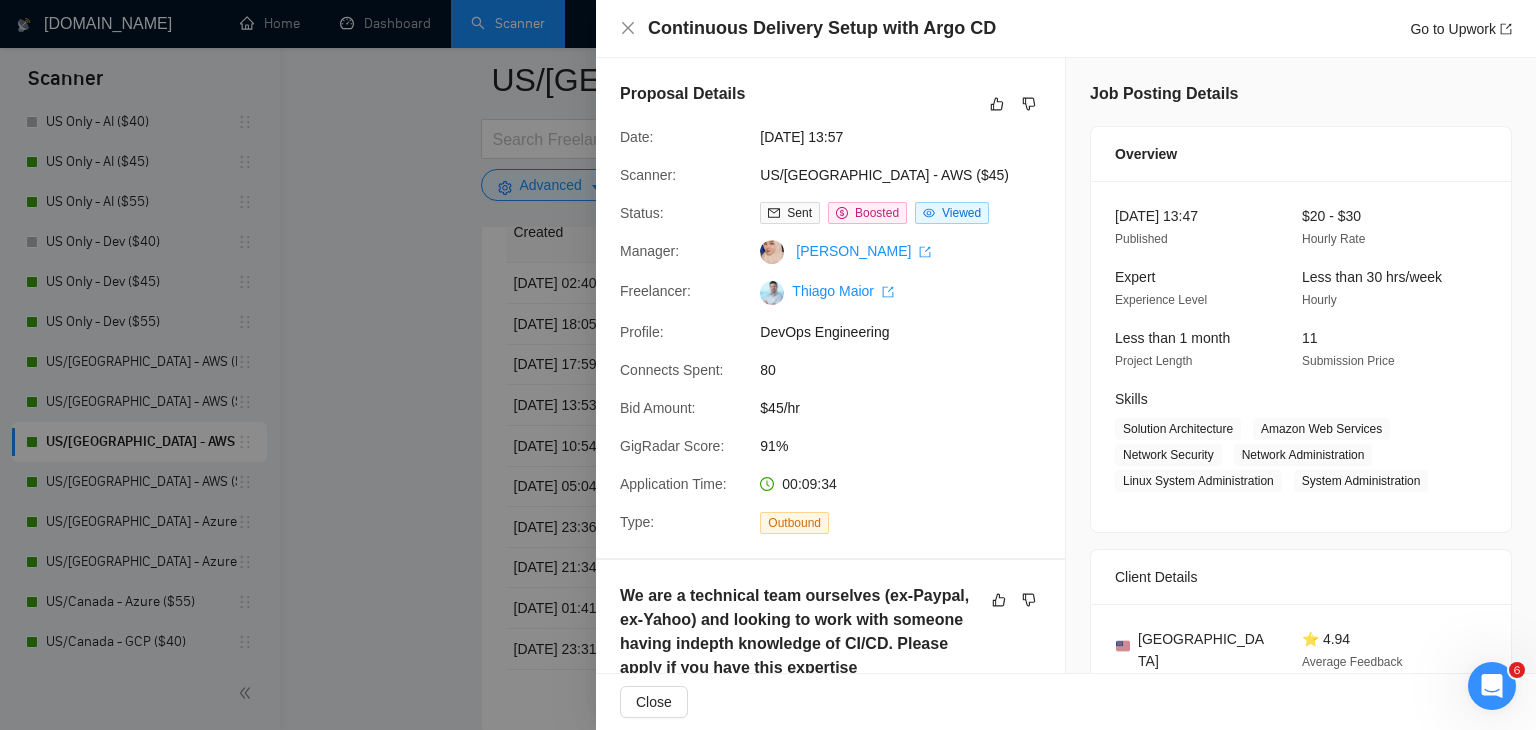 click at bounding box center (768, 365) 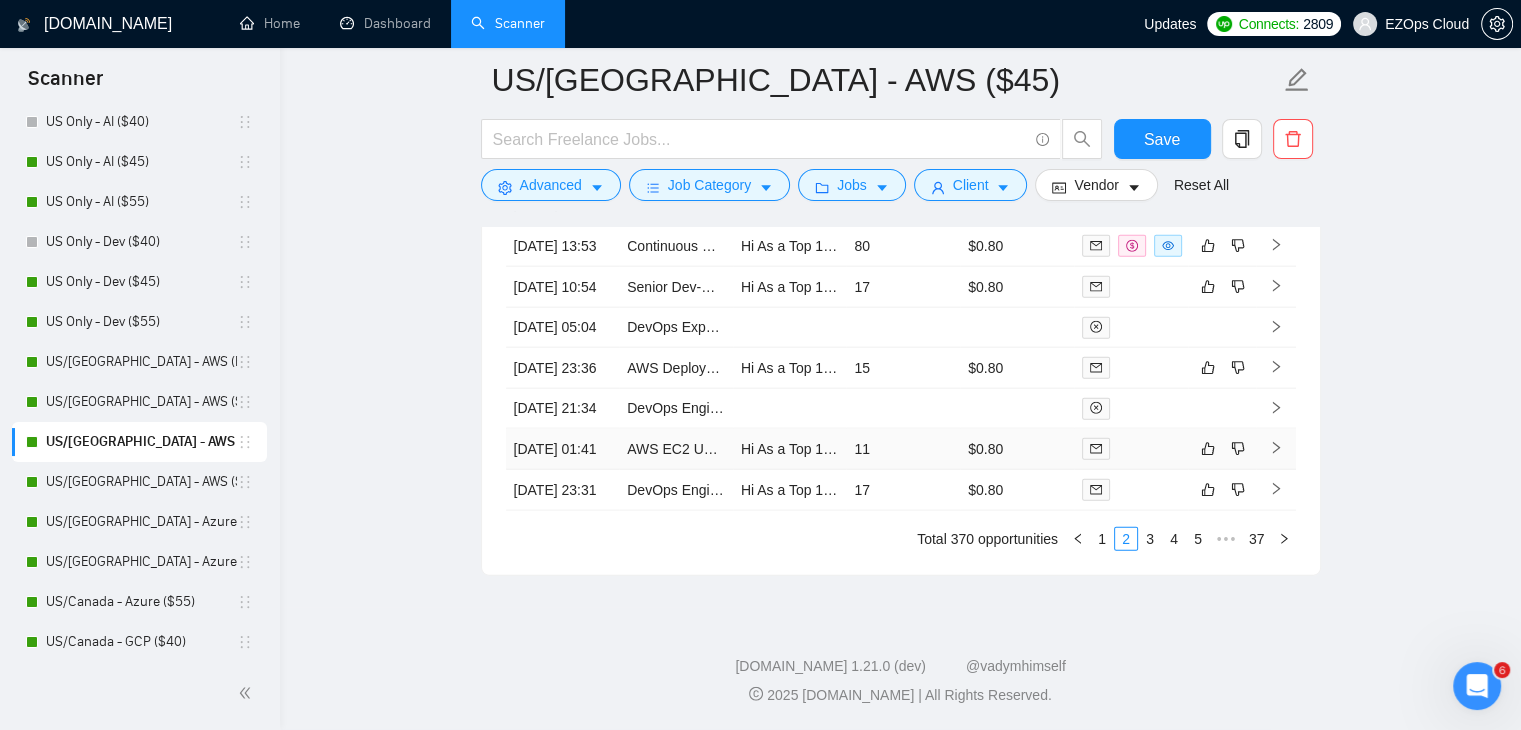 scroll, scrollTop: 4860, scrollLeft: 0, axis: vertical 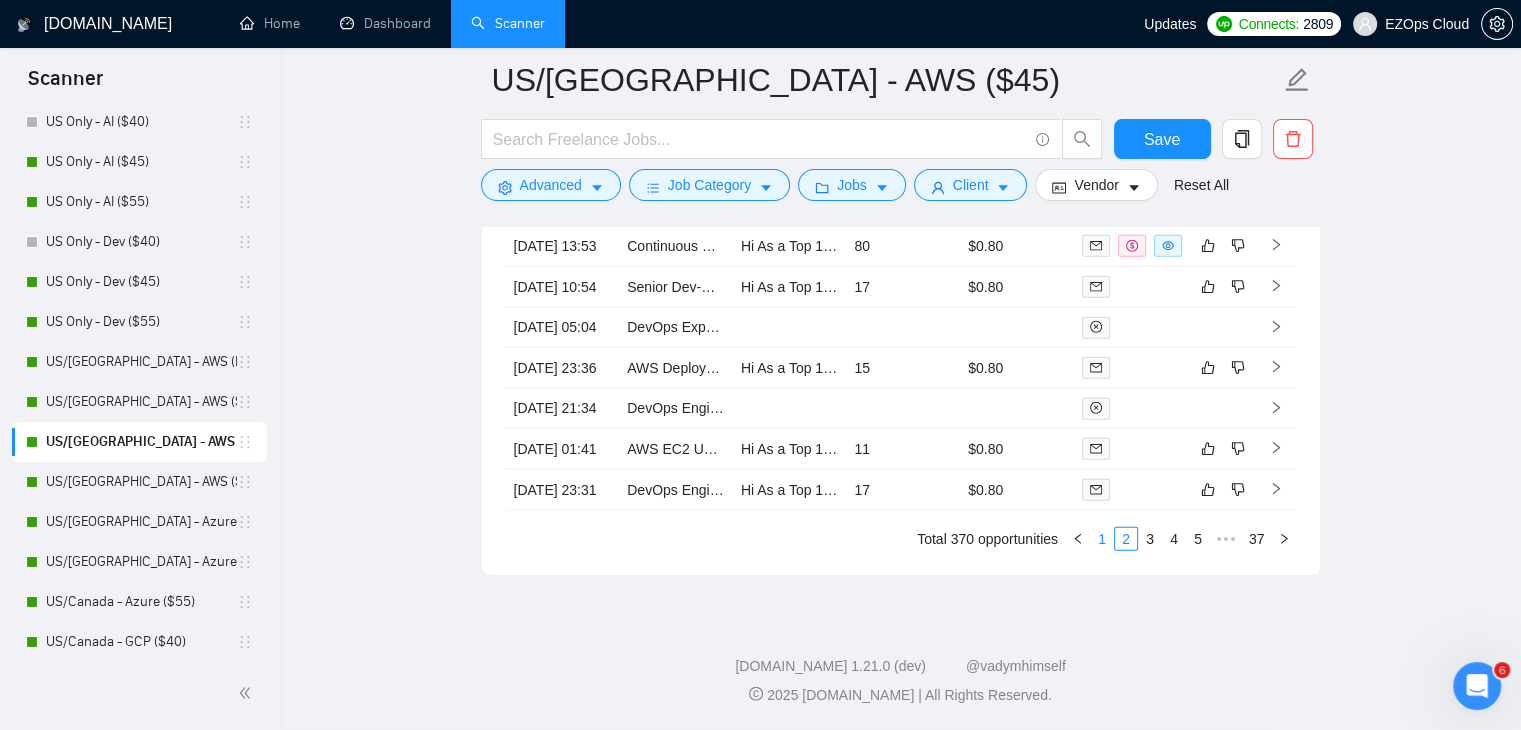 click on "1" at bounding box center [1102, 539] 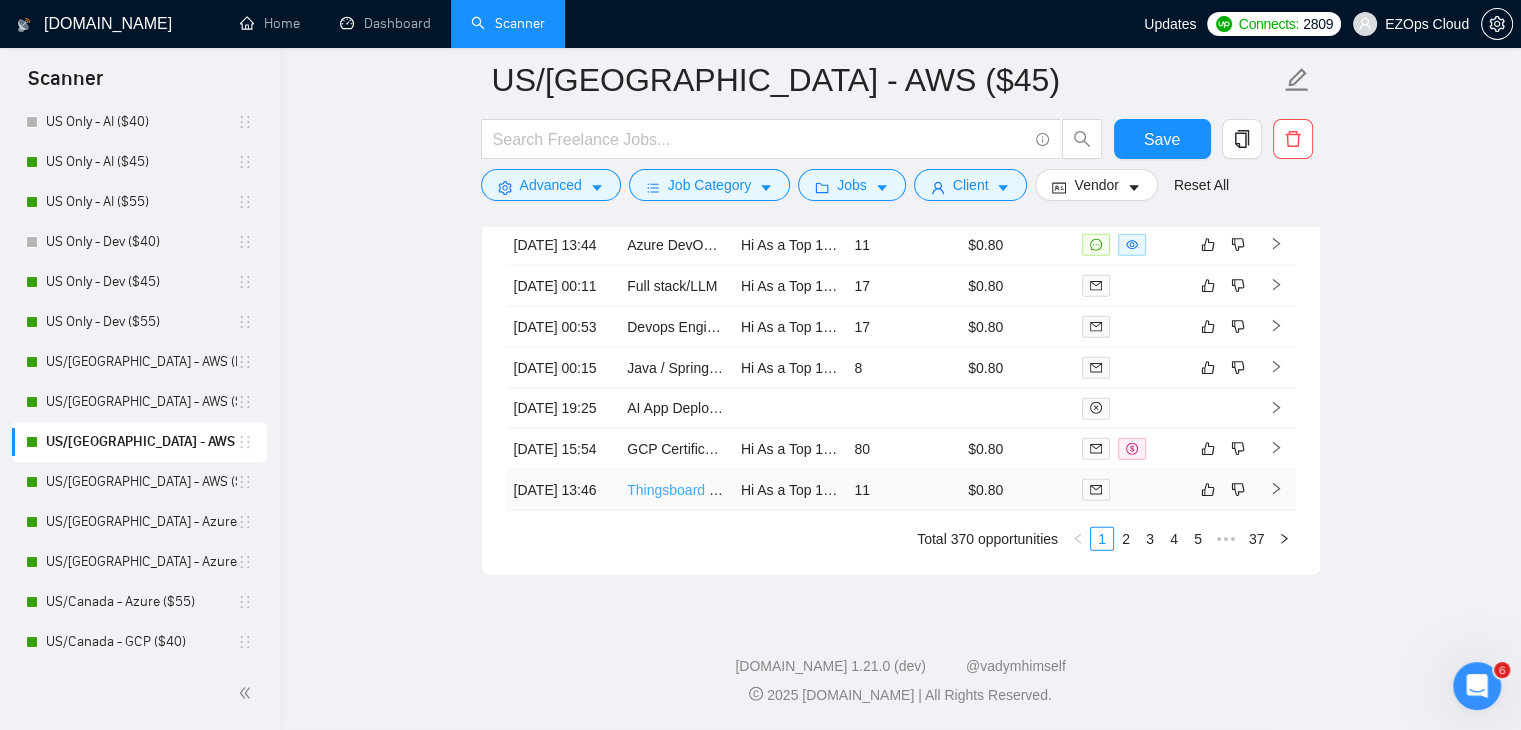 click on "Thingsboard Custom widget Development" at bounding box center [757, 490] 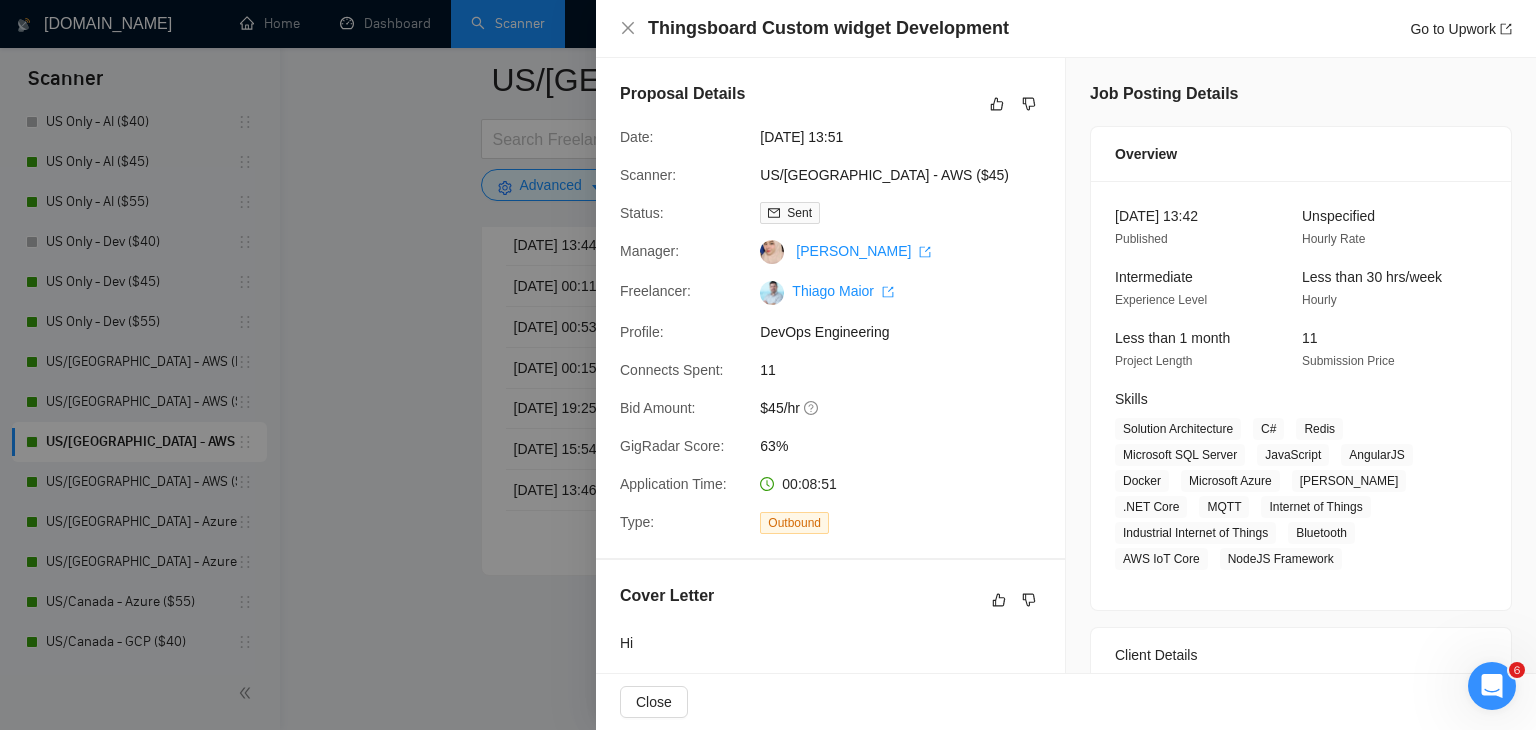 click at bounding box center [768, 365] 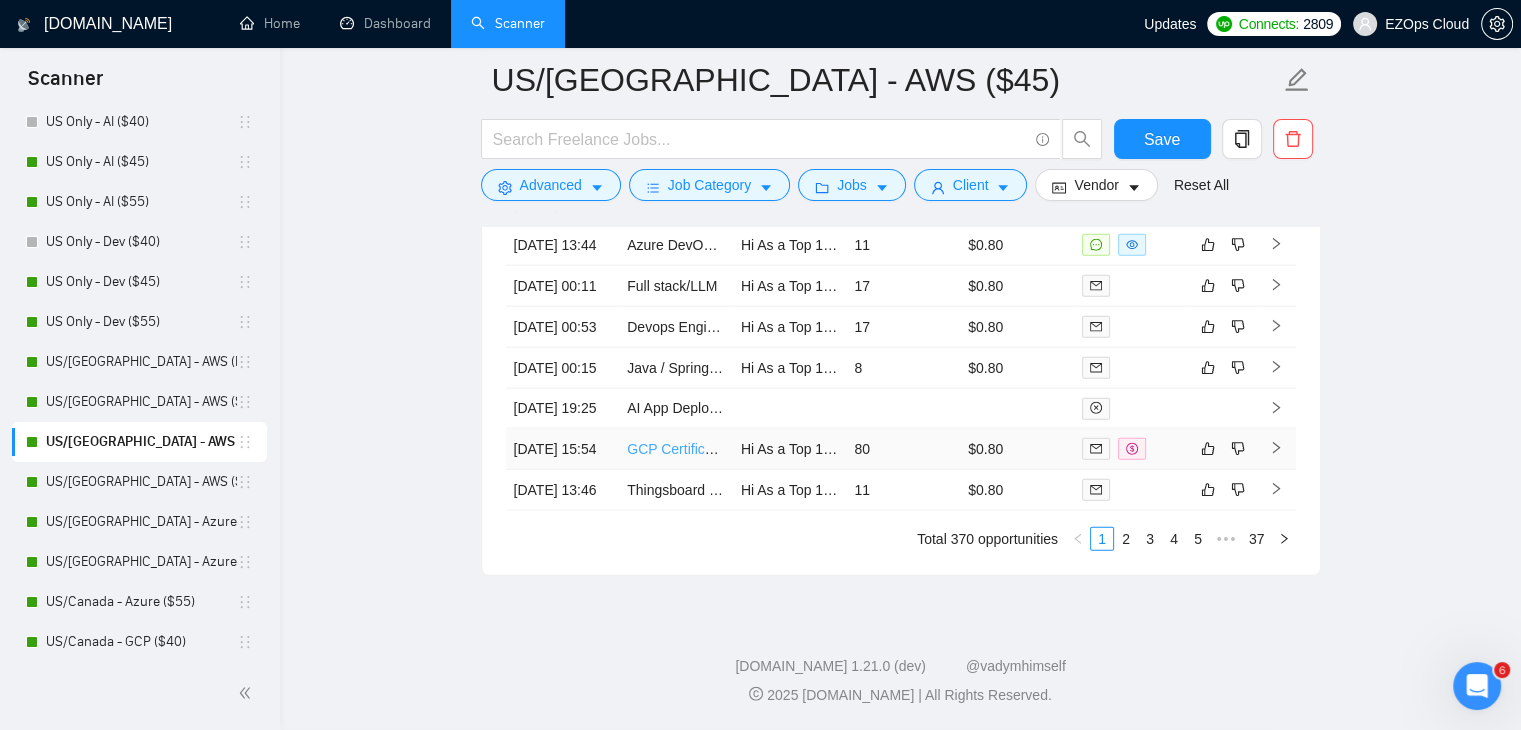 click on "GCP Certification" at bounding box center [681, 449] 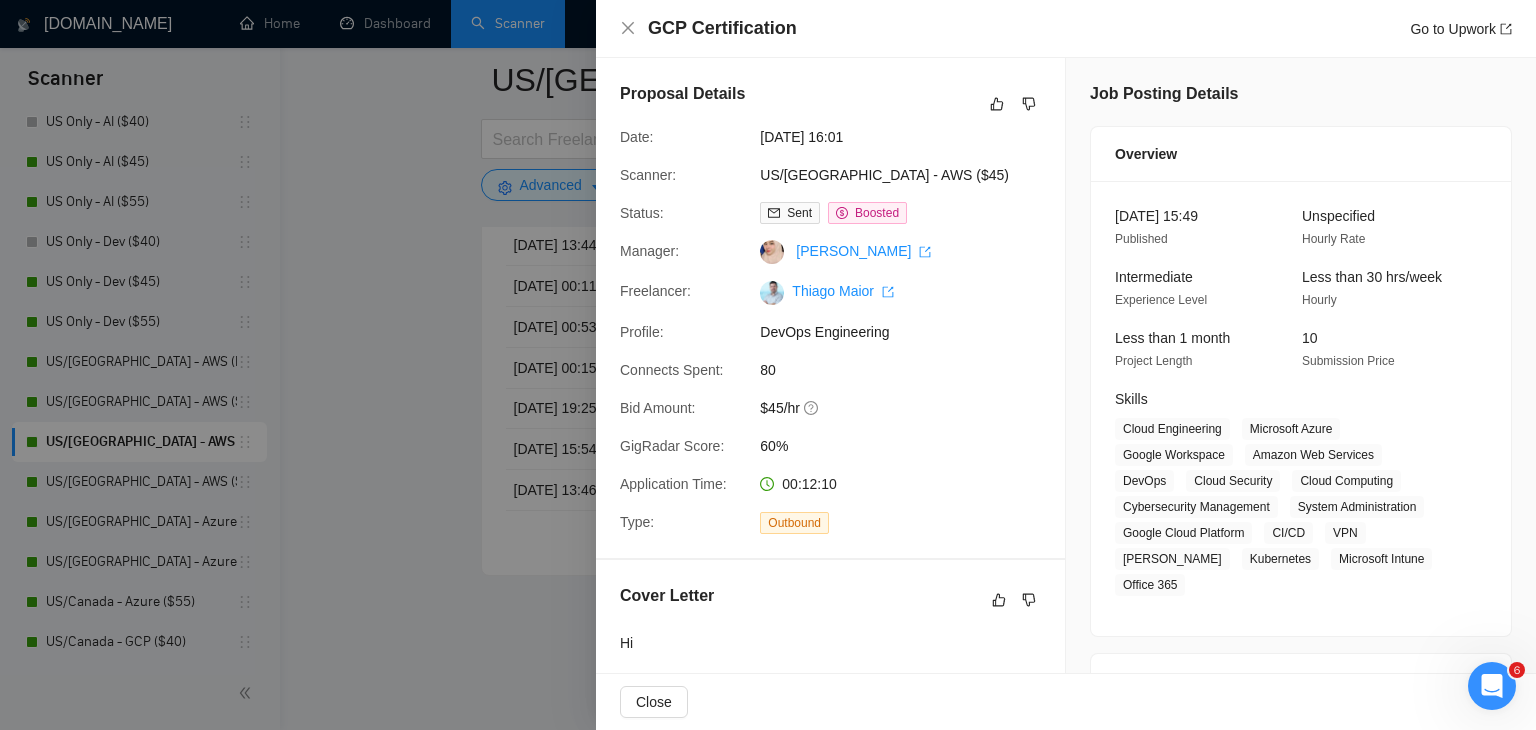 click at bounding box center [768, 365] 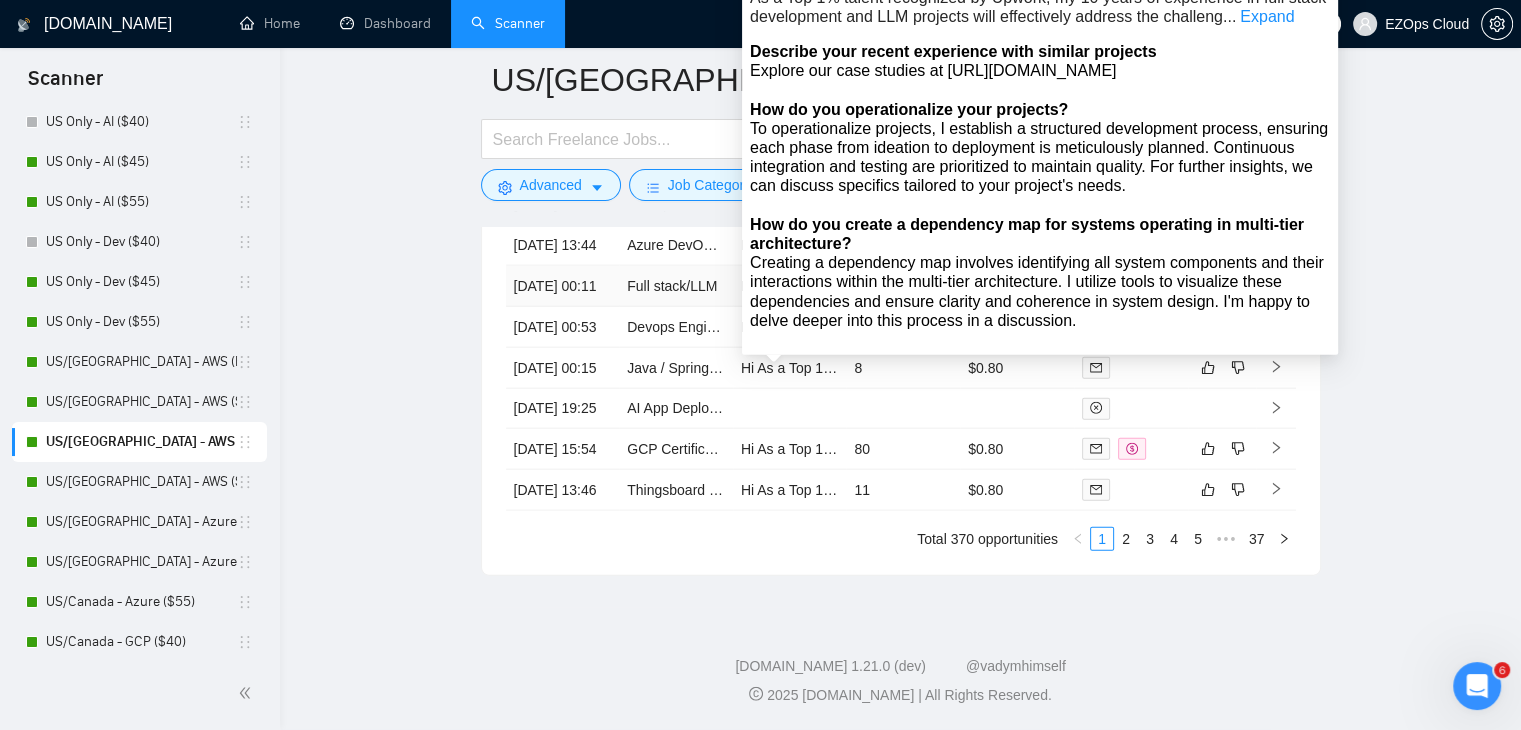 scroll, scrollTop: 4760, scrollLeft: 0, axis: vertical 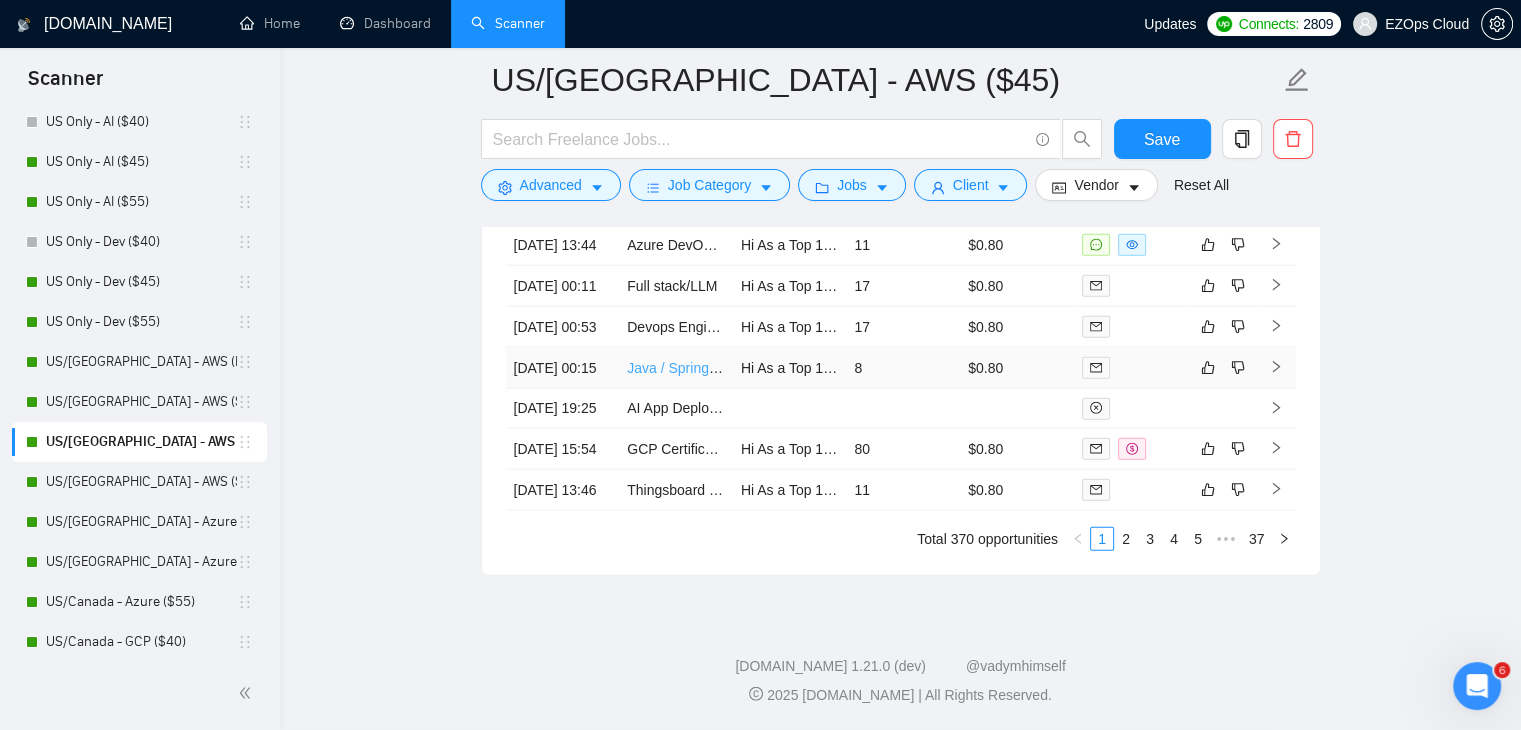 click on "Java / Spring Boot Expert Needed for Quick Bug Fix & Troubleshooting" at bounding box center (847, 368) 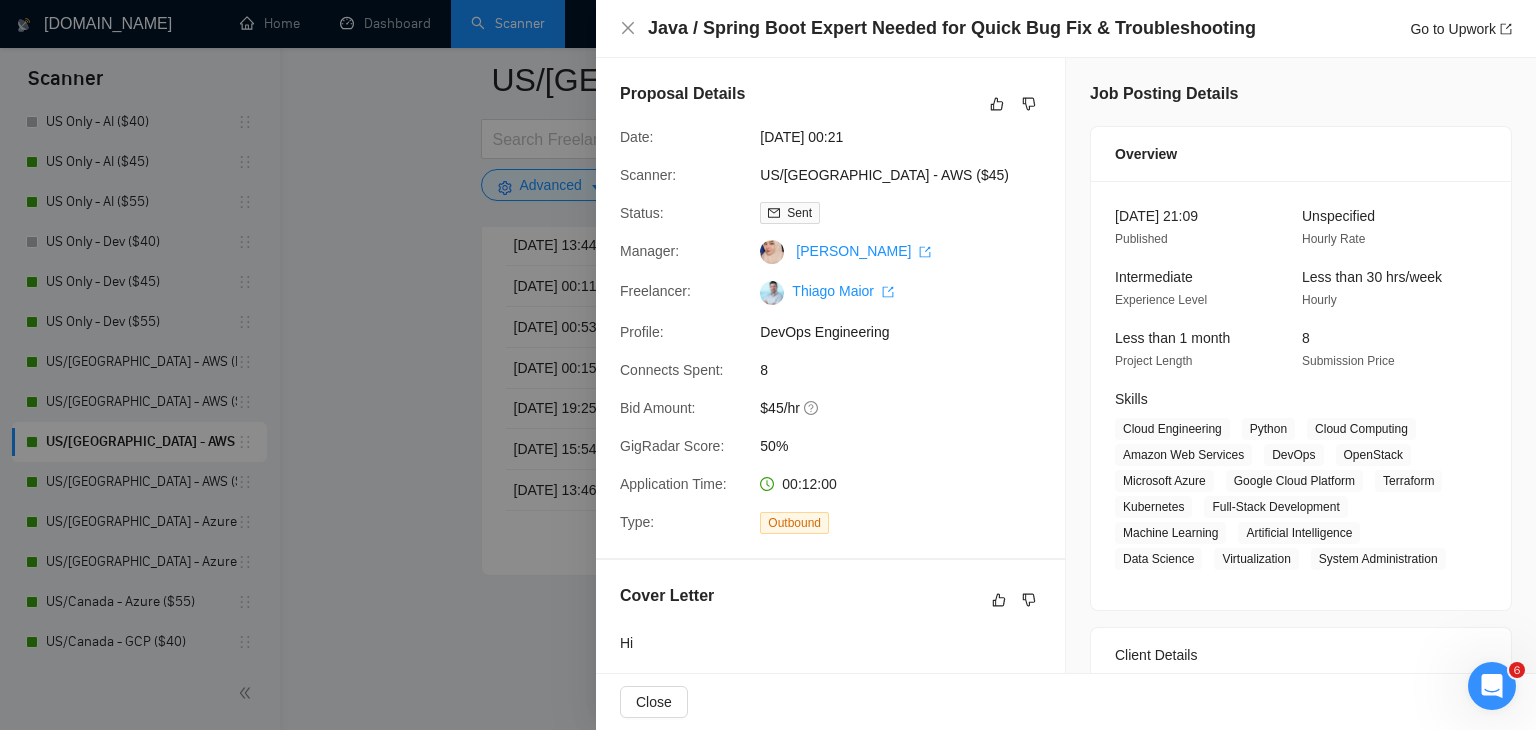 click at bounding box center [768, 365] 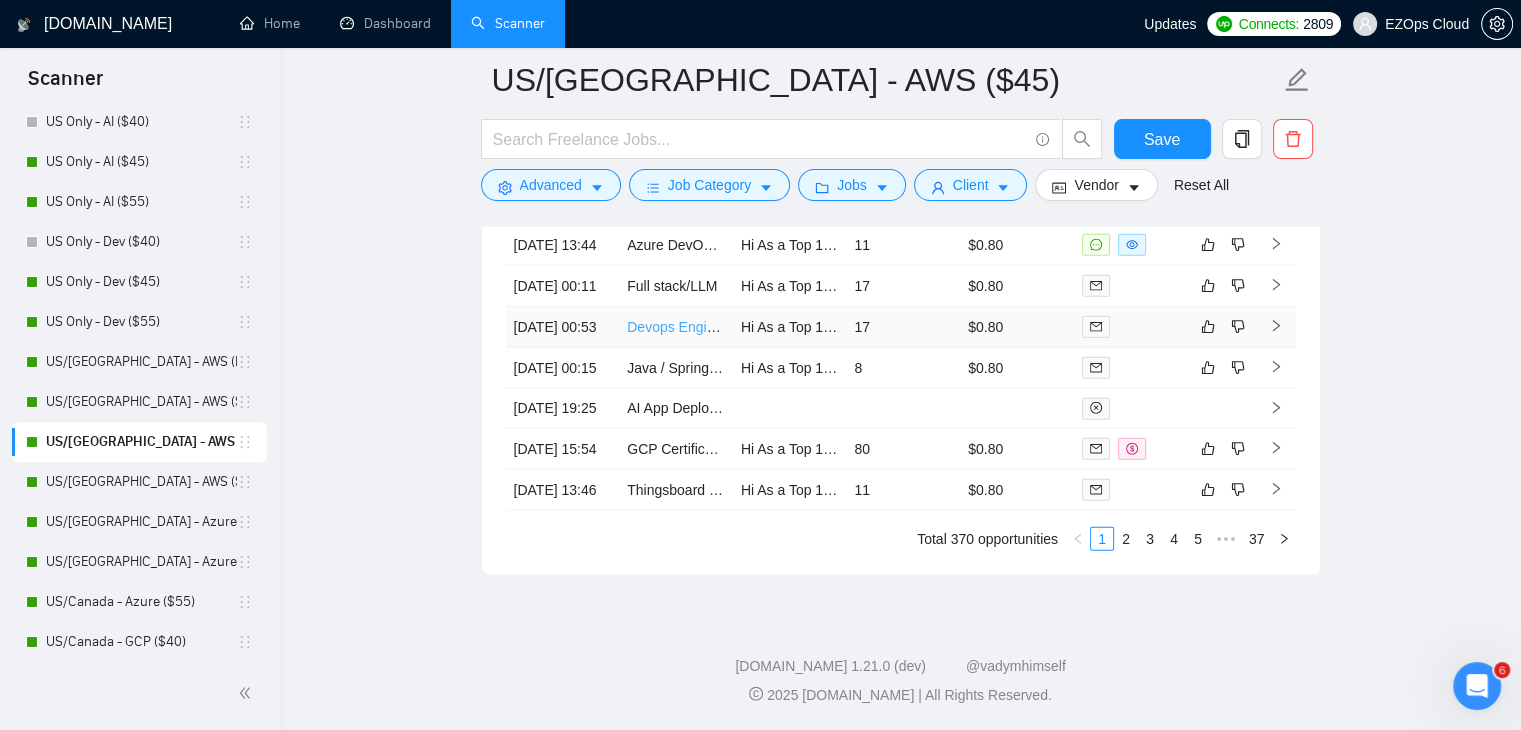 click on "Devops Engineer Needed" at bounding box center [707, 327] 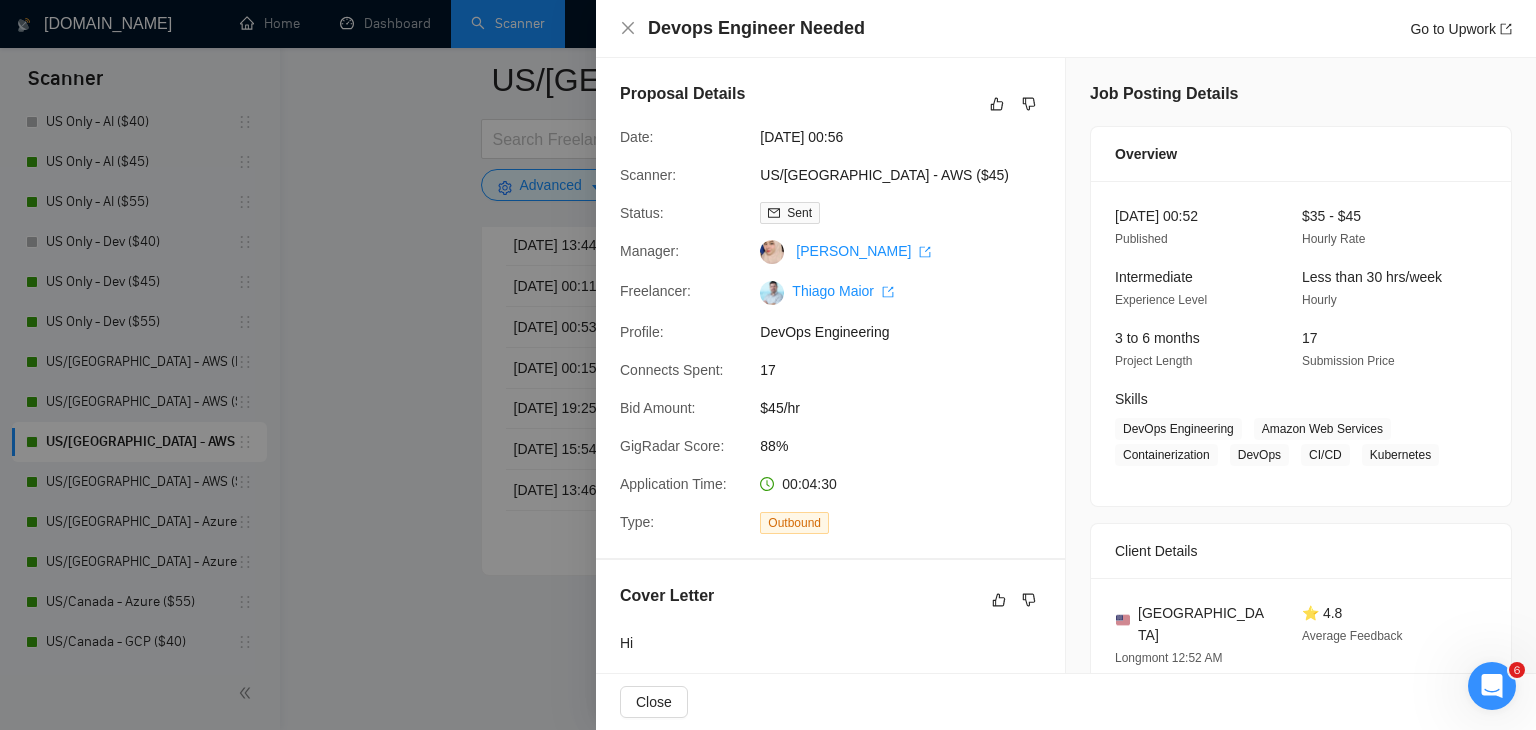 click at bounding box center (768, 365) 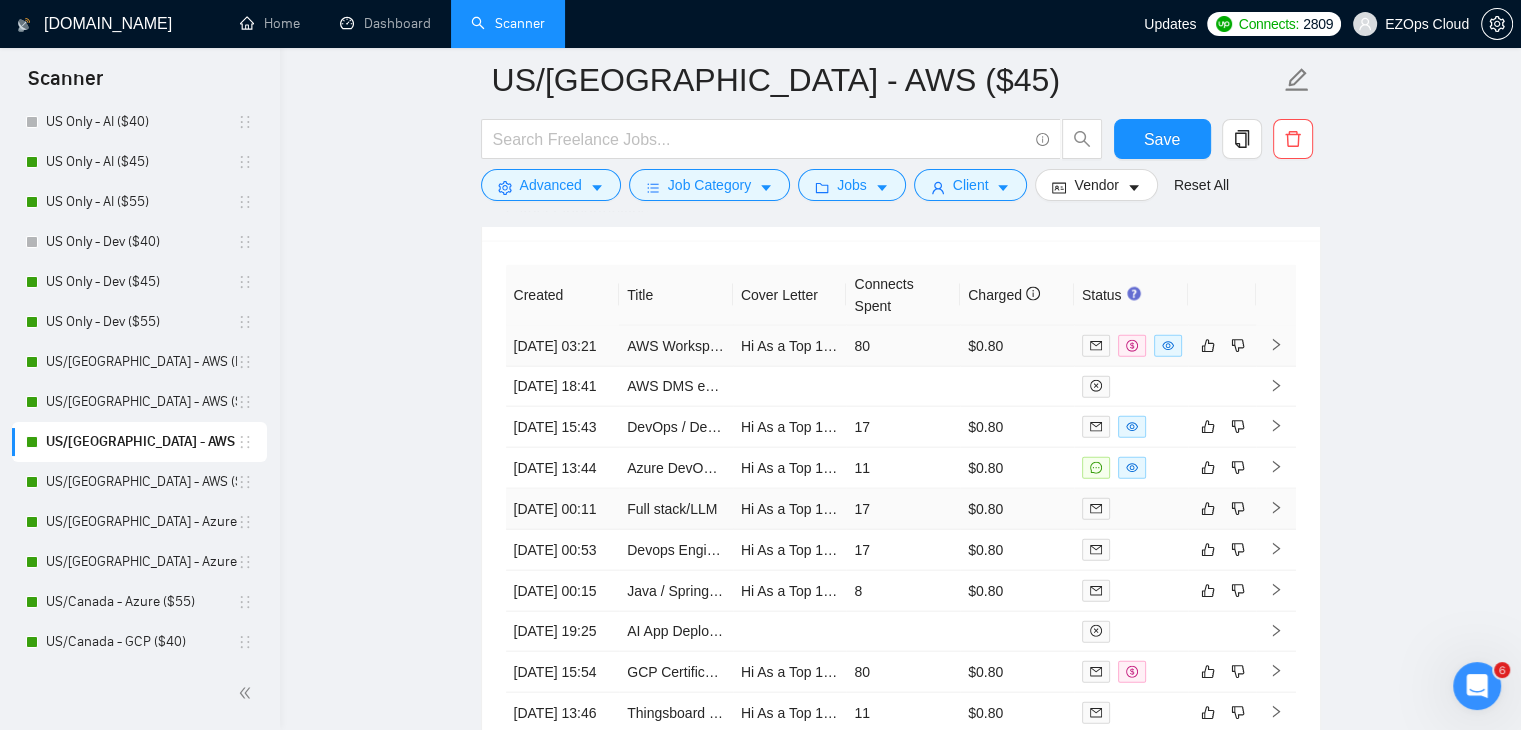 scroll, scrollTop: 4560, scrollLeft: 0, axis: vertical 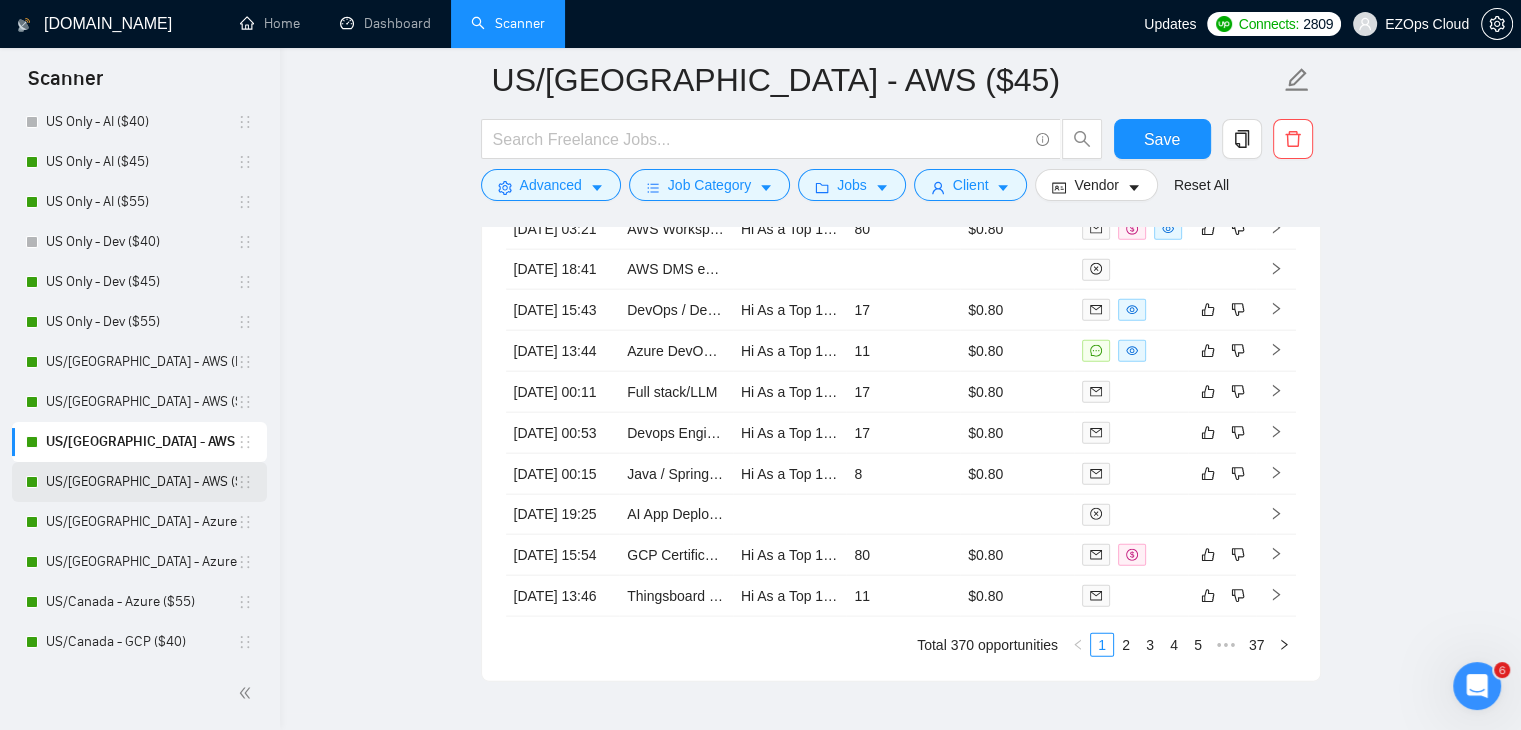 click on "US/[GEOGRAPHIC_DATA] - AWS ($55)" at bounding box center [141, 482] 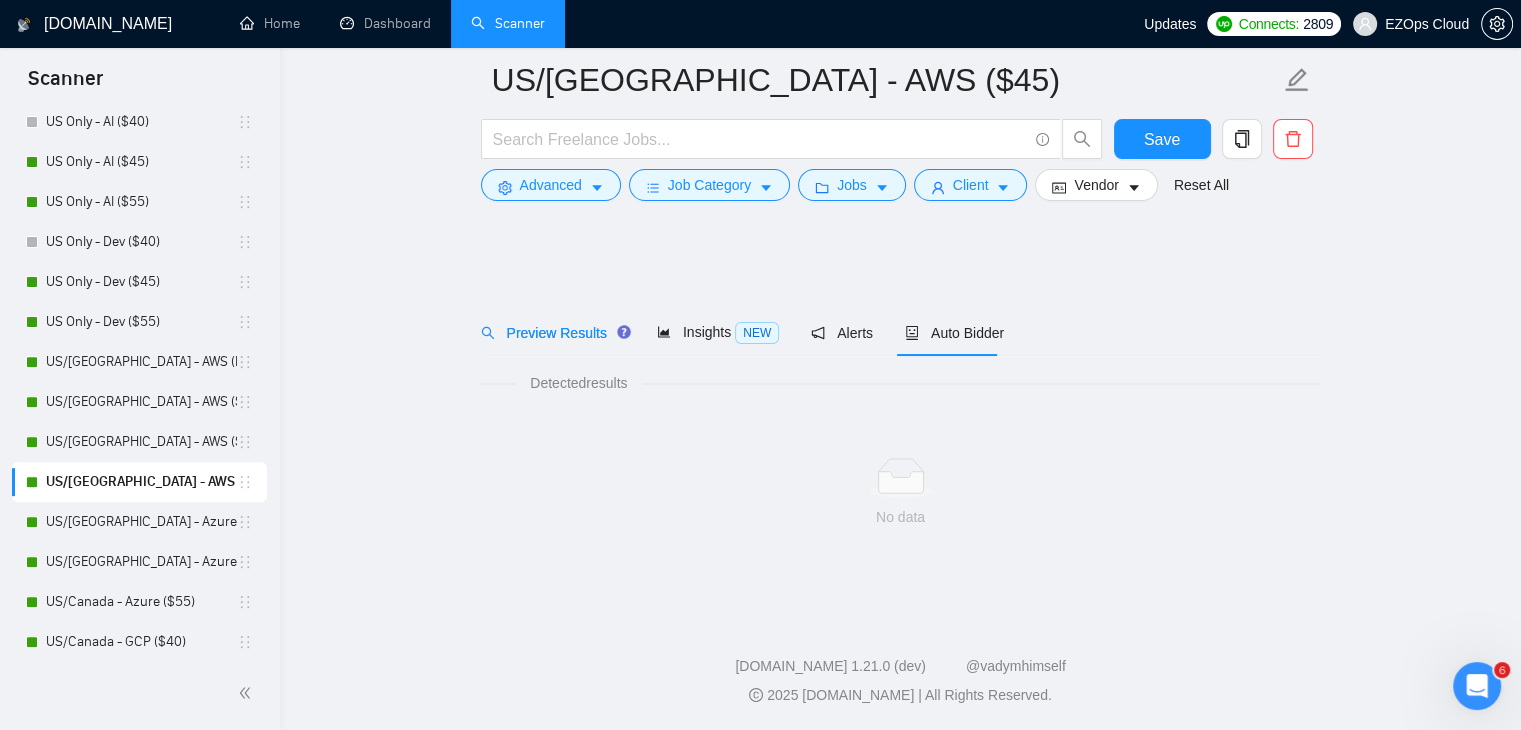scroll, scrollTop: 0, scrollLeft: 0, axis: both 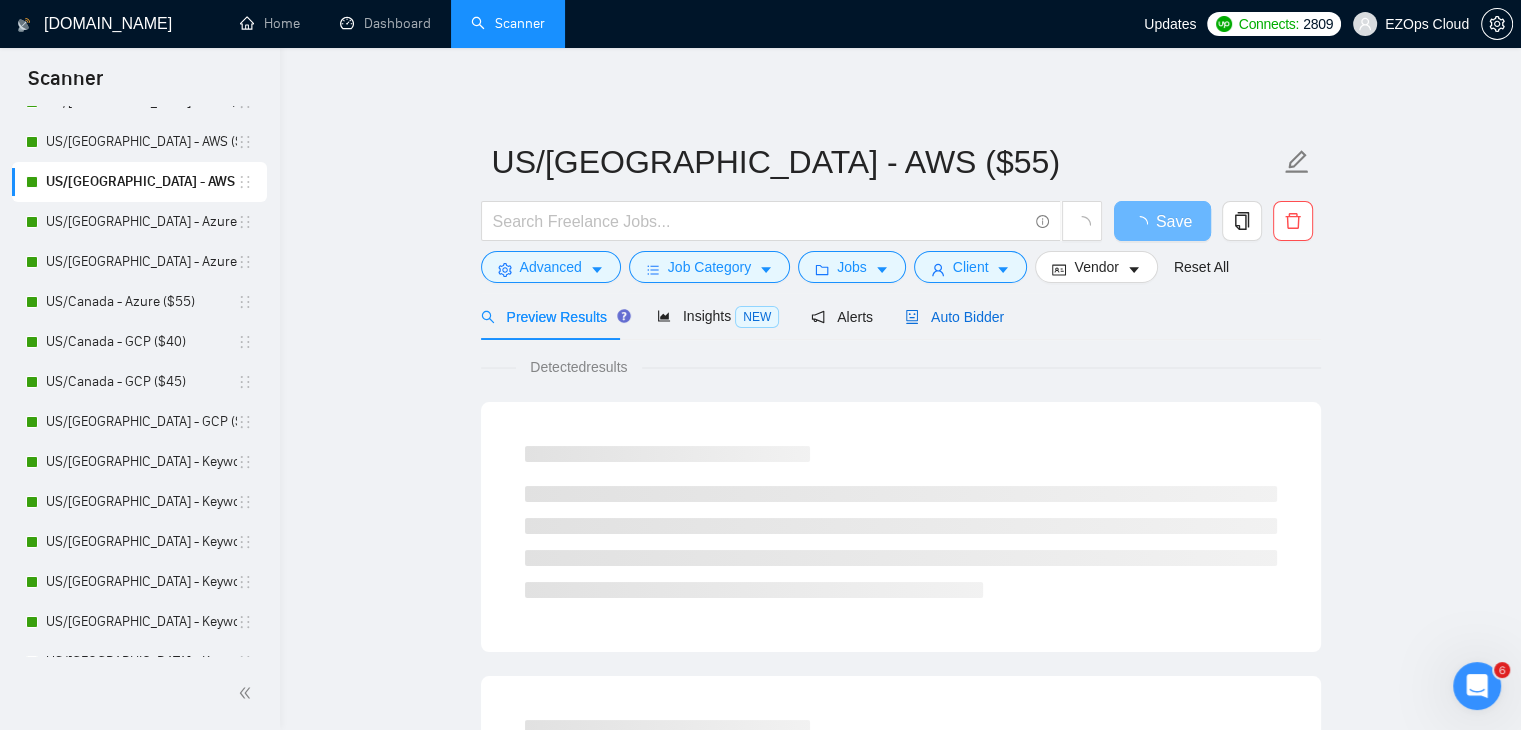click on "Auto Bidder" at bounding box center [954, 317] 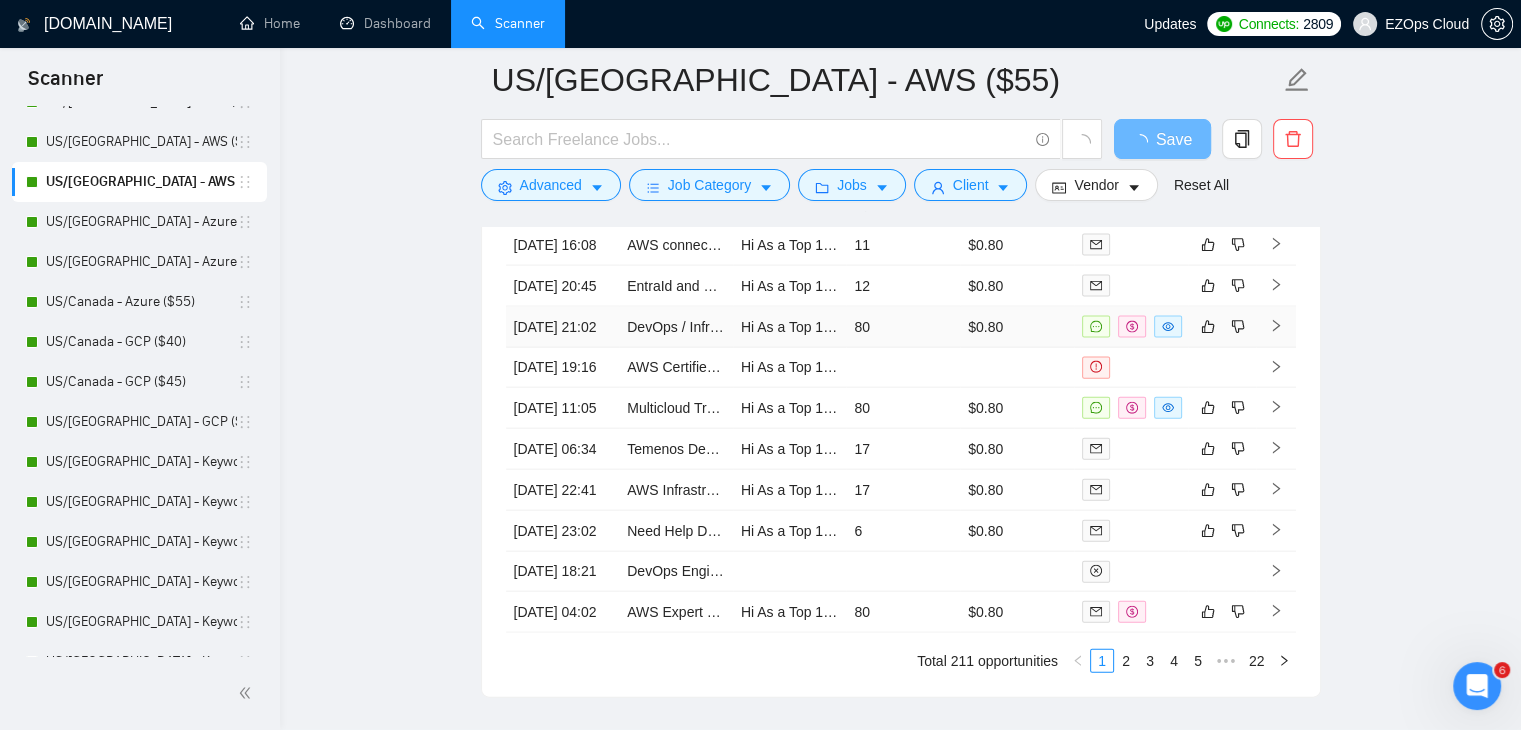 scroll, scrollTop: 4440, scrollLeft: 0, axis: vertical 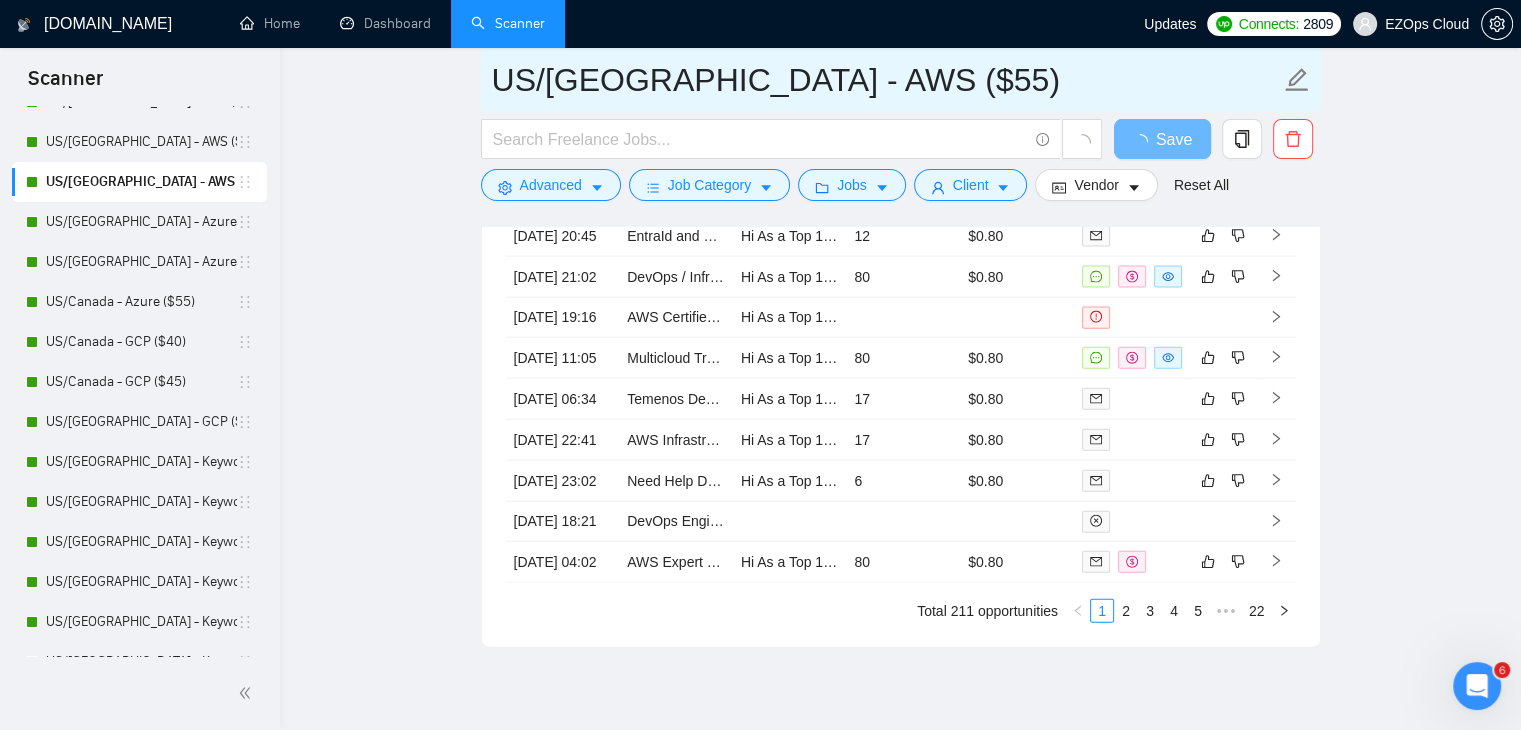 drag, startPoint x: 852, startPoint y: 83, endPoint x: 454, endPoint y: 84, distance: 398.00125 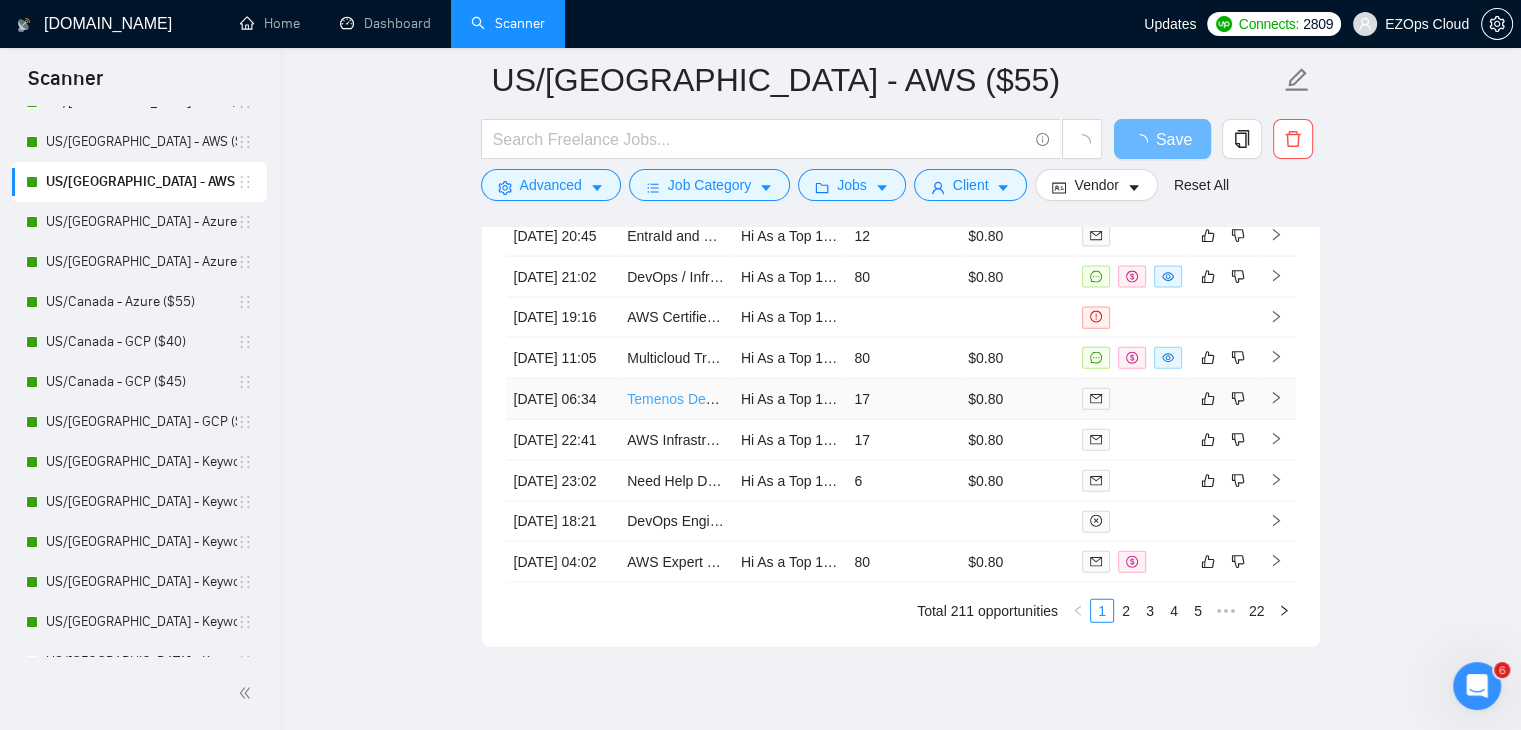 click on "Temenos Deployment on EKS" at bounding box center [720, 399] 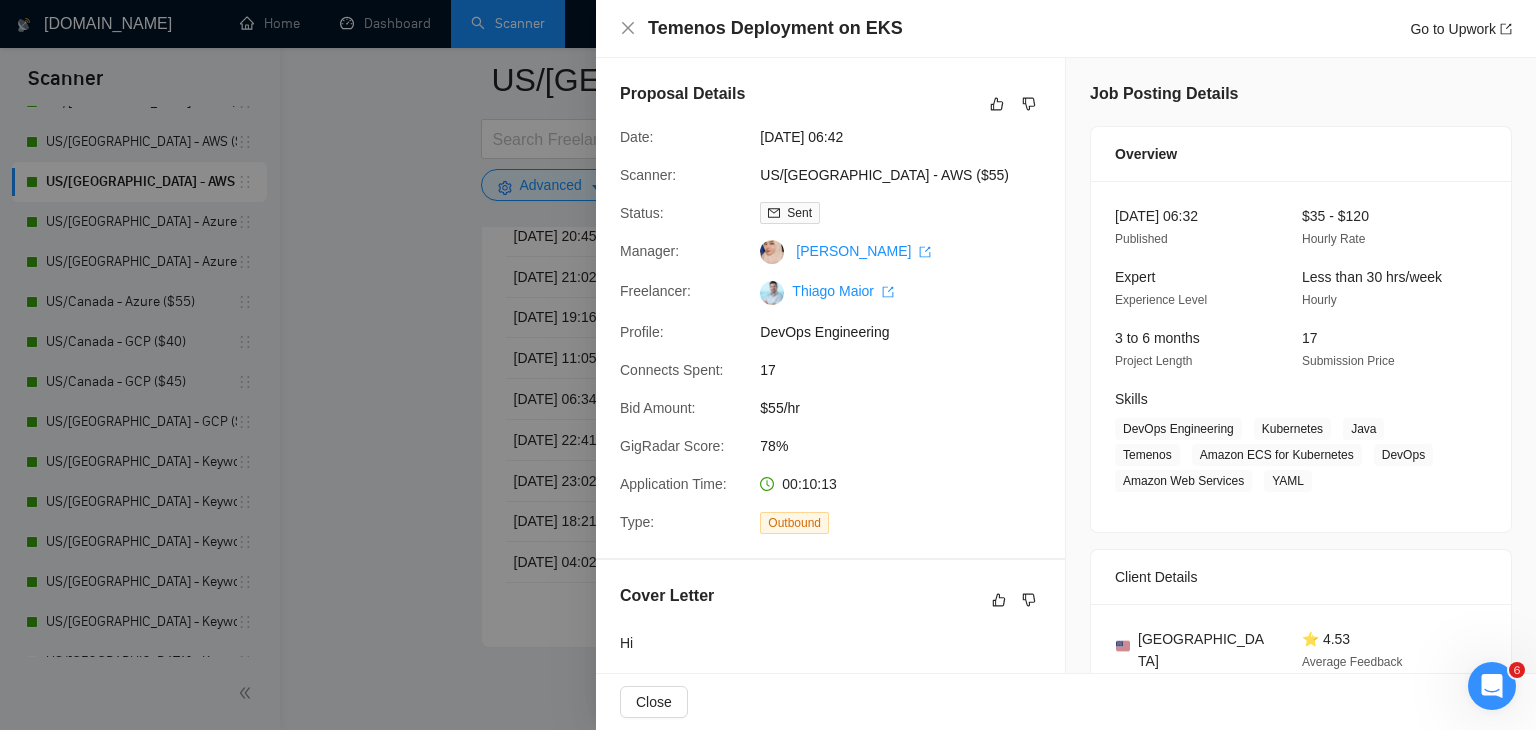 click at bounding box center (768, 365) 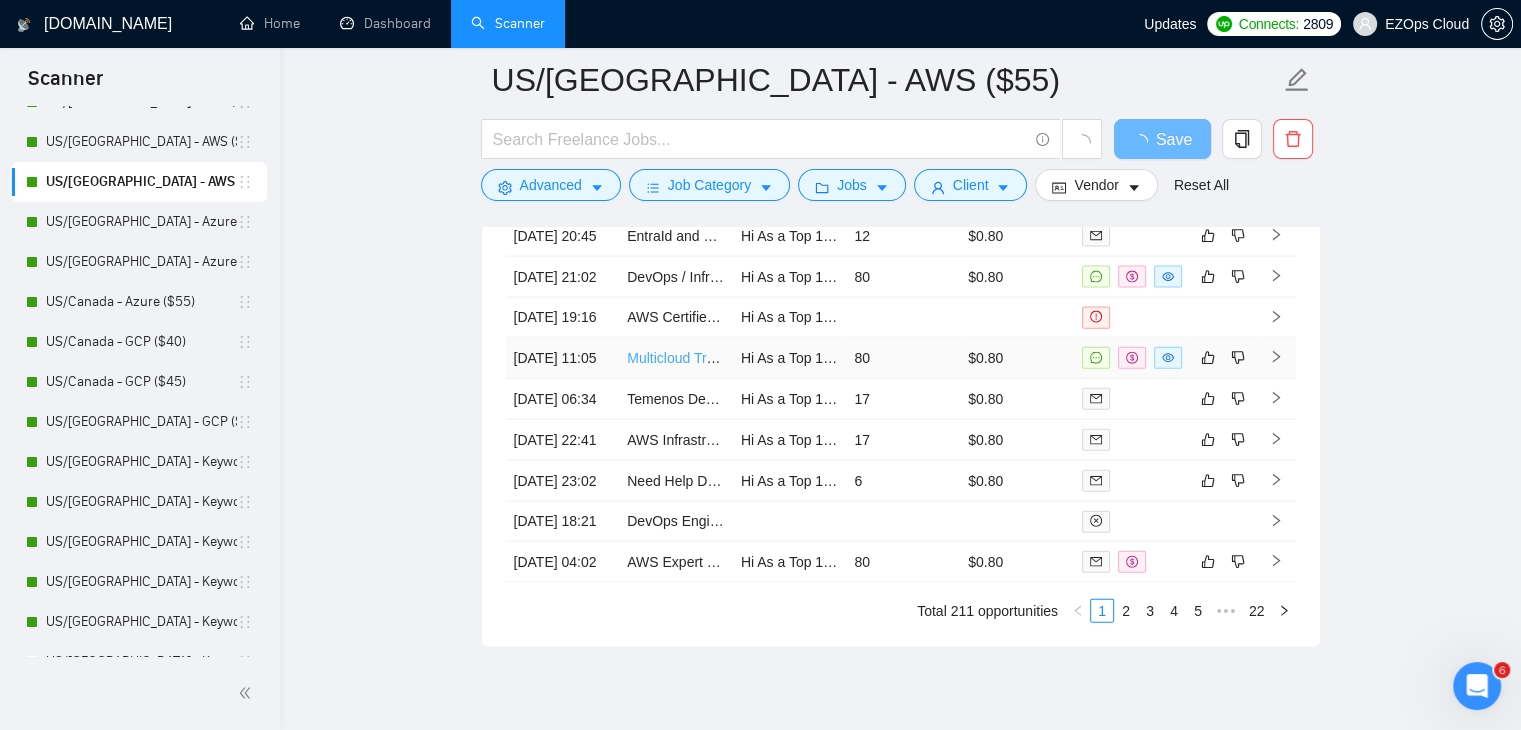 click on "Multicloud Training Architect (Part-Time, Project-Based | AWS, Azure, GCP, OCI + DevOps & AI)" at bounding box center (924, 358) 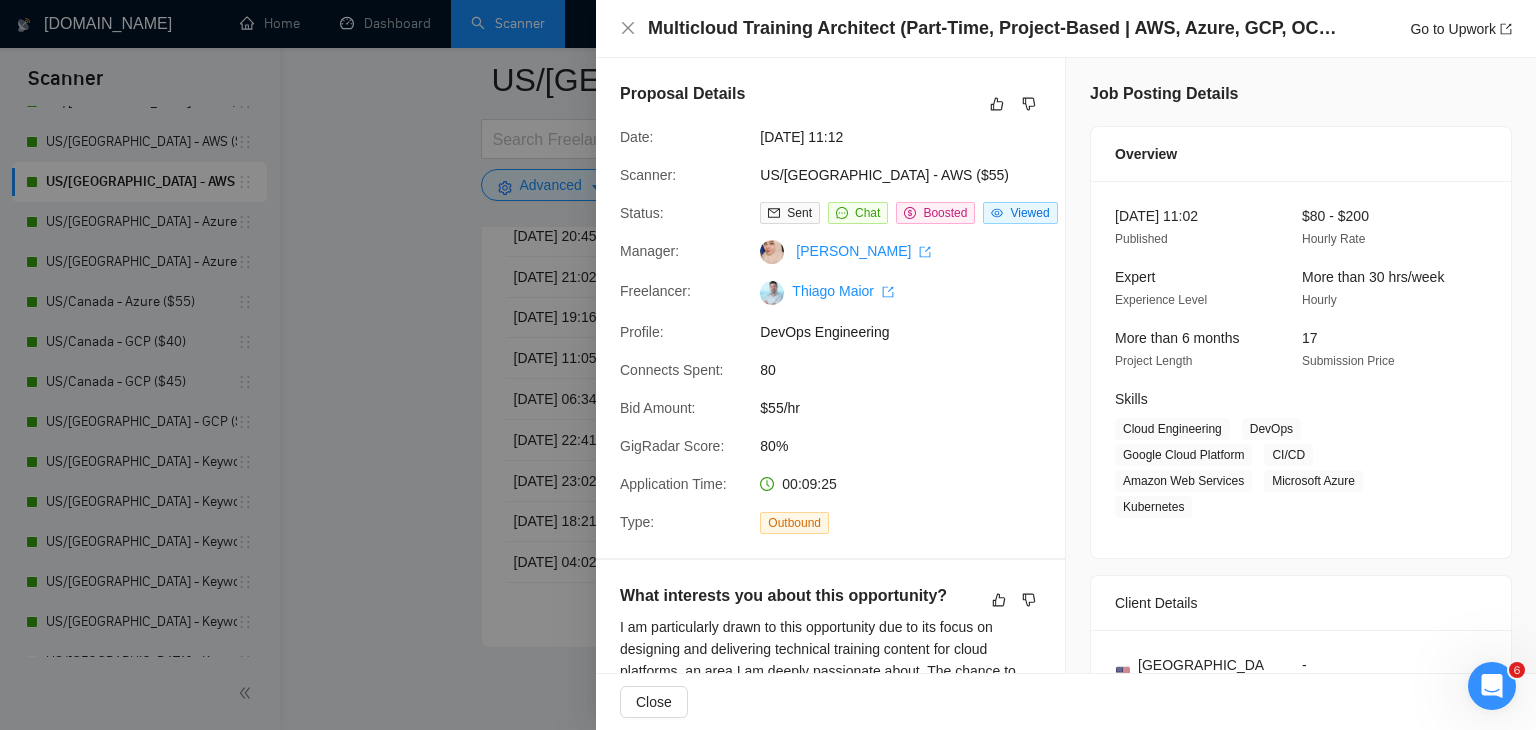 click at bounding box center [768, 365] 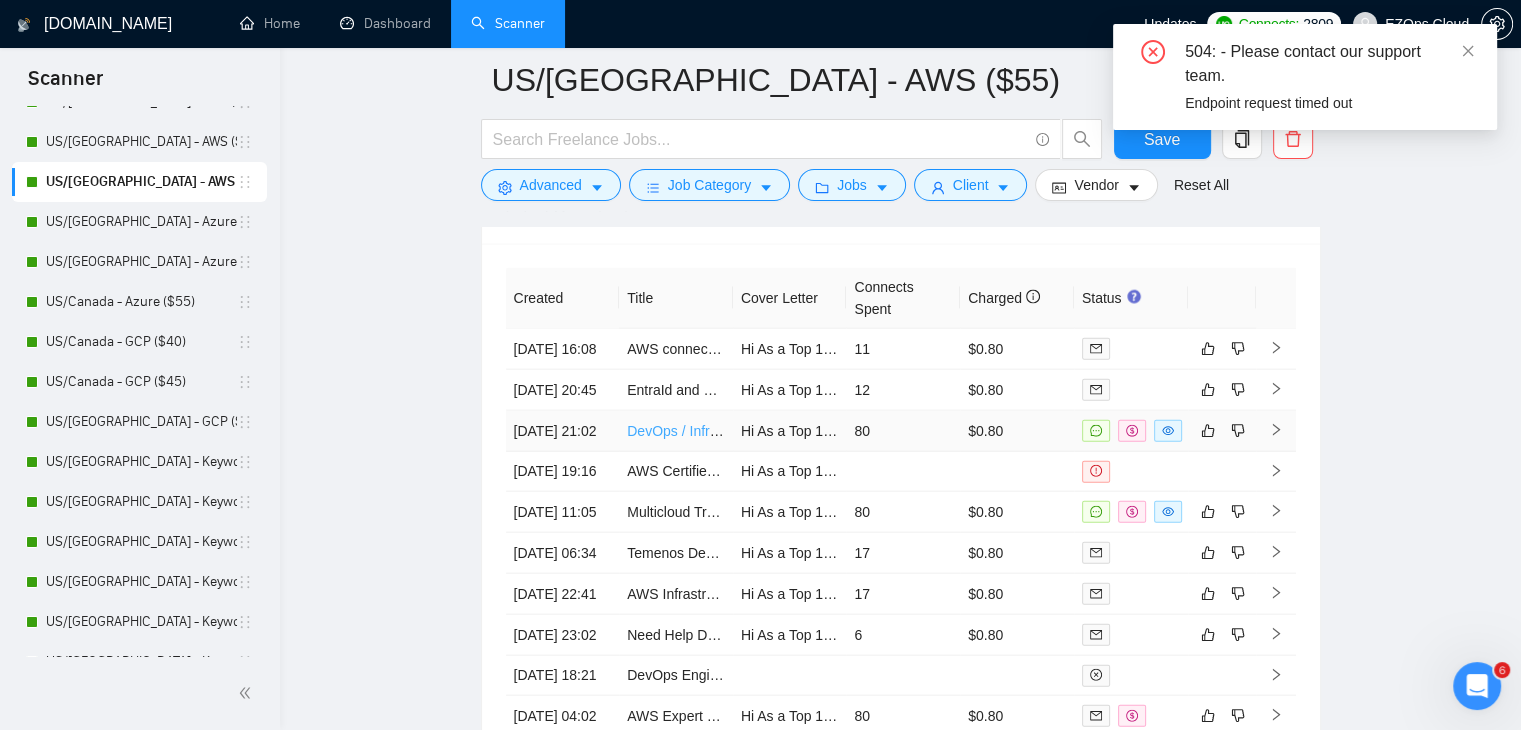click on "DevOps / Infrastructure Engineer" at bounding box center (729, 431) 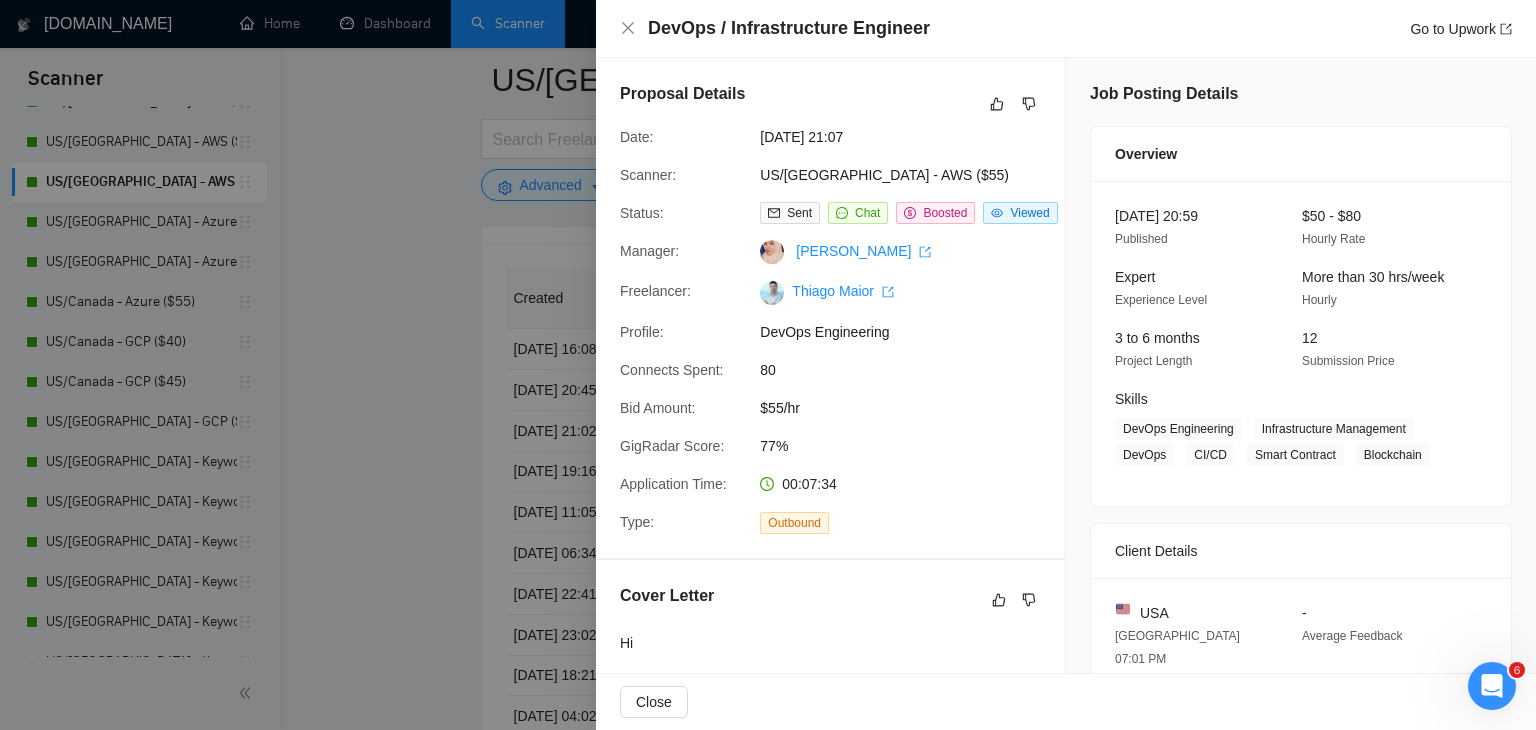 click at bounding box center [768, 365] 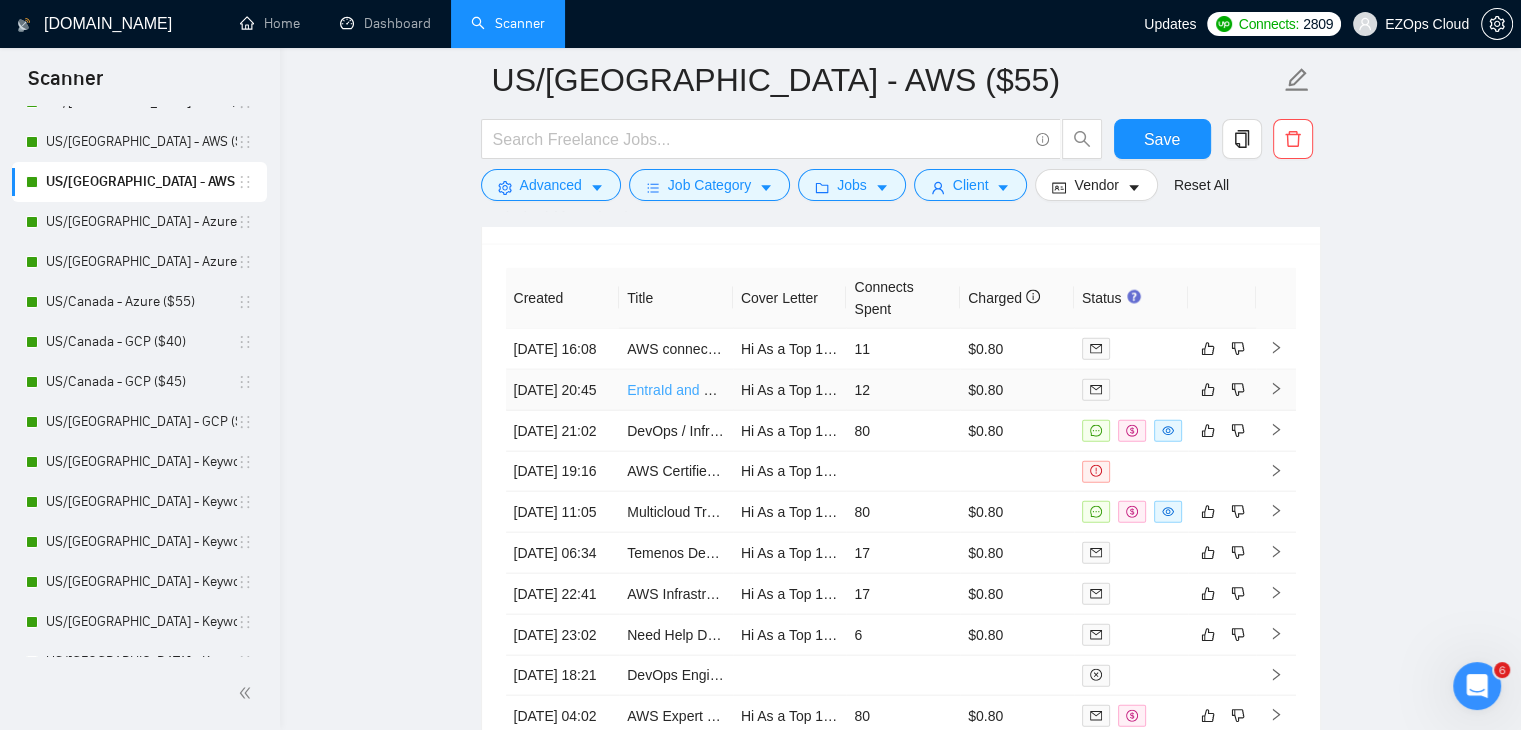 click on "EntraId and Keycloak Configuration Expert Needed" at bounding box center (786, 390) 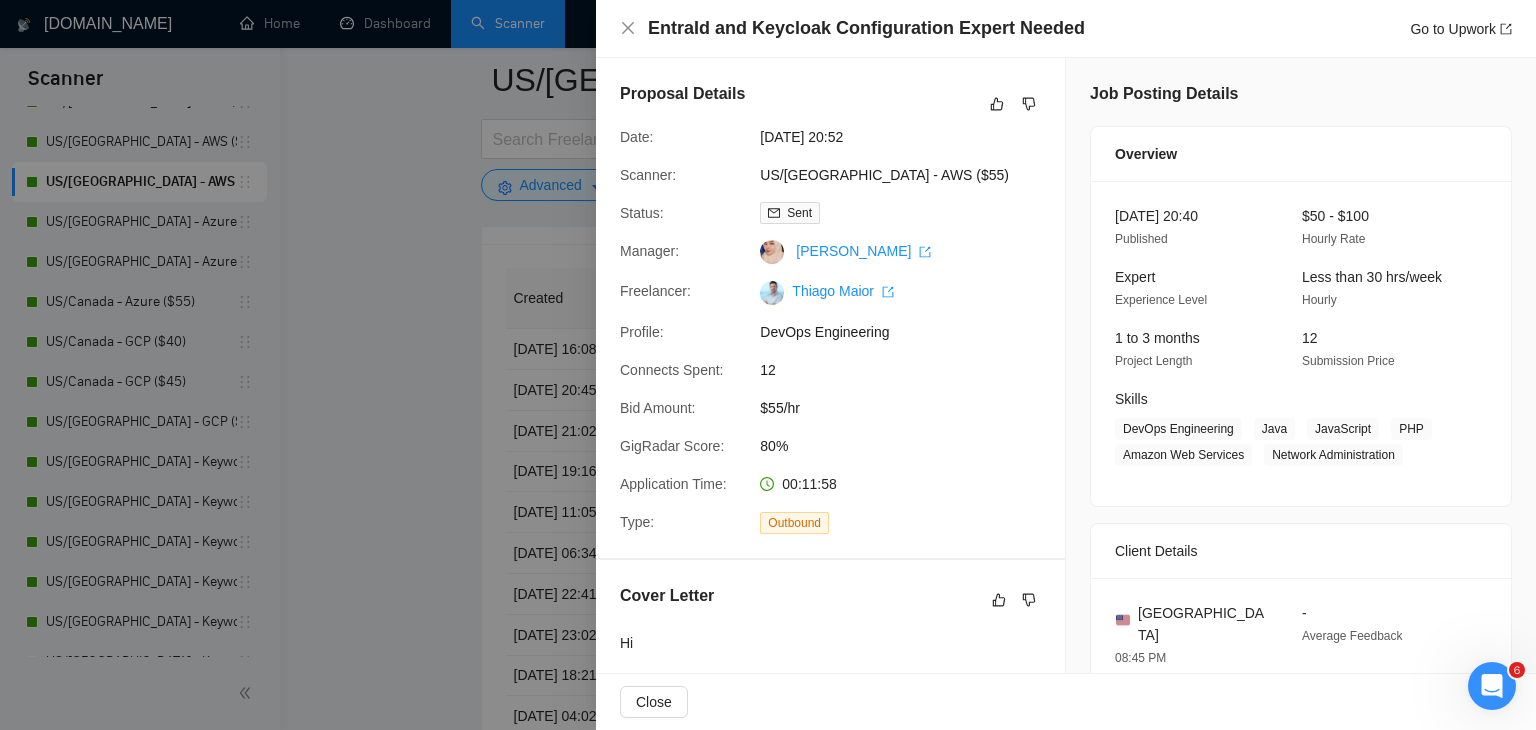 click at bounding box center (768, 365) 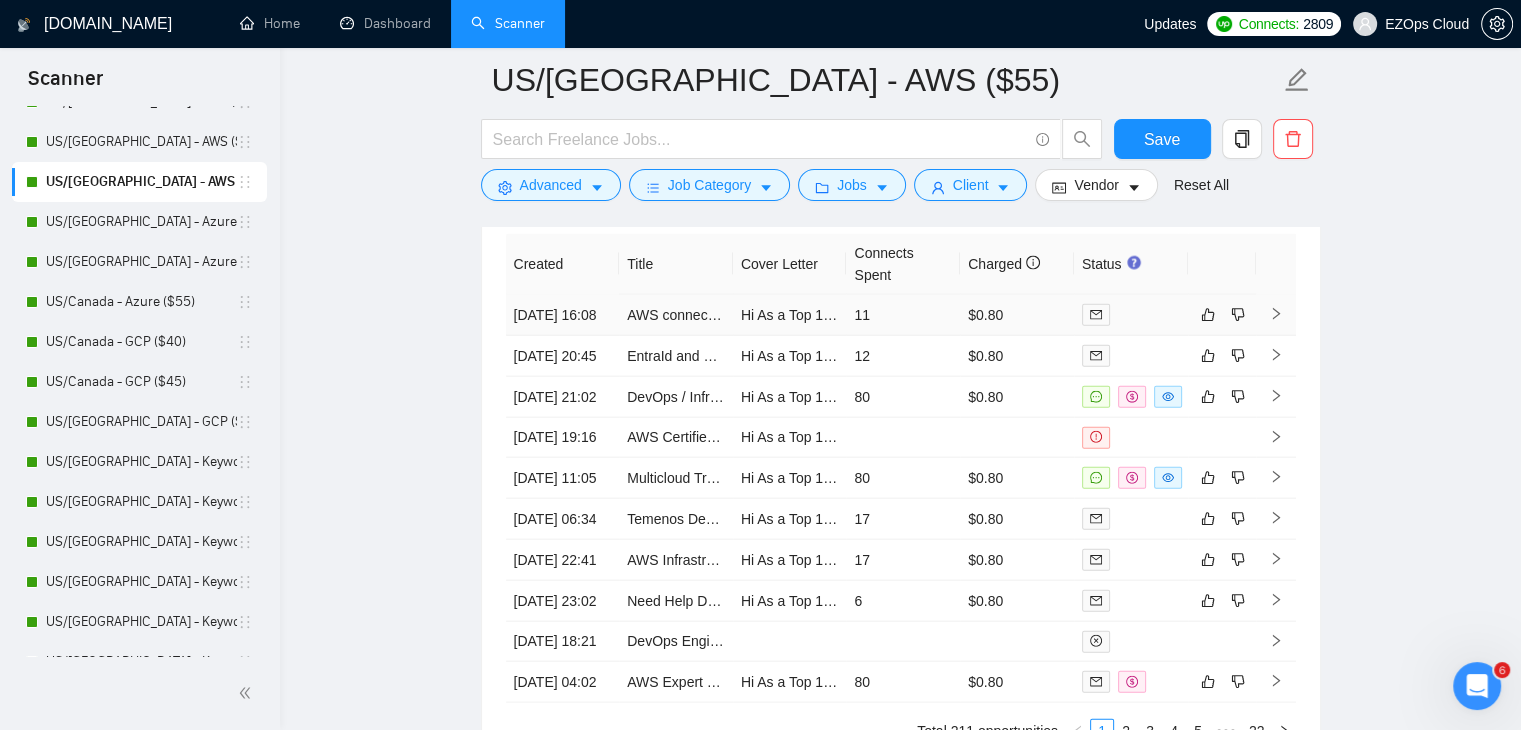 scroll, scrollTop: 4440, scrollLeft: 0, axis: vertical 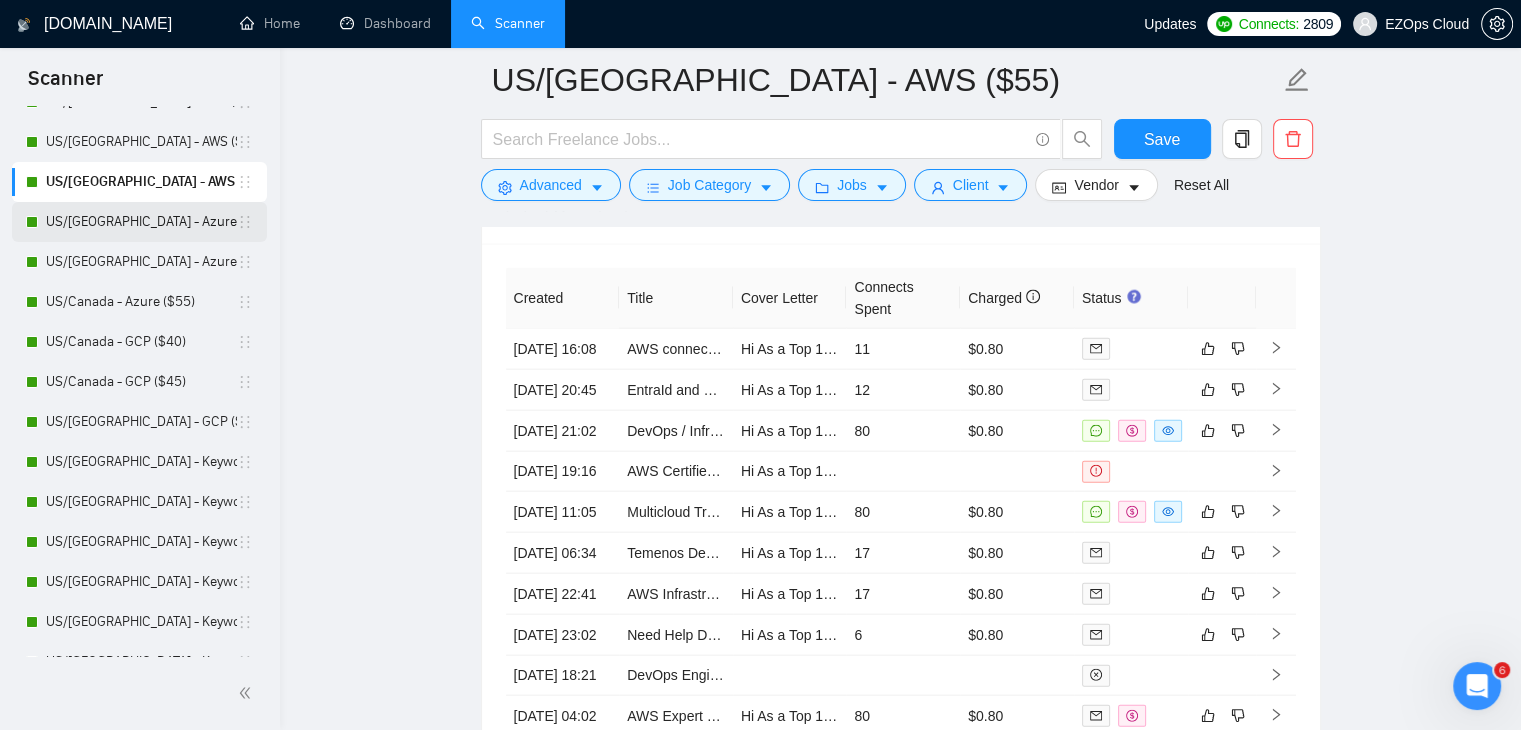click on "US/[GEOGRAPHIC_DATA] - Azure ($40)" at bounding box center [141, 222] 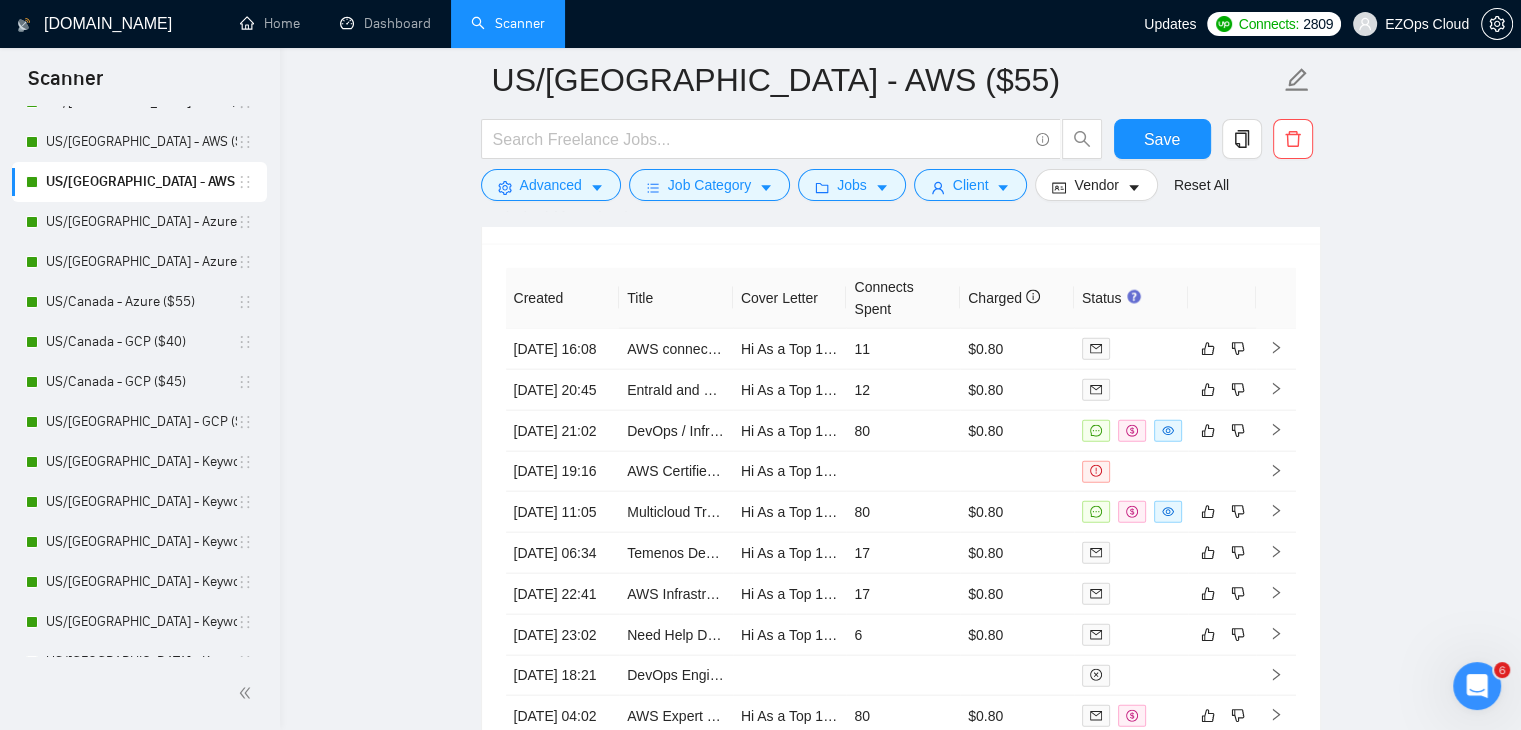scroll, scrollTop: 0, scrollLeft: 0, axis: both 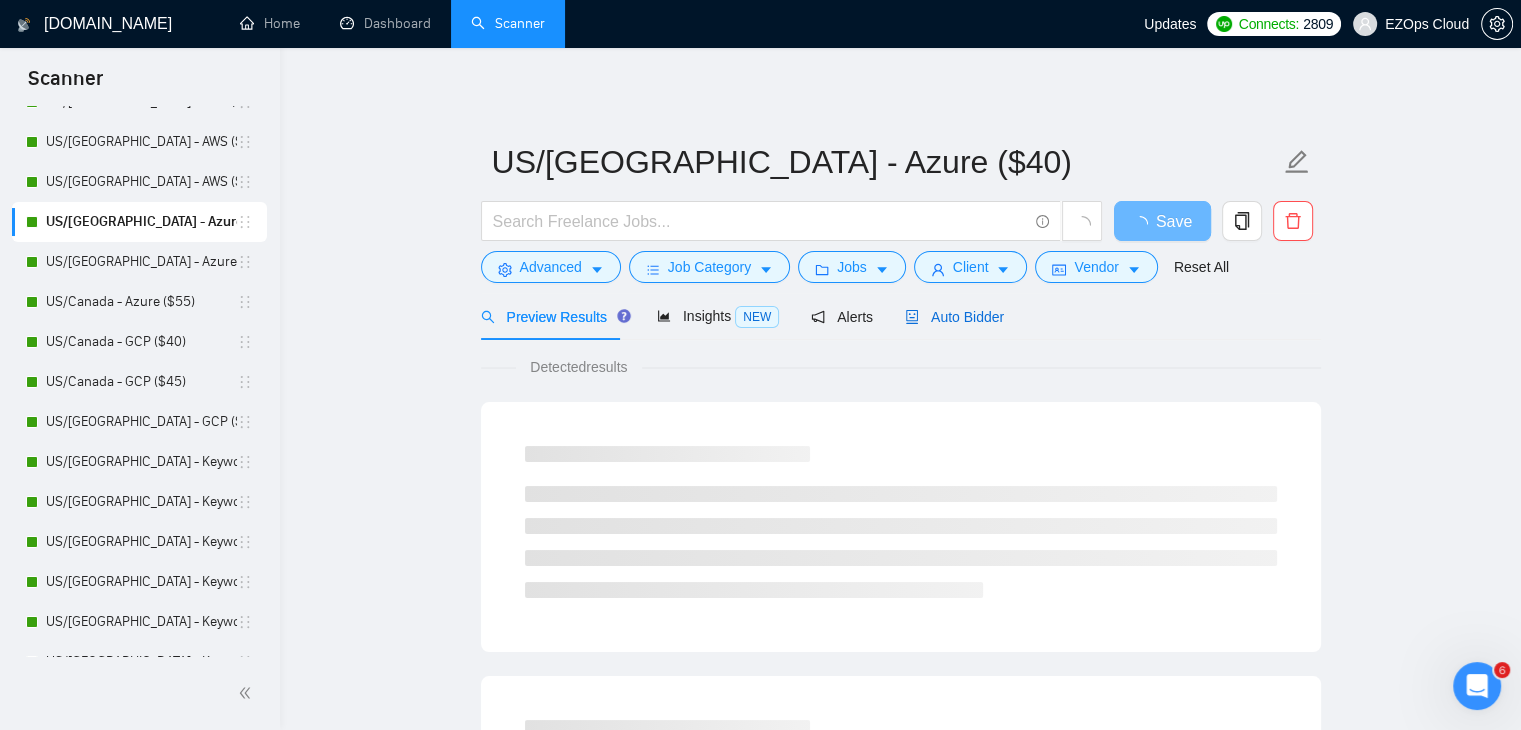 click on "Auto Bidder" at bounding box center (954, 317) 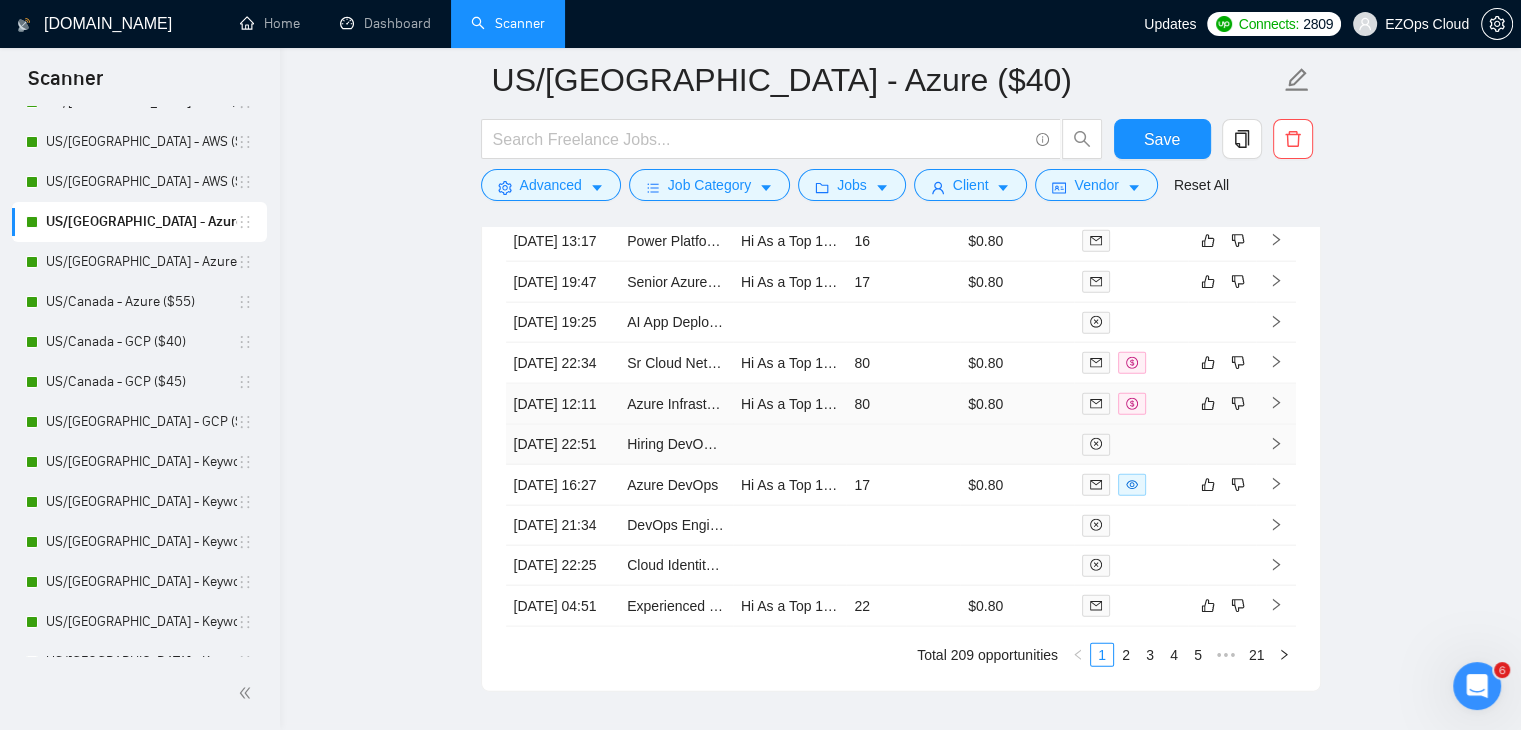 scroll, scrollTop: 4579, scrollLeft: 0, axis: vertical 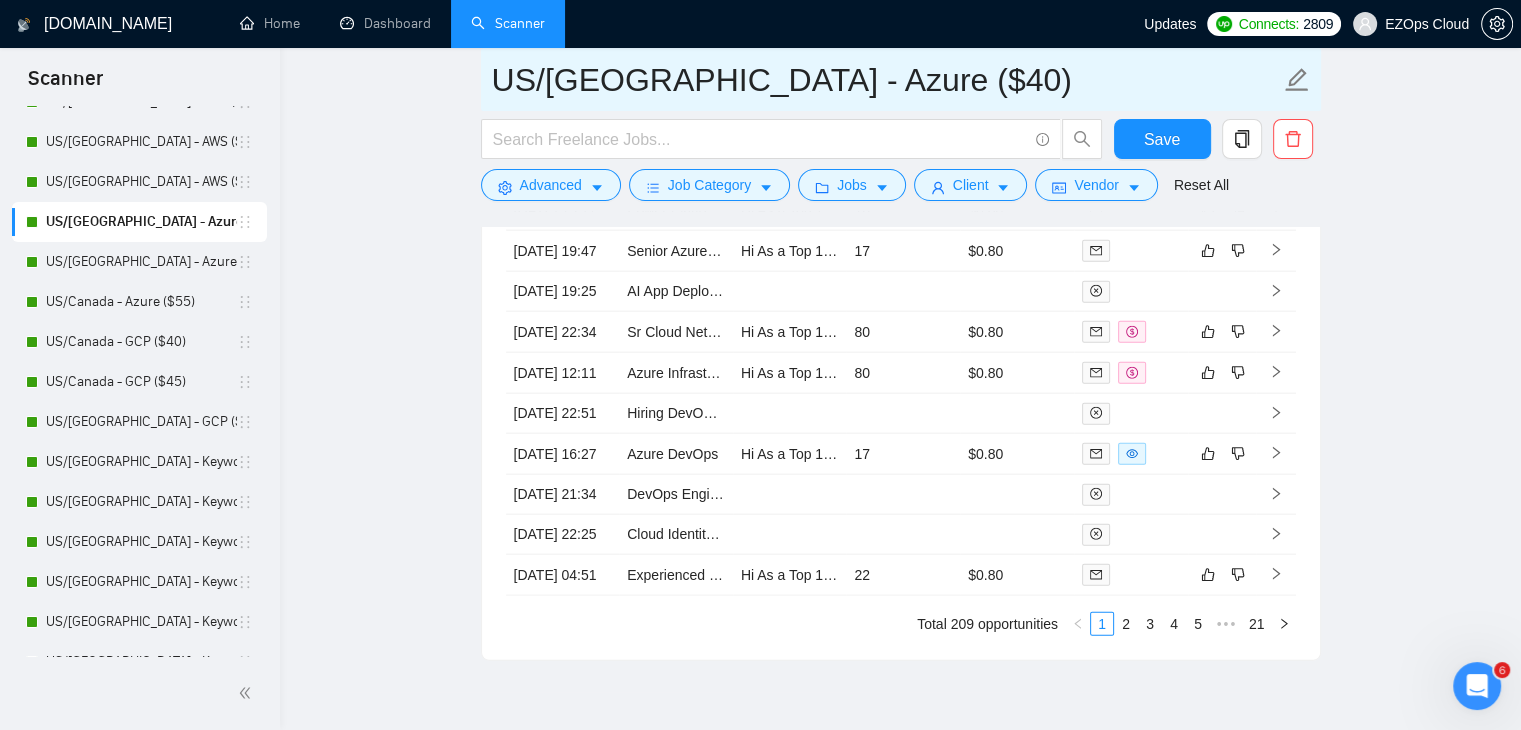 drag, startPoint x: 874, startPoint y: 78, endPoint x: 492, endPoint y: 81, distance: 382.01178 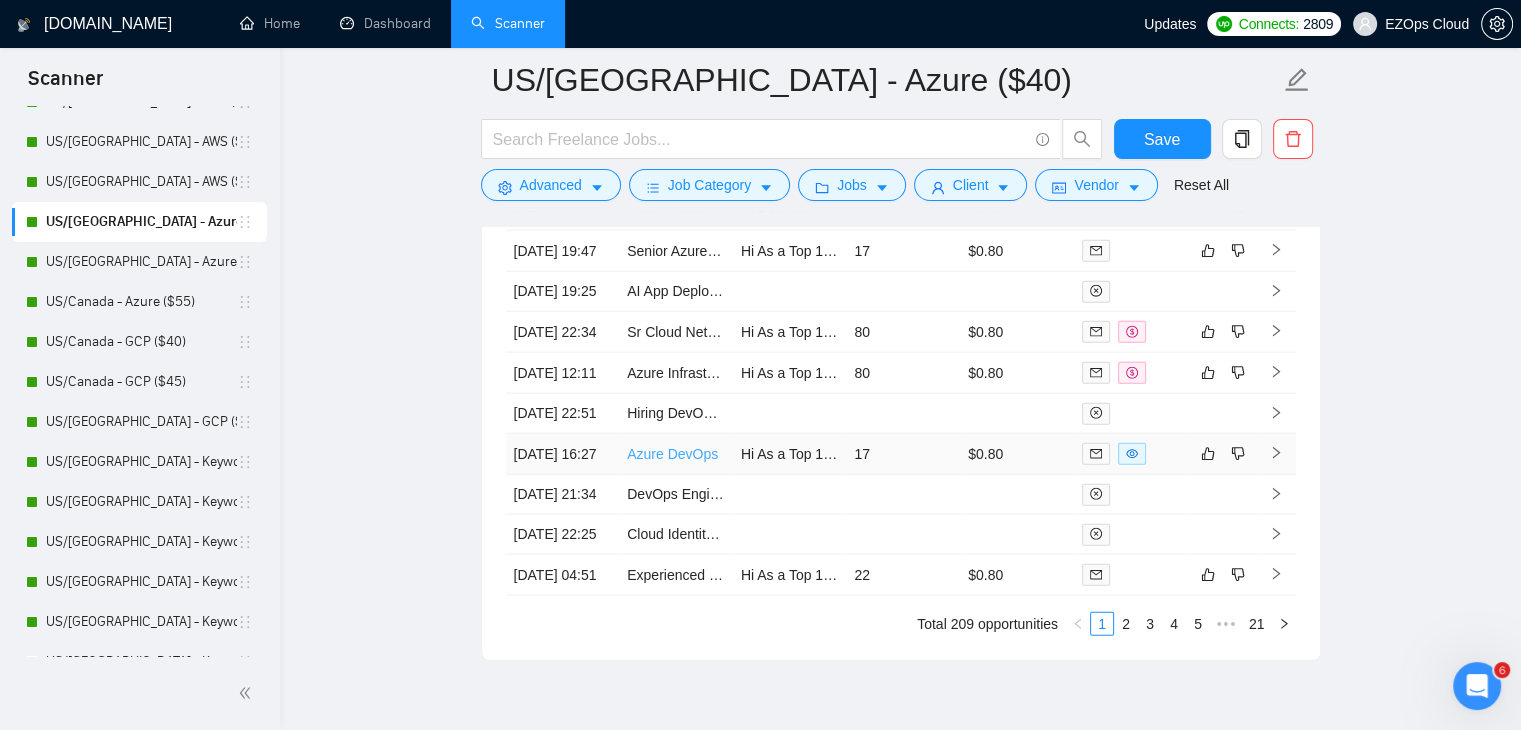 click on "Azure DevOps" at bounding box center (672, 454) 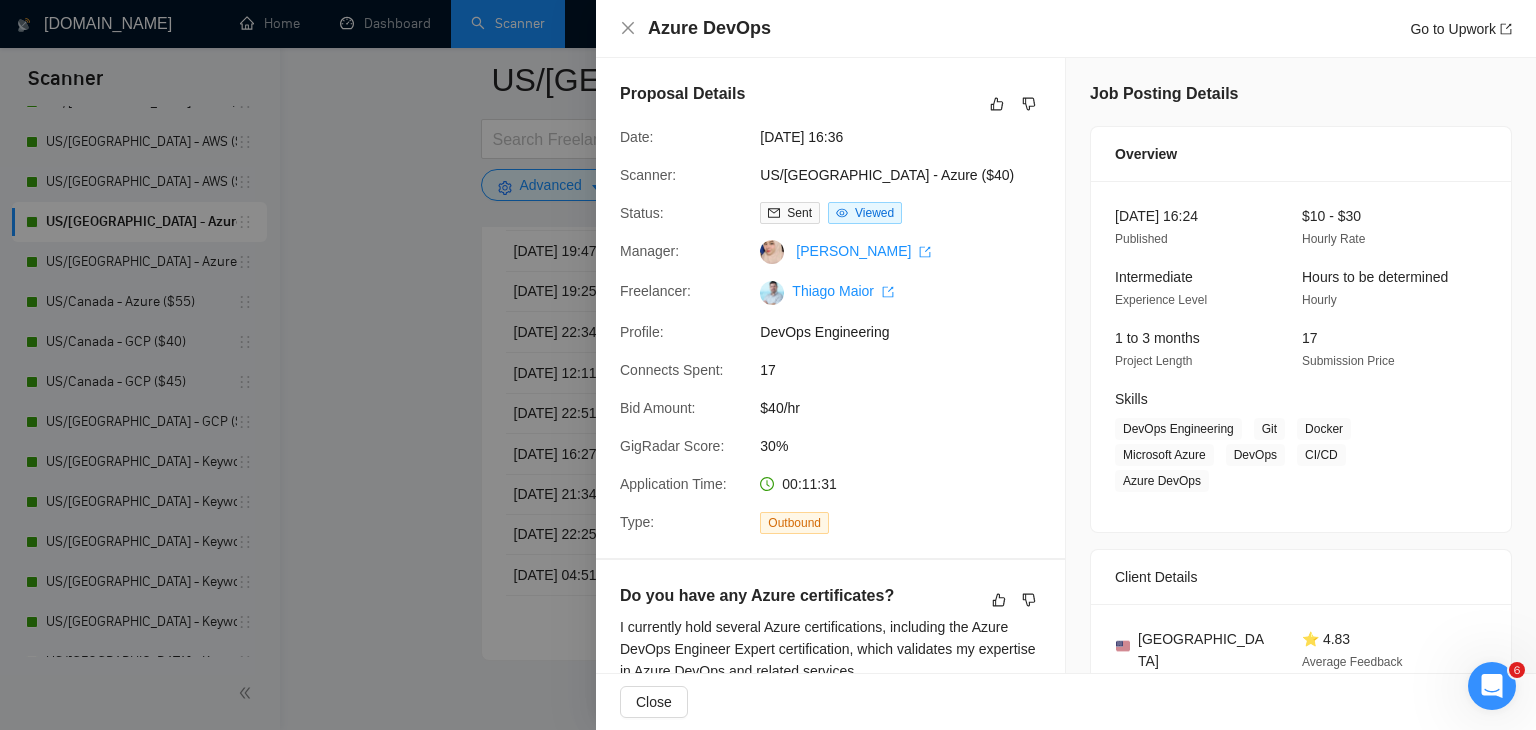 click at bounding box center [768, 365] 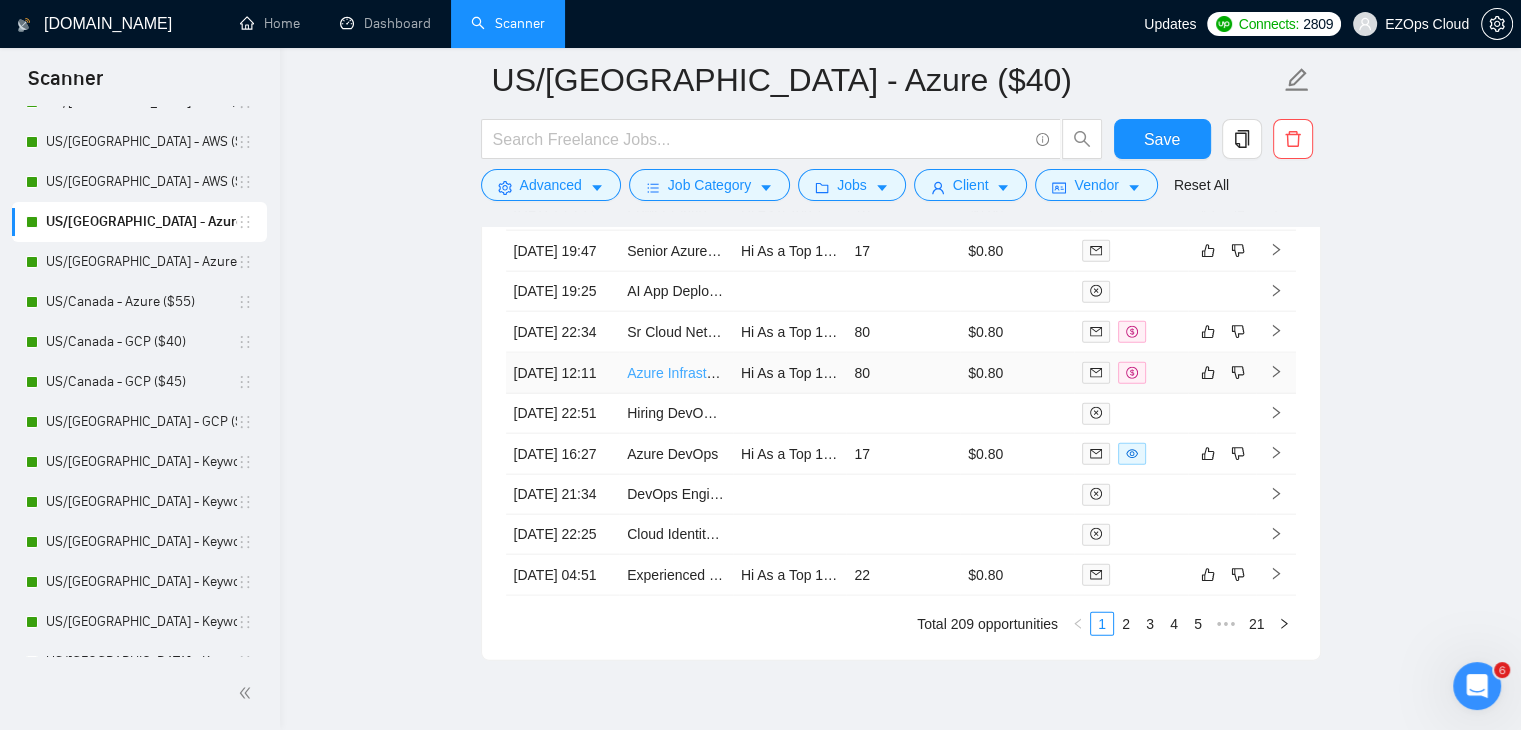 click on "Azure Infrastructure Audit & Strategic Recommendations" at bounding box center [802, 373] 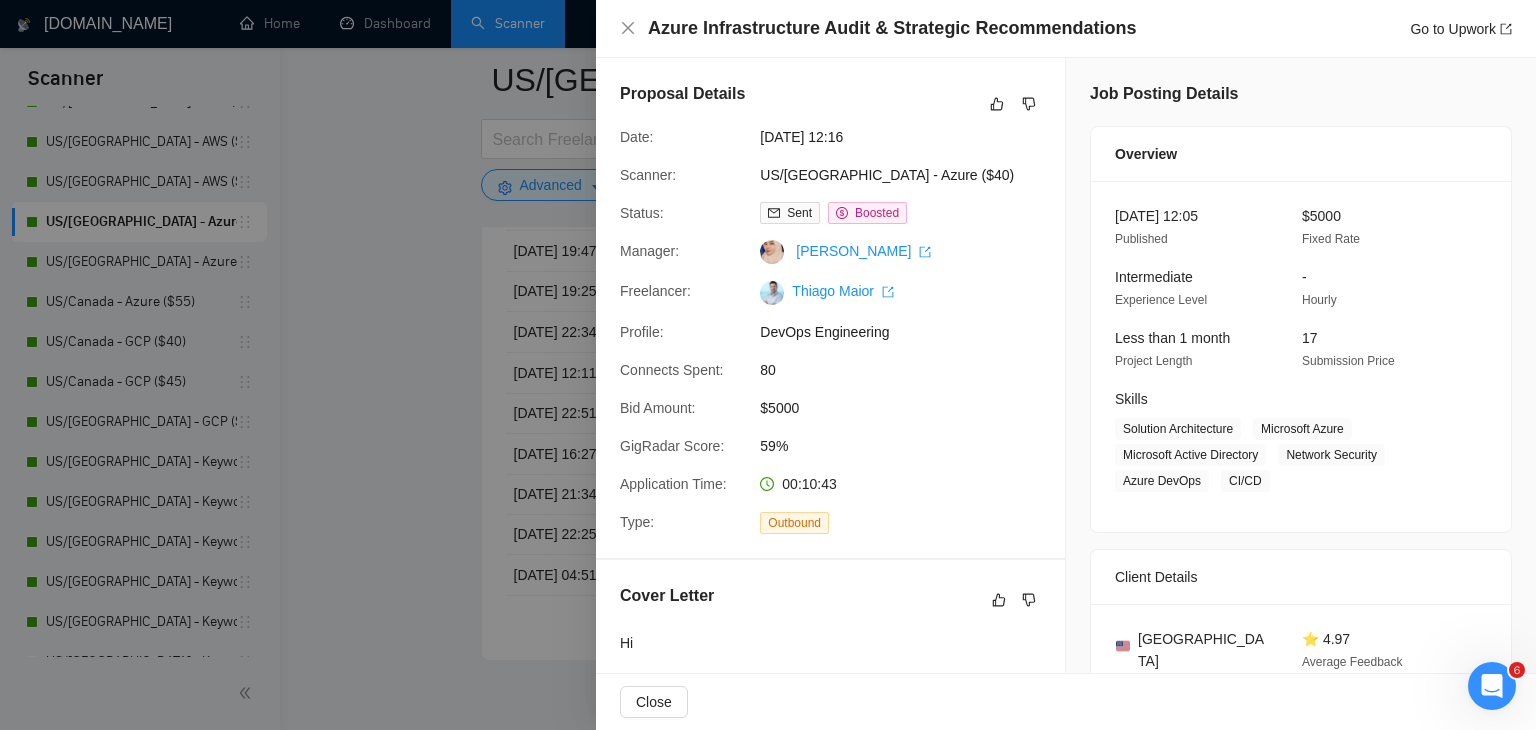 click at bounding box center (768, 365) 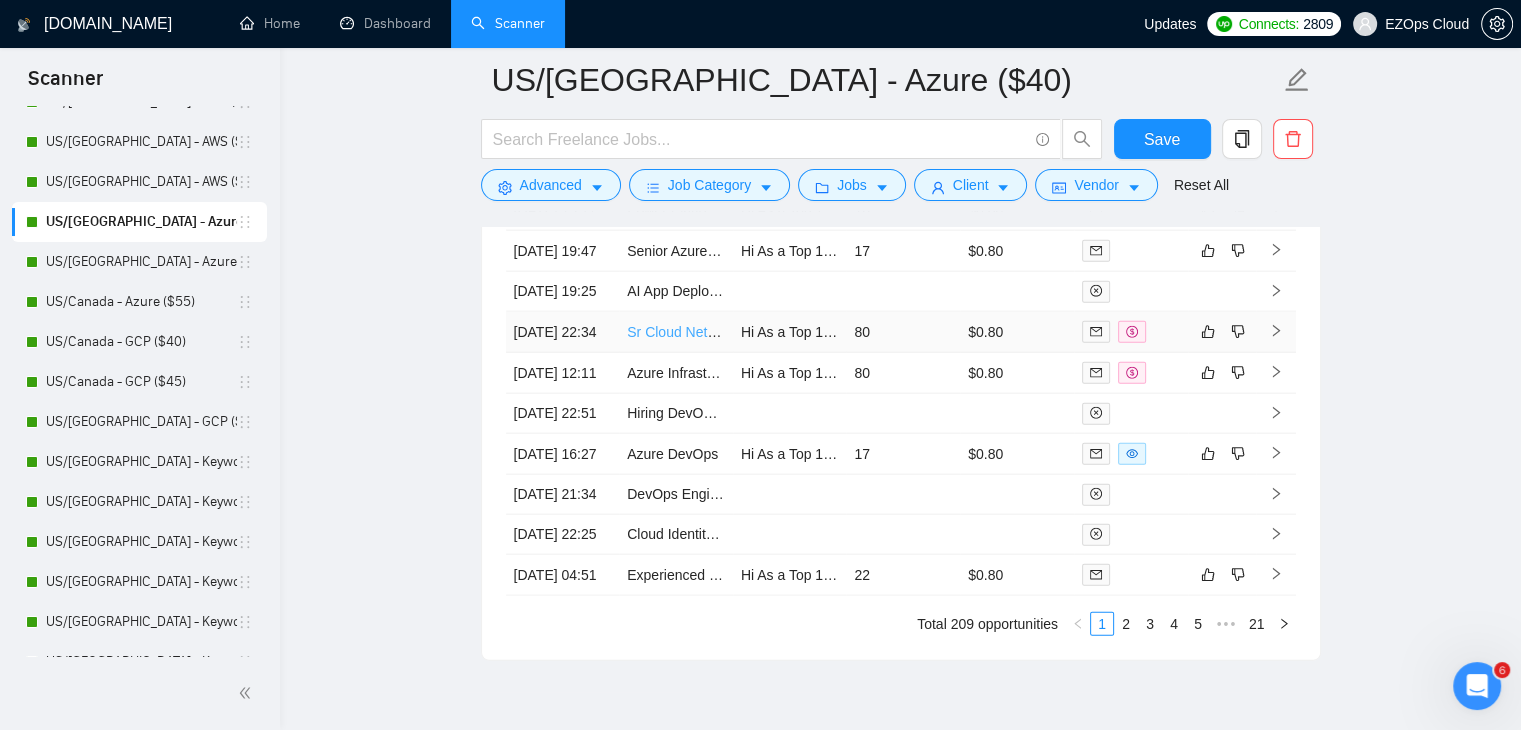 click on "Sr Cloud Network Engineer" at bounding box center (712, 332) 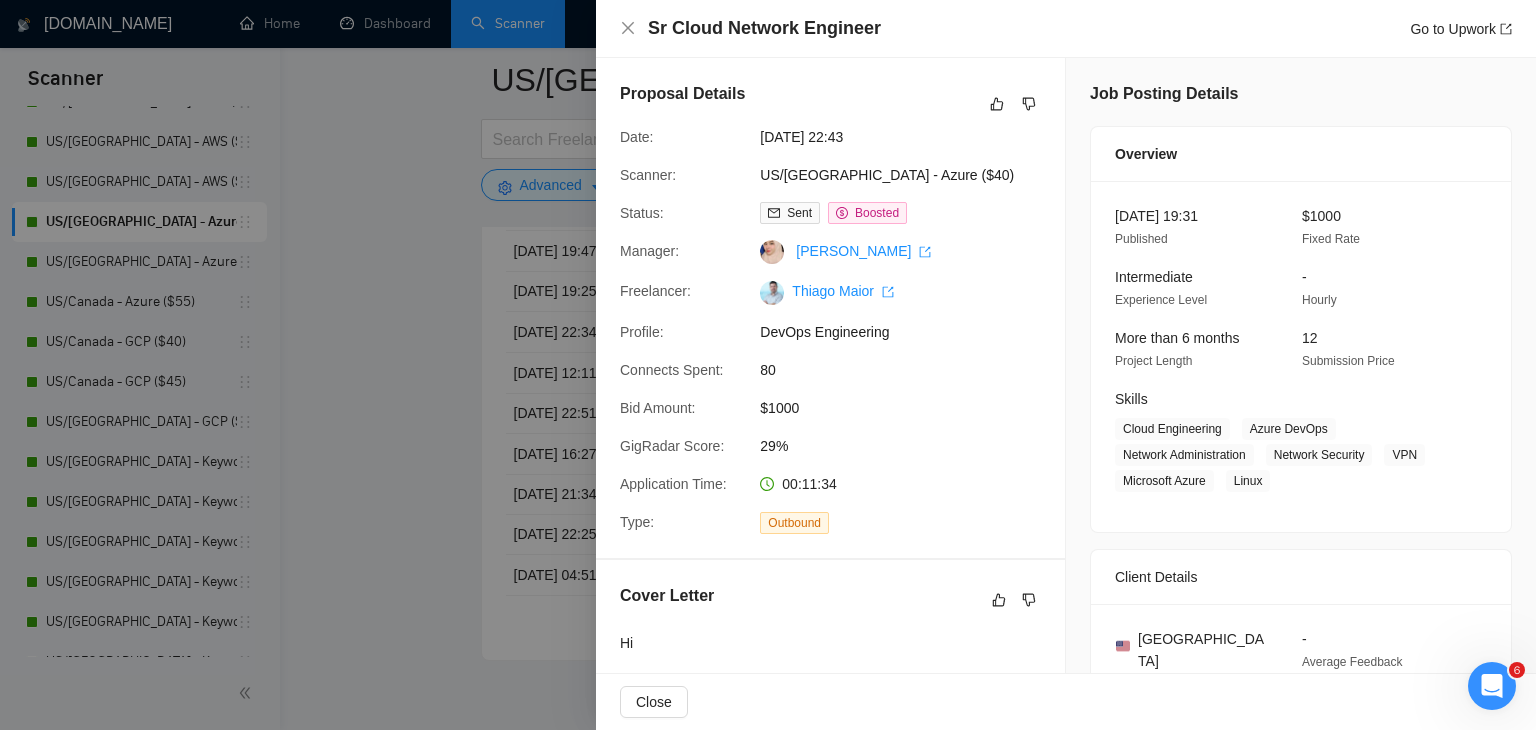 click at bounding box center (768, 365) 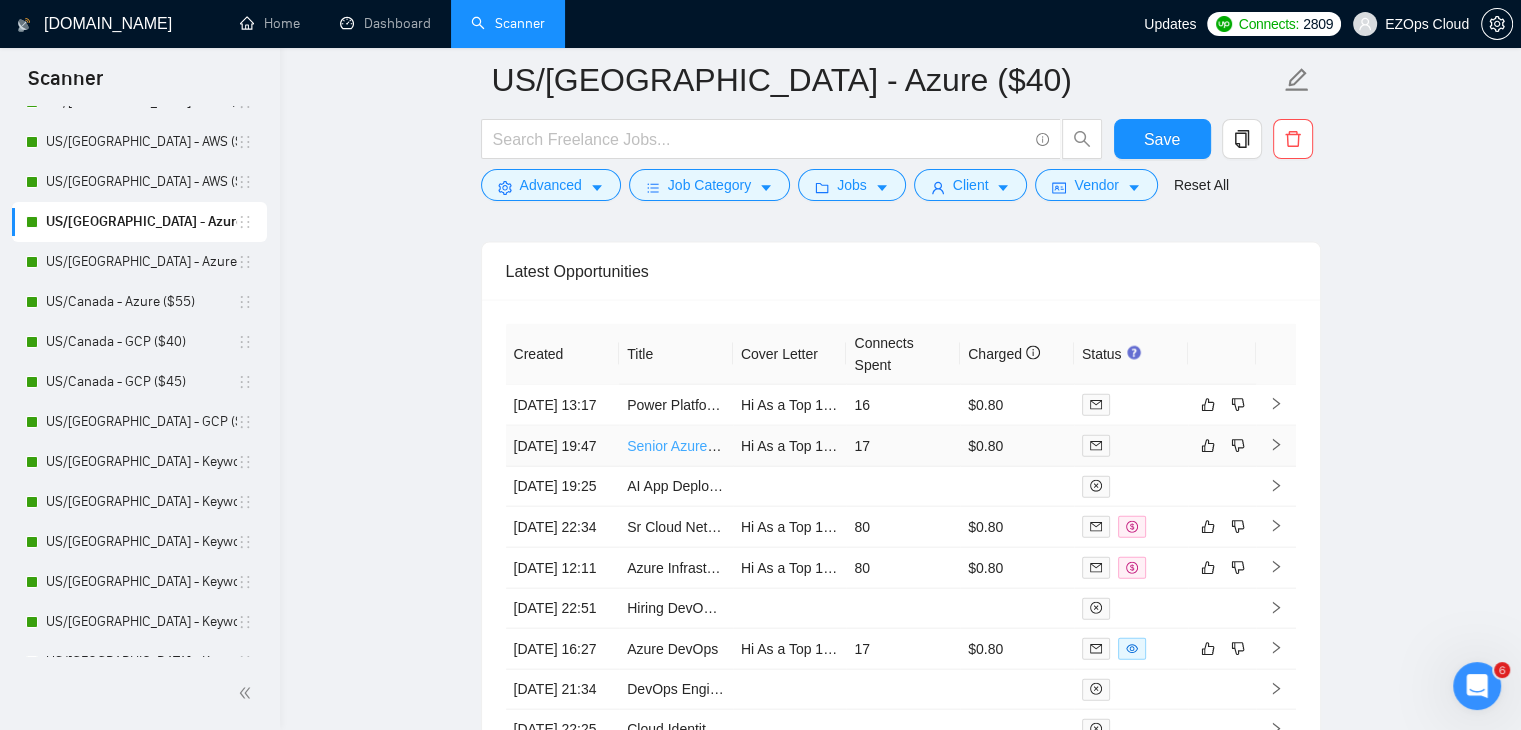 scroll, scrollTop: 4379, scrollLeft: 0, axis: vertical 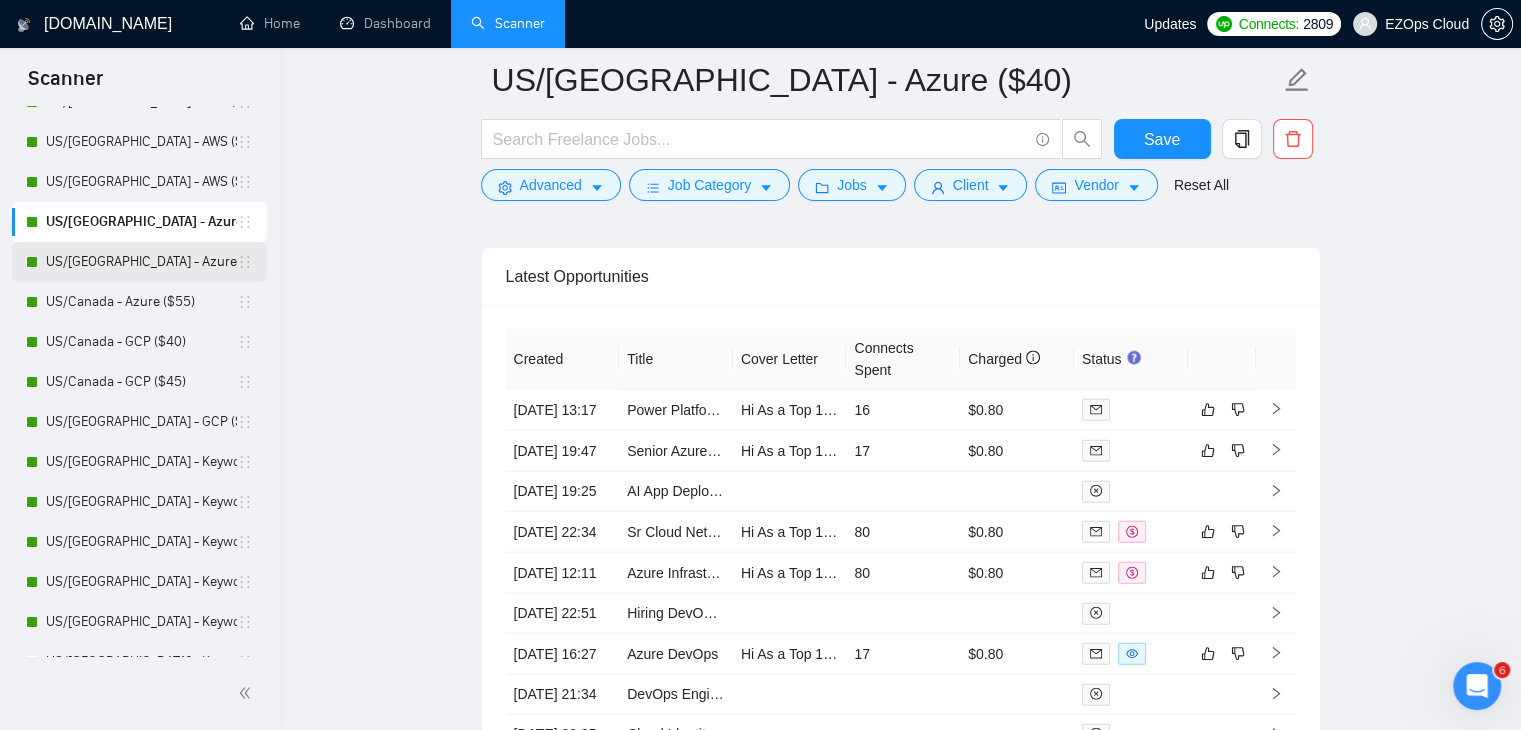 click on "US/[GEOGRAPHIC_DATA] - Azure ($45)" at bounding box center [141, 262] 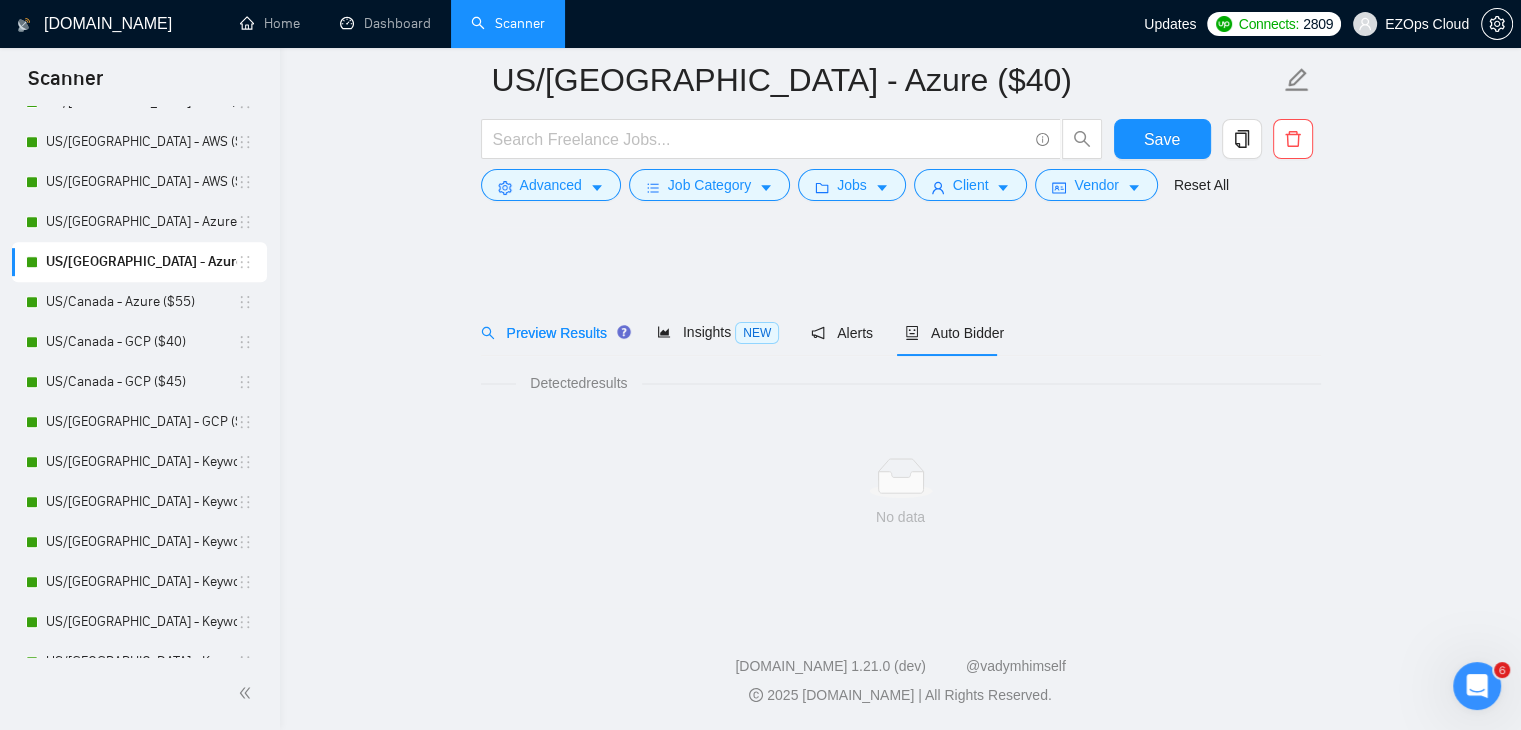 scroll, scrollTop: 0, scrollLeft: 0, axis: both 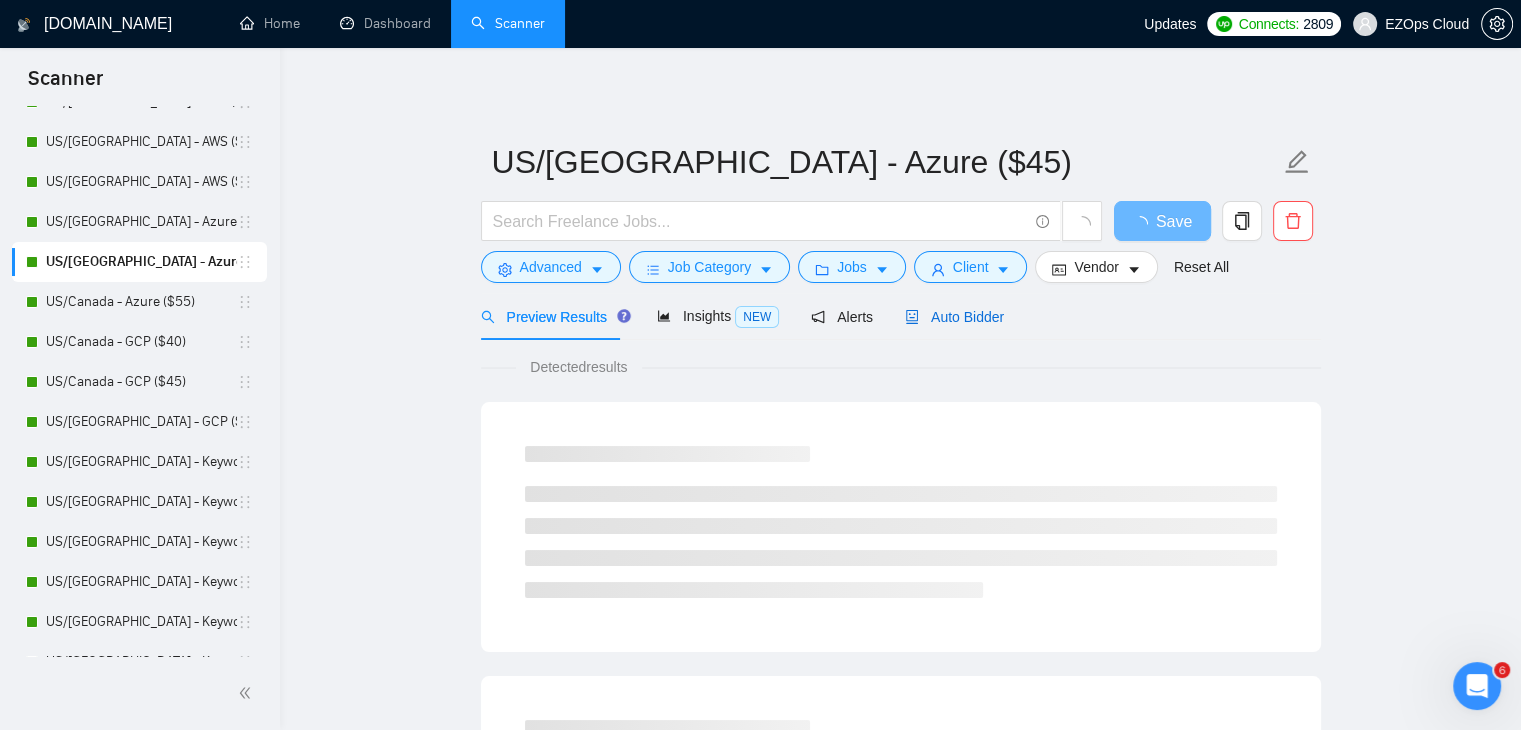 click on "Auto Bidder" at bounding box center [954, 317] 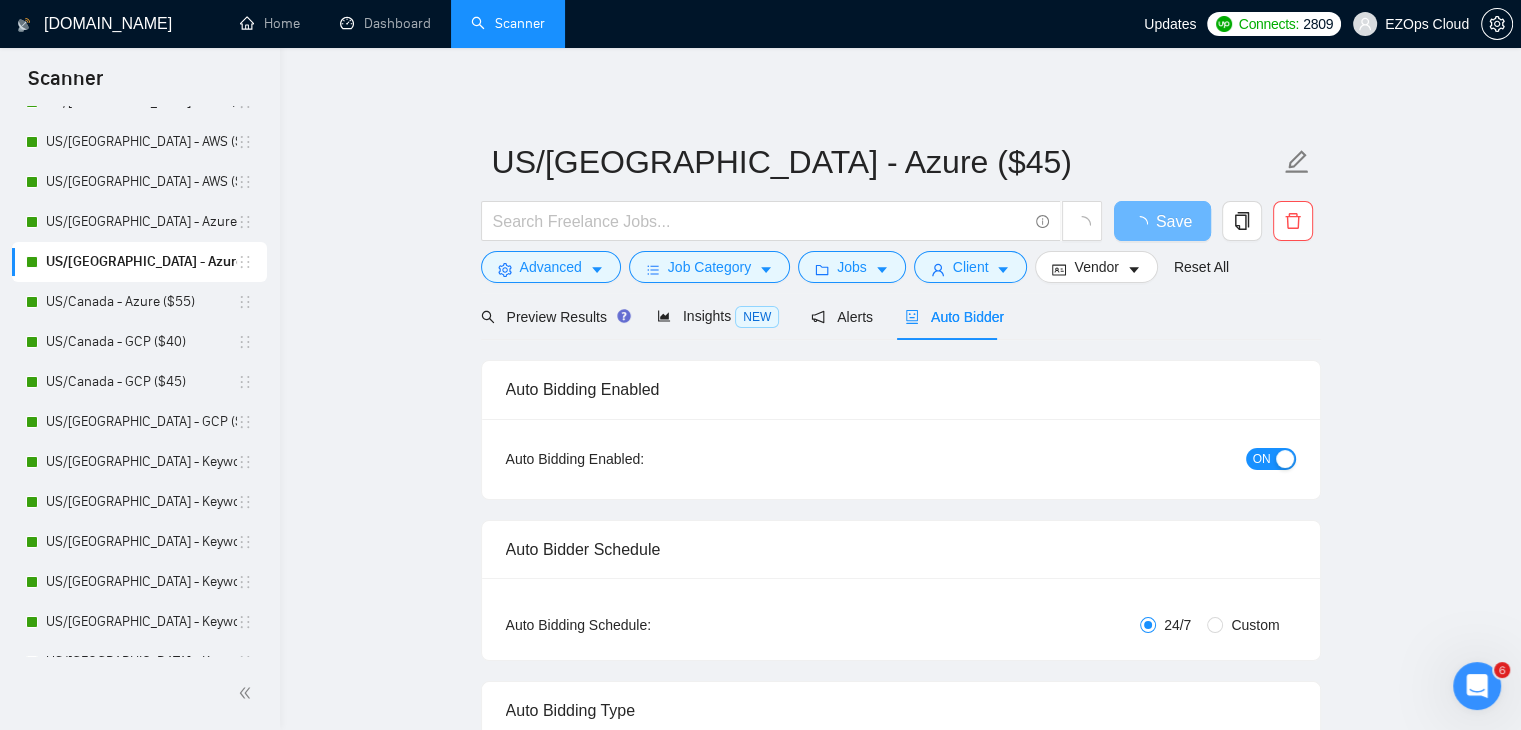 type 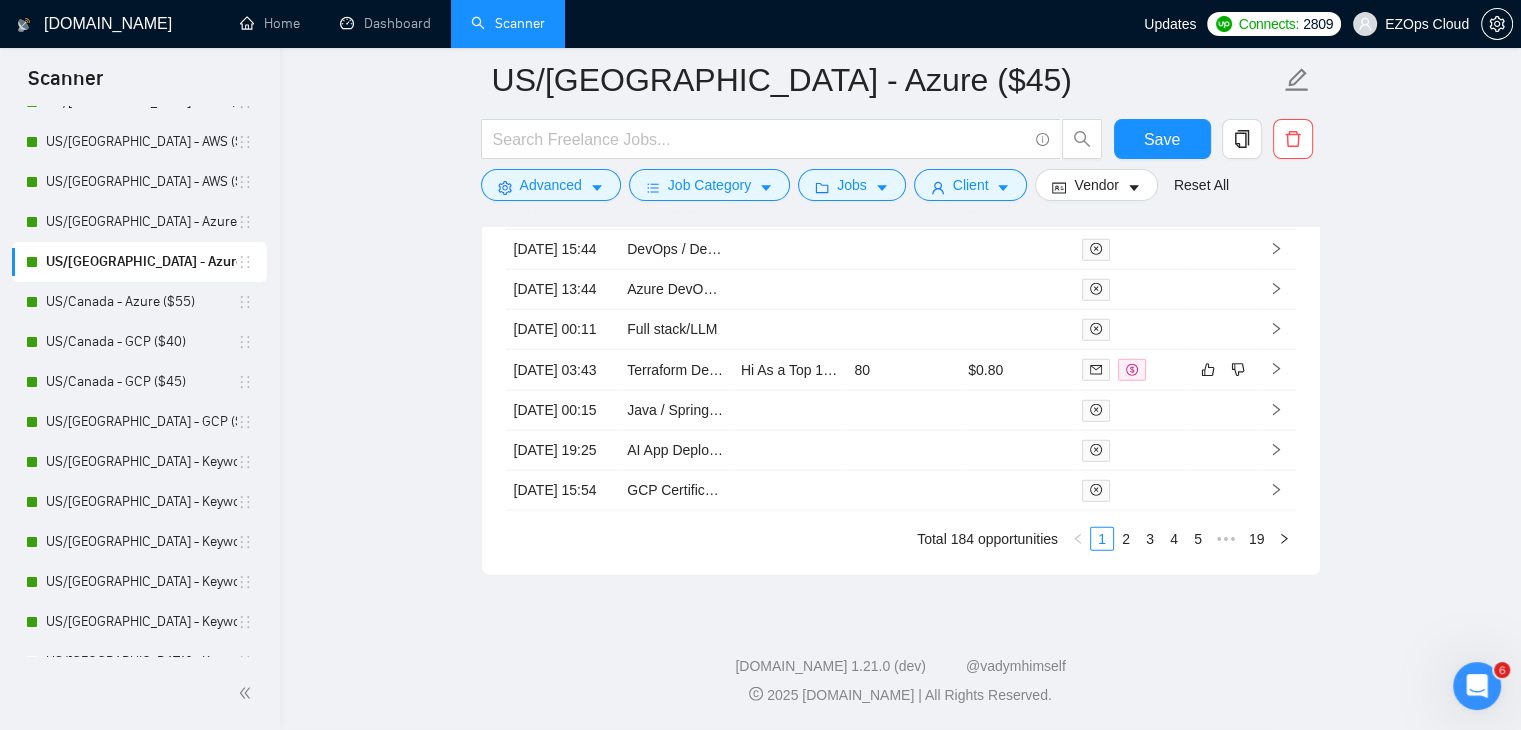 scroll, scrollTop: 4725, scrollLeft: 0, axis: vertical 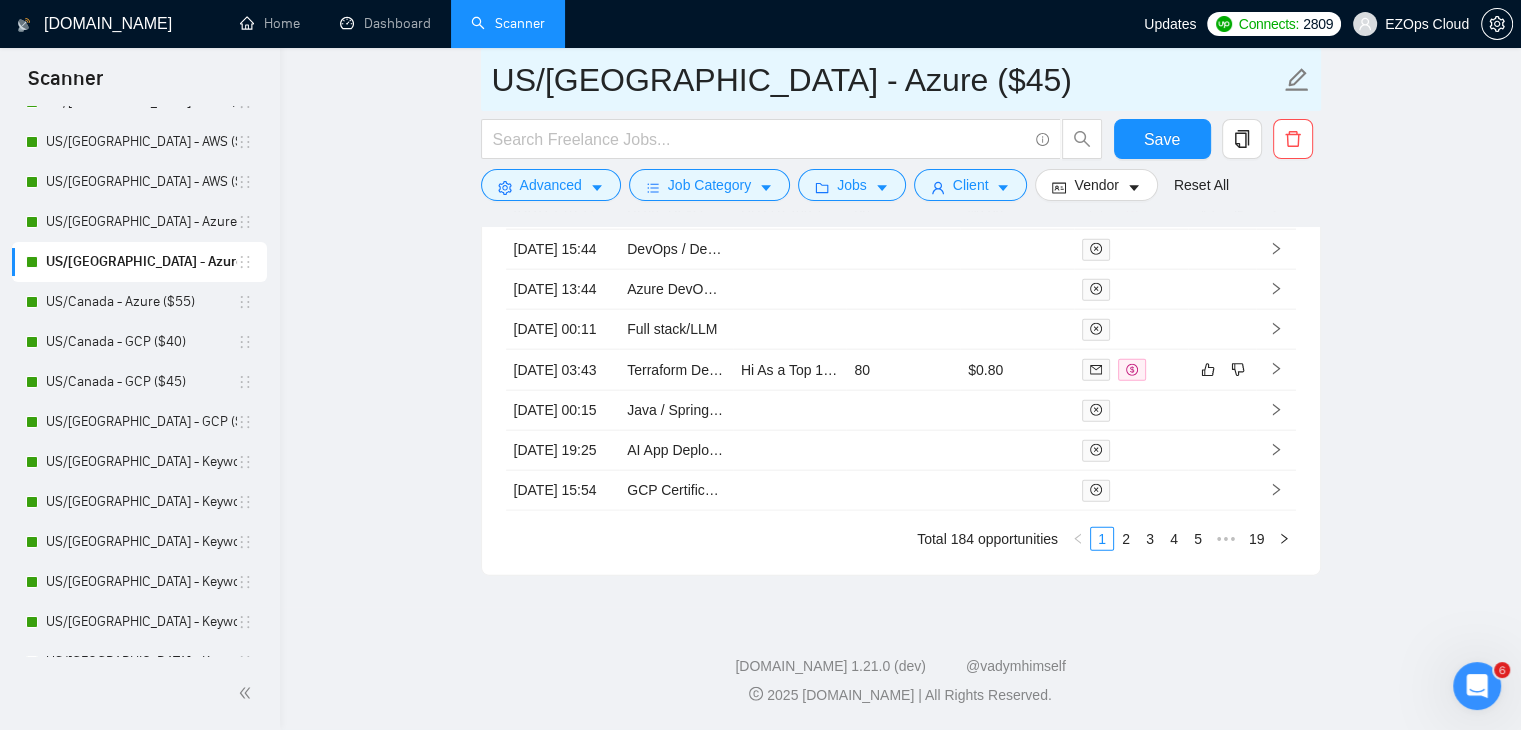 drag, startPoint x: 892, startPoint y: 77, endPoint x: 296, endPoint y: 74, distance: 596.00757 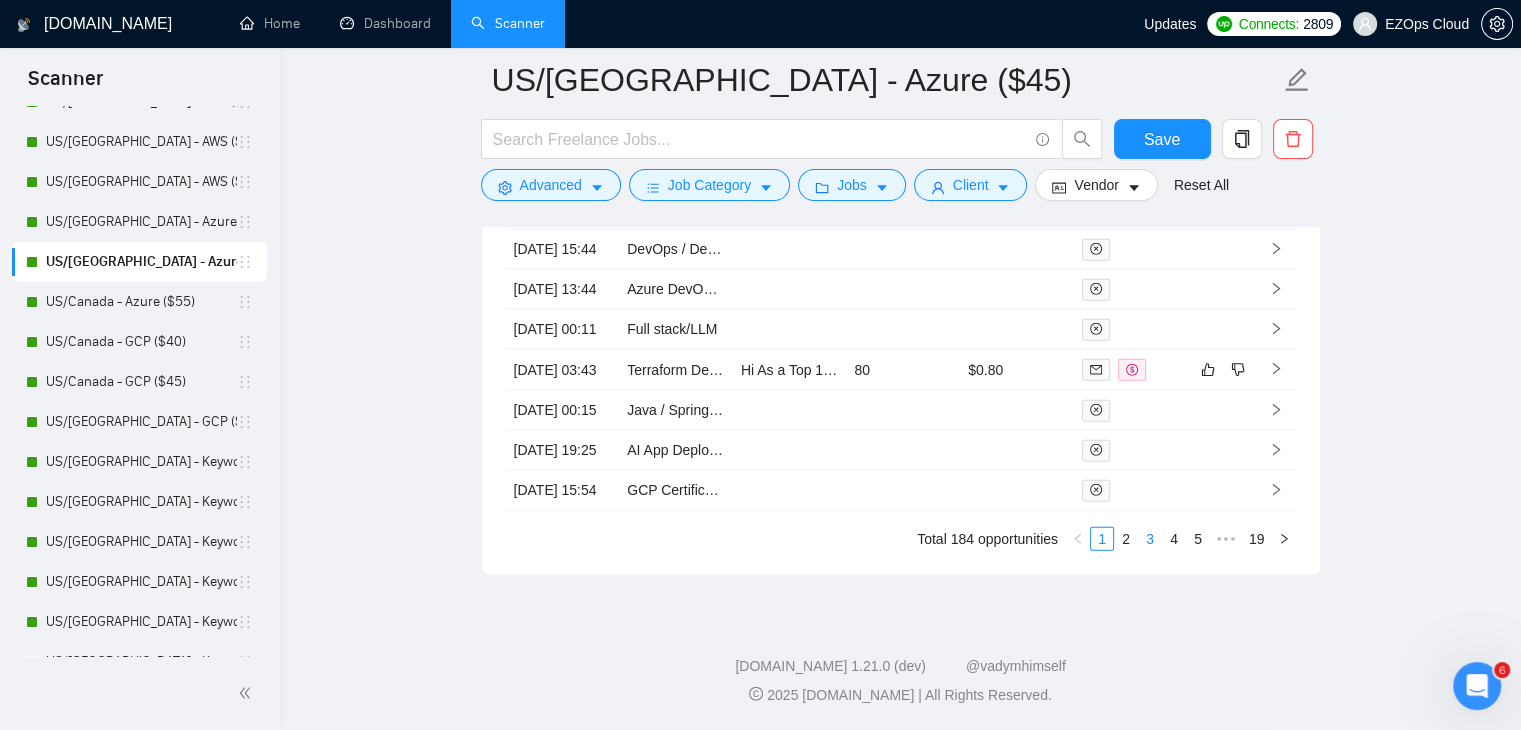 click on "3" at bounding box center [1150, 539] 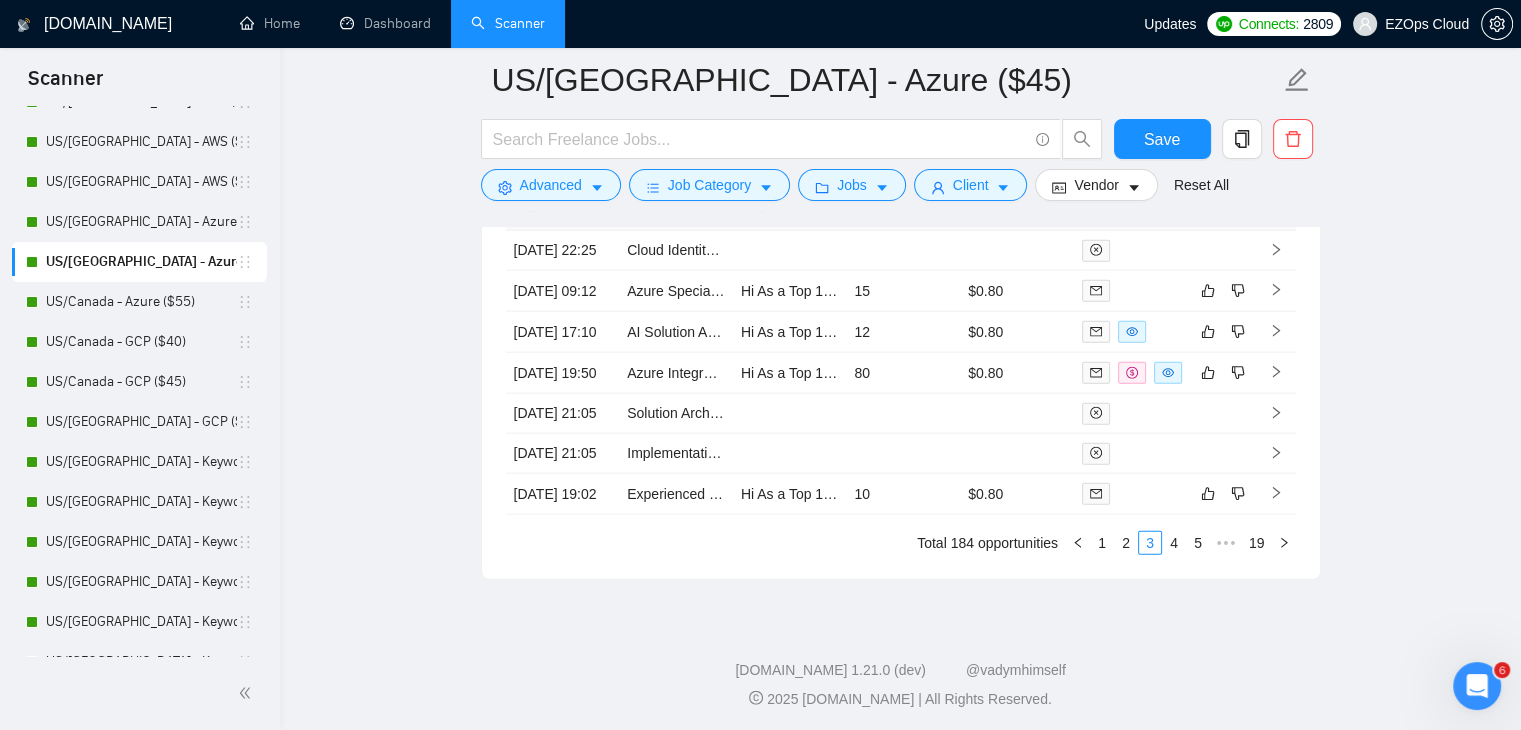 scroll, scrollTop: 4825, scrollLeft: 0, axis: vertical 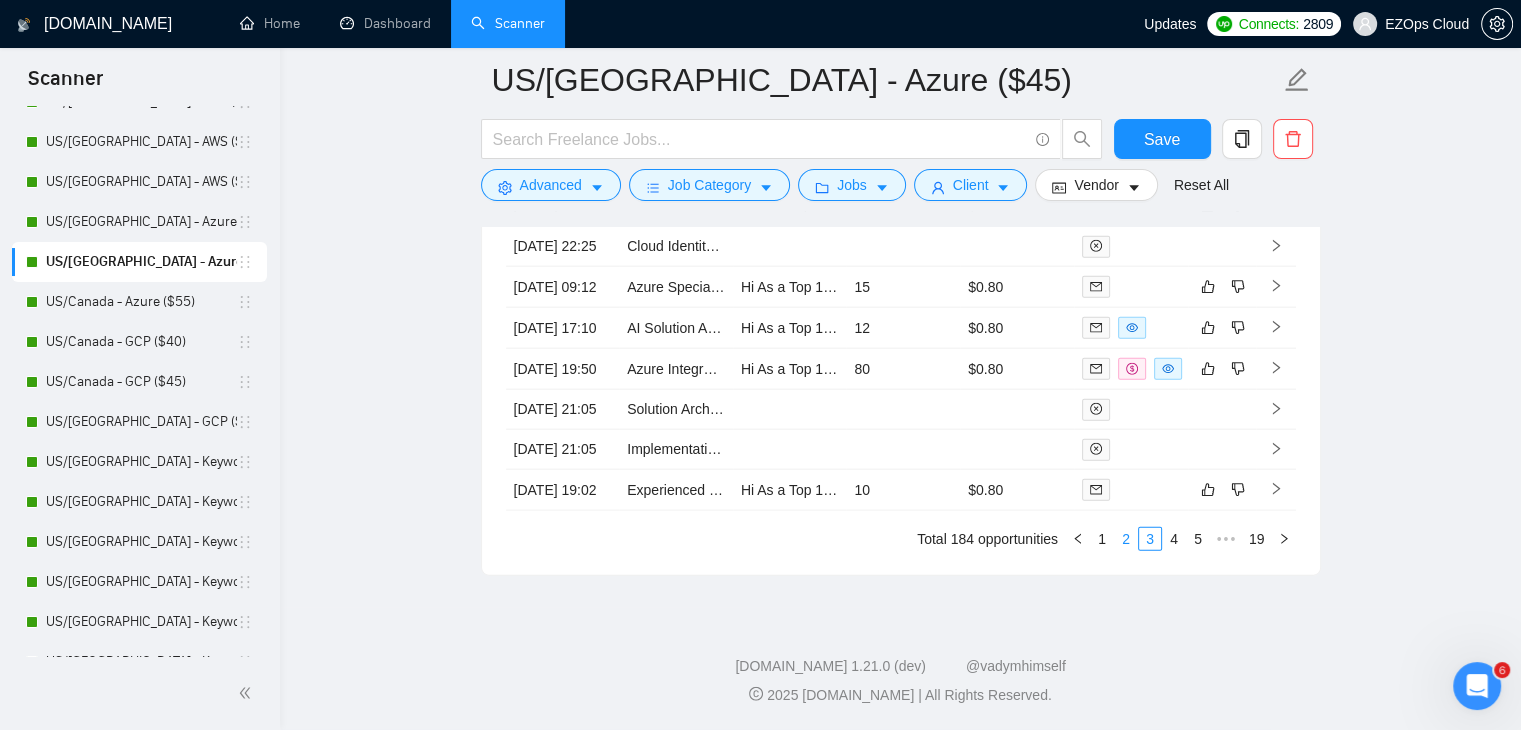 click on "2" at bounding box center (1126, 539) 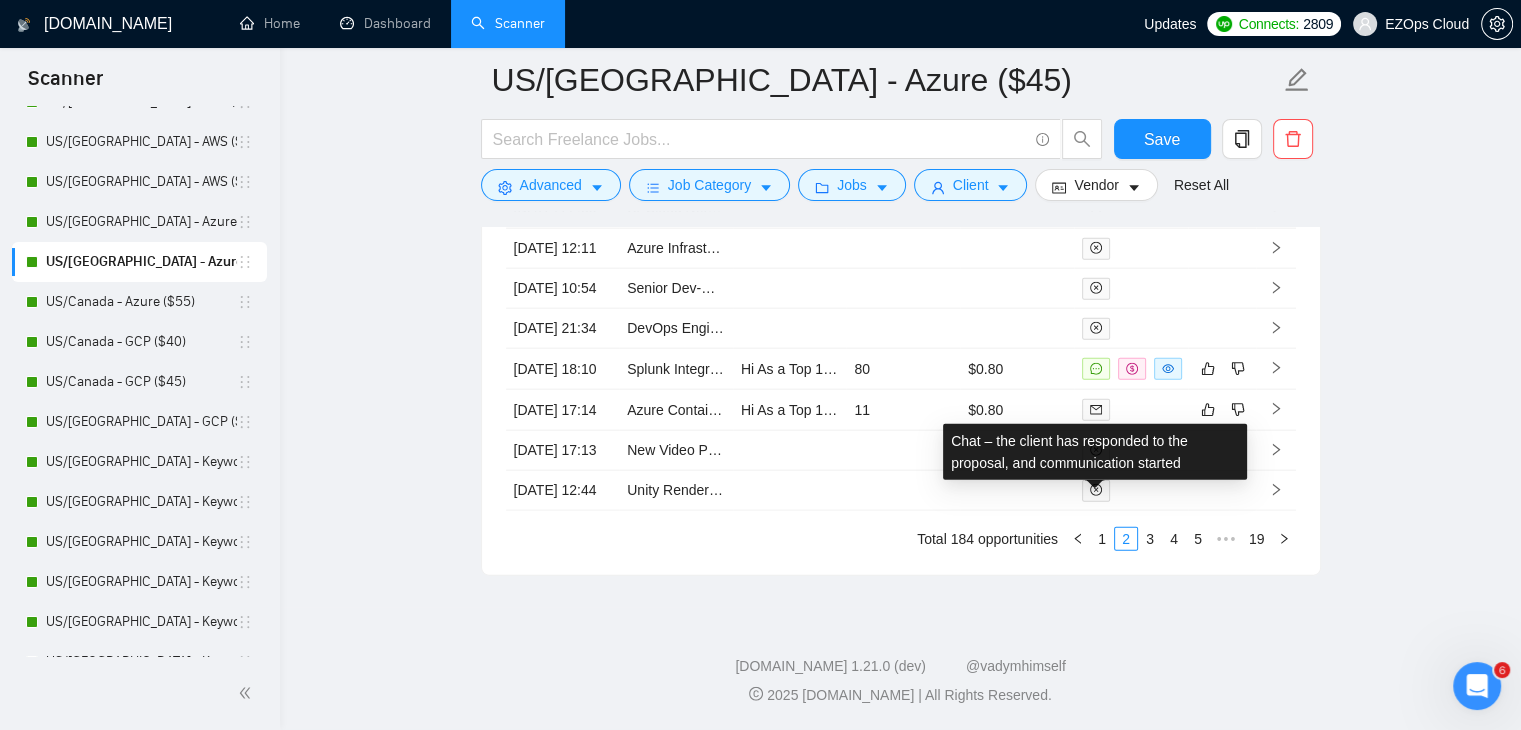 scroll, scrollTop: 4825, scrollLeft: 0, axis: vertical 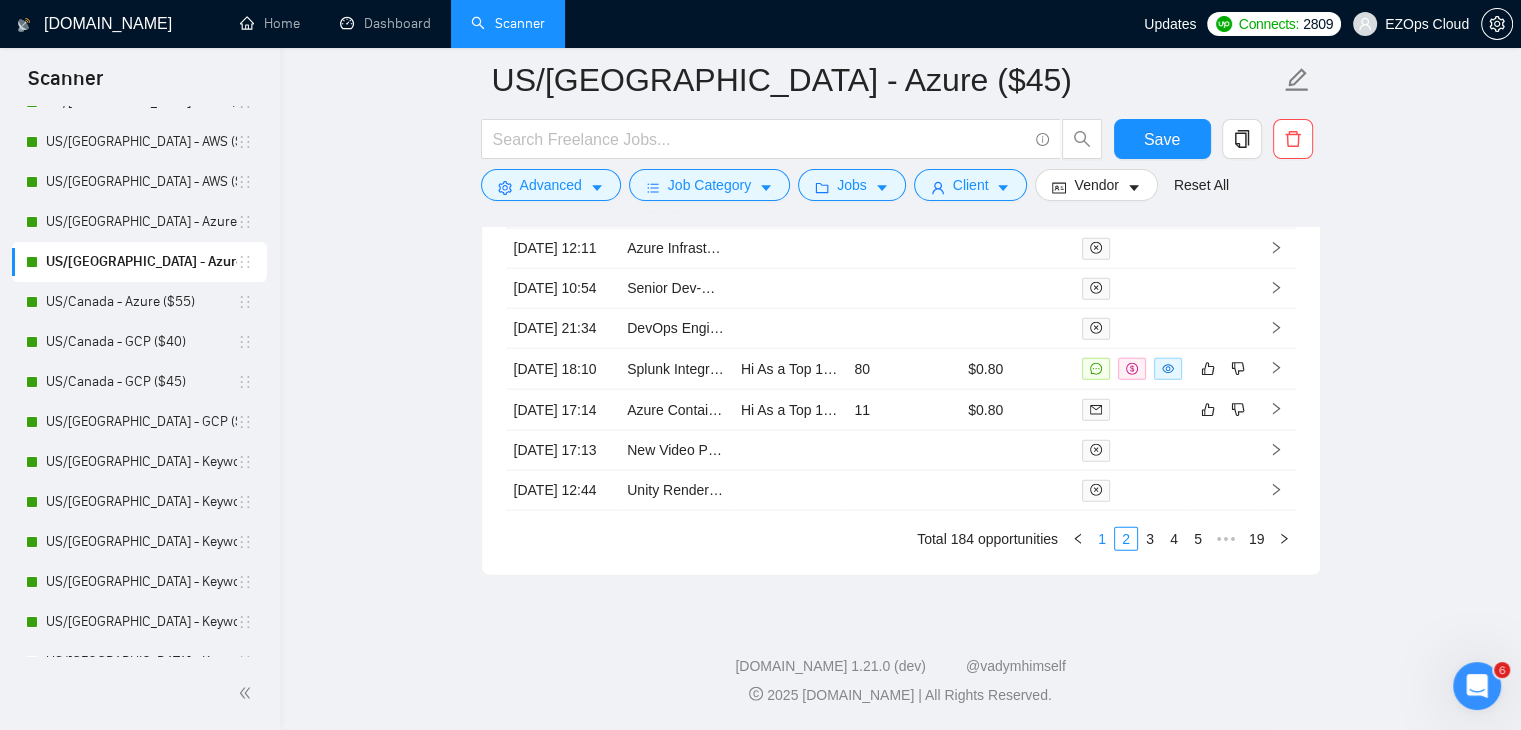click on "1" at bounding box center [1102, 539] 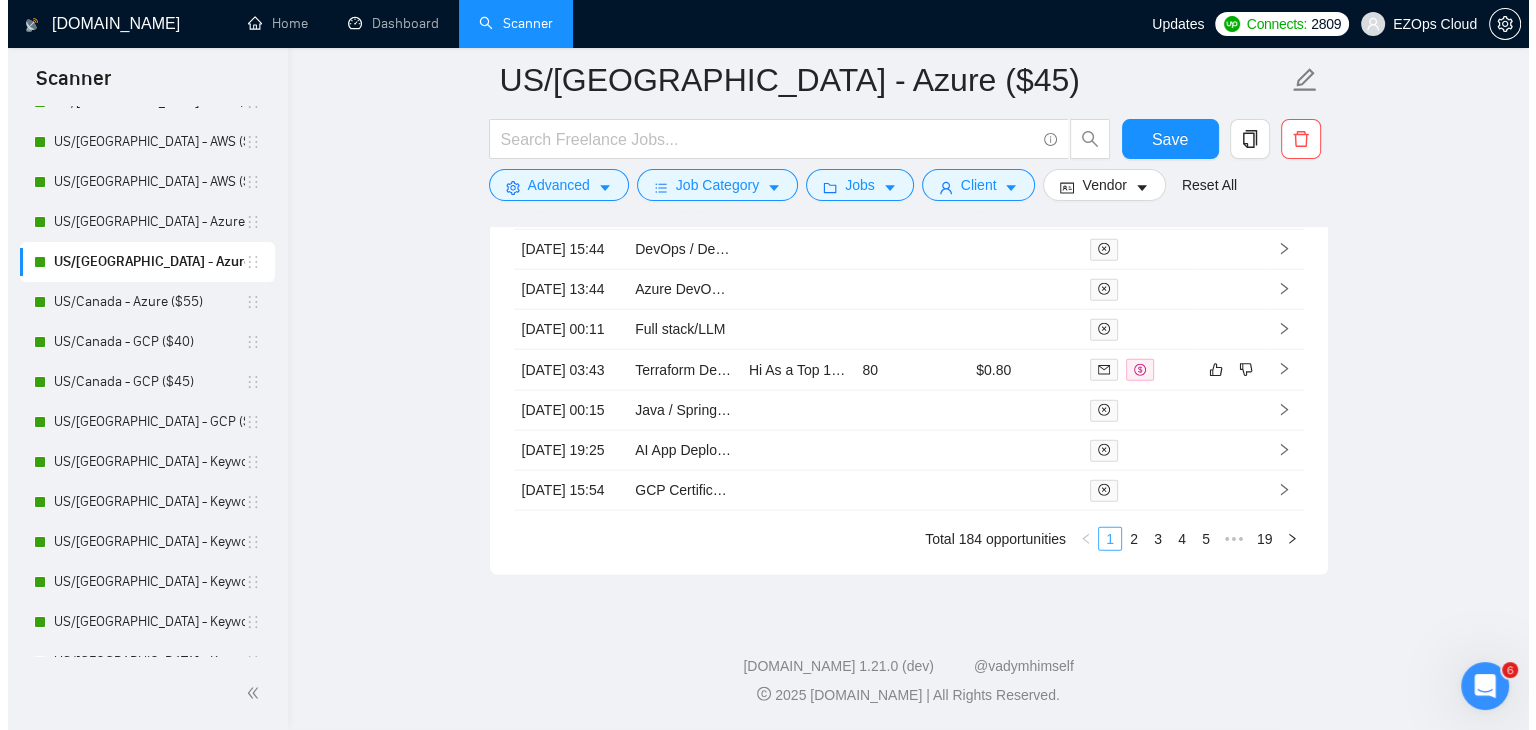 scroll, scrollTop: 4625, scrollLeft: 0, axis: vertical 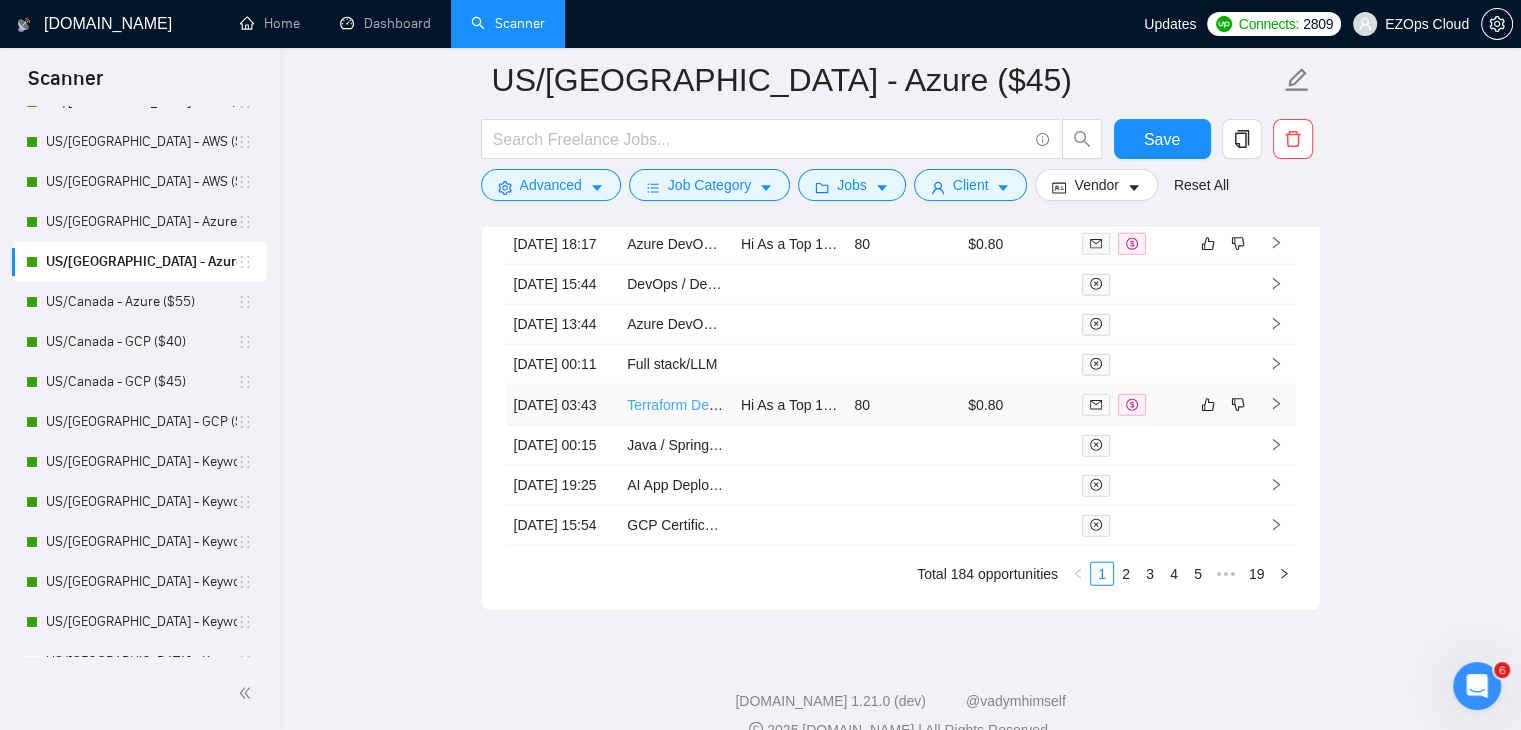 click on "Terraform Developer Needed for Azure Sandbox Setup" at bounding box center (797, 405) 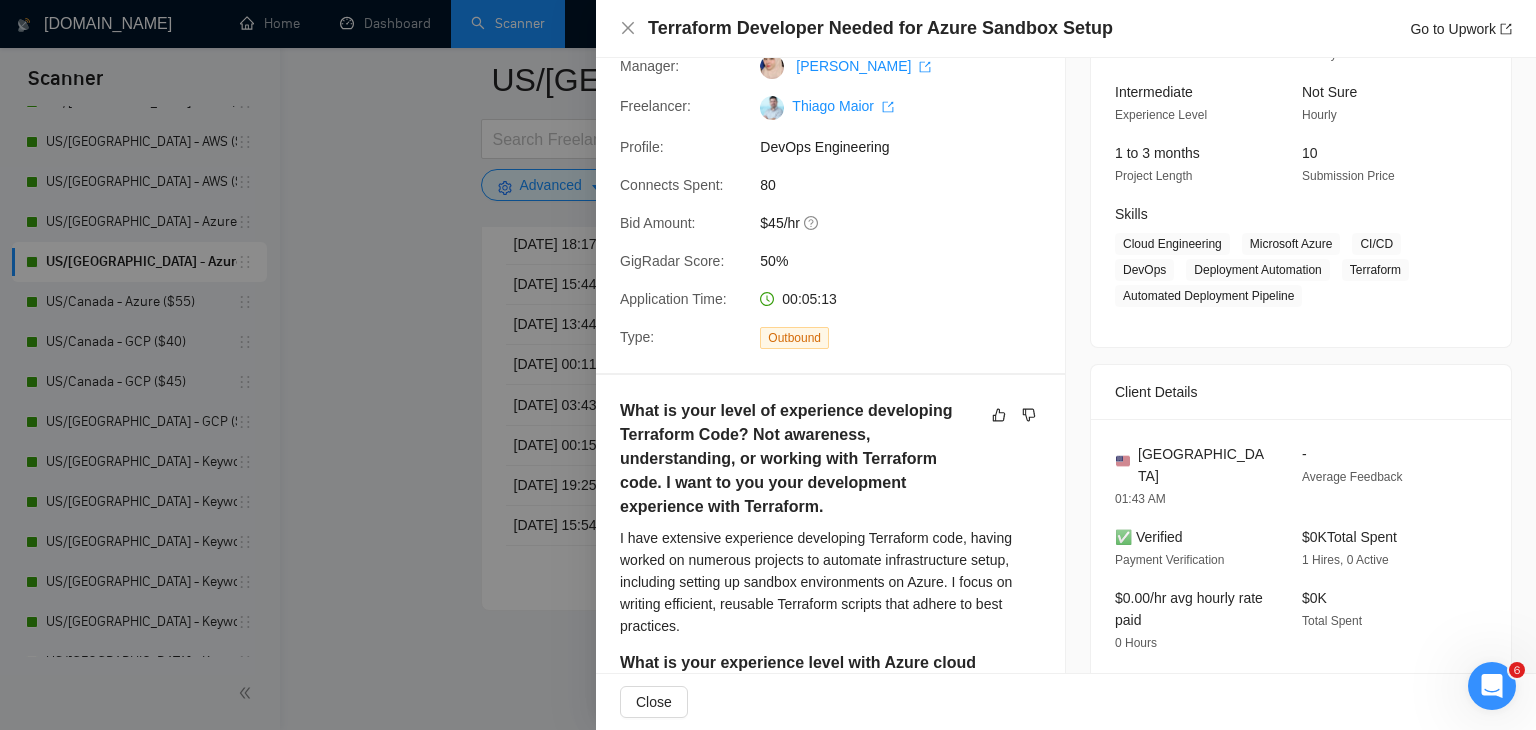 scroll, scrollTop: 200, scrollLeft: 0, axis: vertical 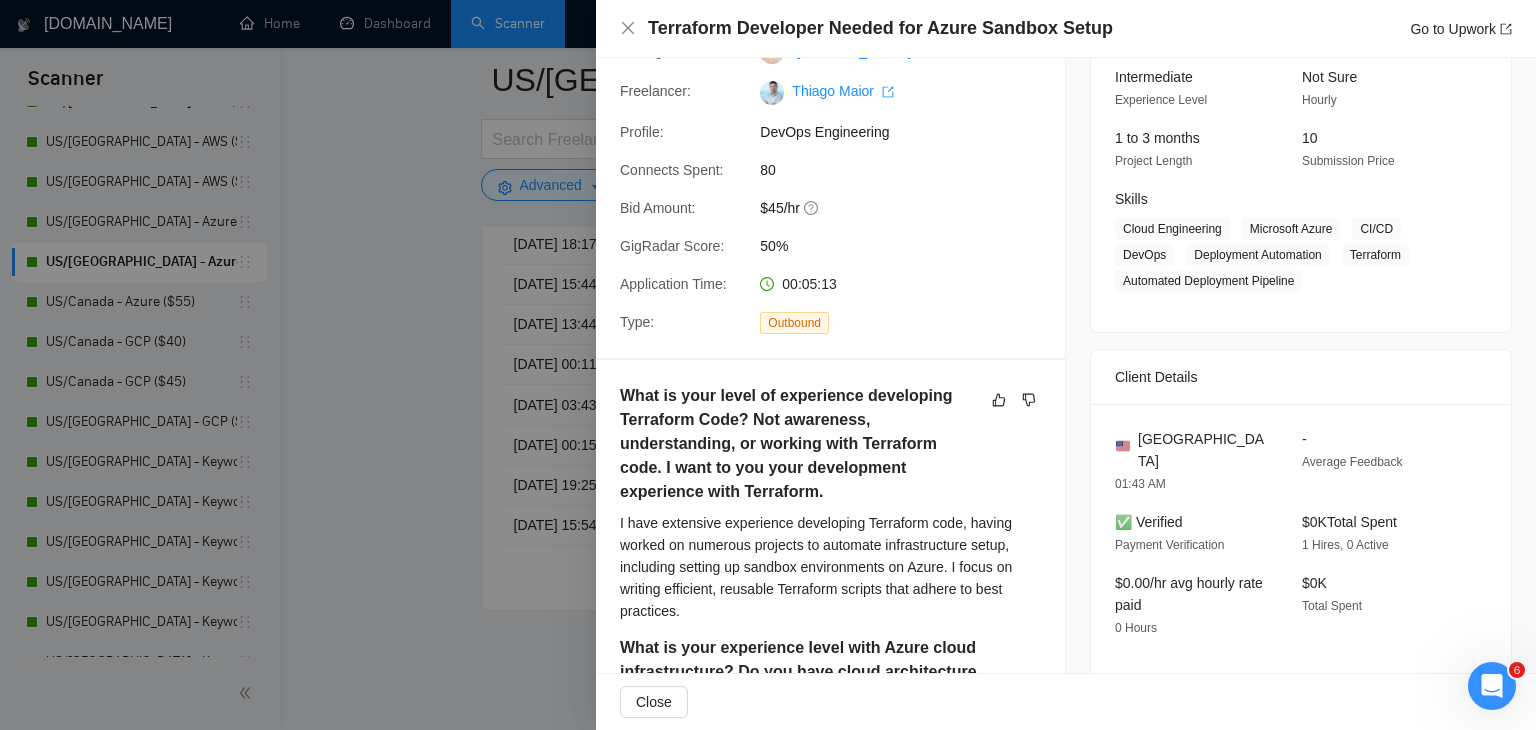 click at bounding box center (768, 365) 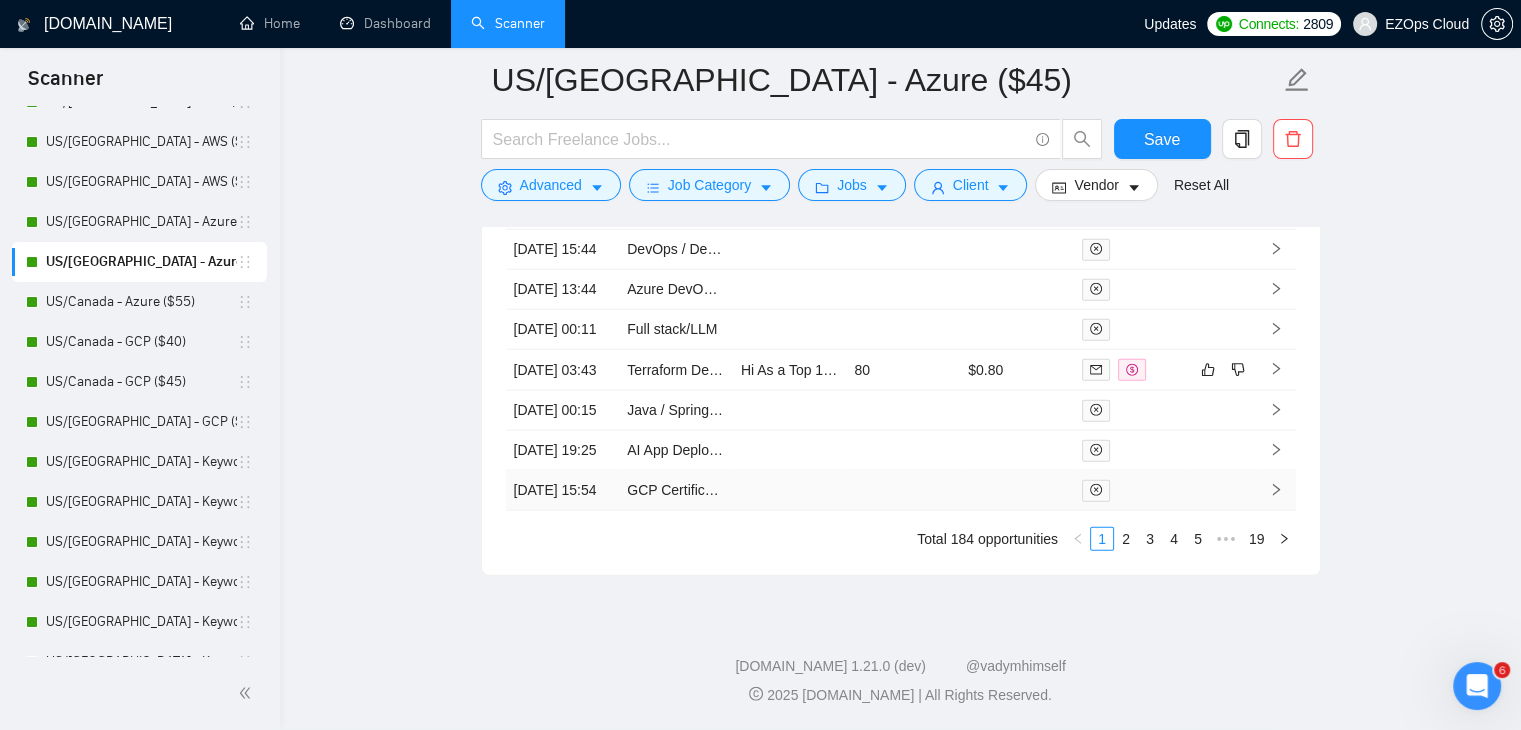 scroll, scrollTop: 4860, scrollLeft: 0, axis: vertical 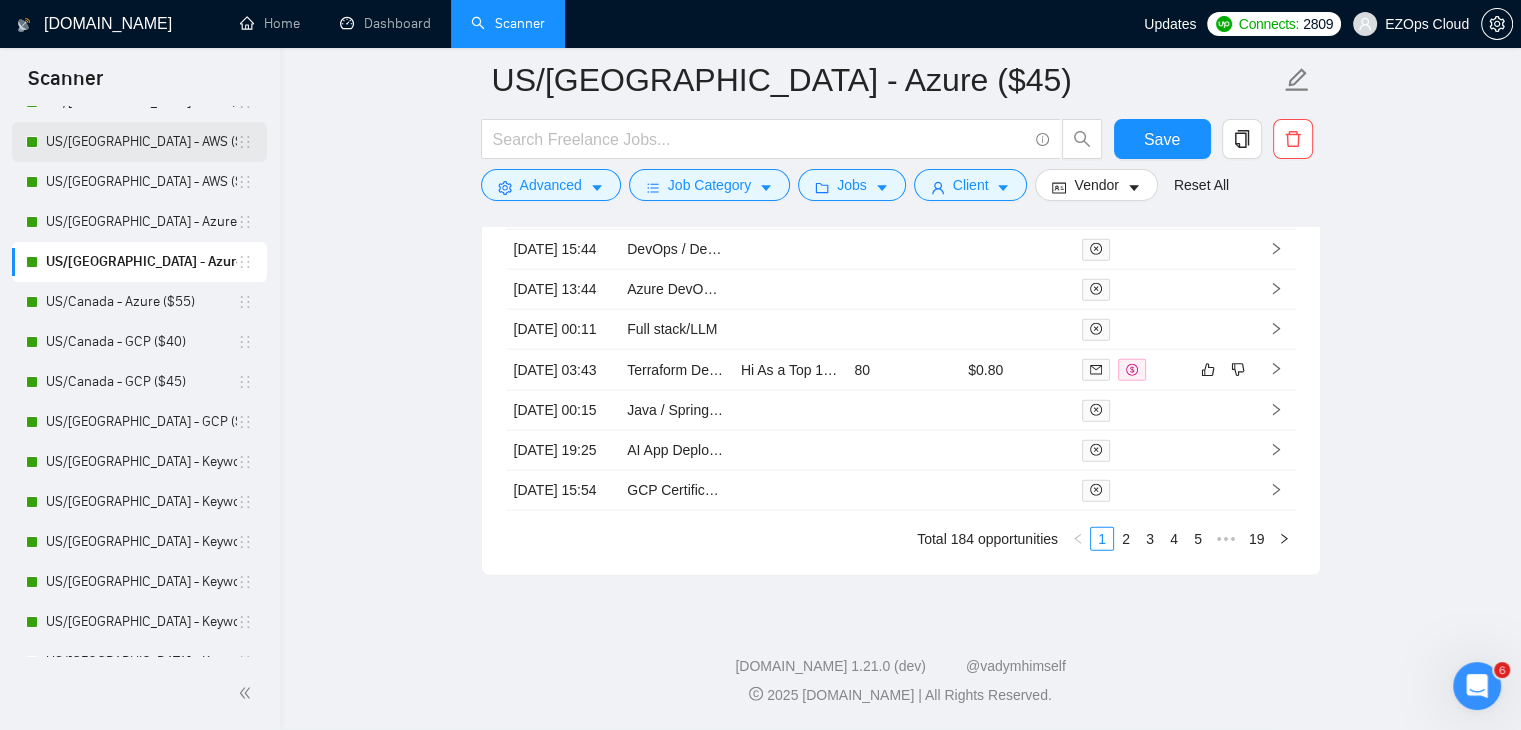 click on "US/Canada - Azure ($55)" at bounding box center [141, 302] 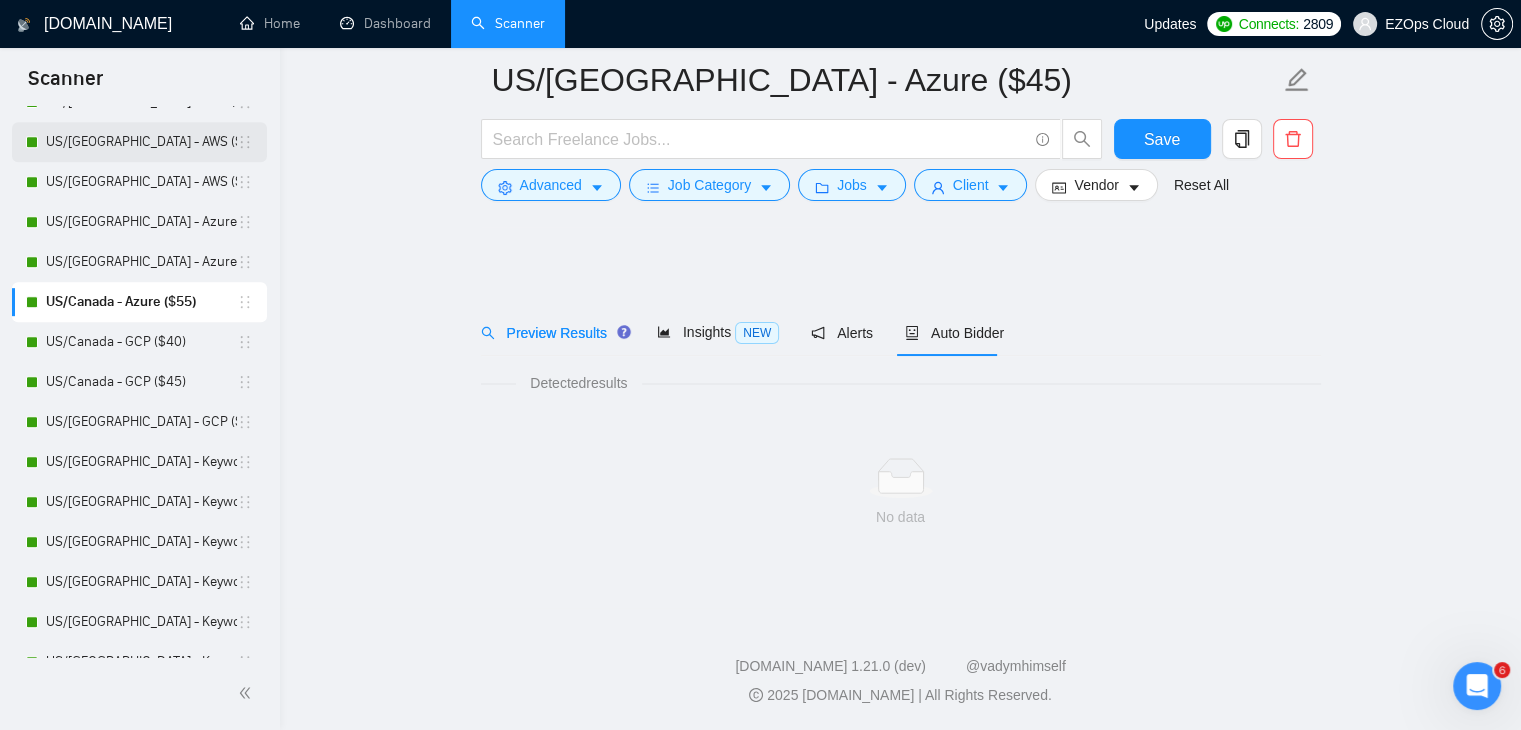 scroll, scrollTop: 1188, scrollLeft: 0, axis: vertical 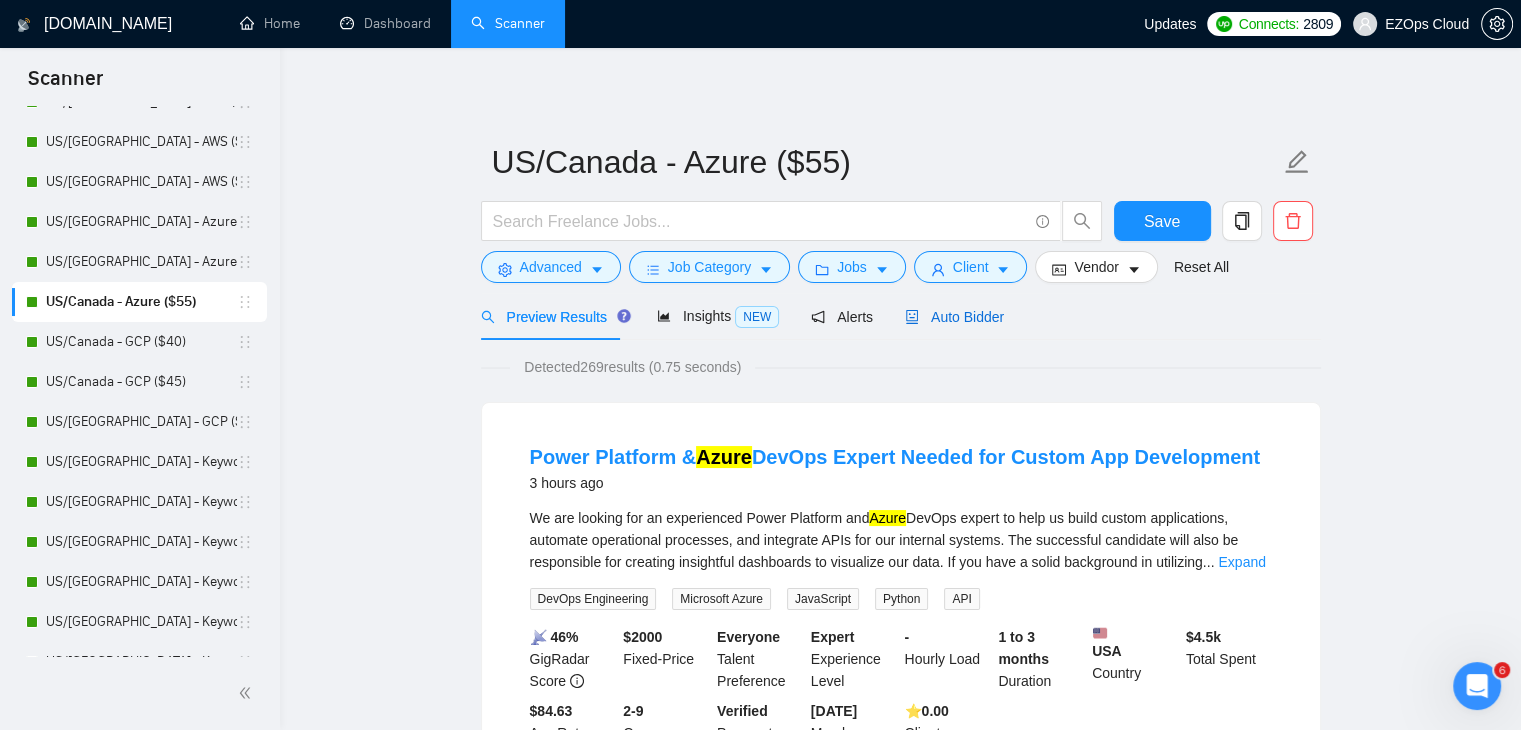 click on "Auto Bidder" at bounding box center [954, 317] 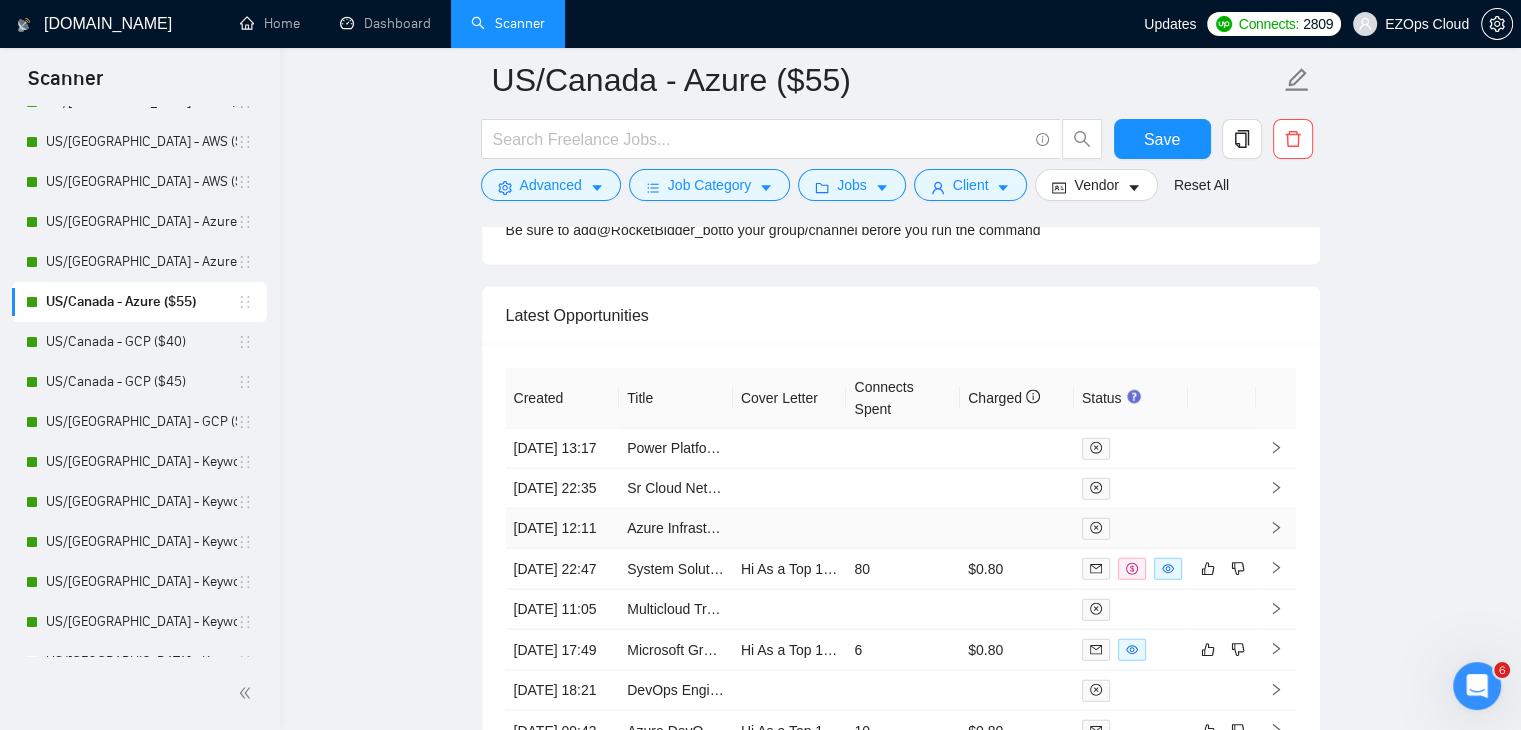 scroll, scrollTop: 4440, scrollLeft: 0, axis: vertical 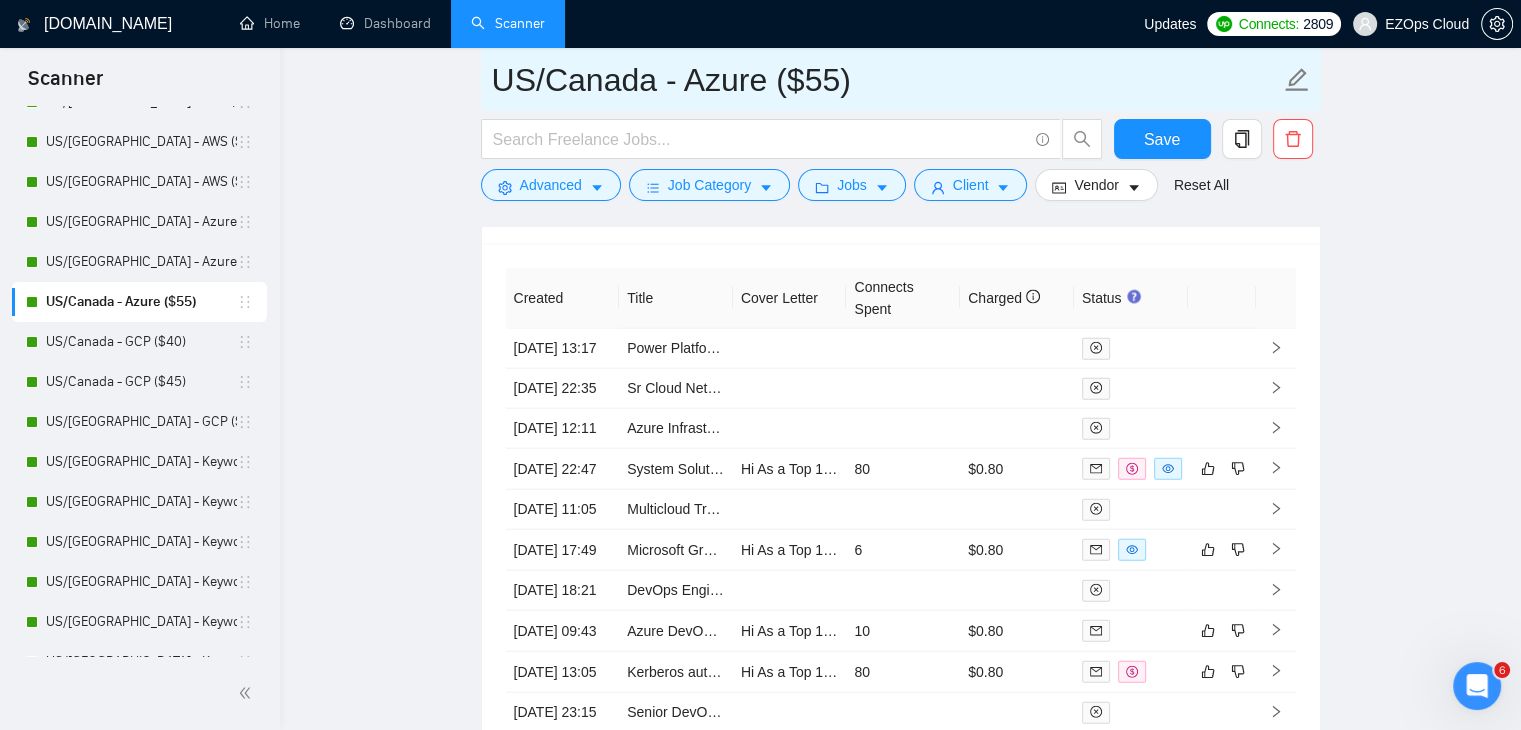 drag, startPoint x: 867, startPoint y: 83, endPoint x: 461, endPoint y: 62, distance: 406.54276 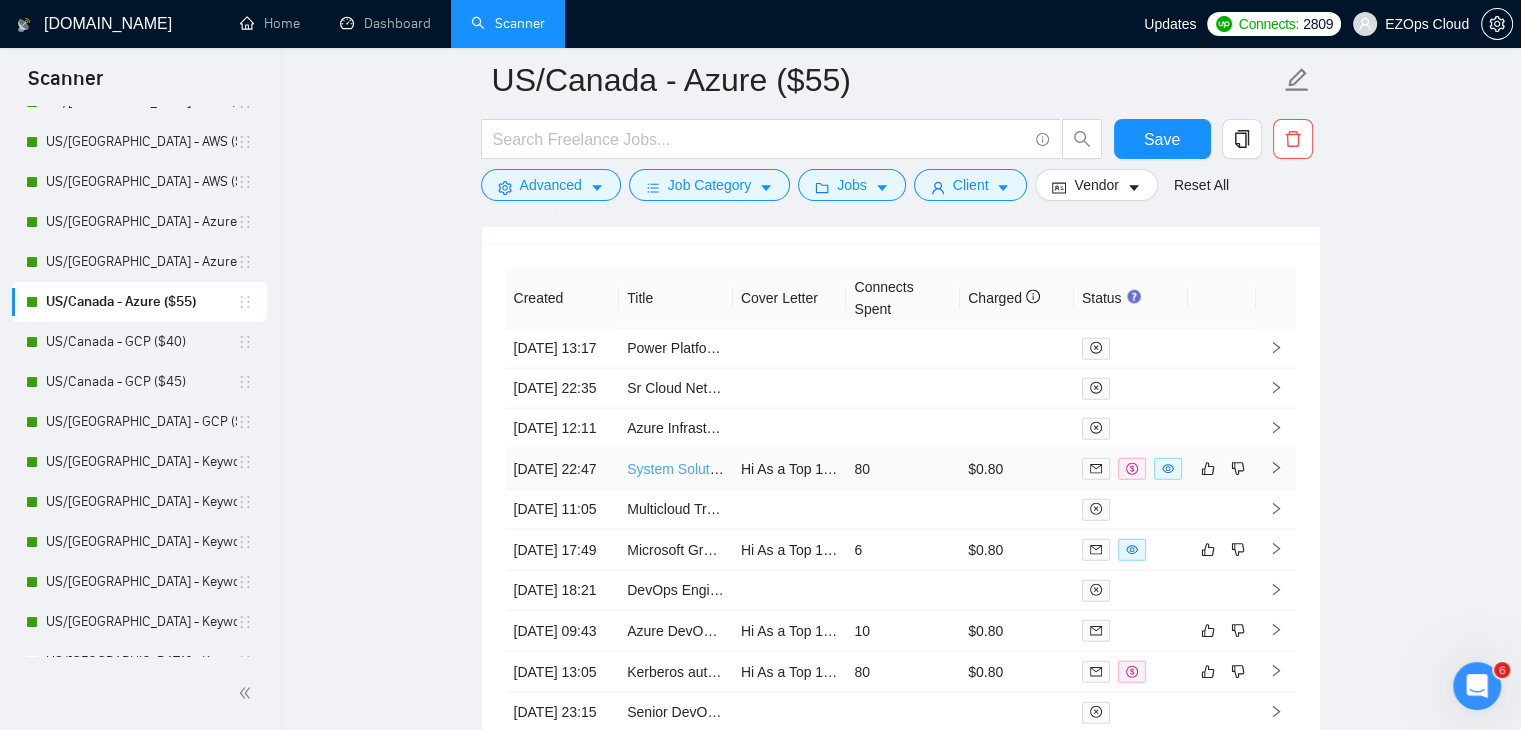 click on "System Solution Architect & Developer with IBM Maximo Expertise" at bounding box center [833, 469] 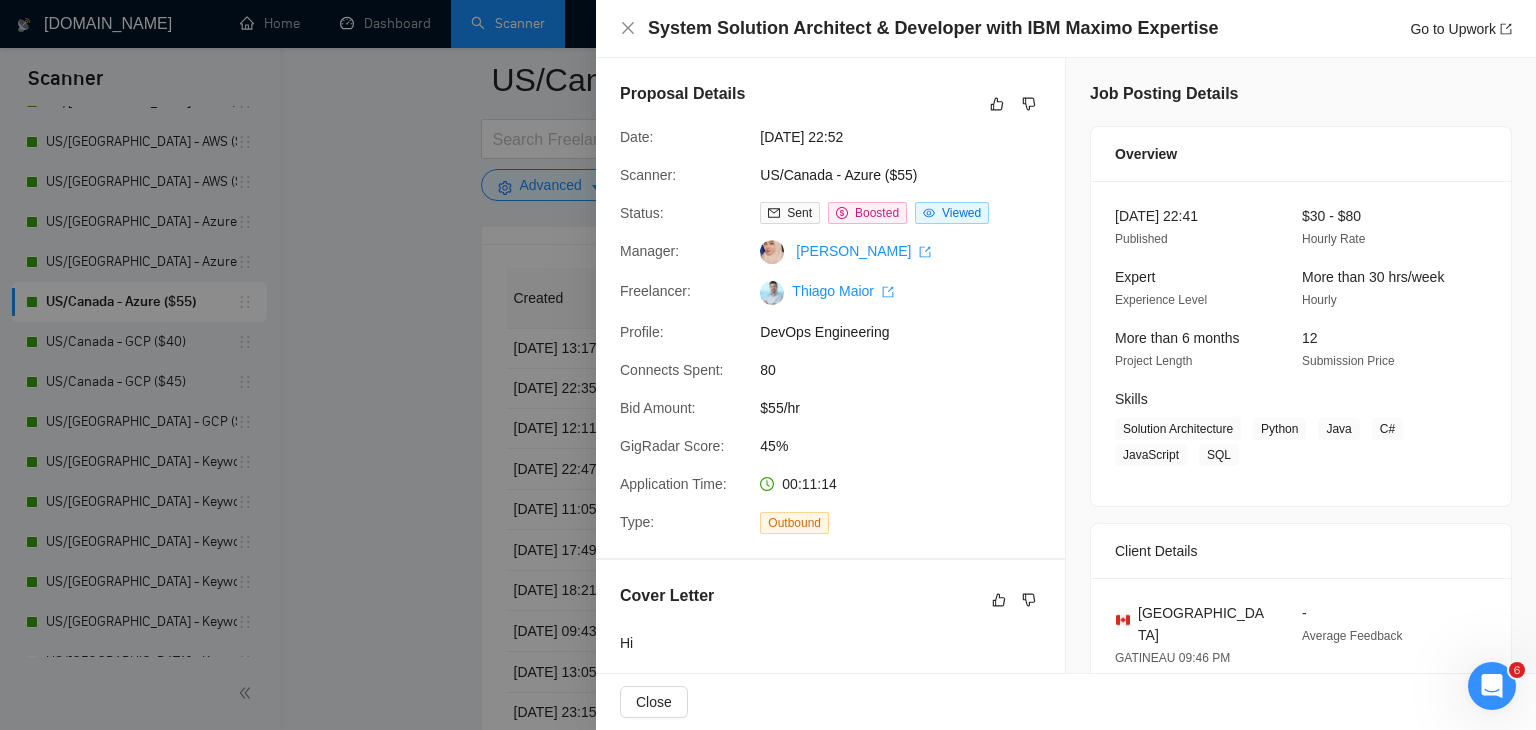 click at bounding box center [768, 365] 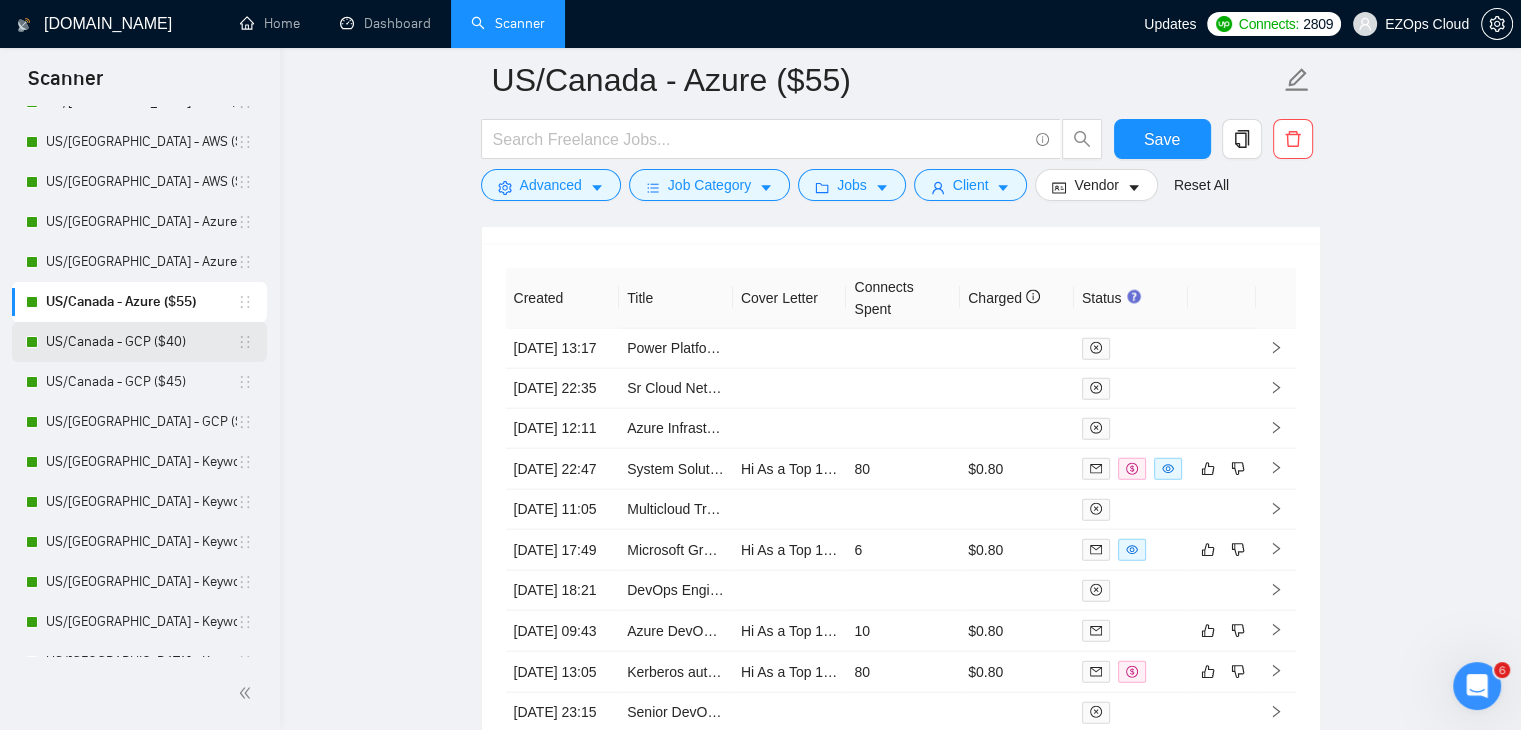 click on "US/Canada - GCP ($40)" at bounding box center (141, 342) 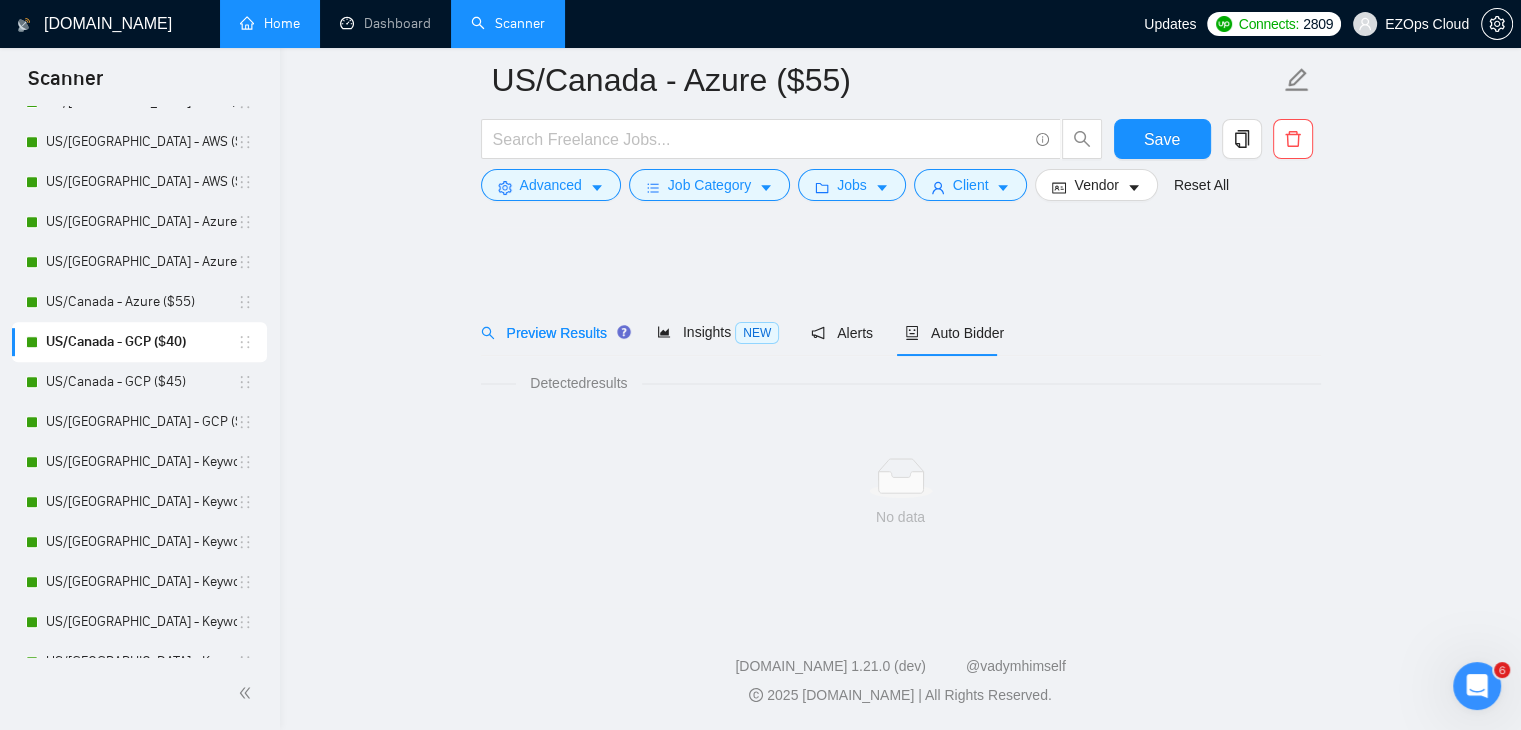 scroll, scrollTop: 0, scrollLeft: 0, axis: both 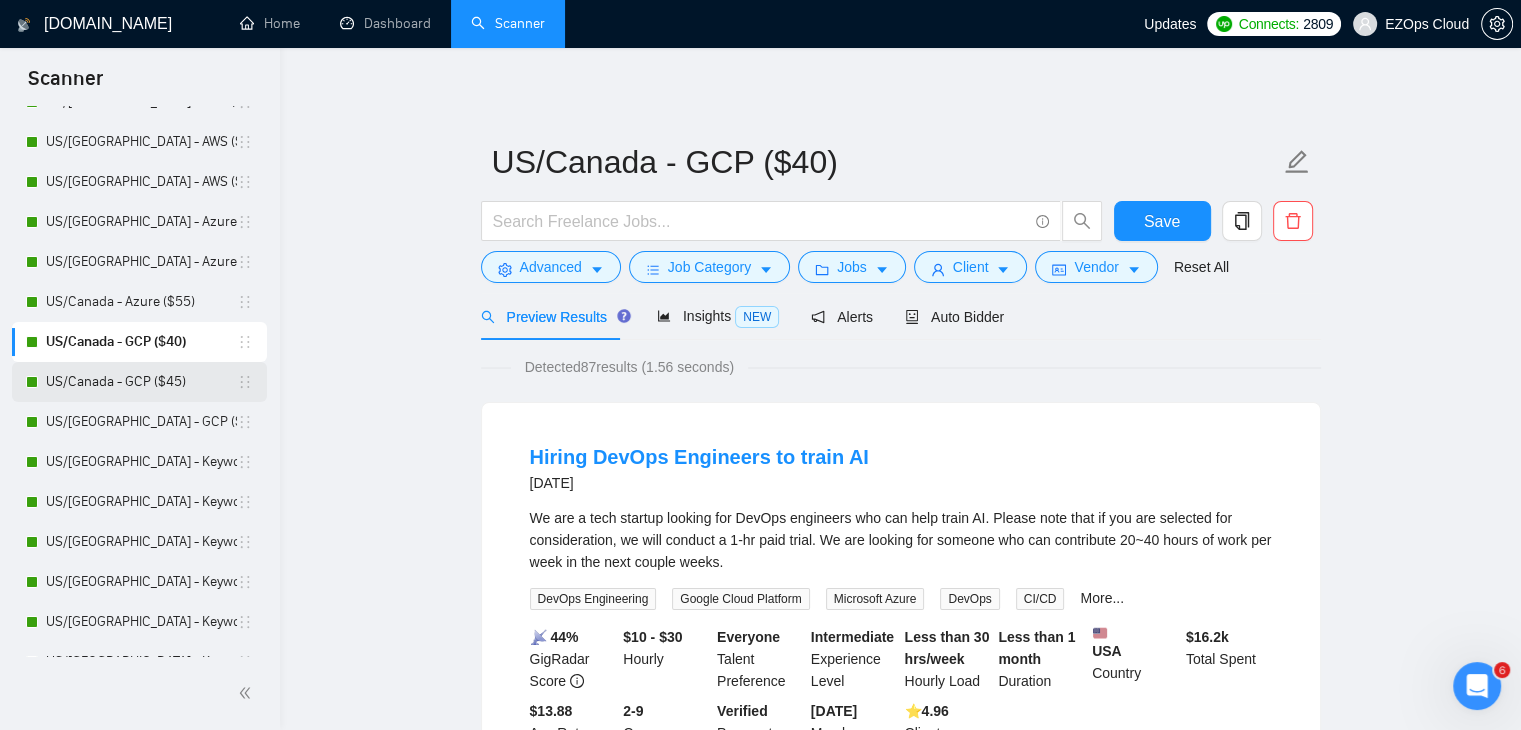 click on "US/Canada - GCP ($45)" at bounding box center [141, 382] 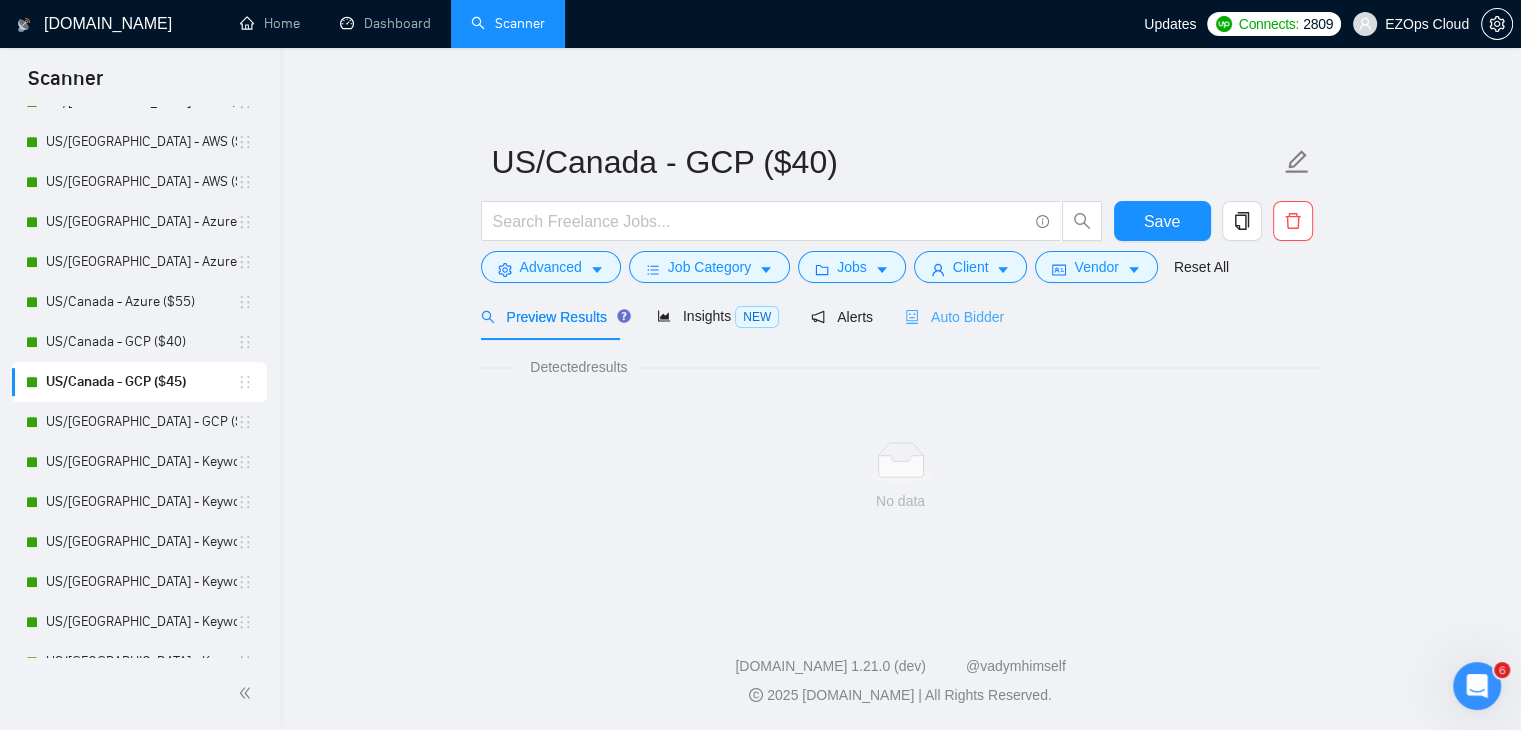 scroll, scrollTop: 0, scrollLeft: 0, axis: both 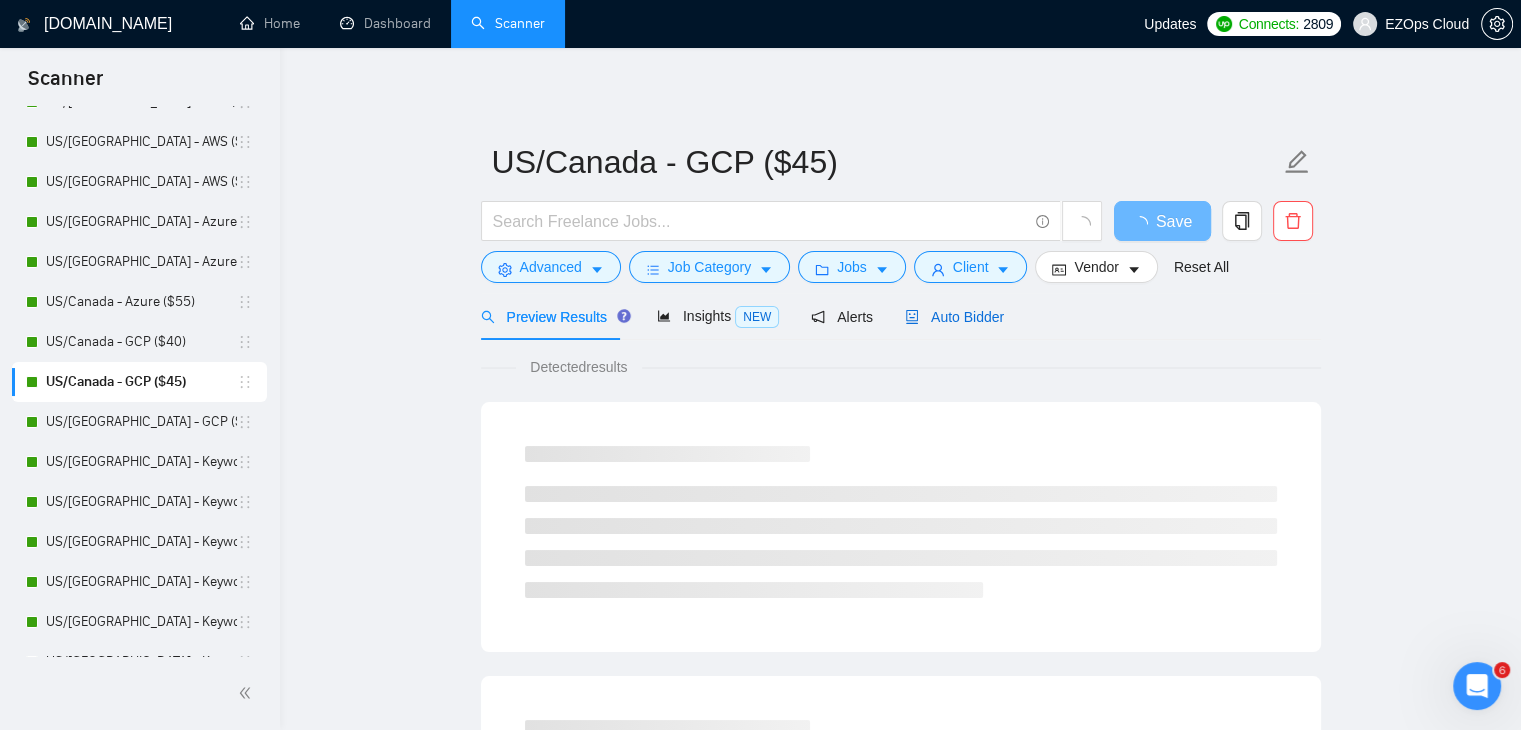 click on "Auto Bidder" at bounding box center [954, 317] 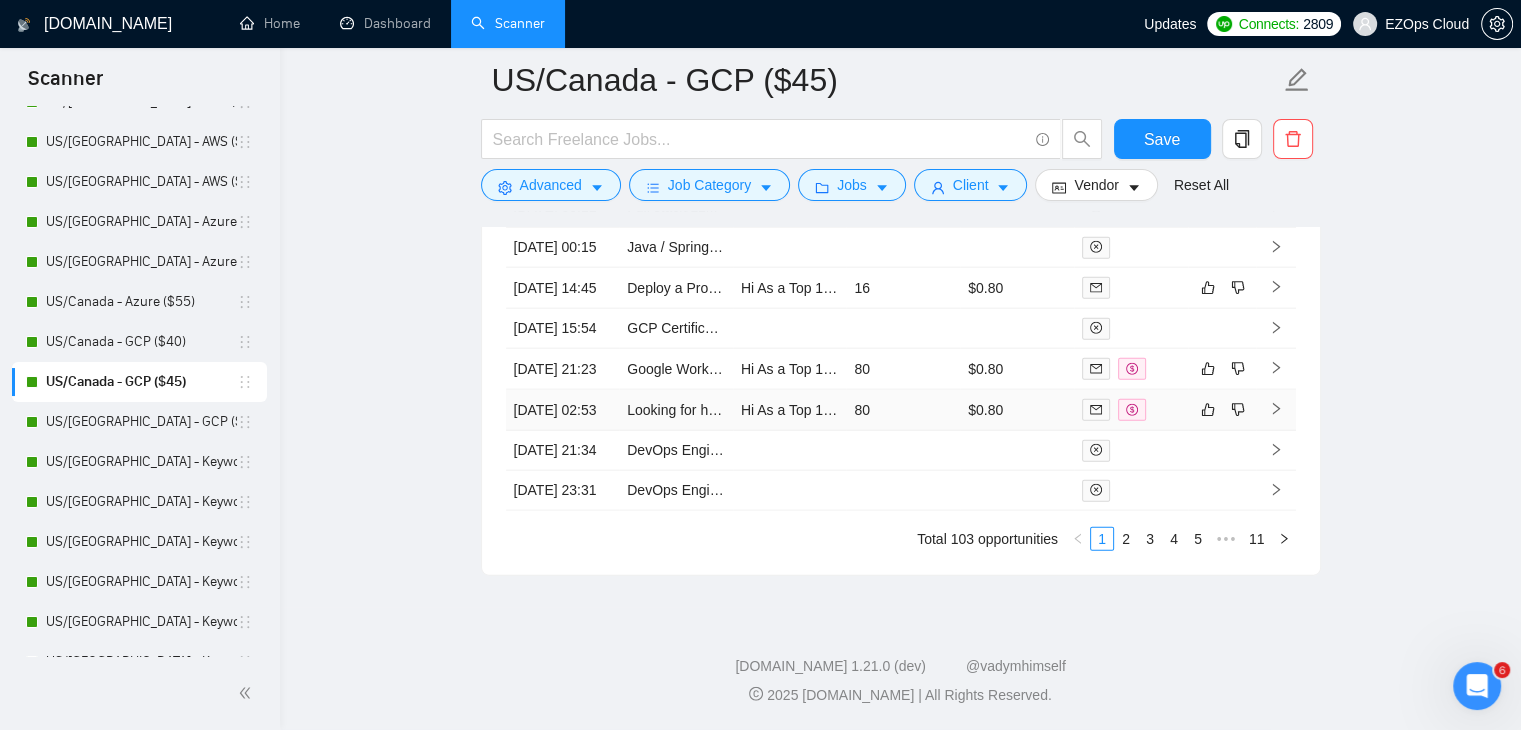scroll, scrollTop: 4860, scrollLeft: 0, axis: vertical 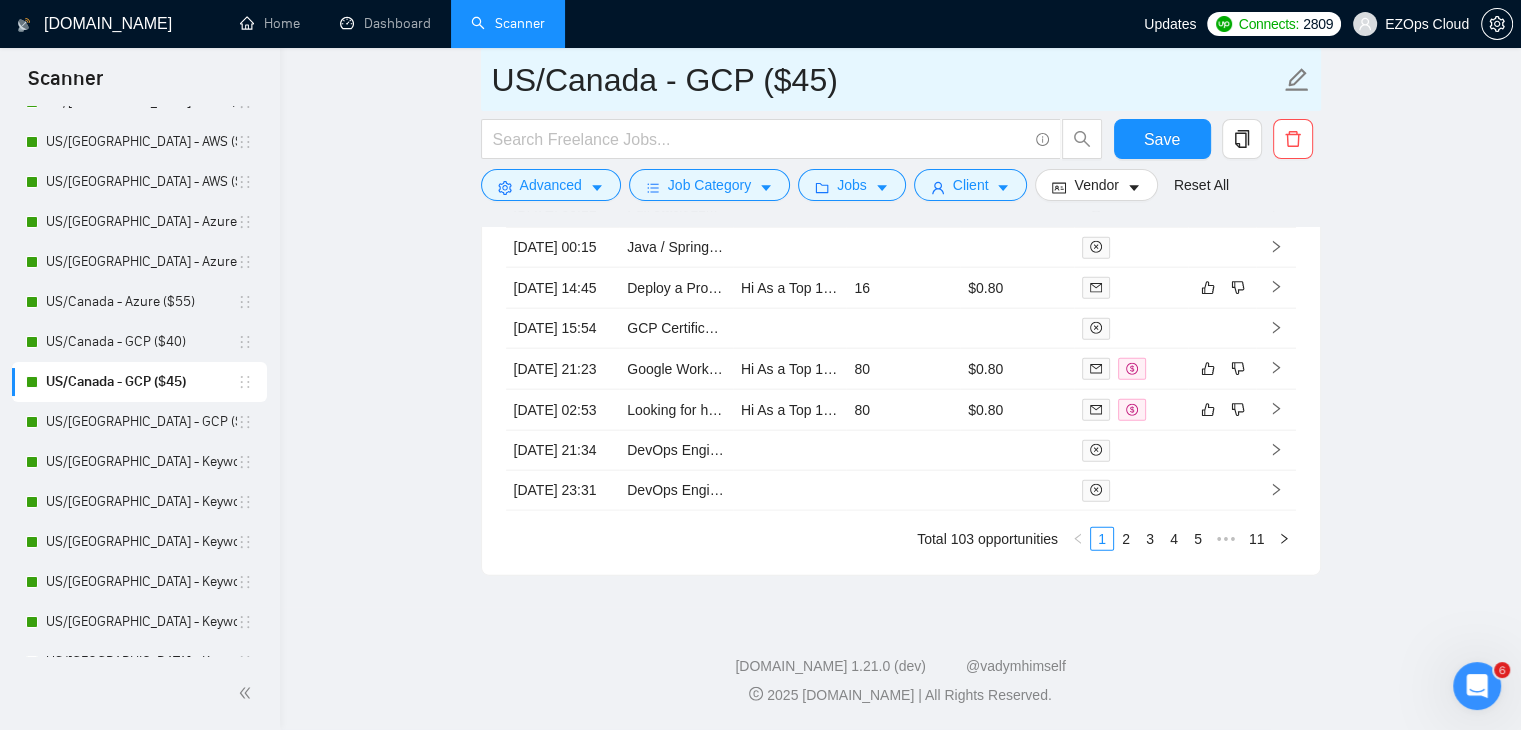 drag, startPoint x: 909, startPoint y: 57, endPoint x: 276, endPoint y: 67, distance: 633.079 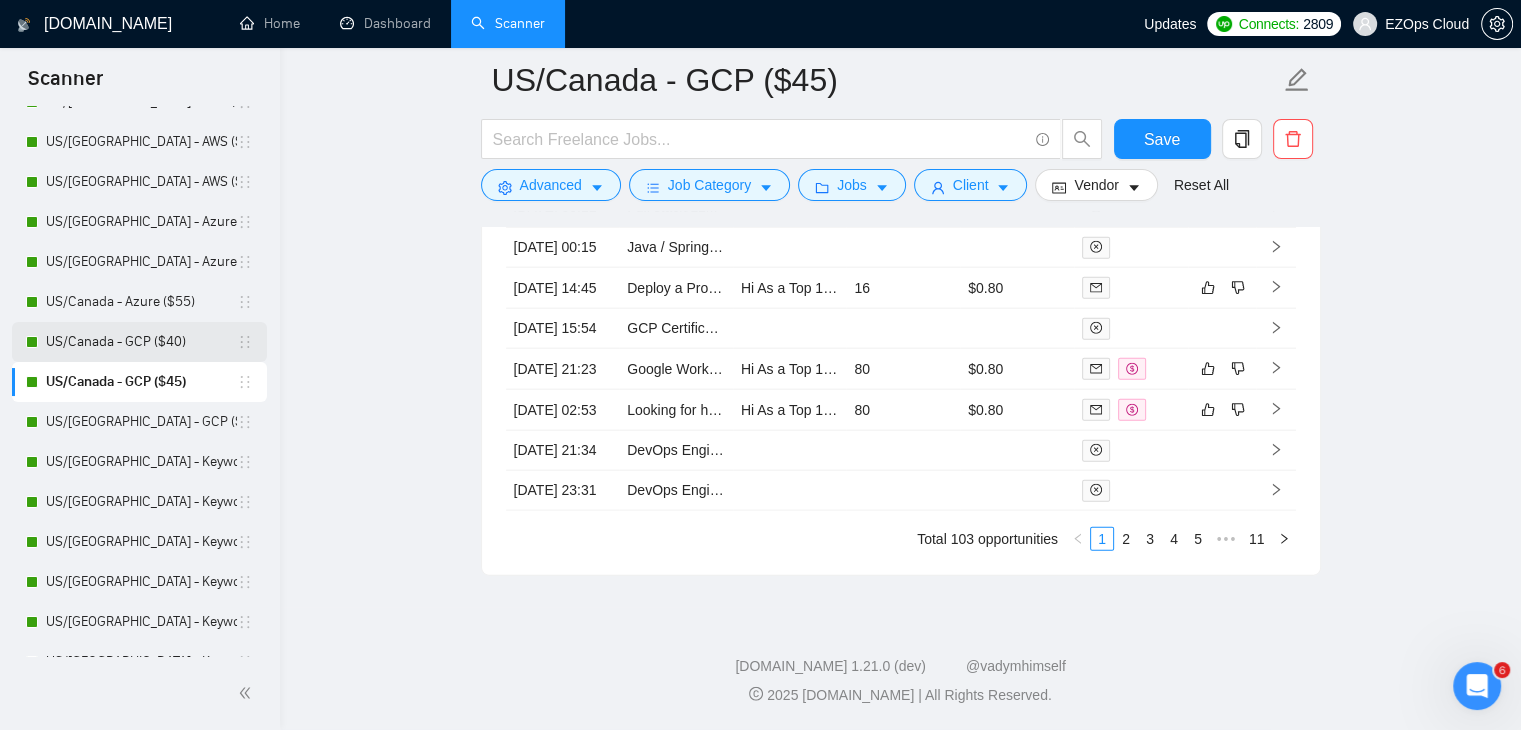 click on "US/Canada - GCP ($40)" at bounding box center (141, 342) 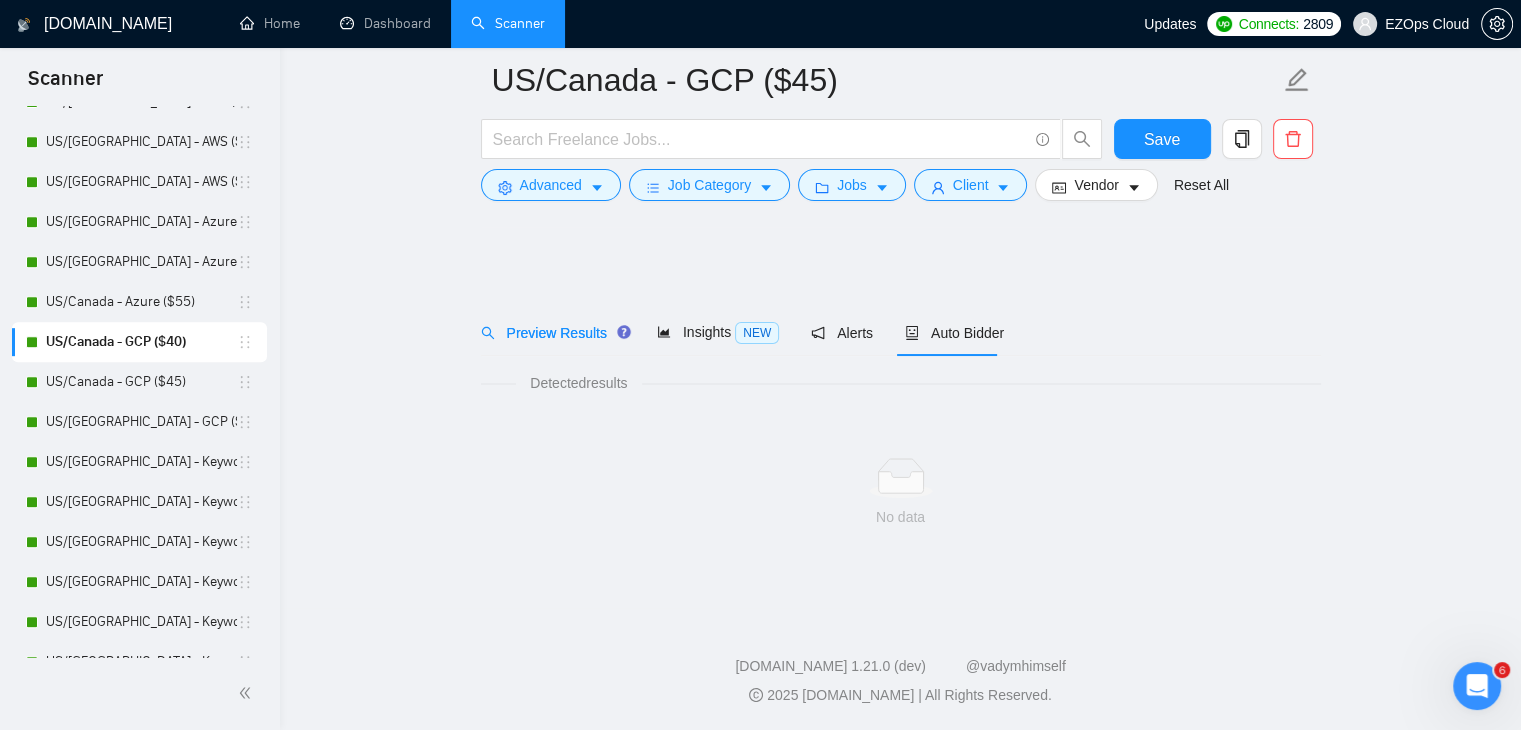 scroll, scrollTop: 0, scrollLeft: 0, axis: both 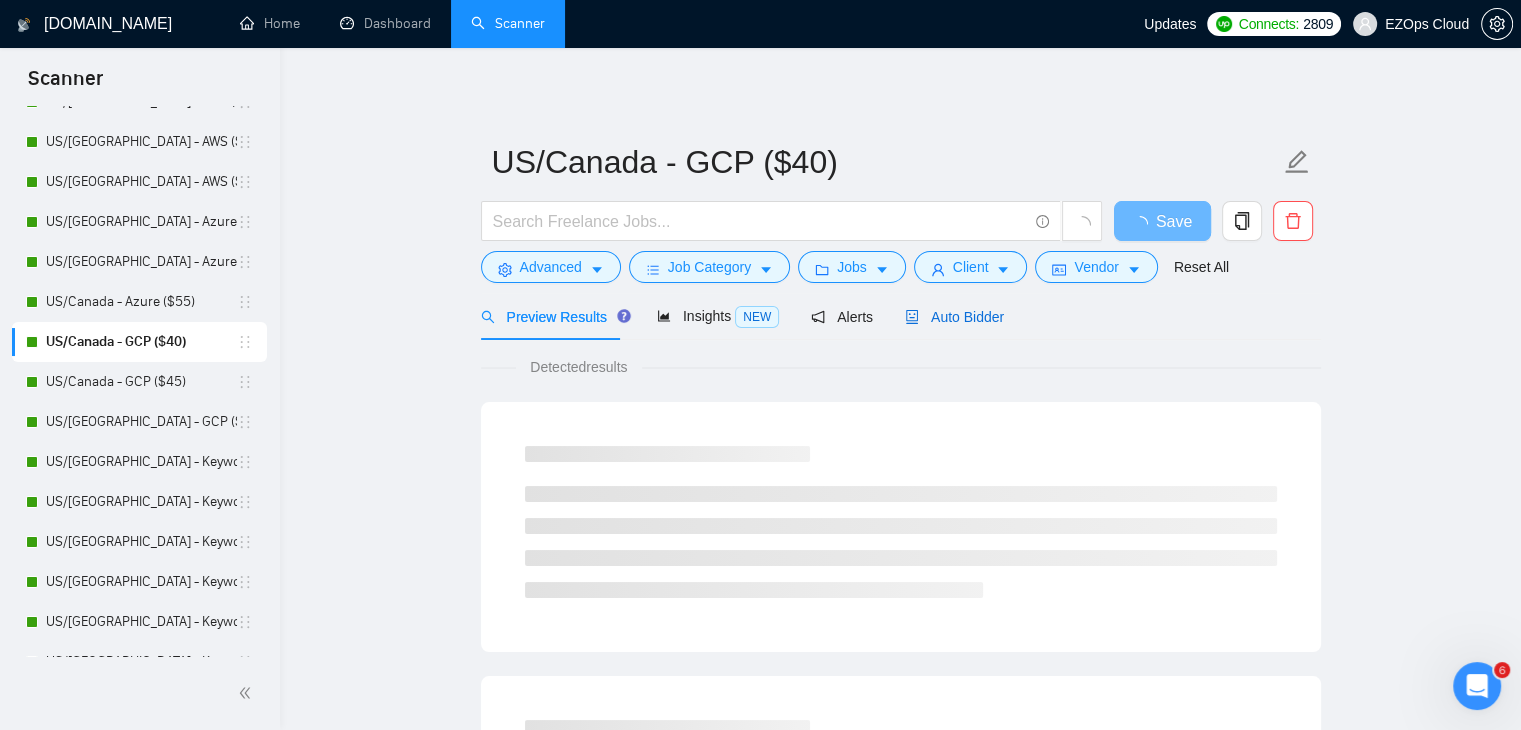 drag, startPoint x: 951, startPoint y: 324, endPoint x: 1535, endPoint y: 540, distance: 622.6652 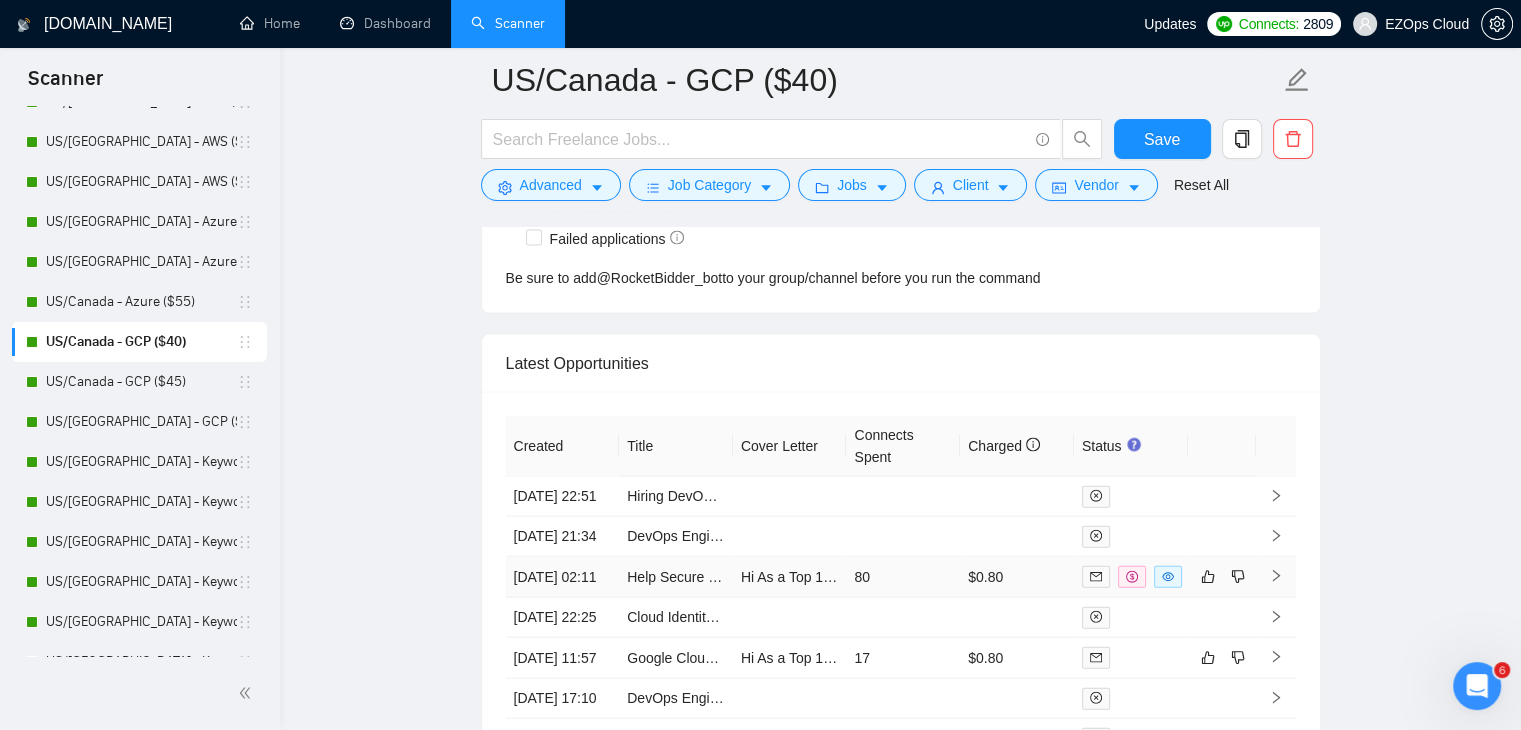 scroll, scrollTop: 4326, scrollLeft: 0, axis: vertical 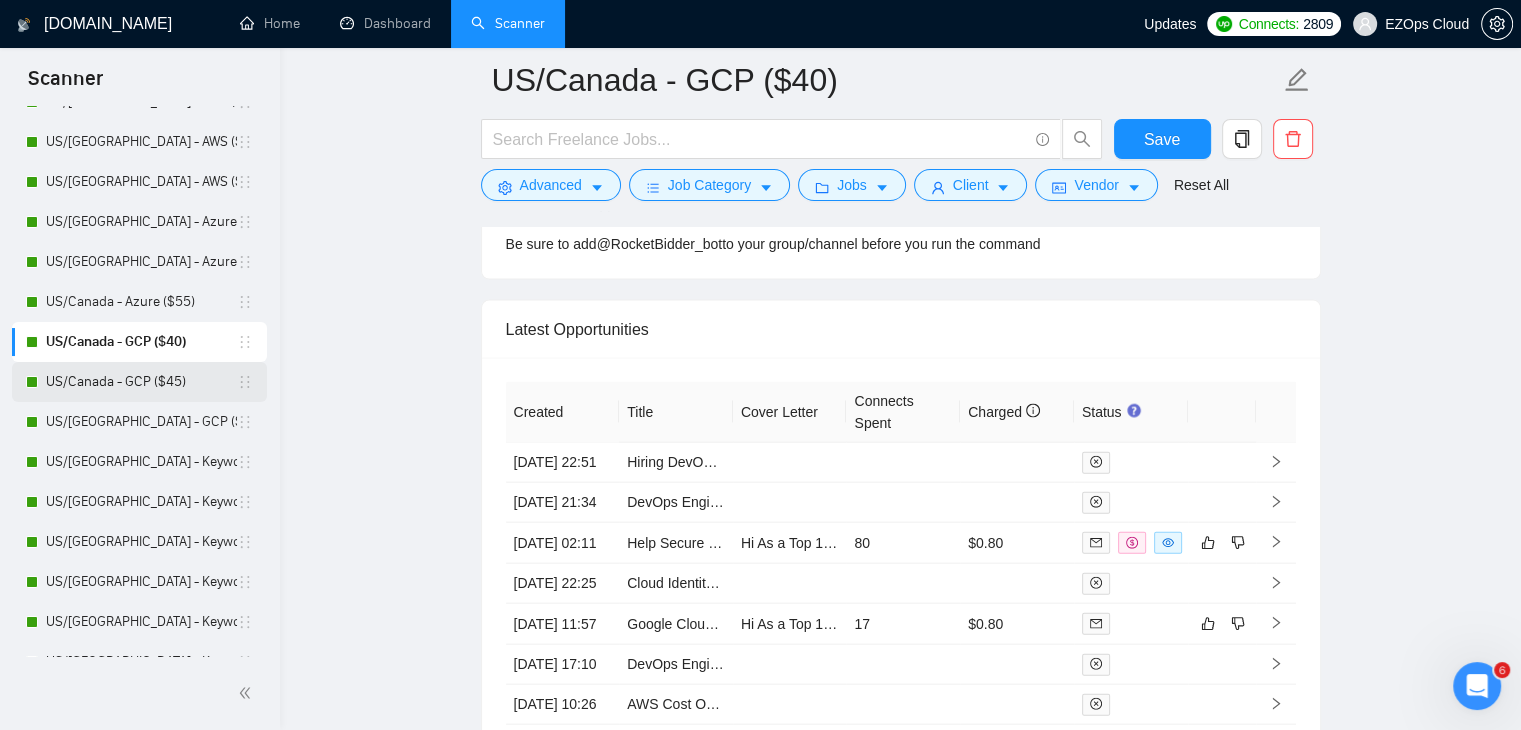 click on "US/Canada - GCP ($45)" at bounding box center (141, 382) 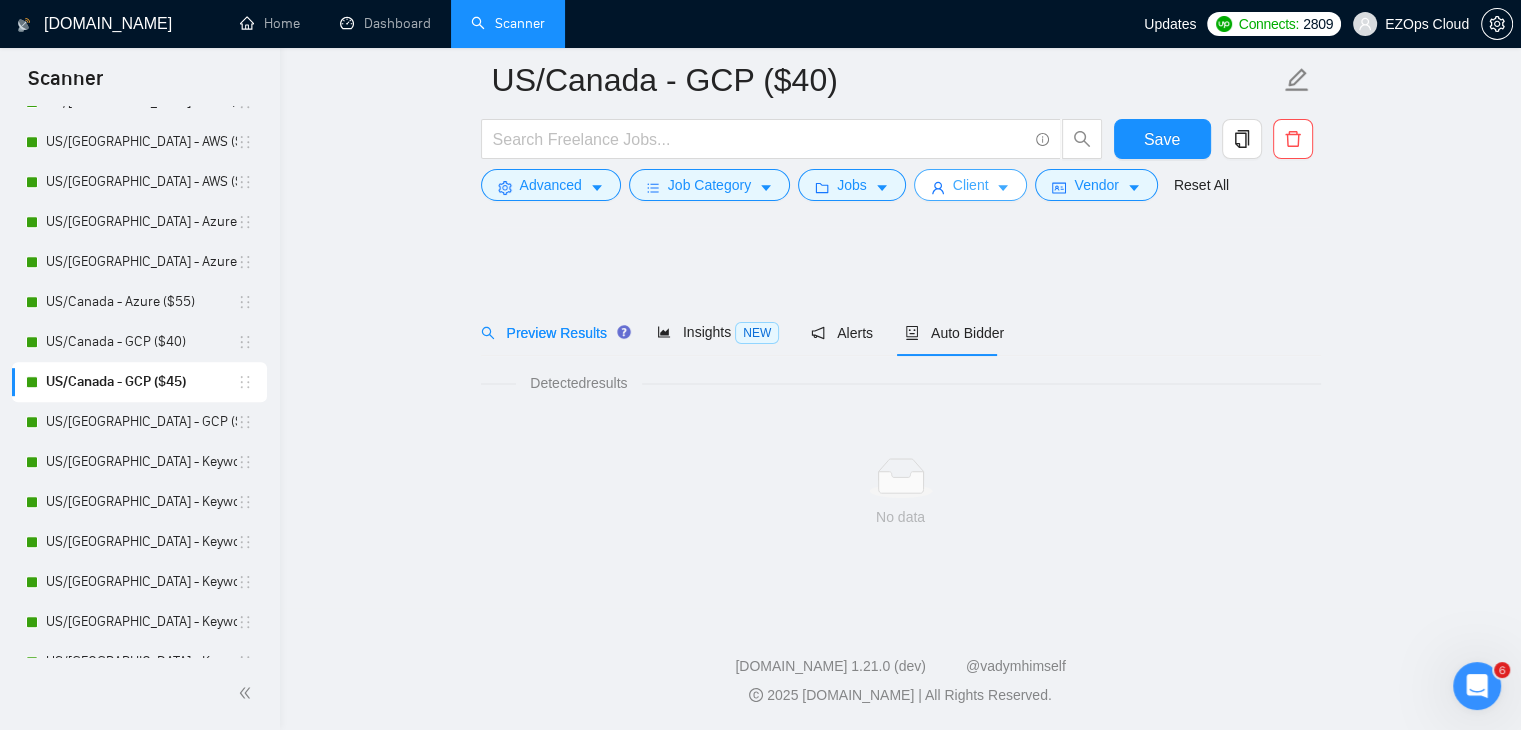 scroll, scrollTop: 0, scrollLeft: 0, axis: both 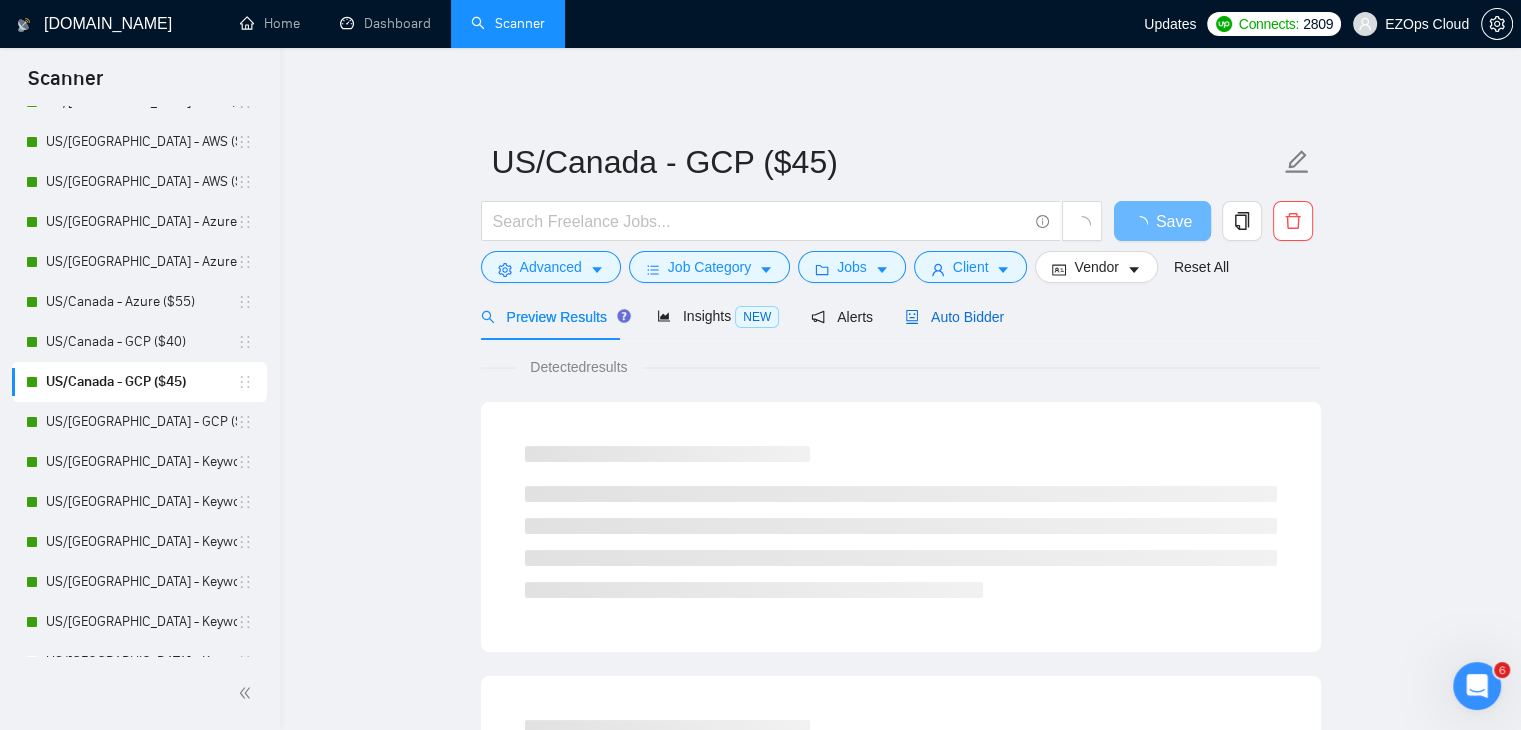click on "Auto Bidder" at bounding box center [954, 317] 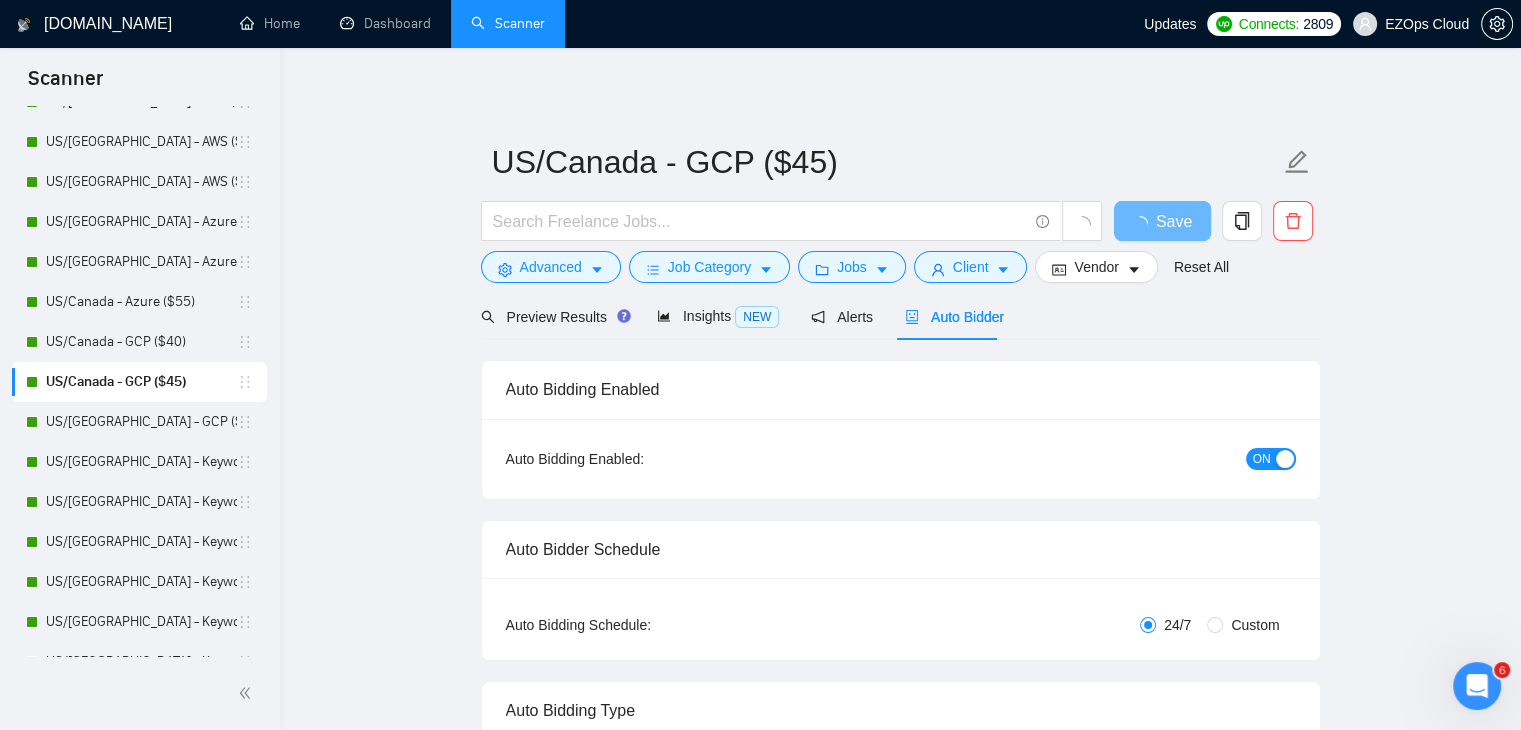 type 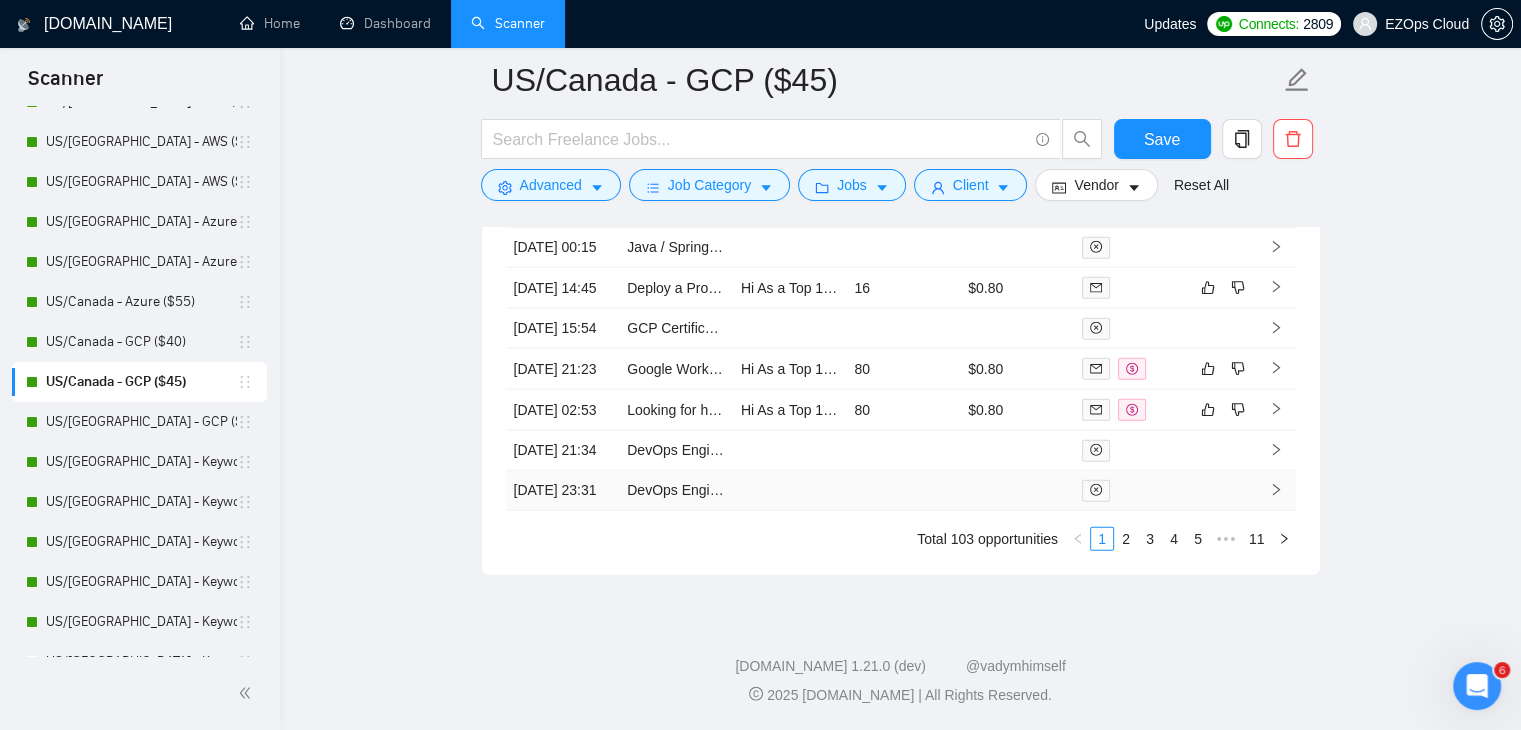 scroll, scrollTop: 4675, scrollLeft: 0, axis: vertical 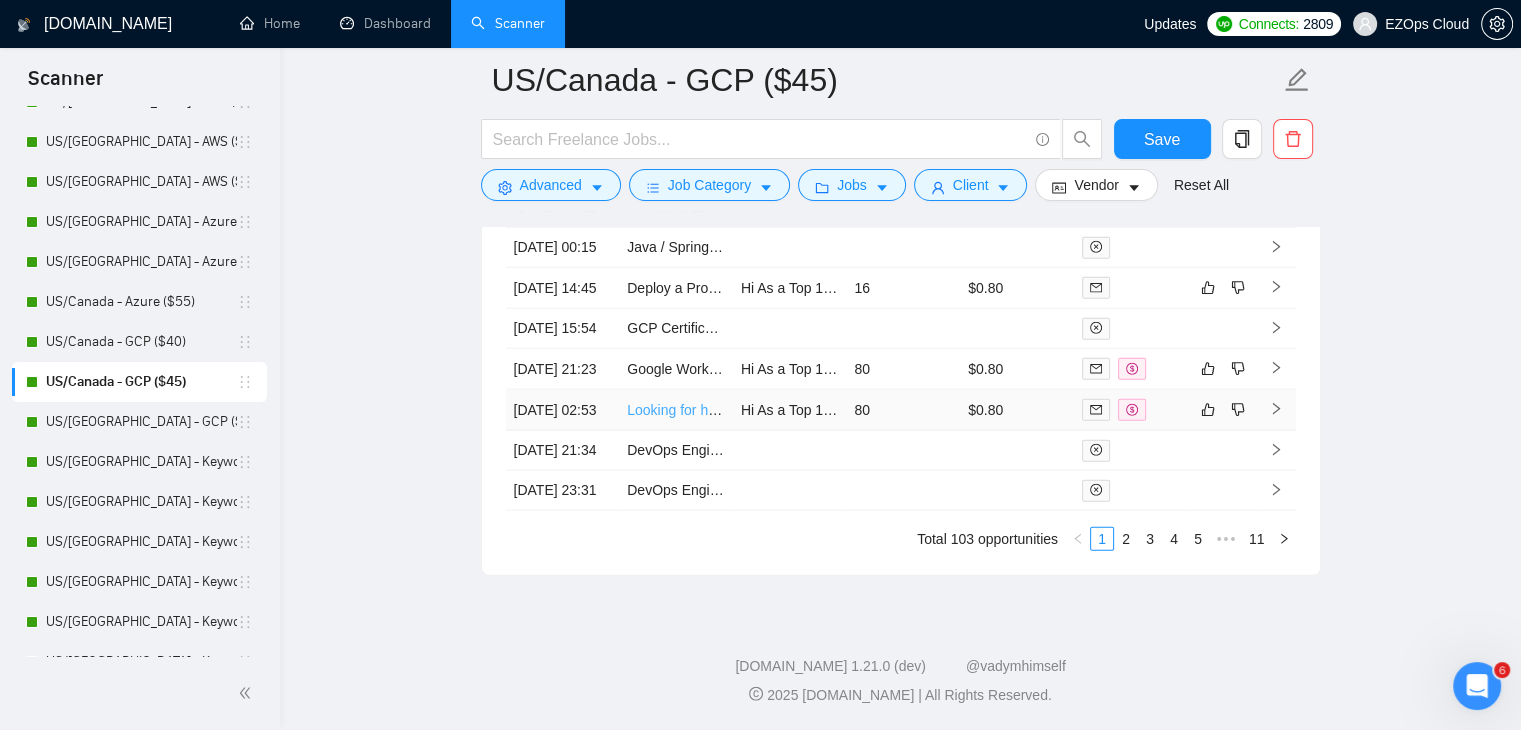 click on "Looking for help with terraform, google cloud, and github" at bounding box center (801, 410) 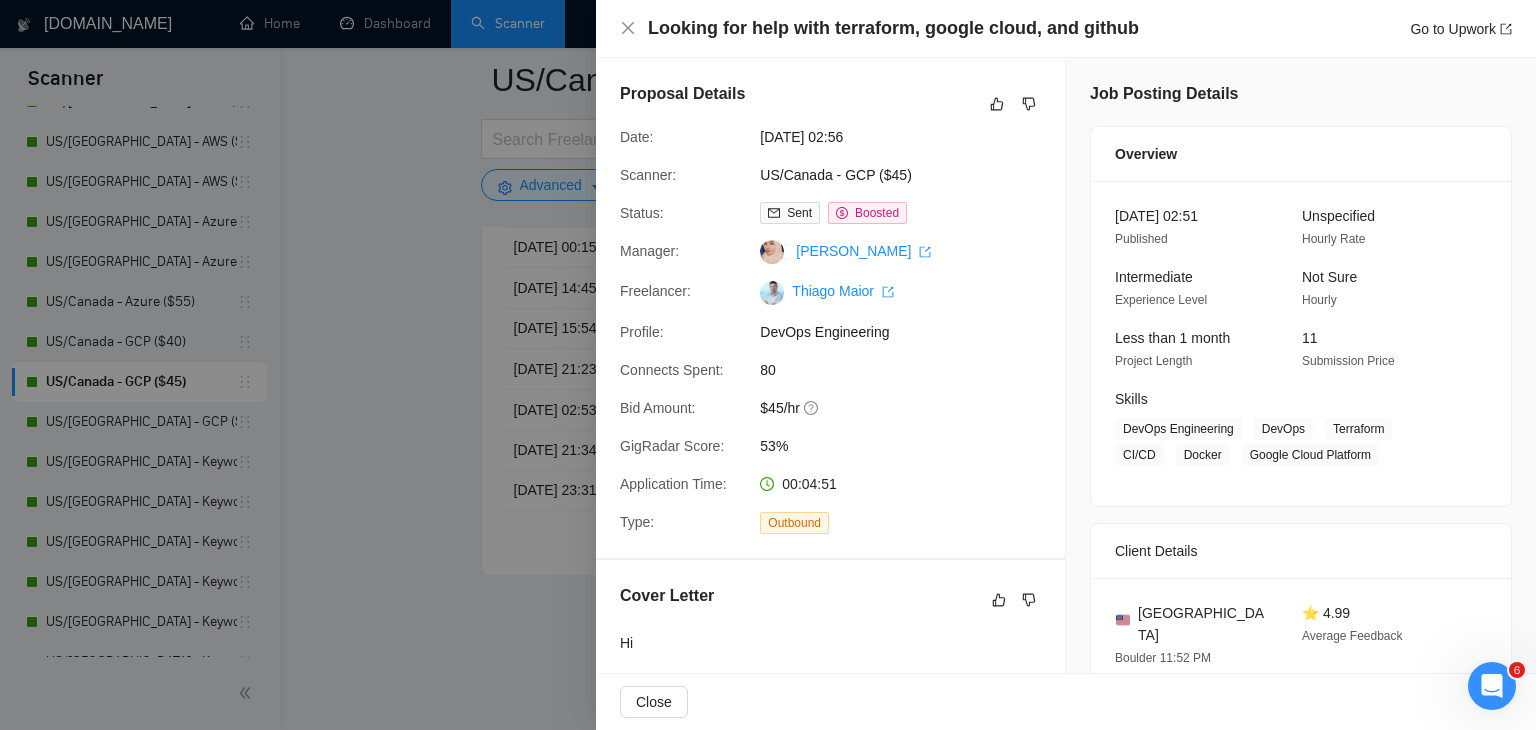 click at bounding box center (768, 365) 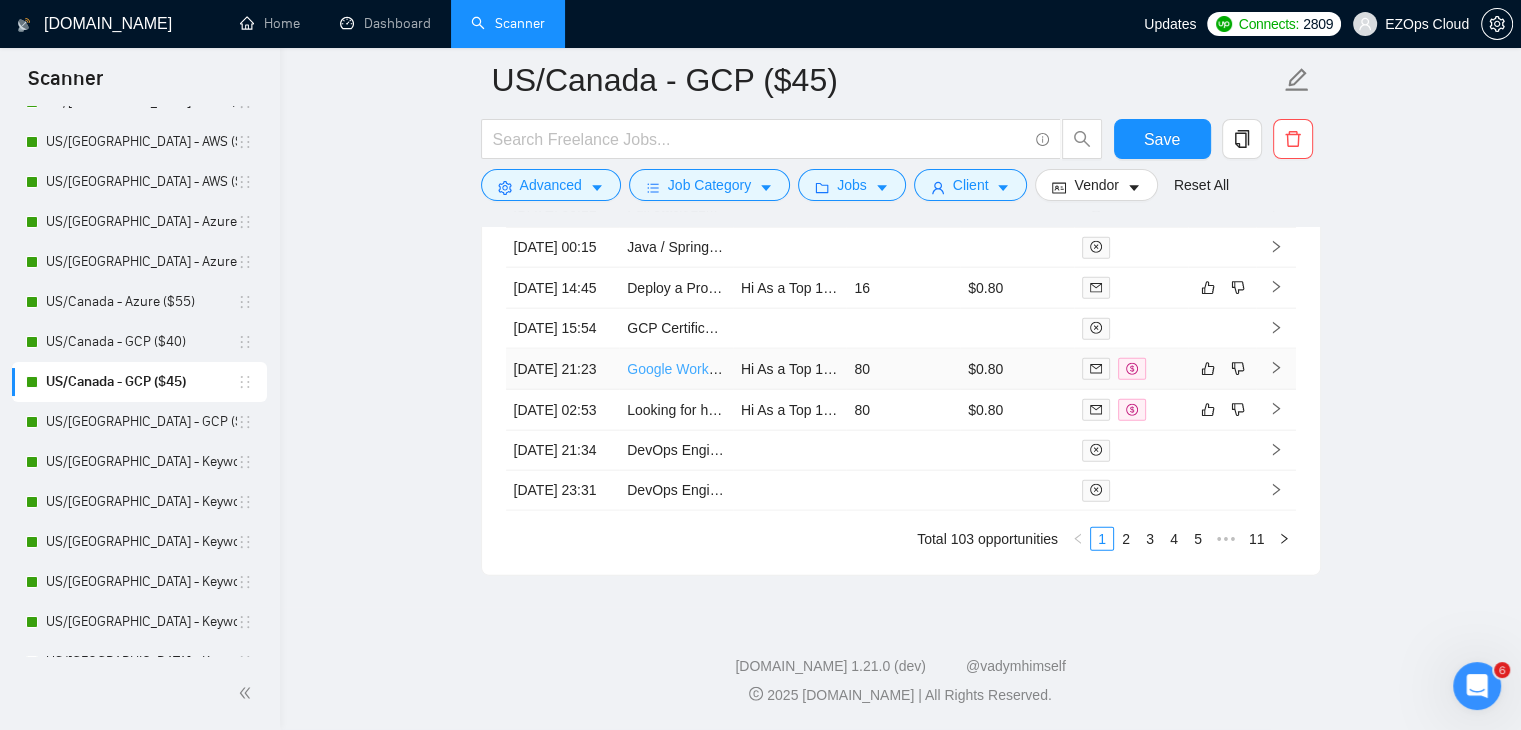 click on "Google Workspace Setup Troubleshooting" at bounding box center (758, 369) 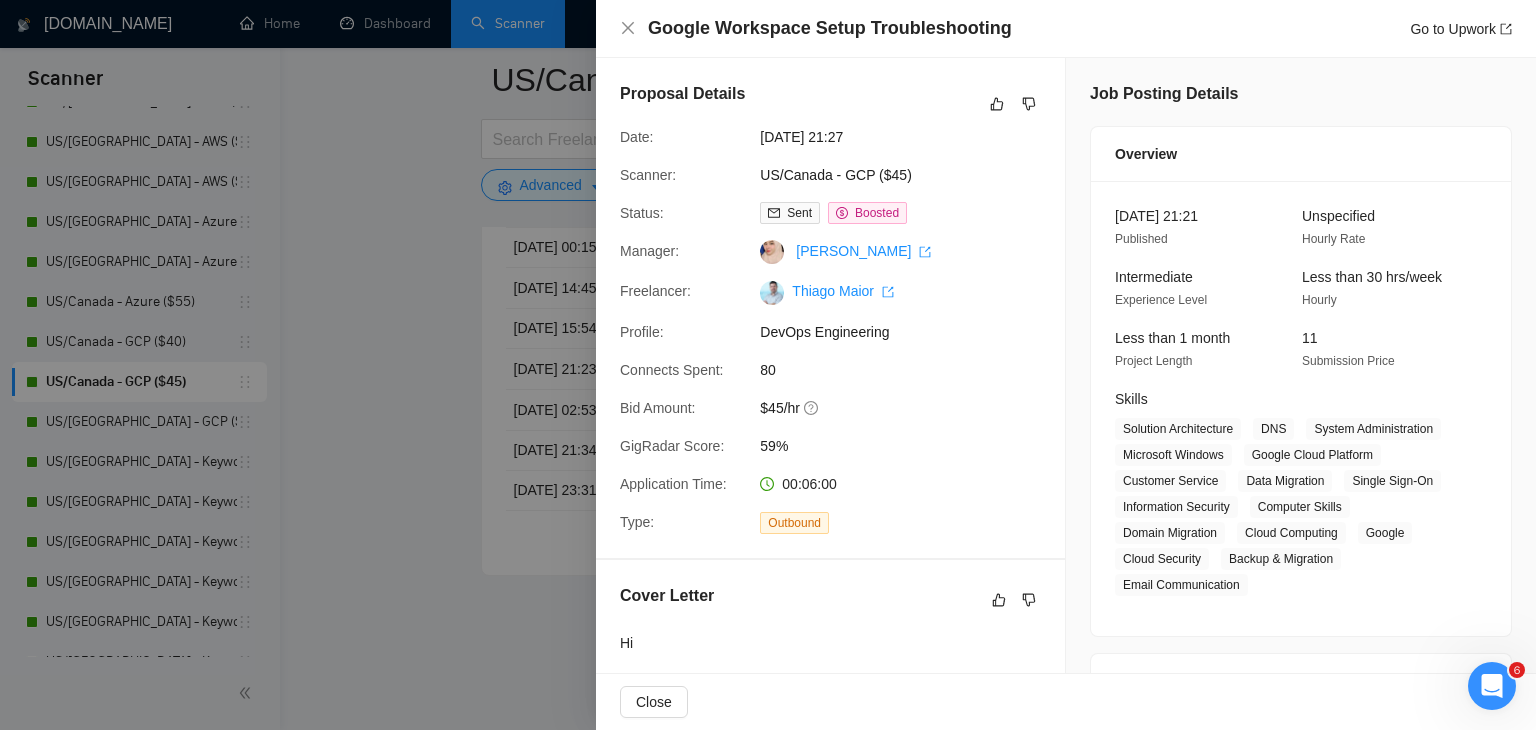 click at bounding box center (768, 365) 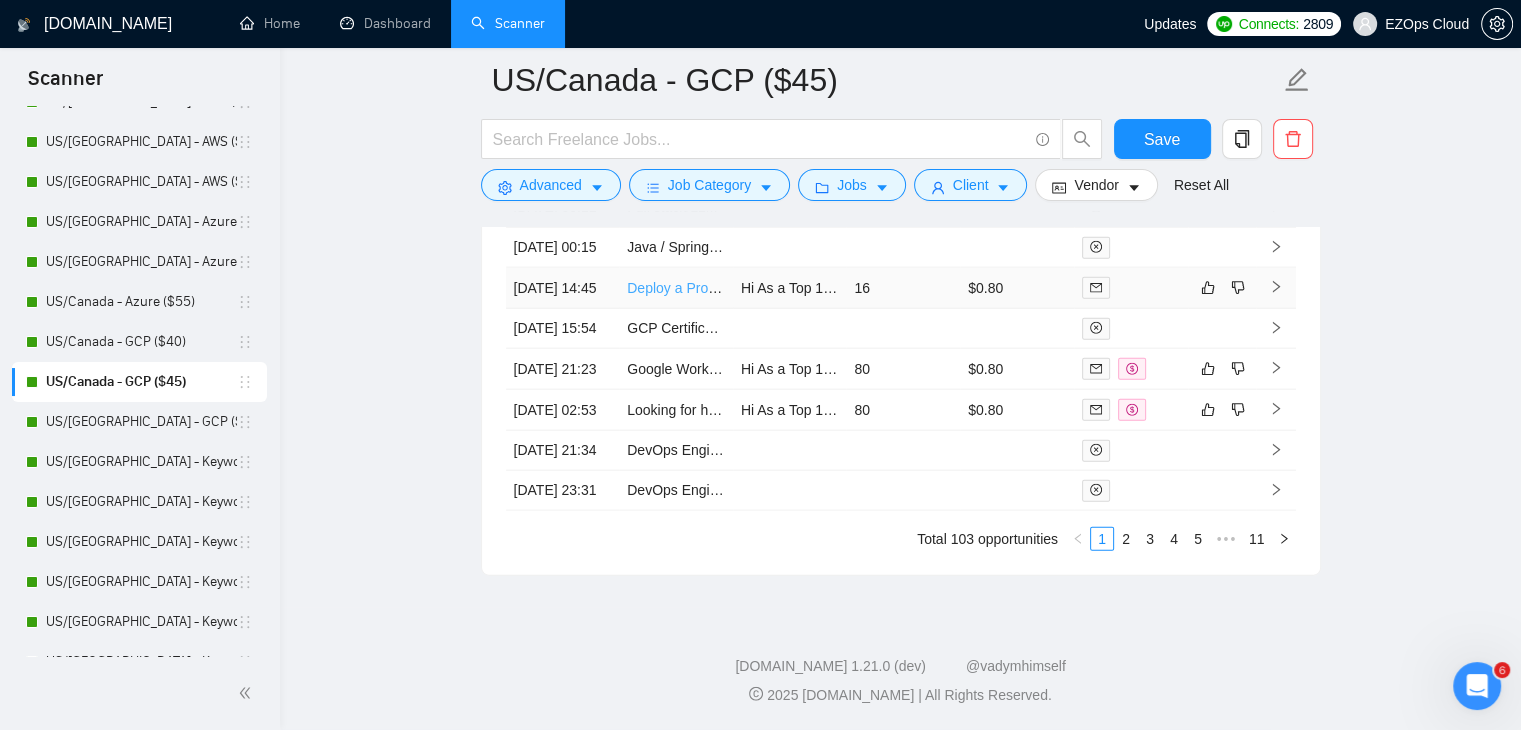 click on "Deploy a Production-Ready Multi-Tenant AI Chatbot Platform on DigitalOcean or Similar" at bounding box center (898, 288) 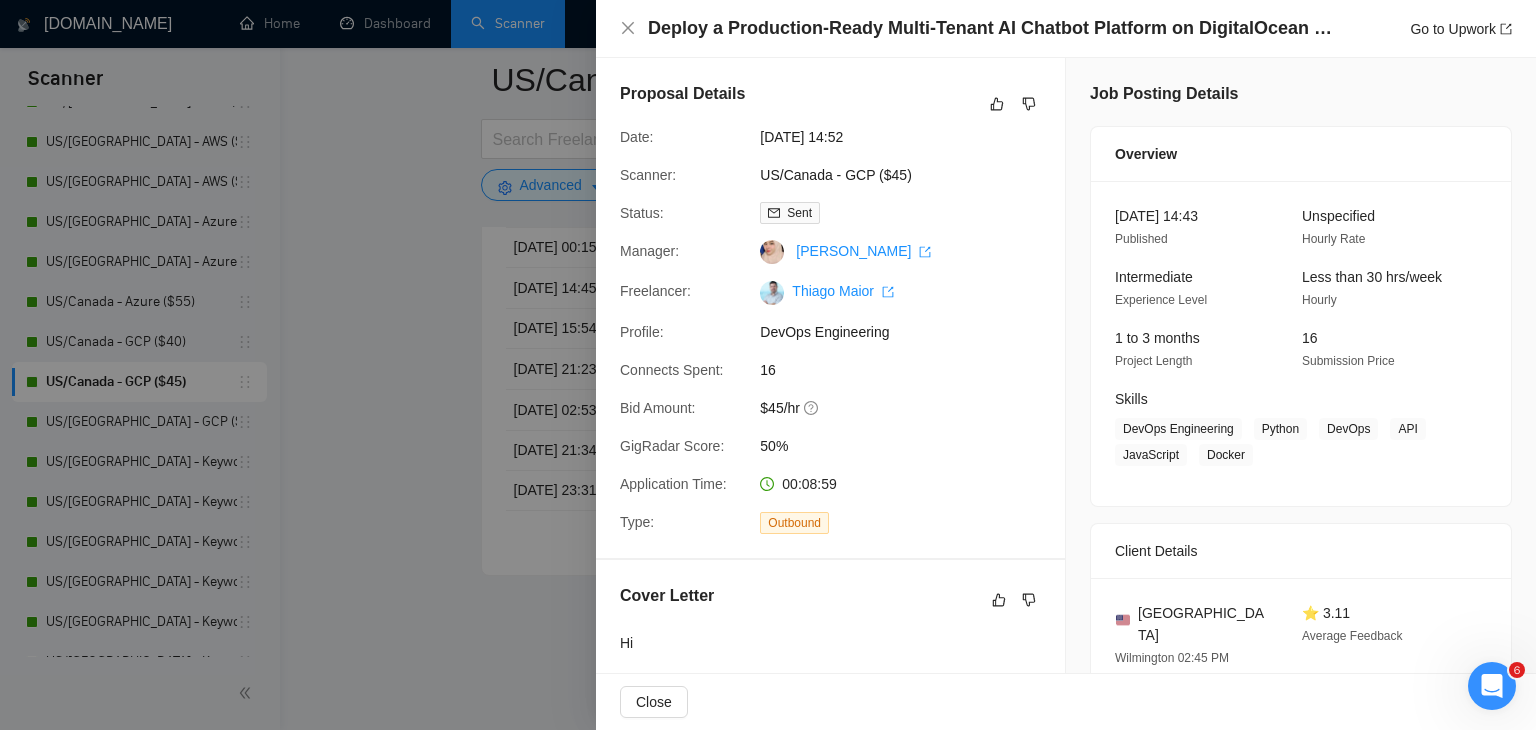 click at bounding box center (768, 365) 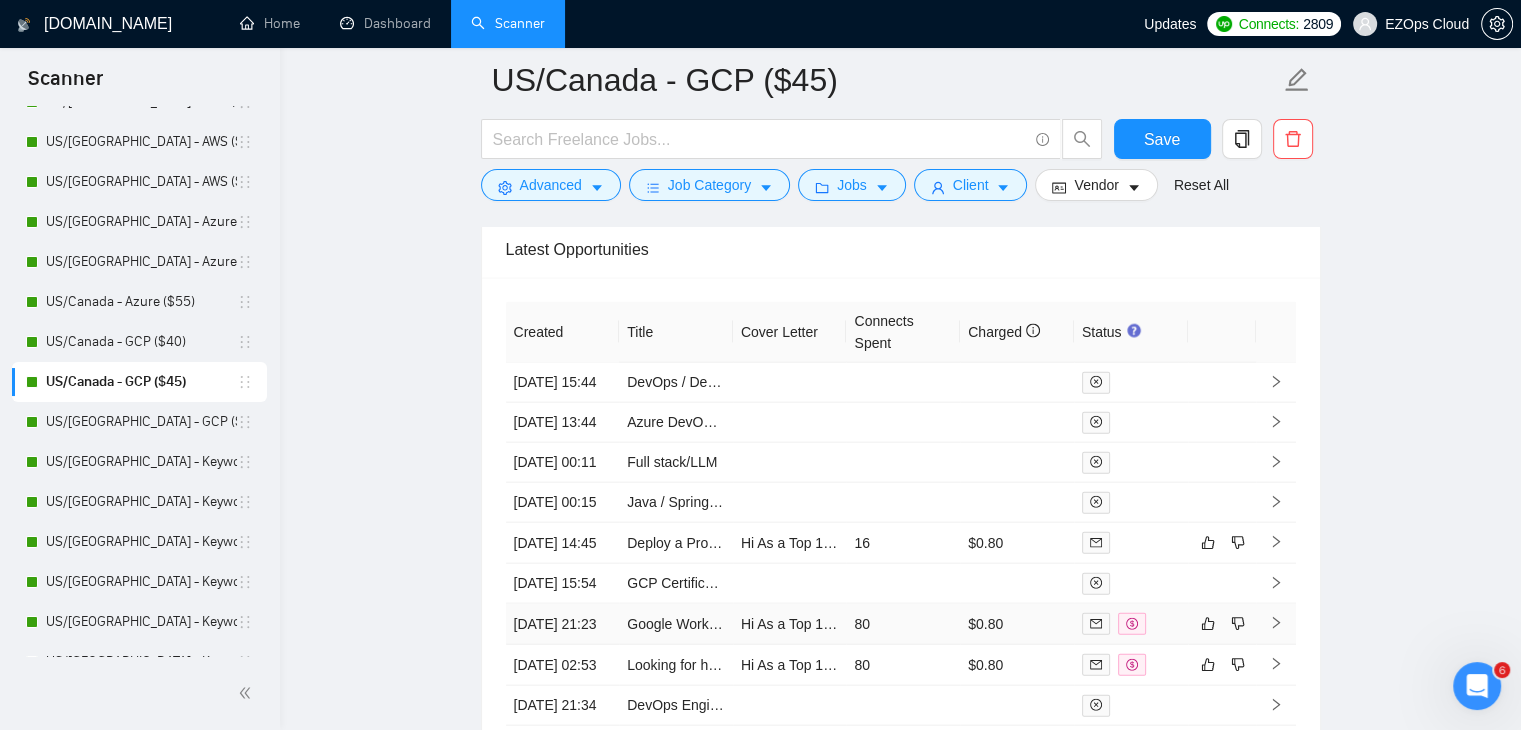 scroll, scrollTop: 4375, scrollLeft: 0, axis: vertical 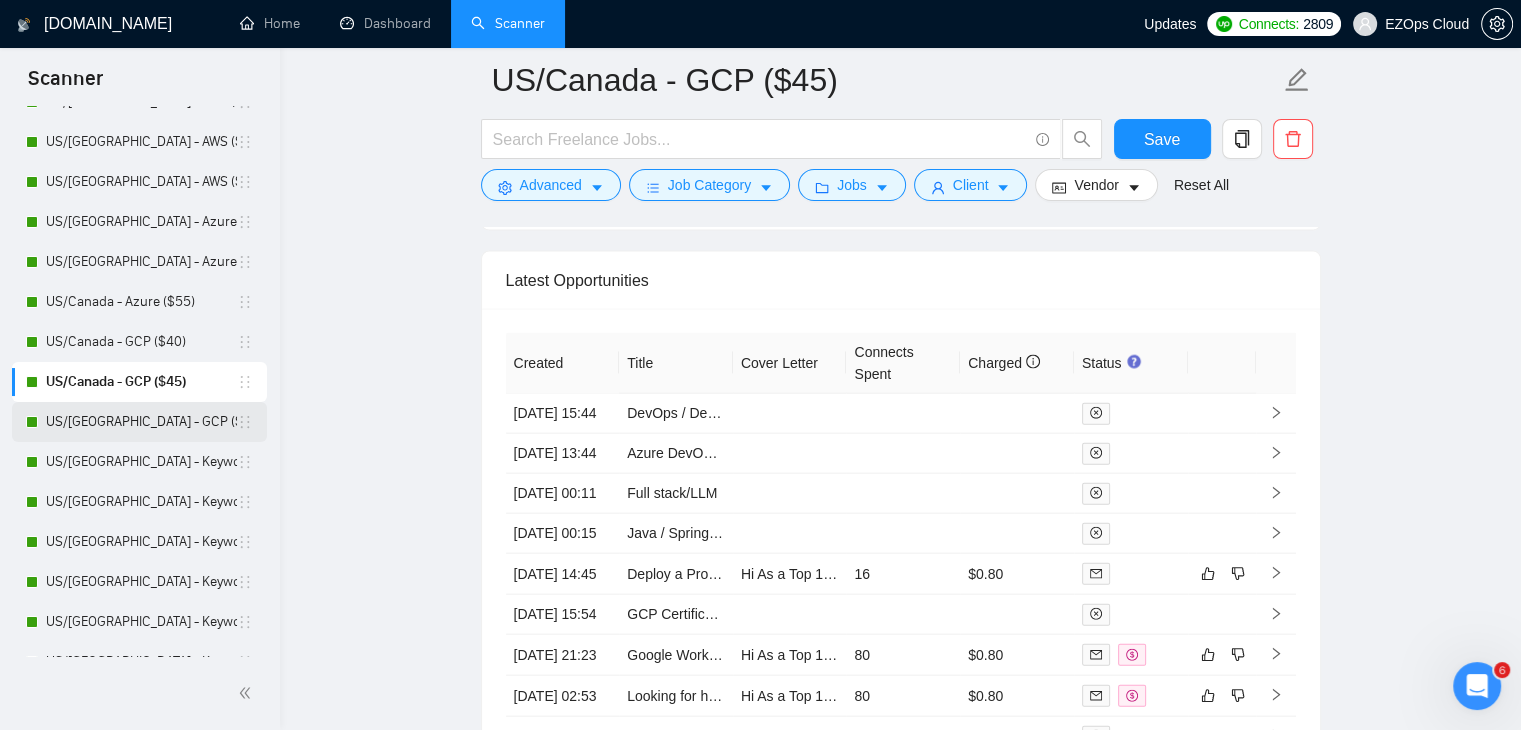 click on "US/[GEOGRAPHIC_DATA] - GCP ($55)" at bounding box center (141, 422) 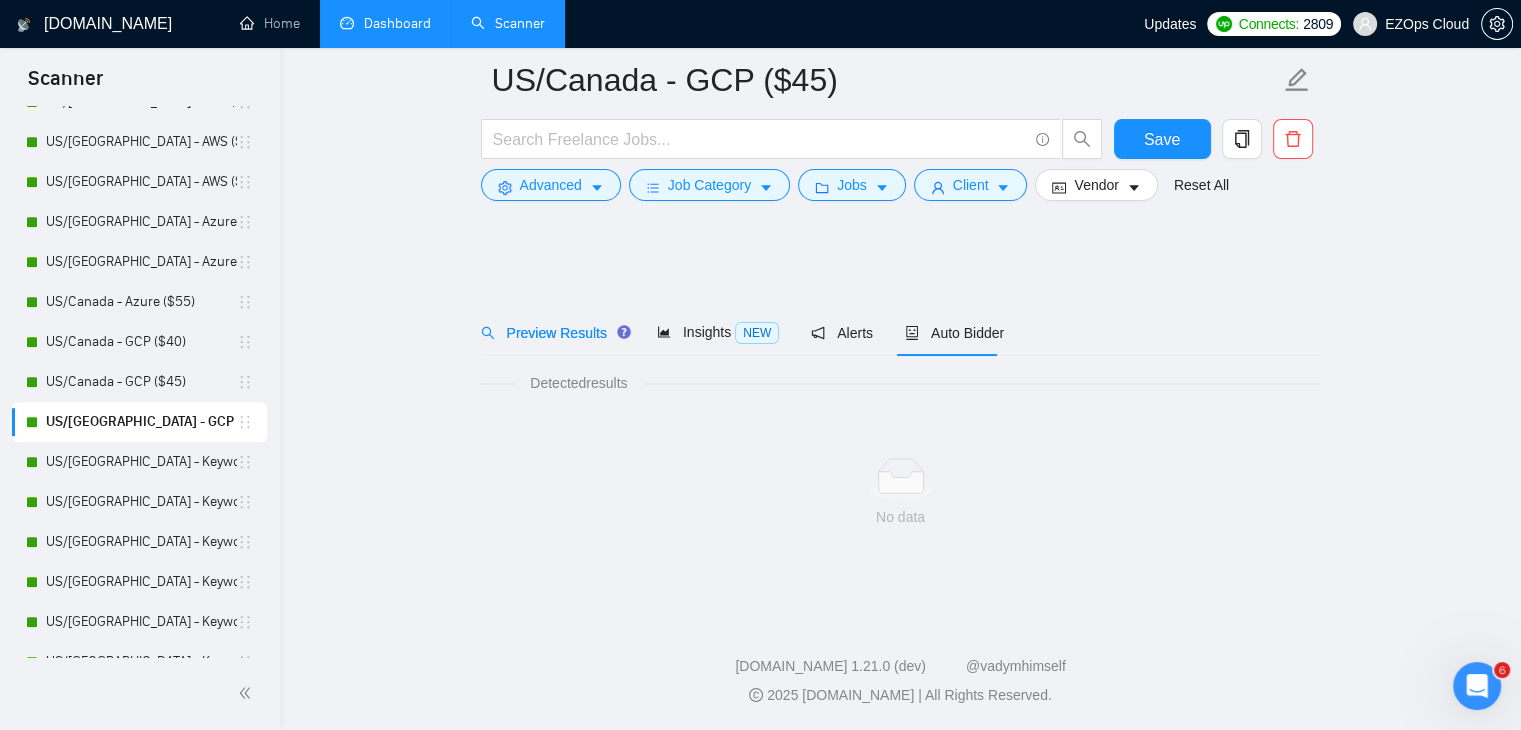 scroll, scrollTop: 1188, scrollLeft: 0, axis: vertical 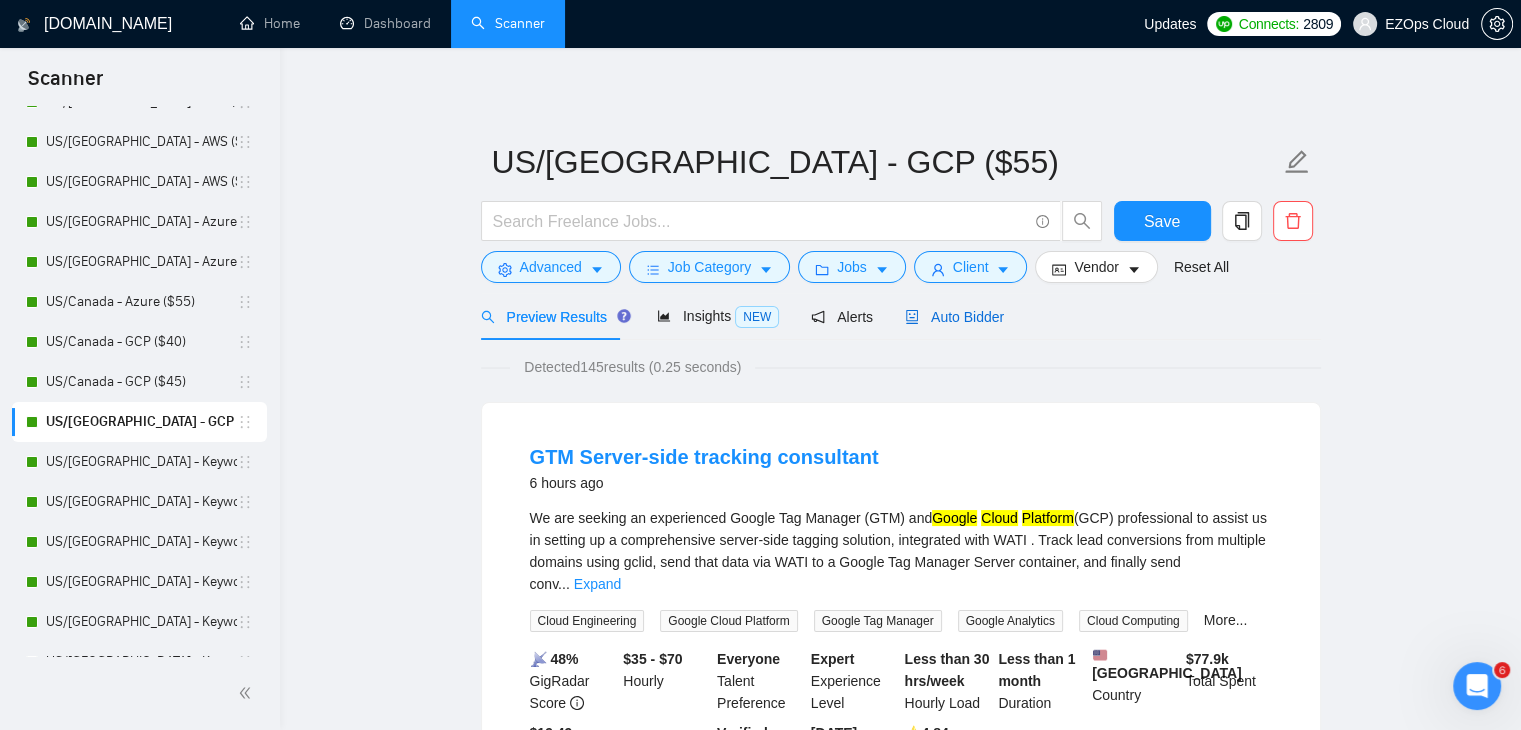 click on "Auto Bidder" at bounding box center [954, 317] 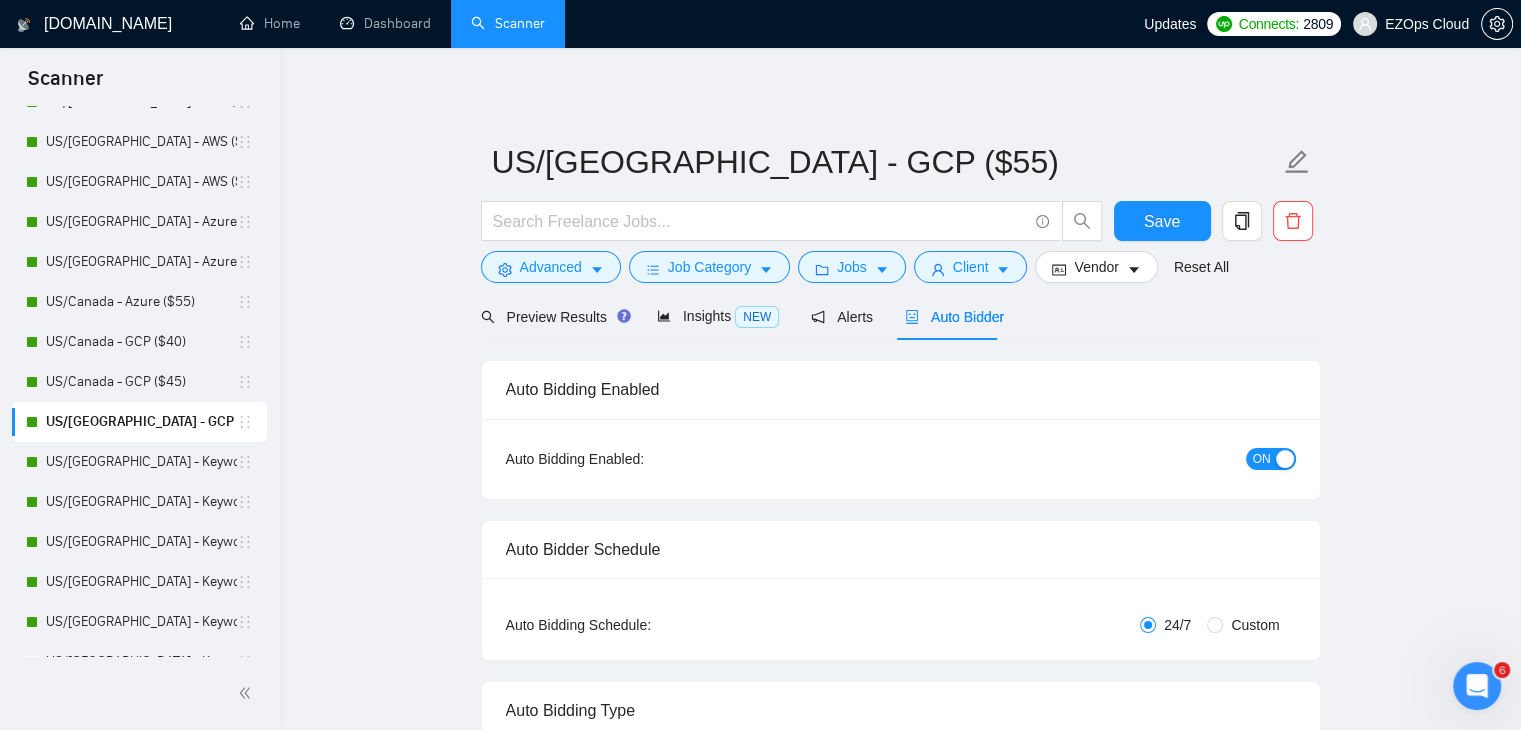 type 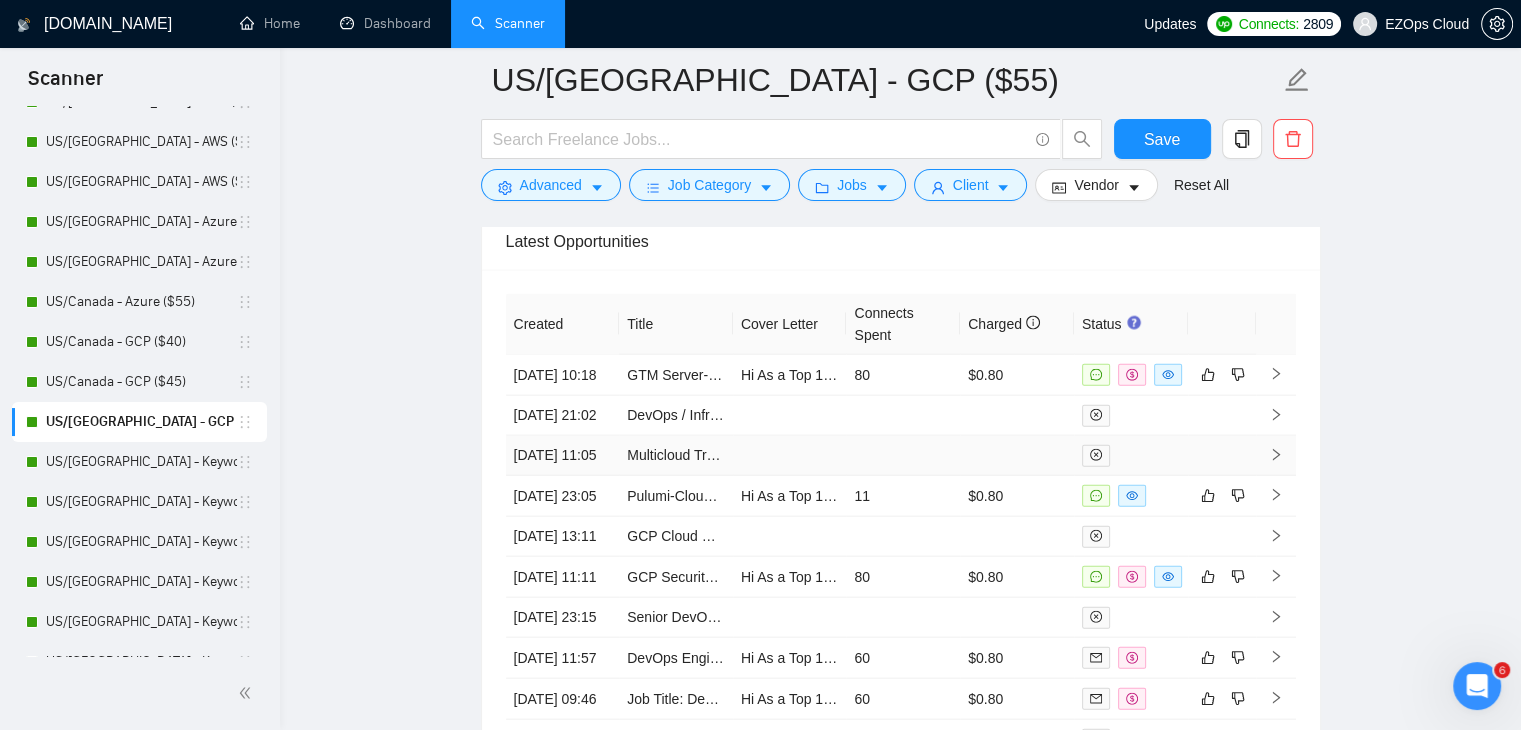 scroll, scrollTop: 4379, scrollLeft: 0, axis: vertical 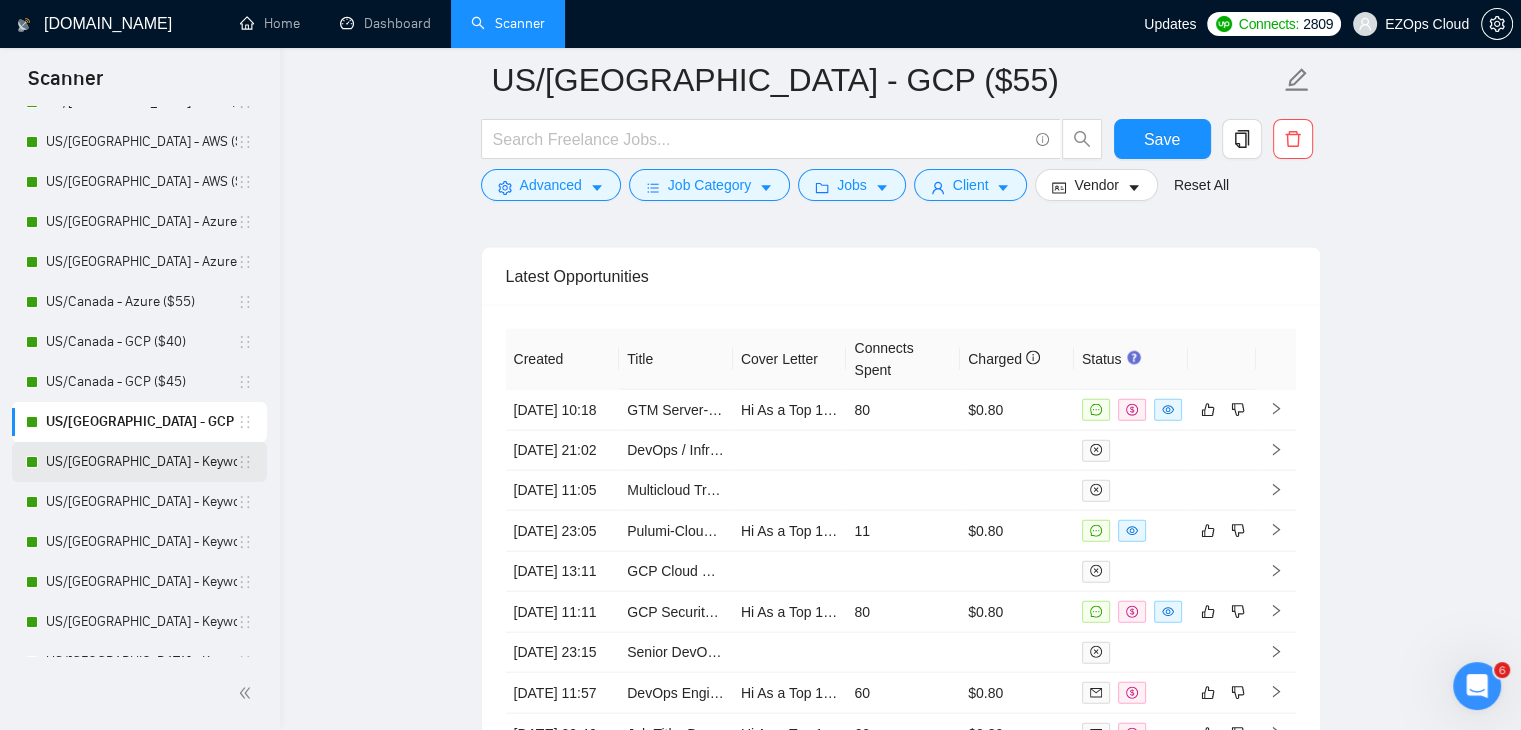 click on "US/[GEOGRAPHIC_DATA] - Keywords ($40)" at bounding box center [141, 462] 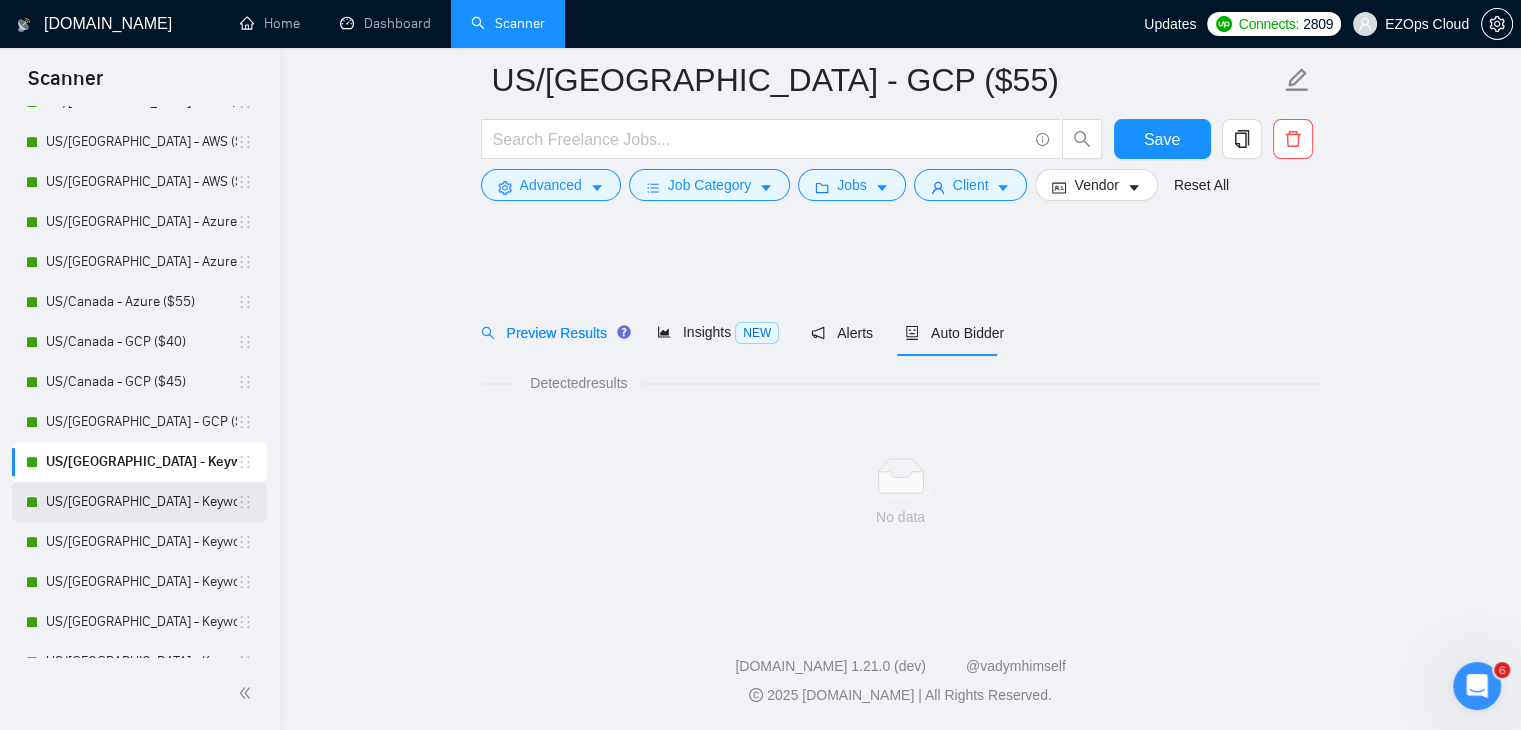 scroll, scrollTop: 0, scrollLeft: 0, axis: both 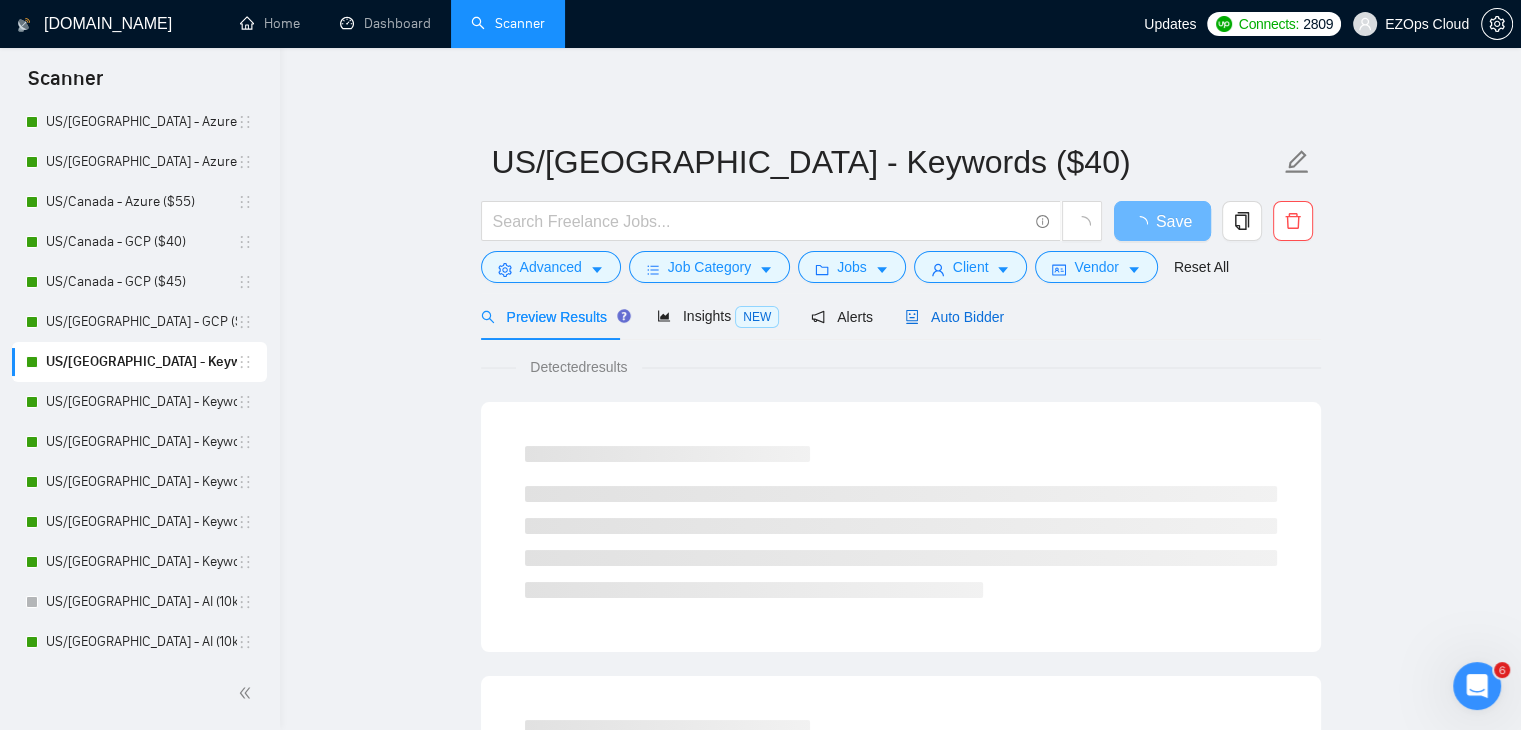 click on "Auto Bidder" at bounding box center (954, 317) 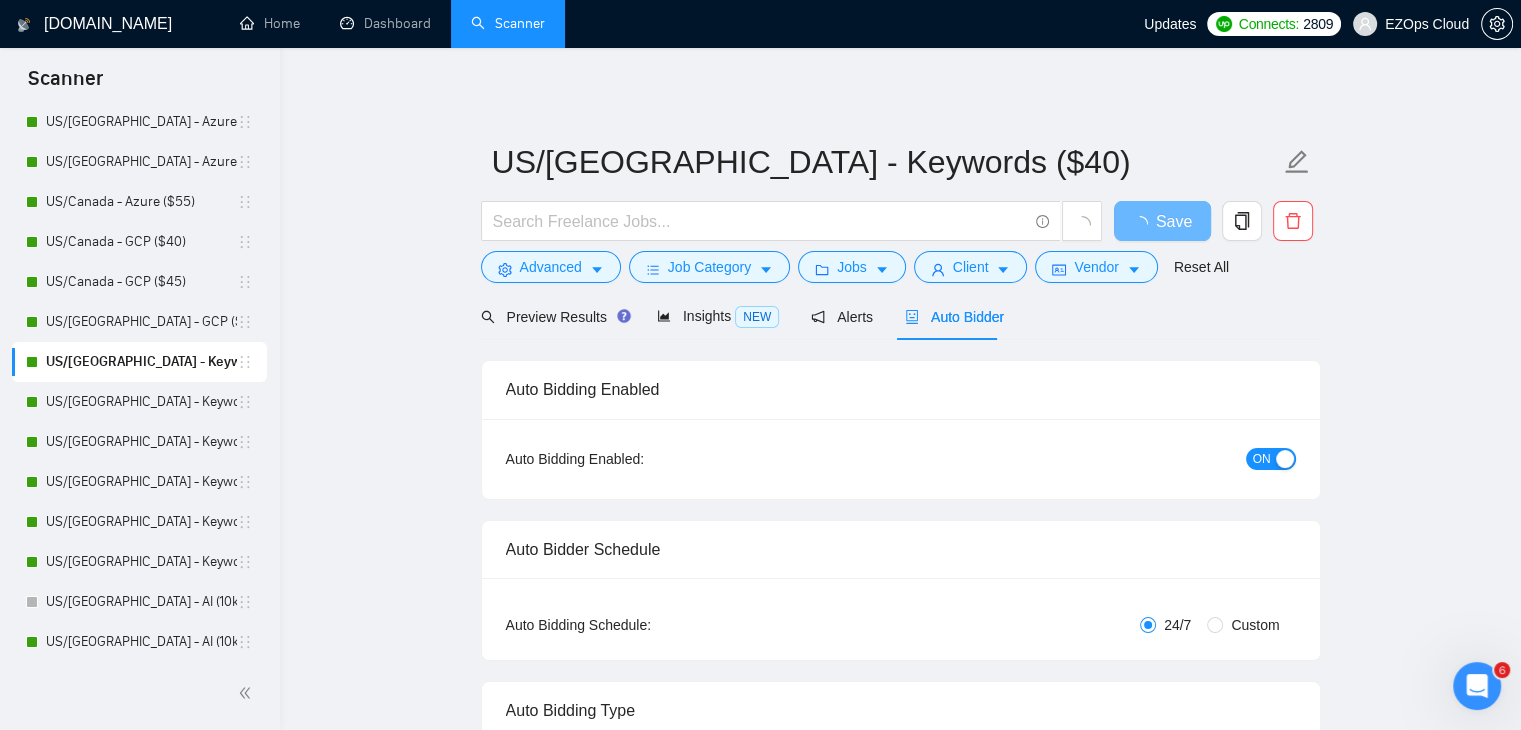 drag, startPoint x: 1504, startPoint y: 553, endPoint x: 1520, endPoint y: 599, distance: 48.703182 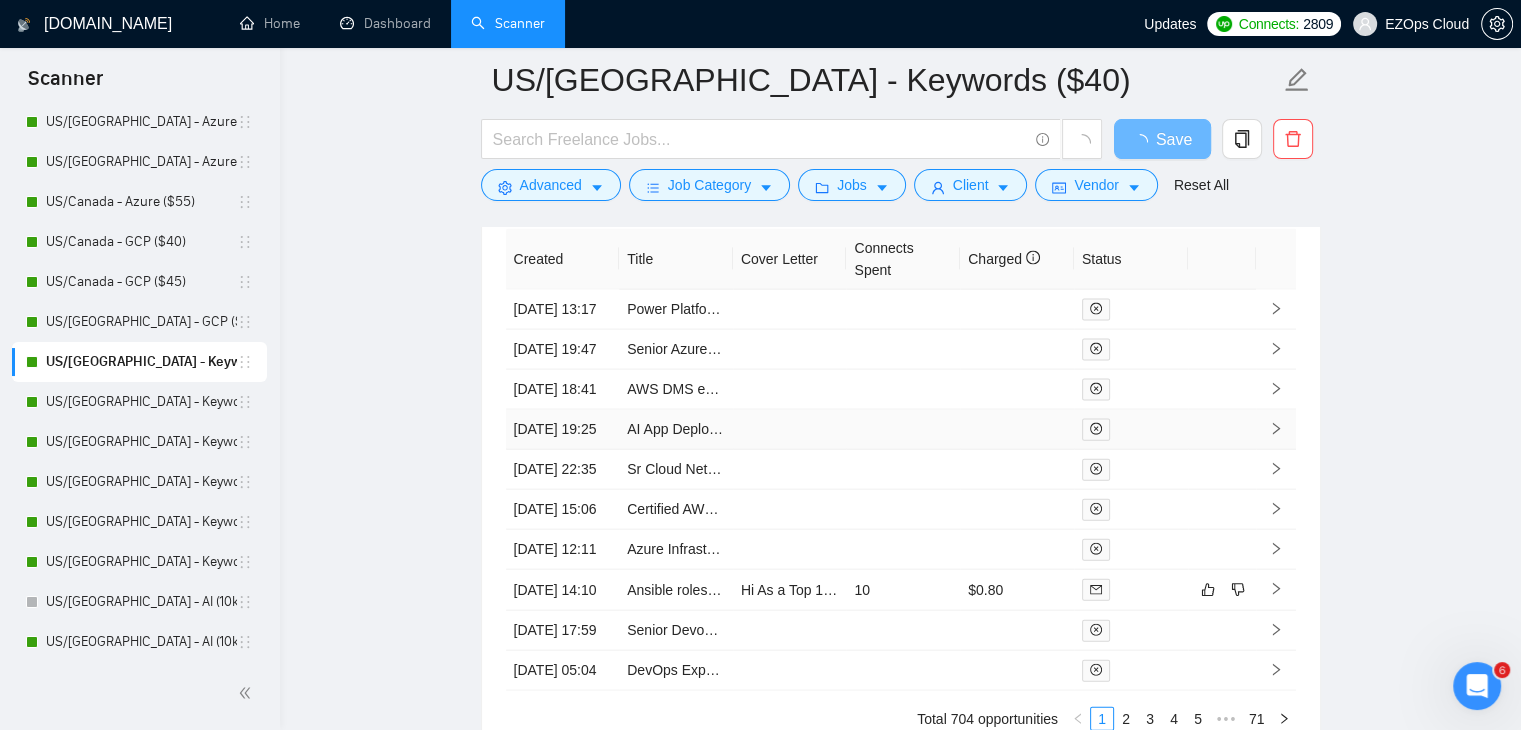 scroll, scrollTop: 4706, scrollLeft: 0, axis: vertical 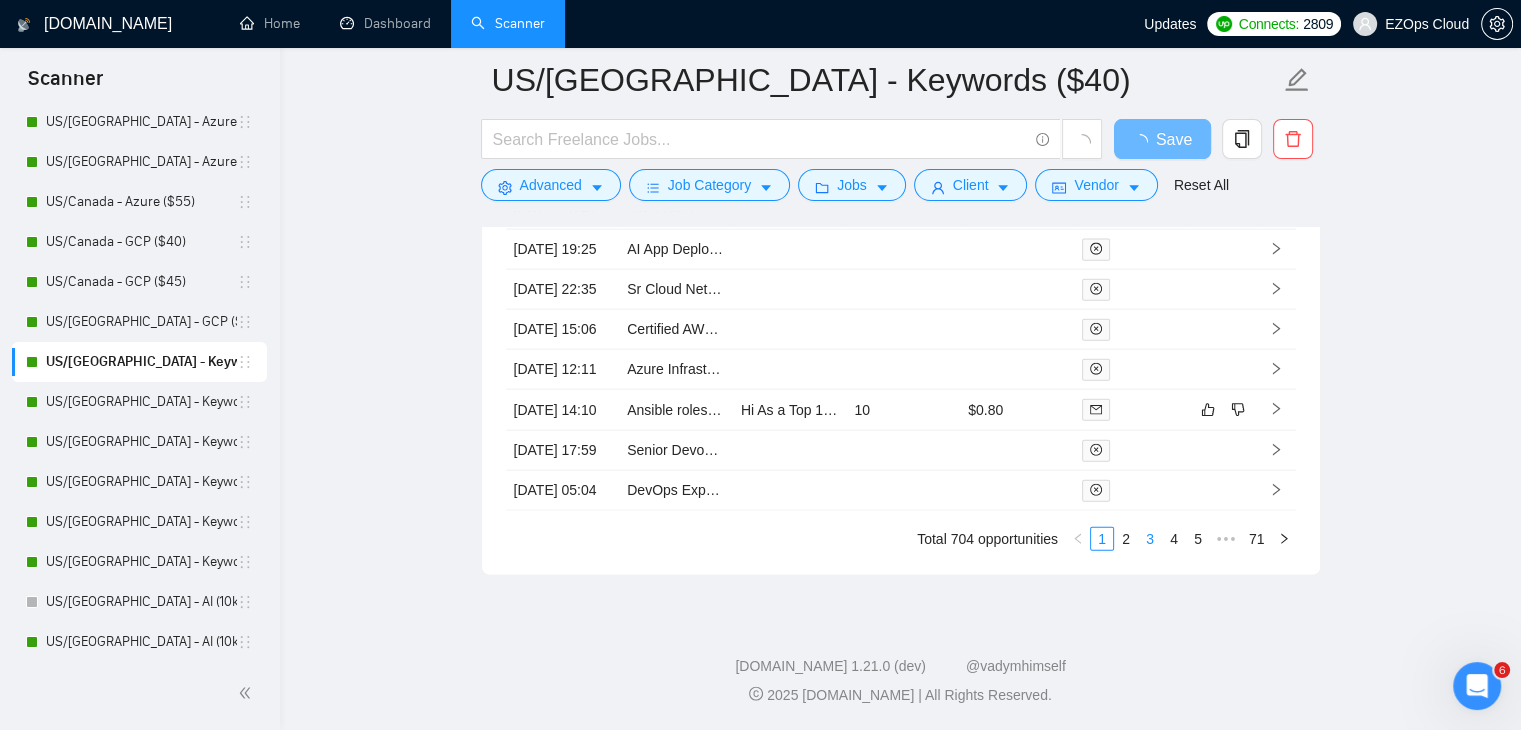 click on "3" at bounding box center (1150, 539) 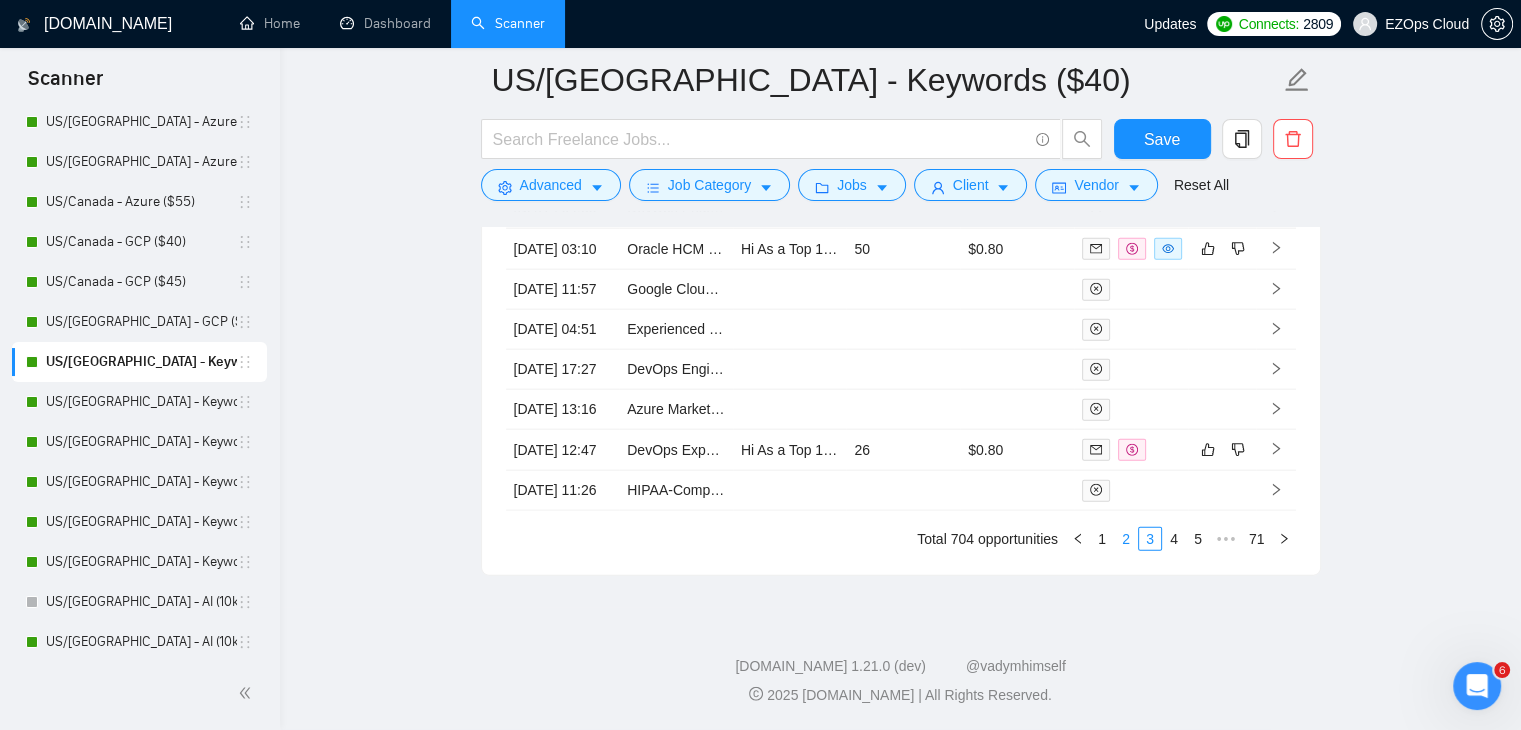 click on "2" at bounding box center (1126, 539) 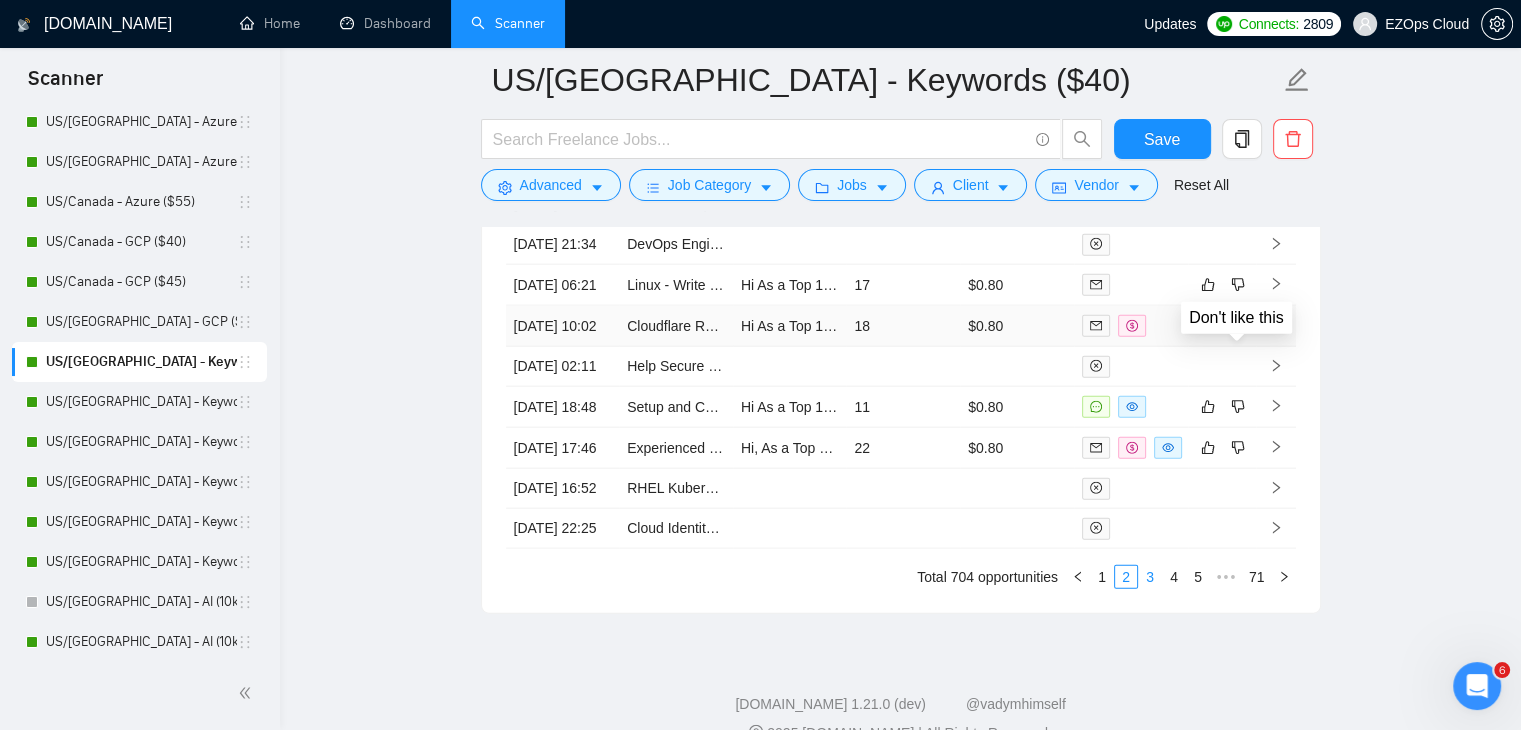 scroll, scrollTop: 4806, scrollLeft: 0, axis: vertical 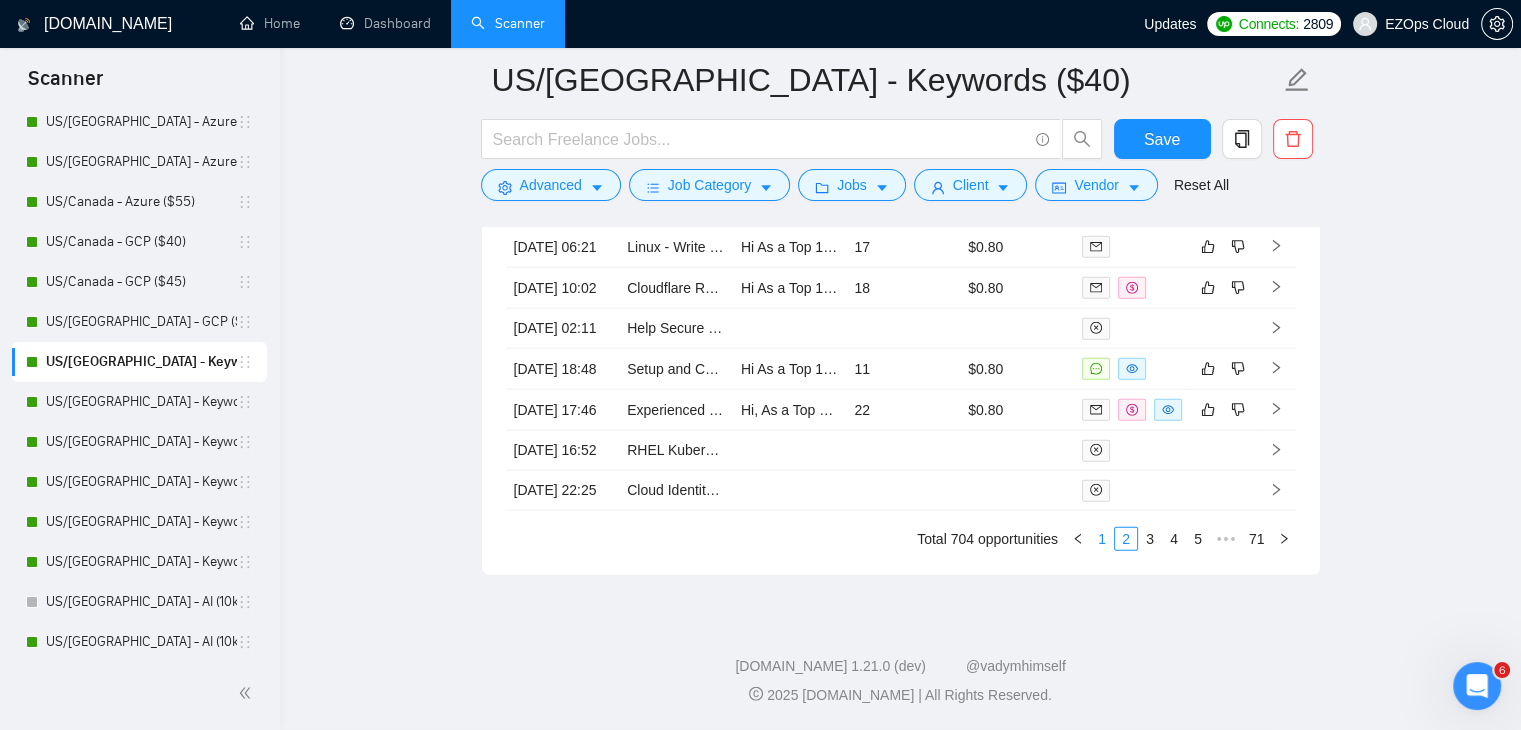 click on "1" at bounding box center (1102, 539) 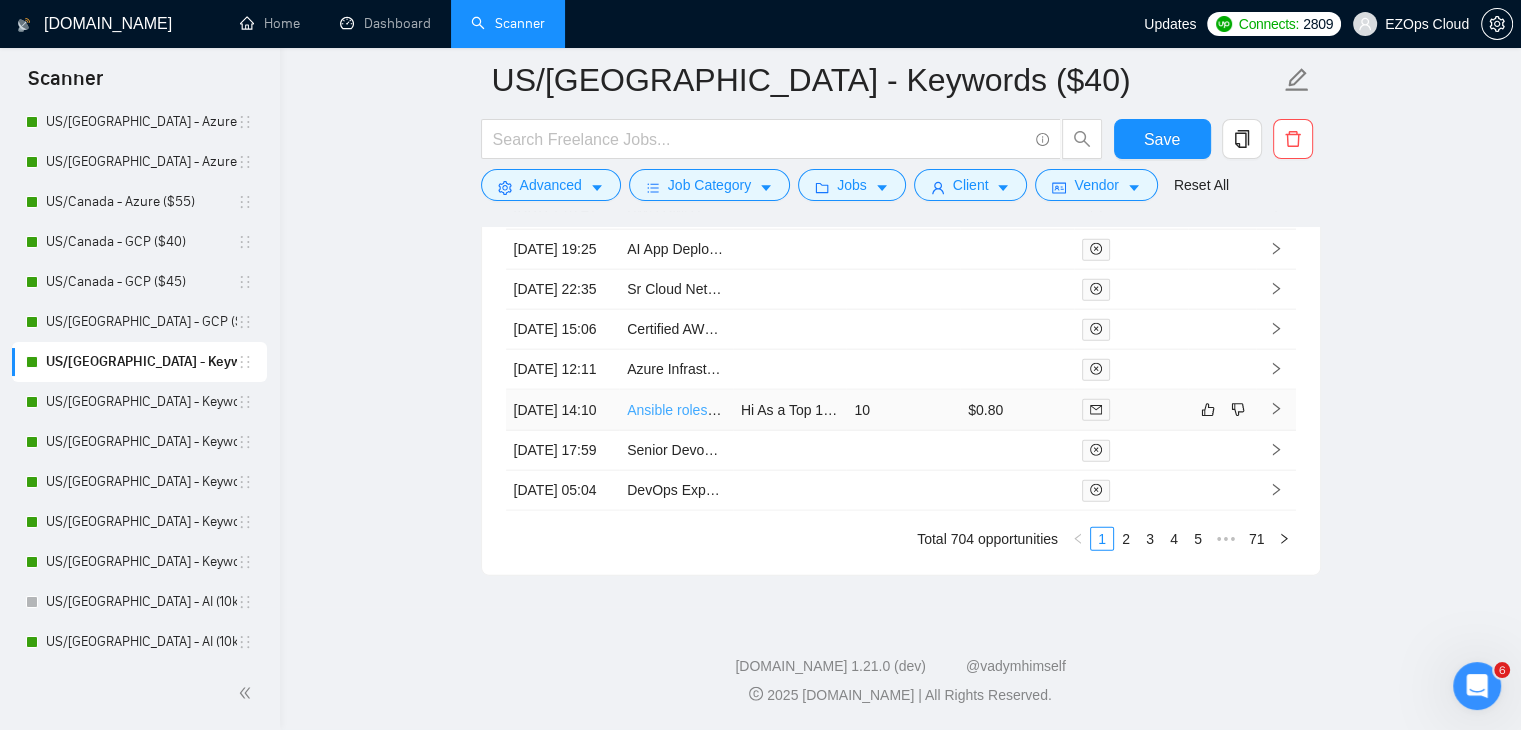 click on "Ansible roles for automated Openstack deployment" at bounding box center [786, 410] 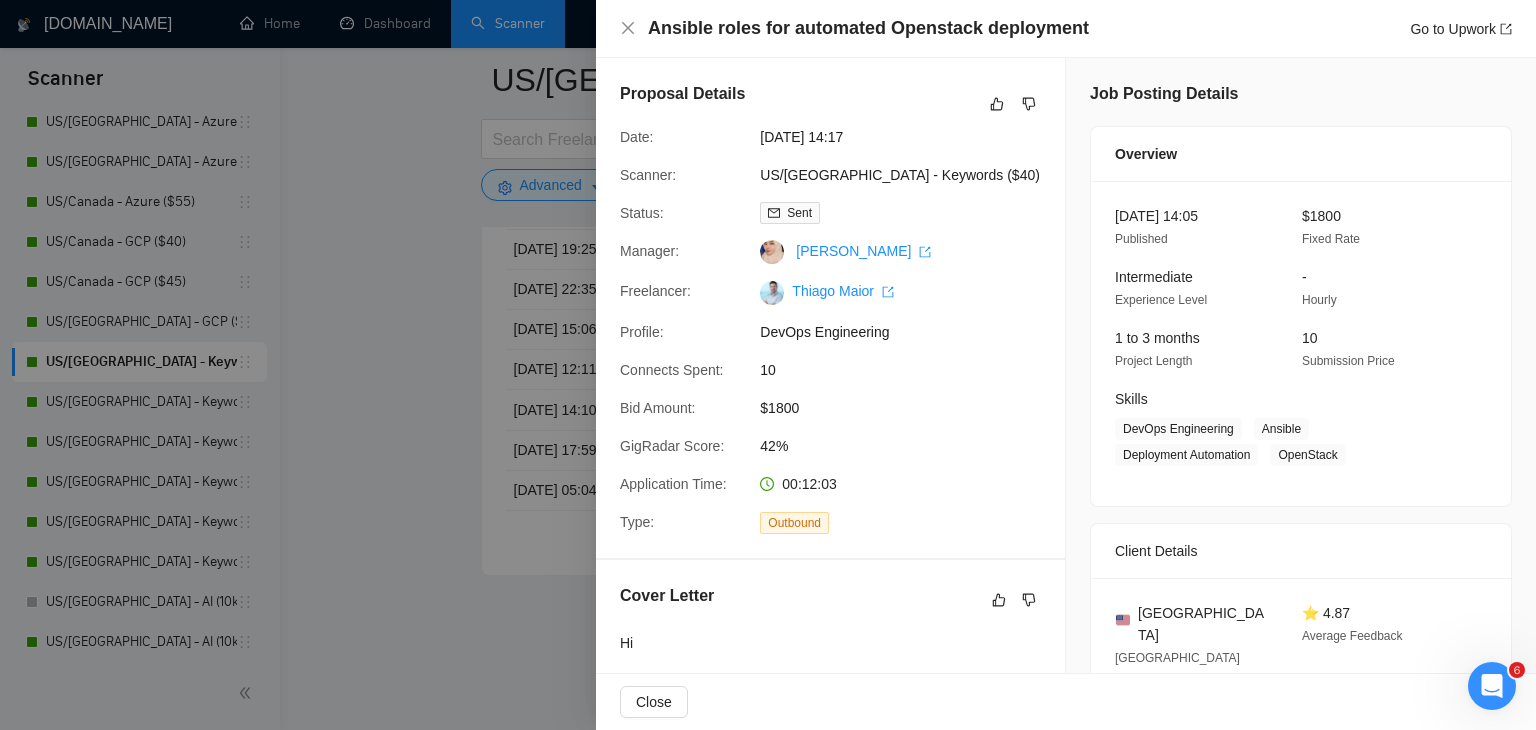 click at bounding box center [768, 365] 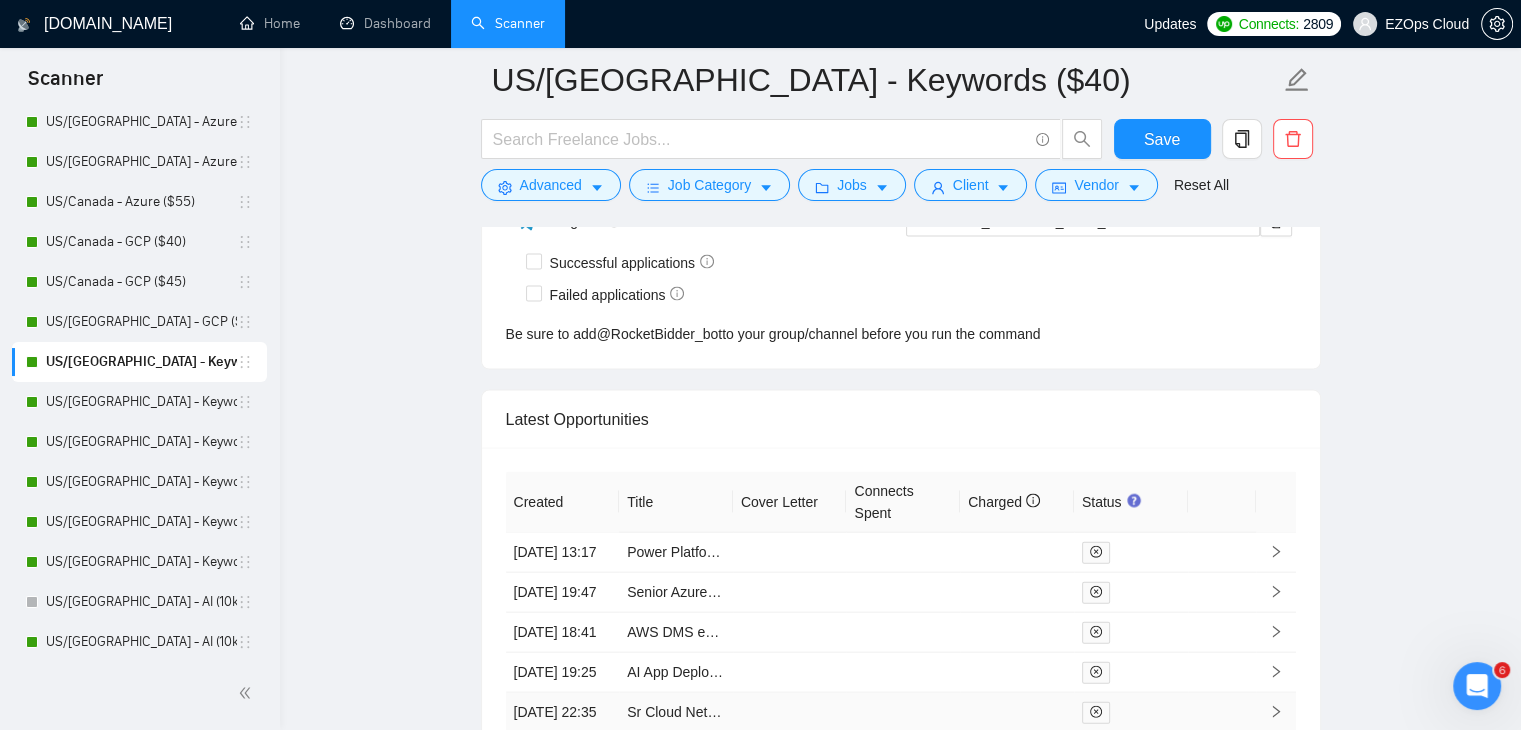 scroll, scrollTop: 4206, scrollLeft: 0, axis: vertical 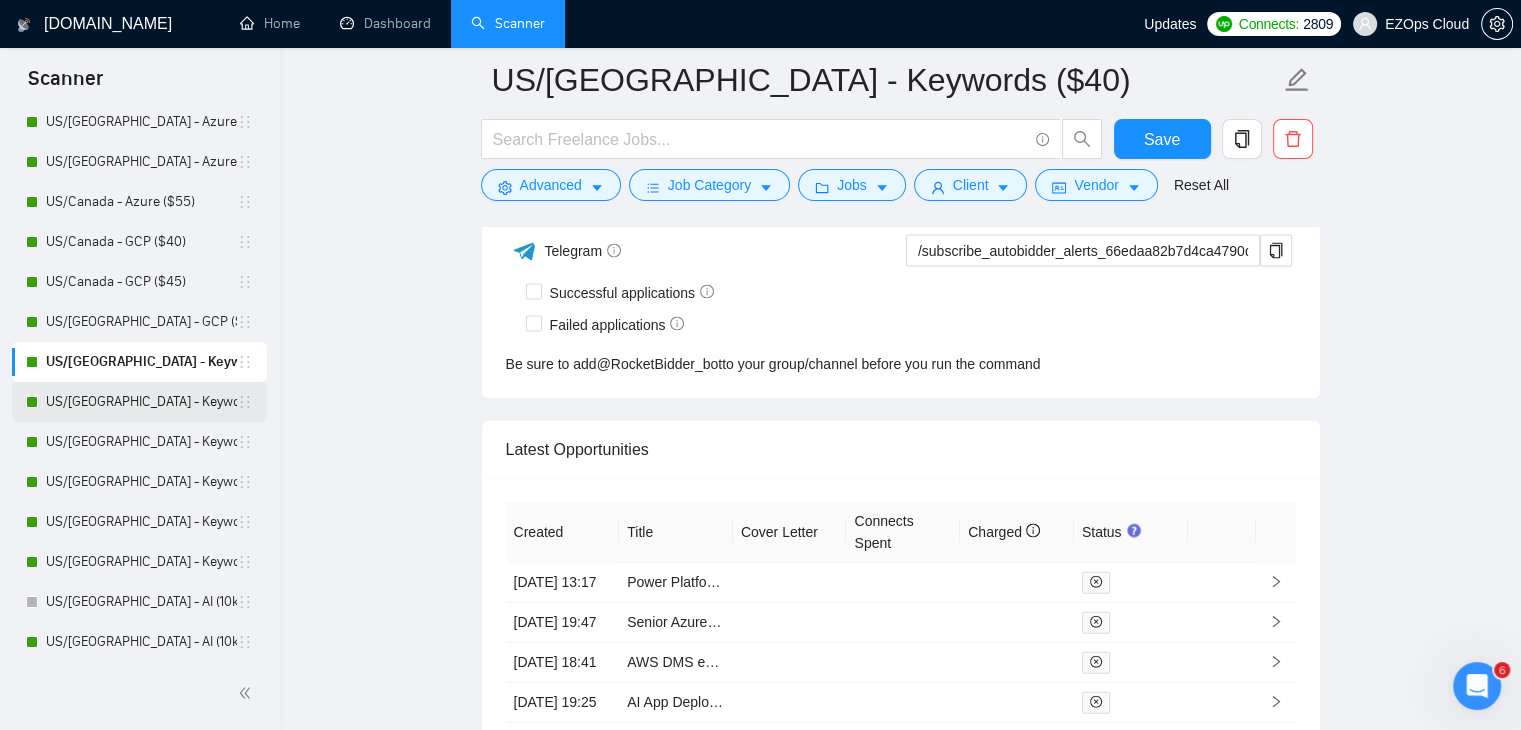 click on "US/[GEOGRAPHIC_DATA] - Keywords ($45)" at bounding box center (141, 402) 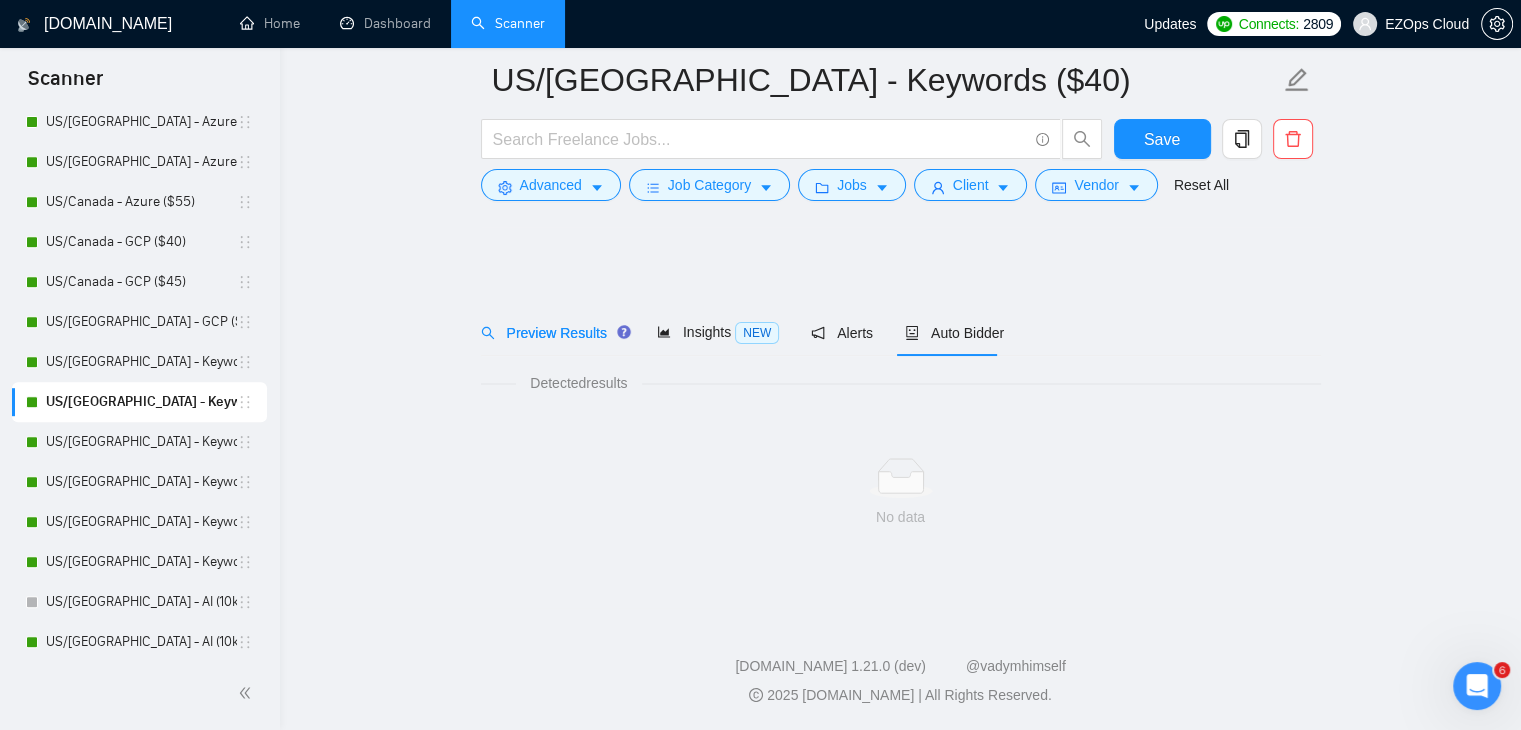 scroll, scrollTop: 1188, scrollLeft: 0, axis: vertical 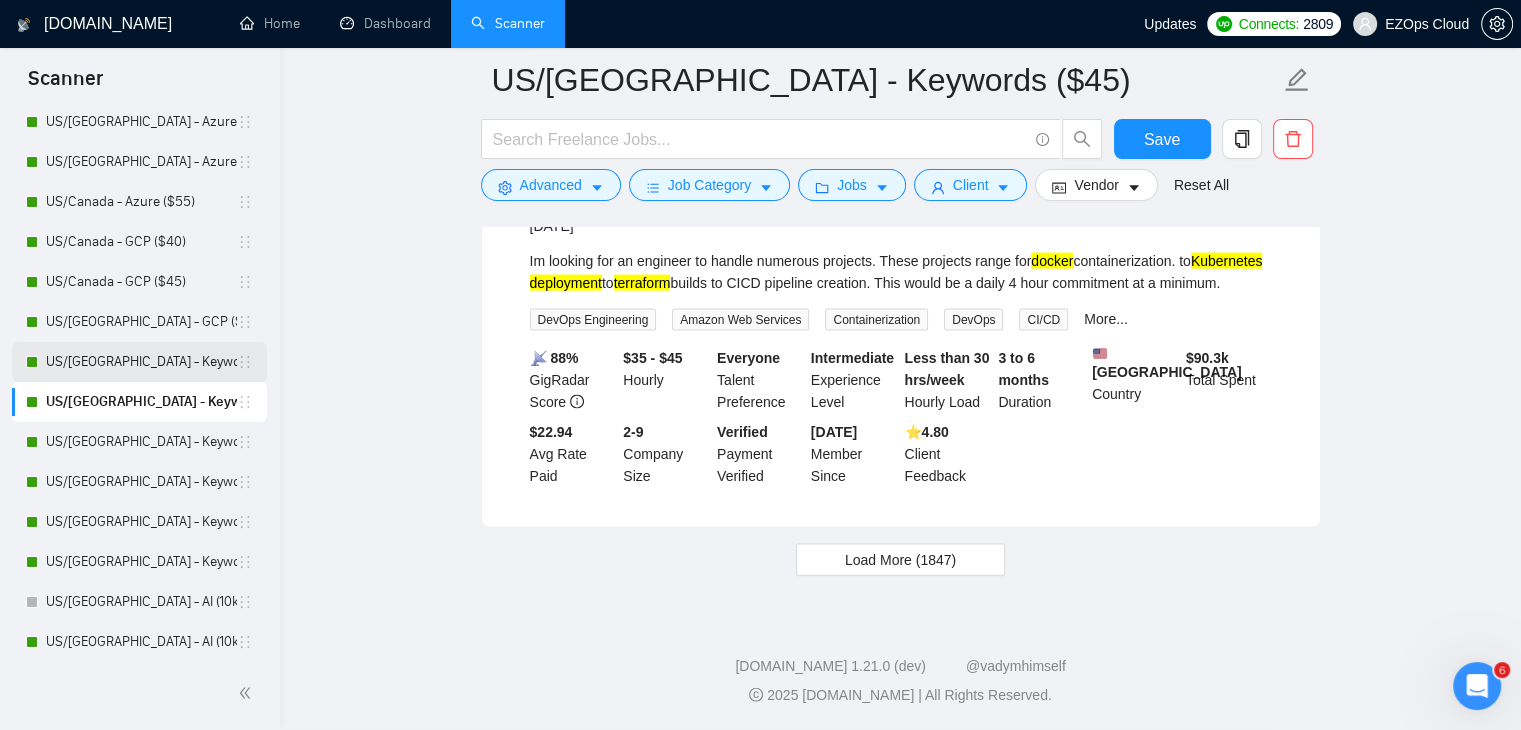 click on "US/[GEOGRAPHIC_DATA] - Keywords ($40)" at bounding box center [141, 362] 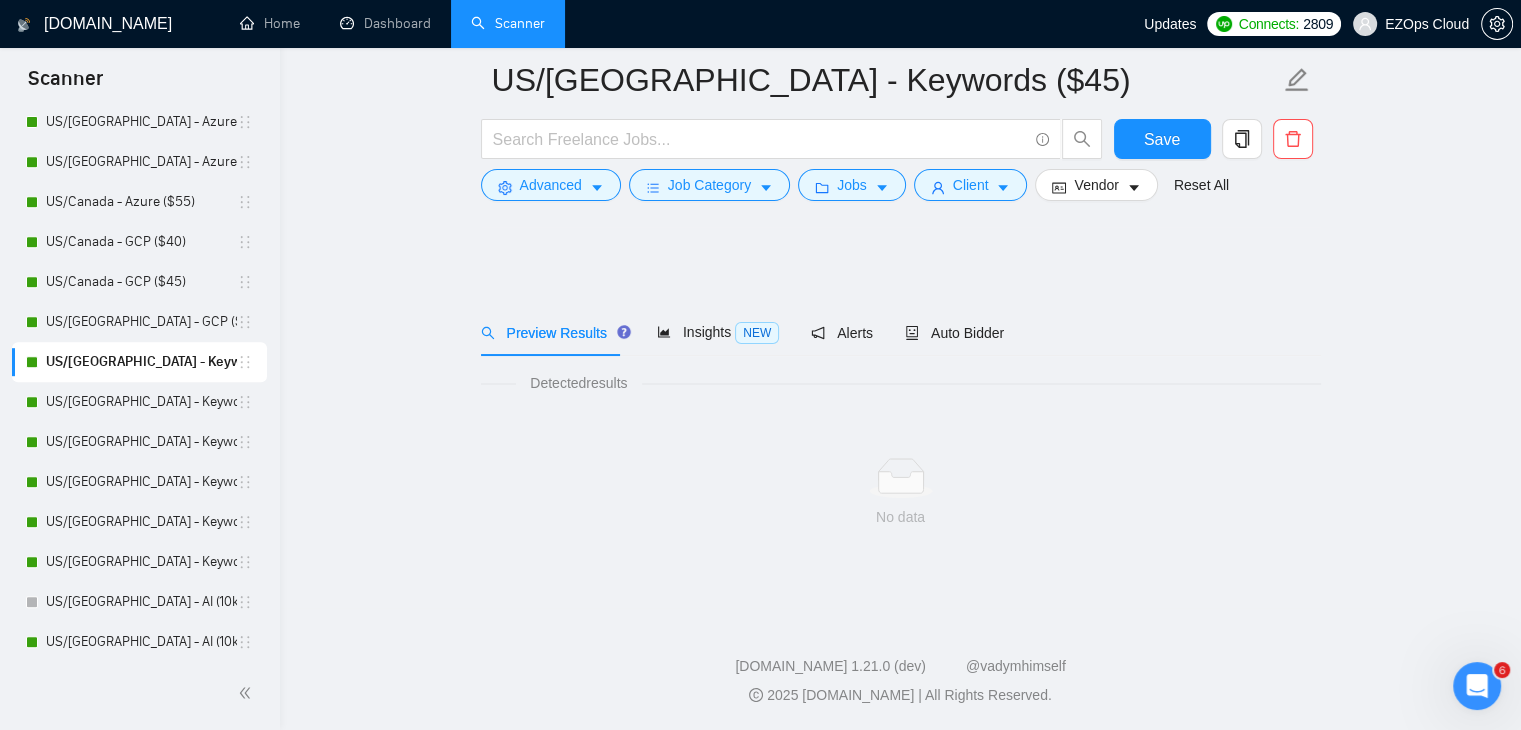 scroll, scrollTop: 0, scrollLeft: 0, axis: both 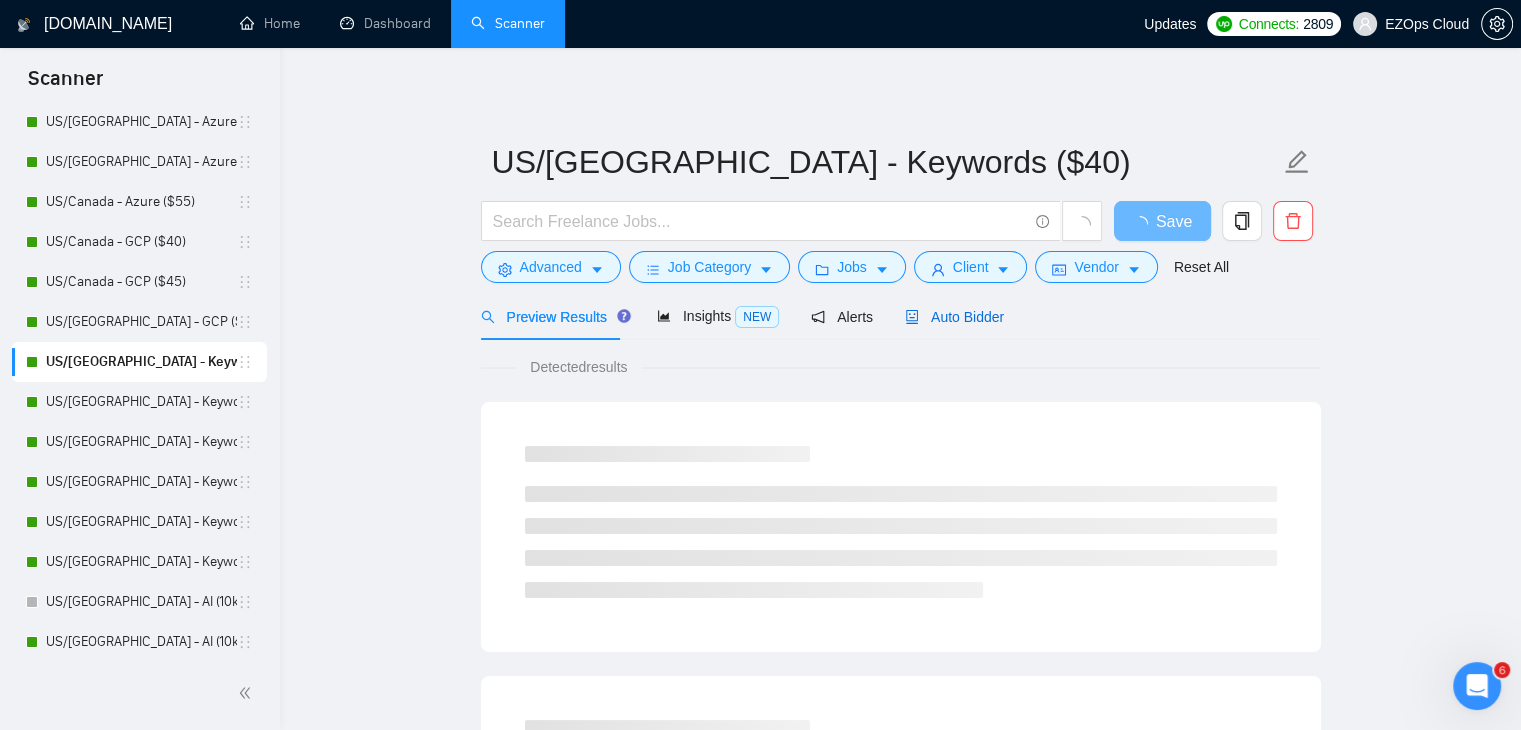 click on "Auto Bidder" at bounding box center [954, 317] 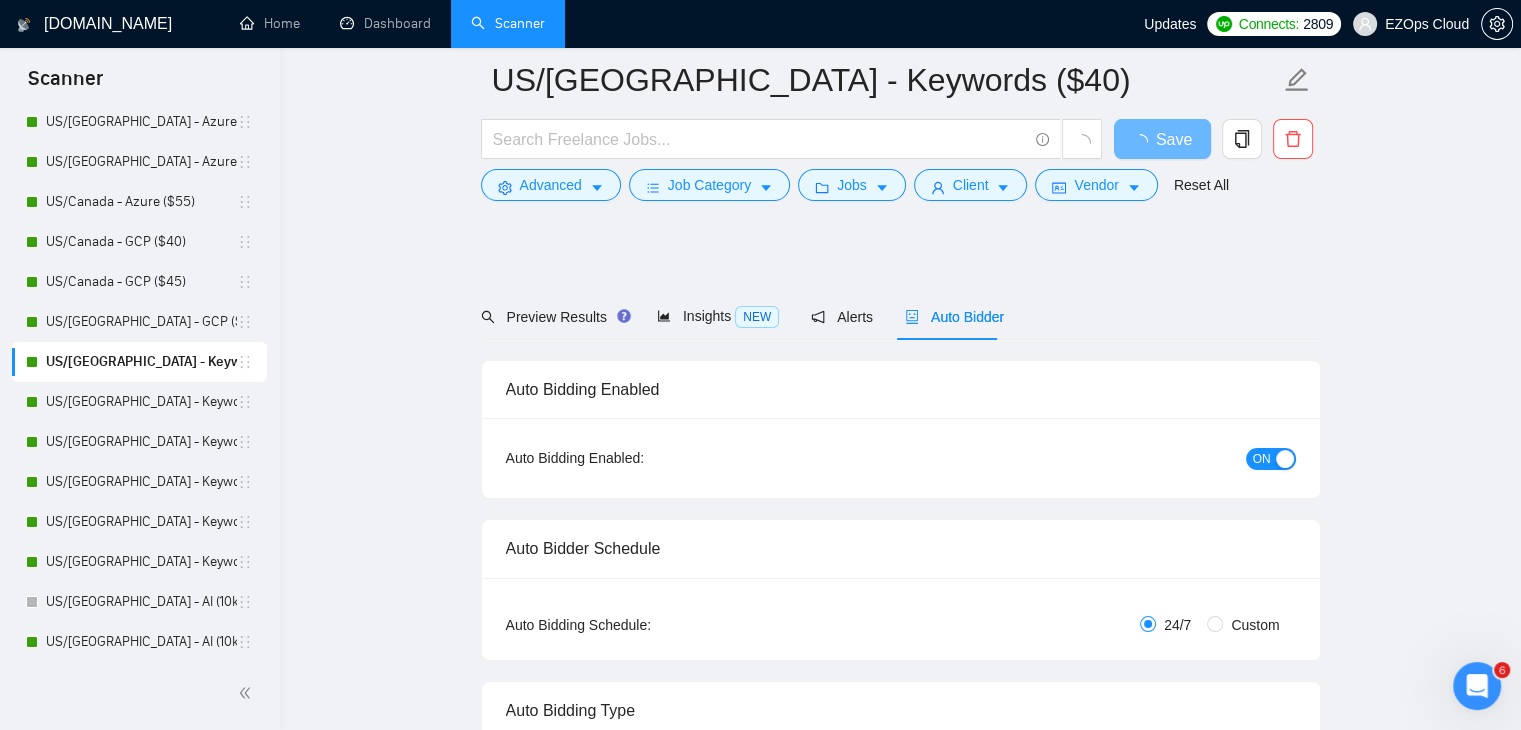 scroll, scrollTop: 3828, scrollLeft: 0, axis: vertical 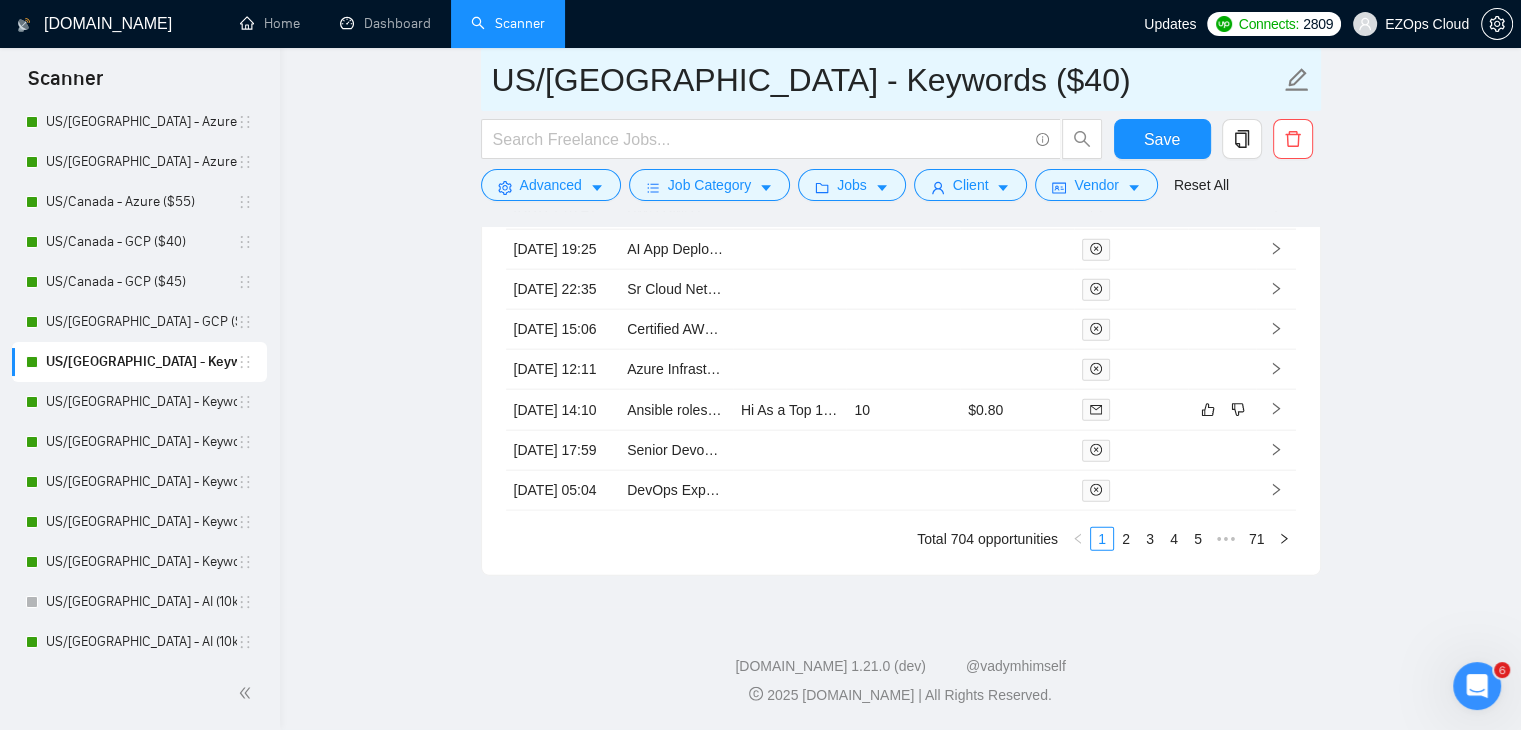 drag, startPoint x: 928, startPoint y: 89, endPoint x: 479, endPoint y: 81, distance: 449.07126 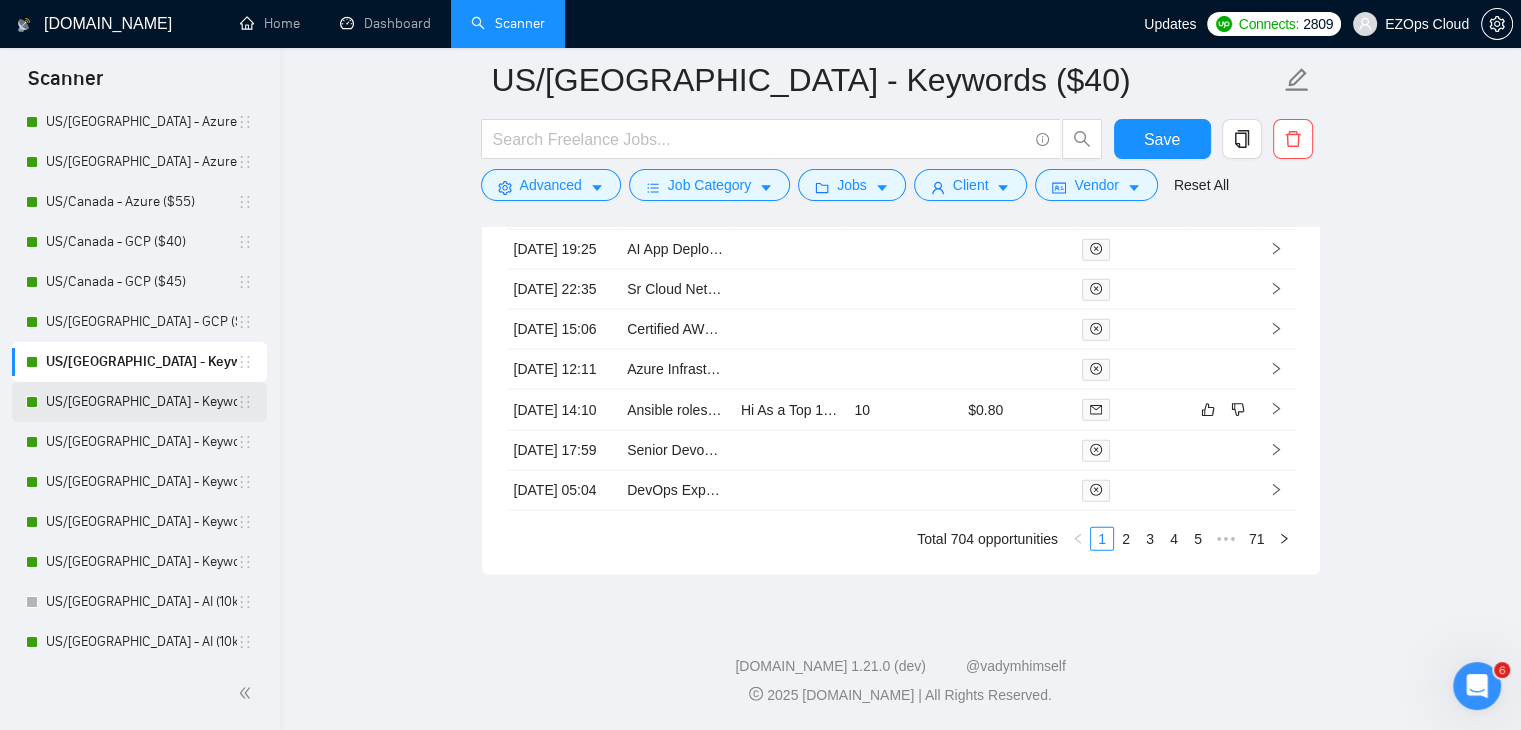 click on "US/[GEOGRAPHIC_DATA] - Keywords ($45)" at bounding box center (141, 402) 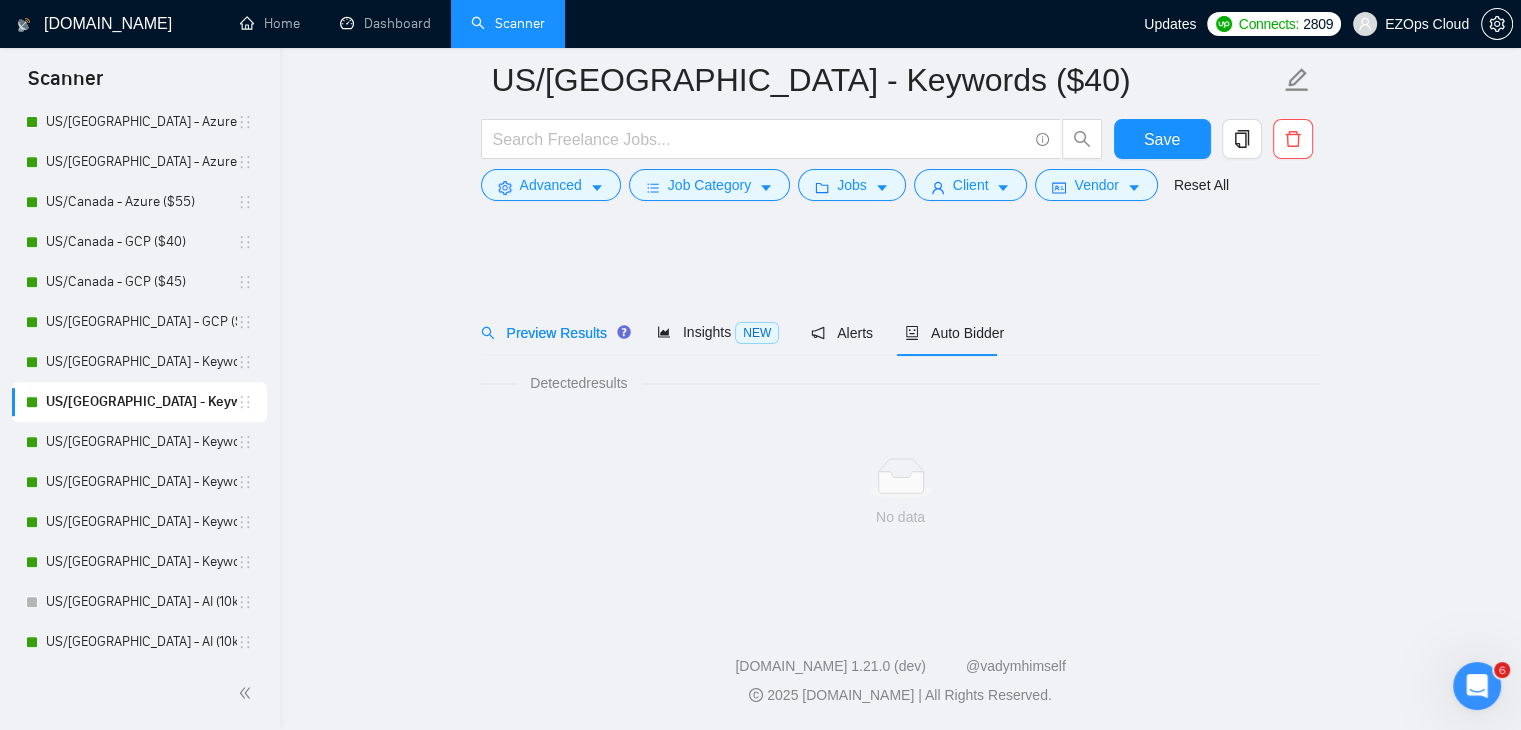 scroll, scrollTop: 0, scrollLeft: 0, axis: both 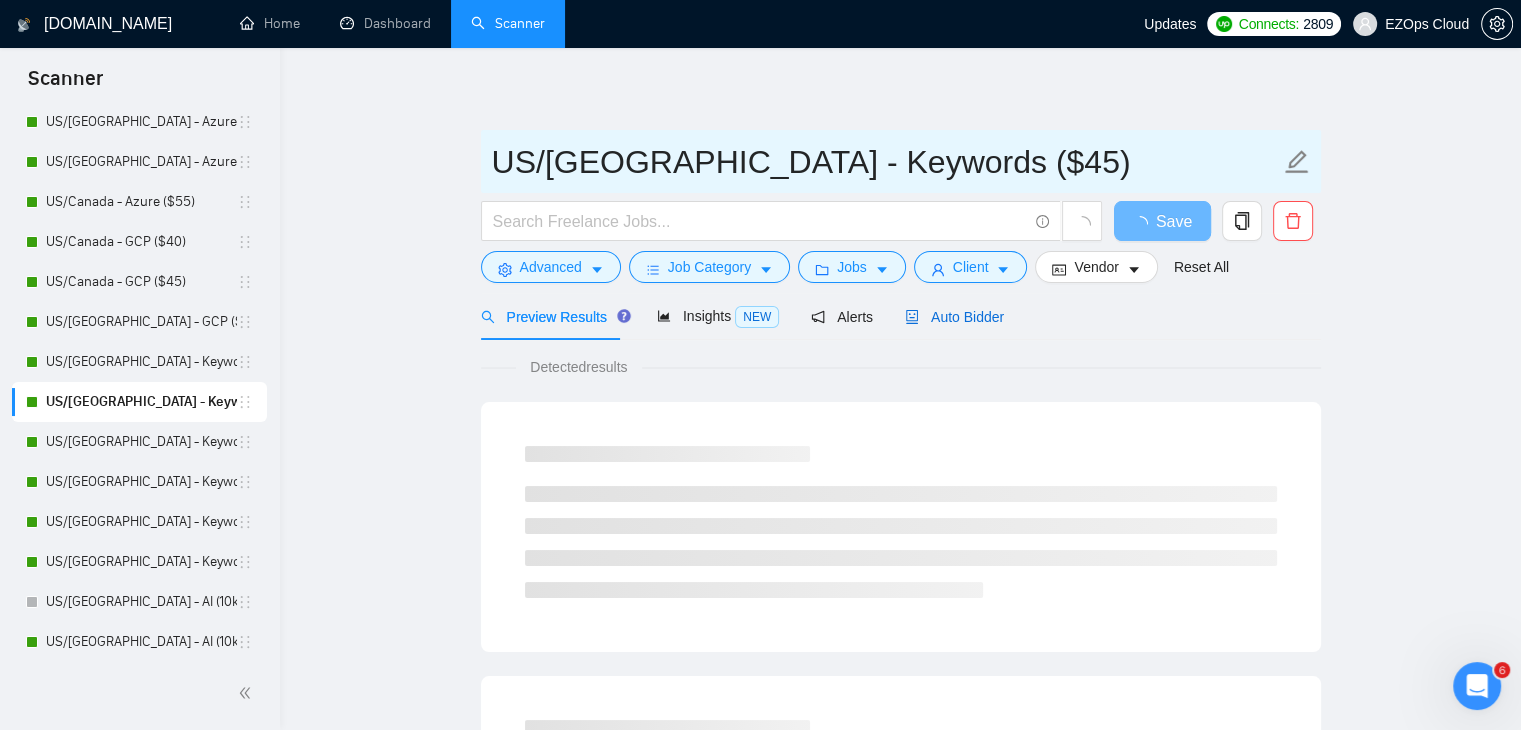 click on "Auto Bidder" at bounding box center [954, 317] 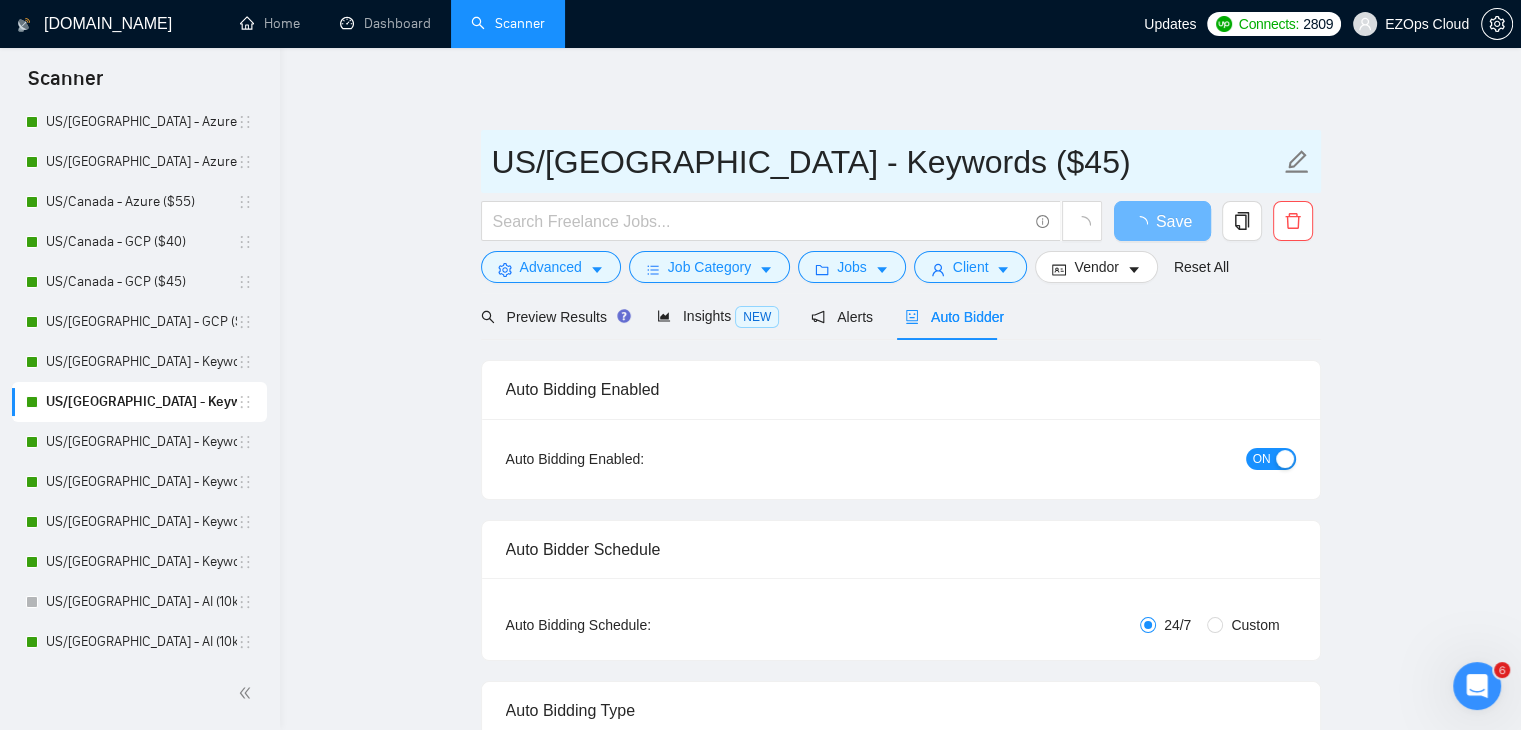 type 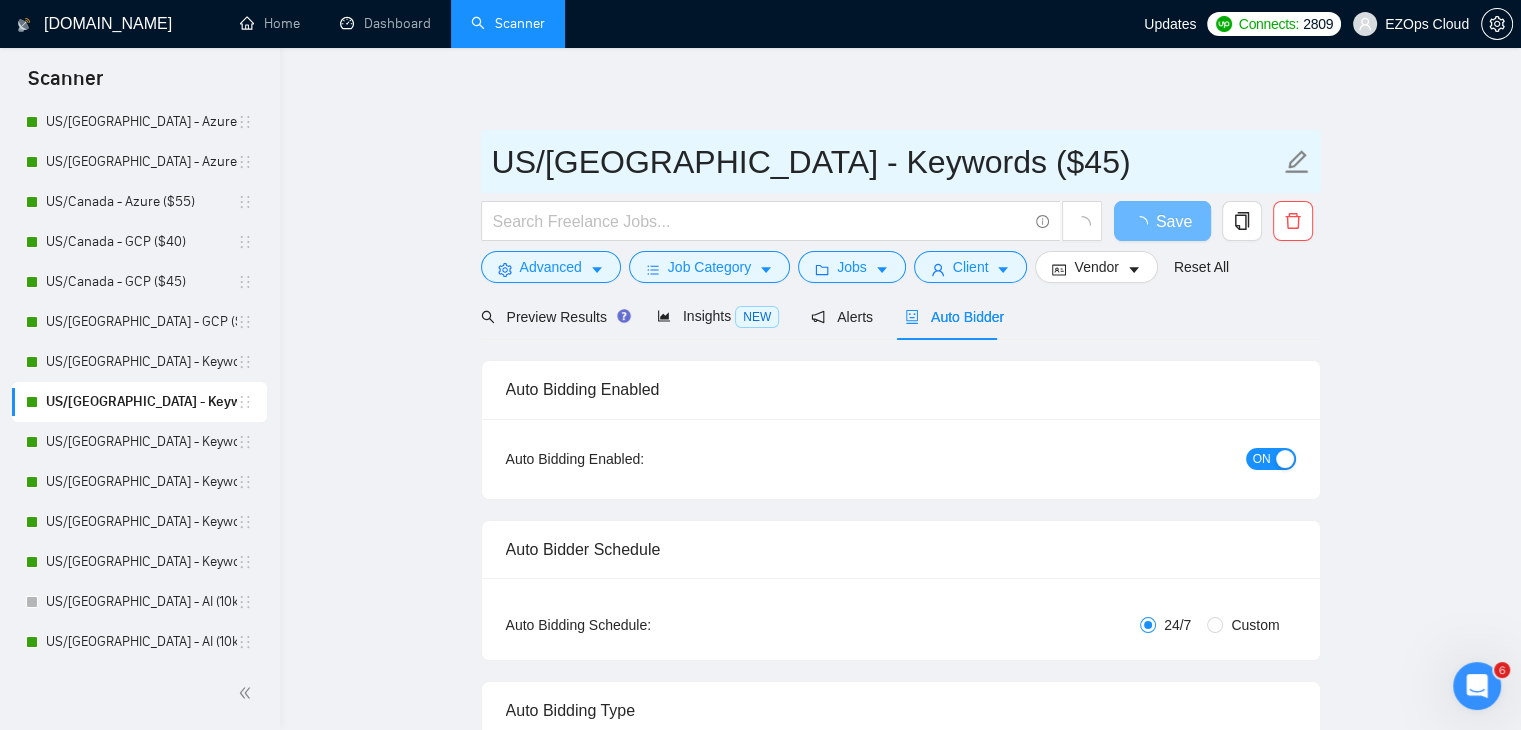 click on "[GEOGRAPHIC_DATA]/[GEOGRAPHIC_DATA] - Keywords ($45) Save Advanced   Job Category   Jobs   Client   Vendor   Reset All Preview Results Insights NEW Alerts Auto Bidder Auto Bidding Enabled Auto Bidding Enabled: ON Auto Bidder Schedule Auto Bidding Type: Automated (recommended) Semi-automated Auto Bidding Schedule: 24/7 Custom Custom Auto Bidder Schedule Repeat every week [DATE] [DATE] [DATE] [DATE] [DATE] [DATE] [DATE] Active Hours ( [GEOGRAPHIC_DATA]/Sao_Paulo ): From: To: ( 24  hours) [GEOGRAPHIC_DATA]/Sao_Paulo Auto Bidding Type Select your bidding algorithm: Choose the algorithm for you bidding. The price per proposal does not include your connects expenditure. Template Bidder Works great for narrow segments and short cover letters that don't change. 0.50  credits / proposal Sardor AI 🤖 Personalise your cover letter with ai [placeholders] 0.80  credits / proposal Experimental Laziza AI  👑   NEW   Learn more 2.00  credits / proposal 20% connects savings Team & Freelancer Select team: EZOps Cloud Select freelancer: Thiago Maior     $ 45" at bounding box center (900, 2435) 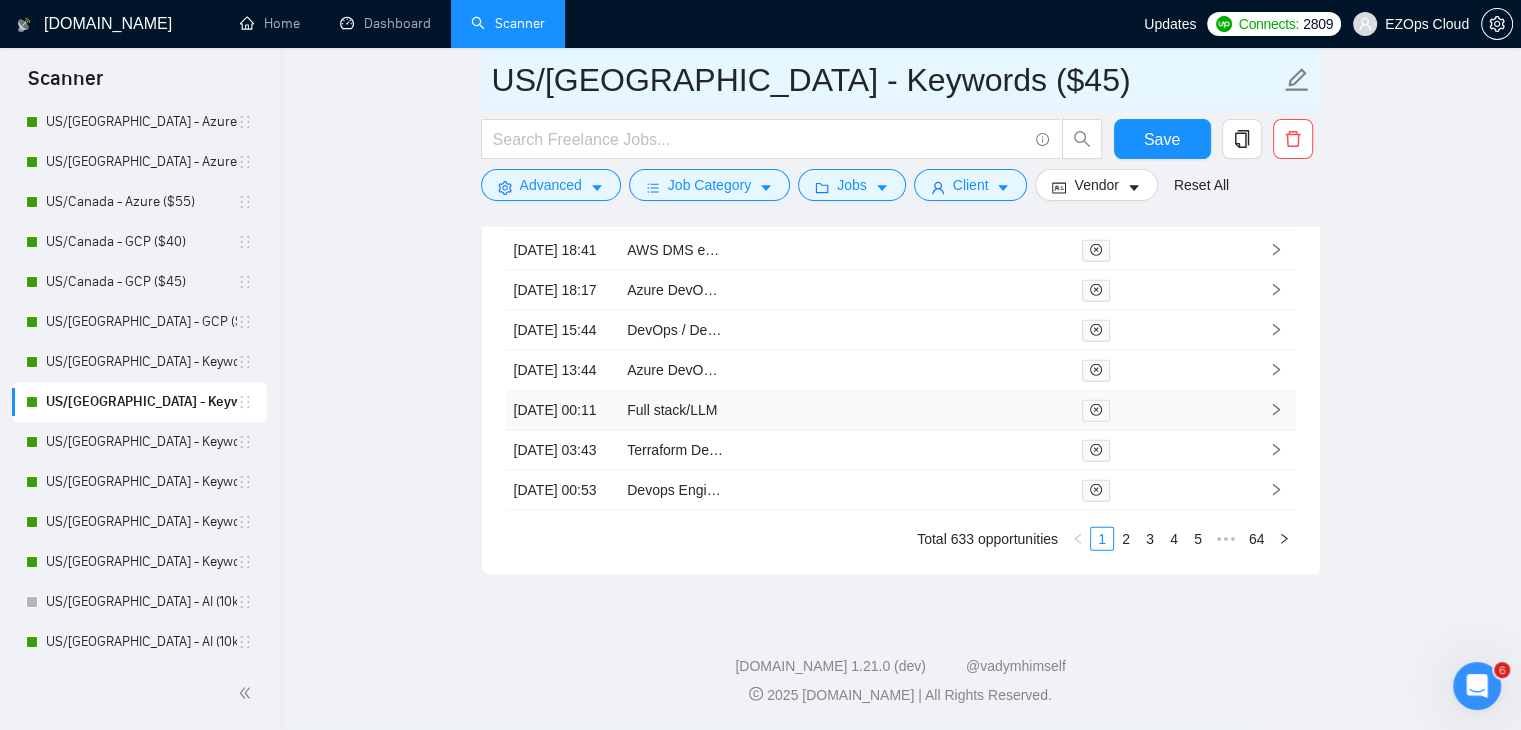 scroll, scrollTop: 4778, scrollLeft: 0, axis: vertical 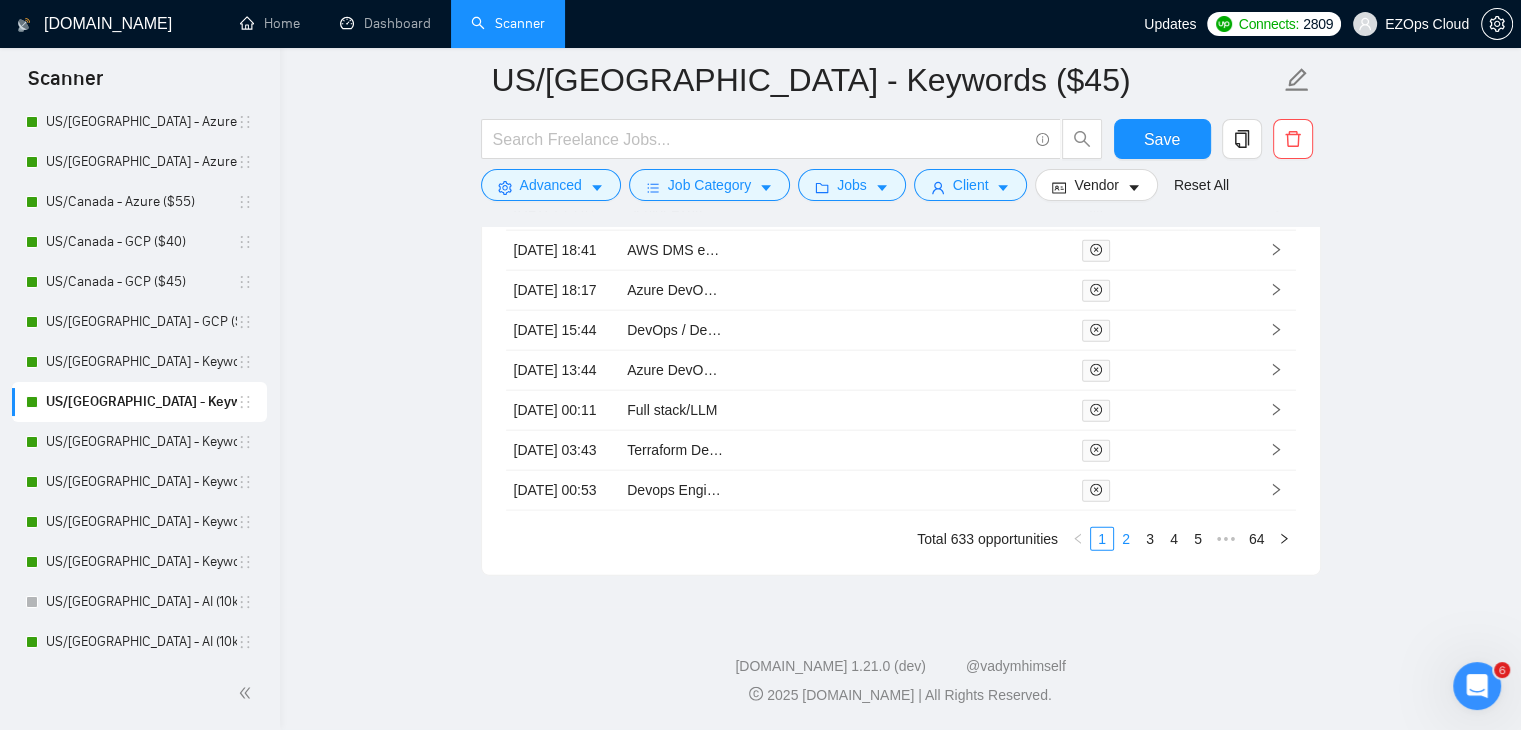 click on "2" at bounding box center (1126, 539) 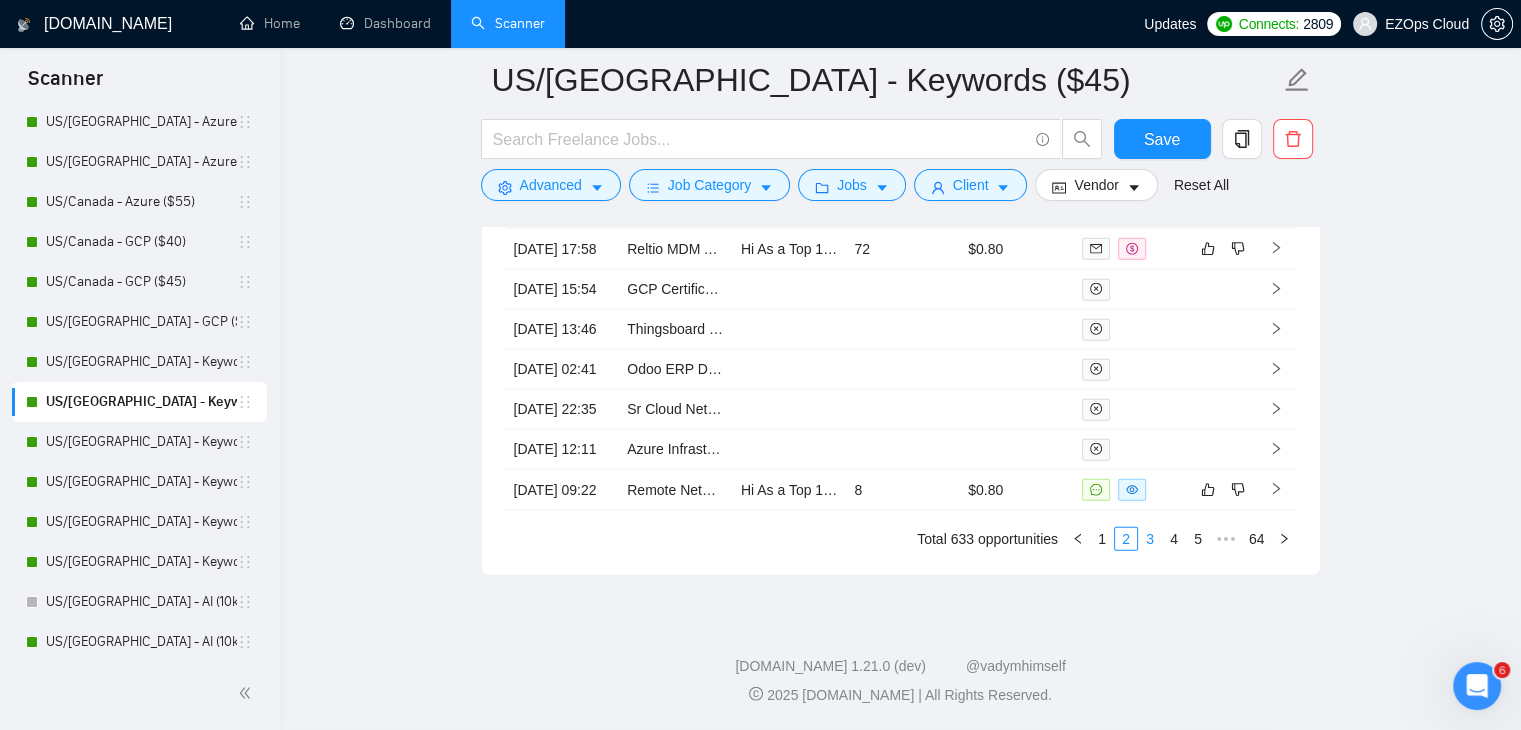 click on "3" at bounding box center (1150, 539) 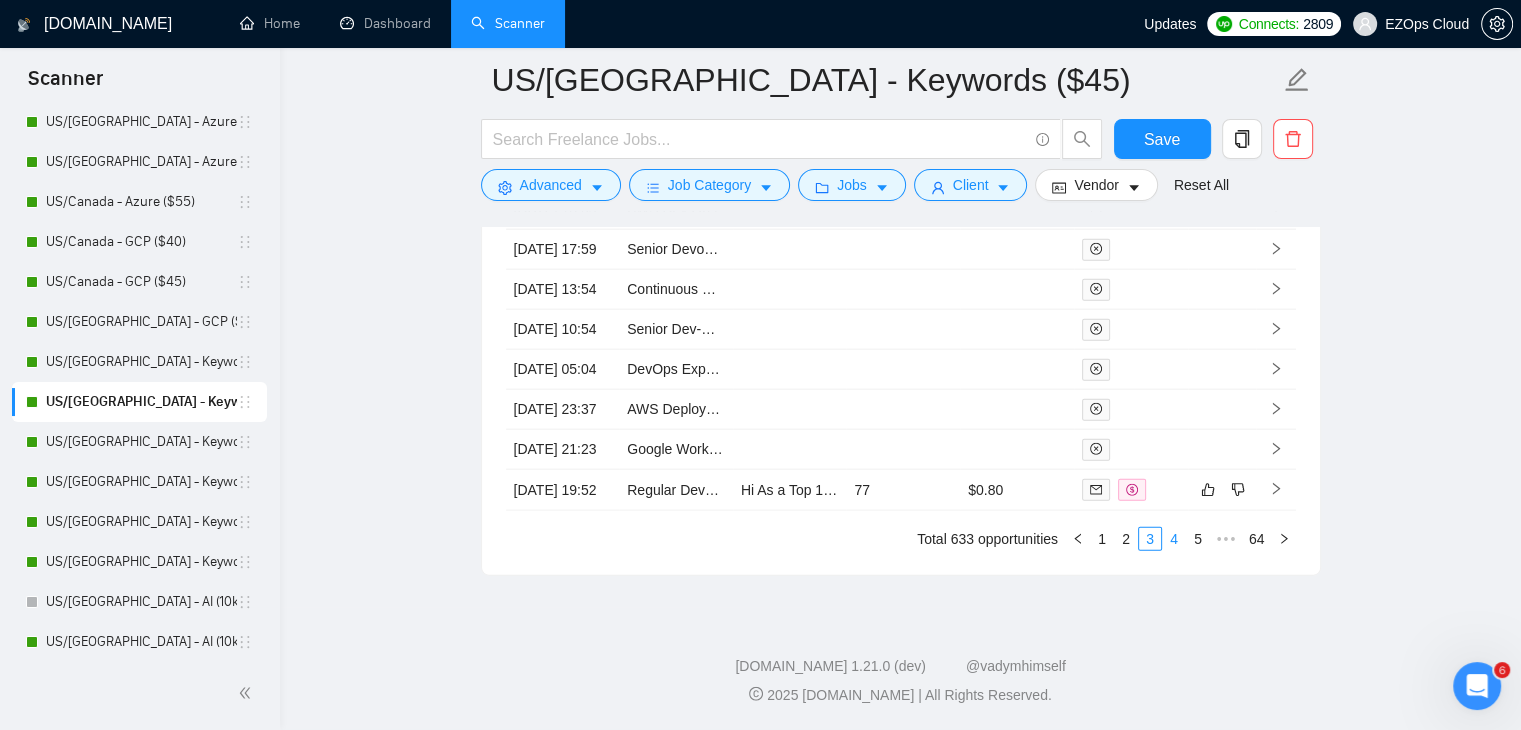 click on "4" at bounding box center (1174, 539) 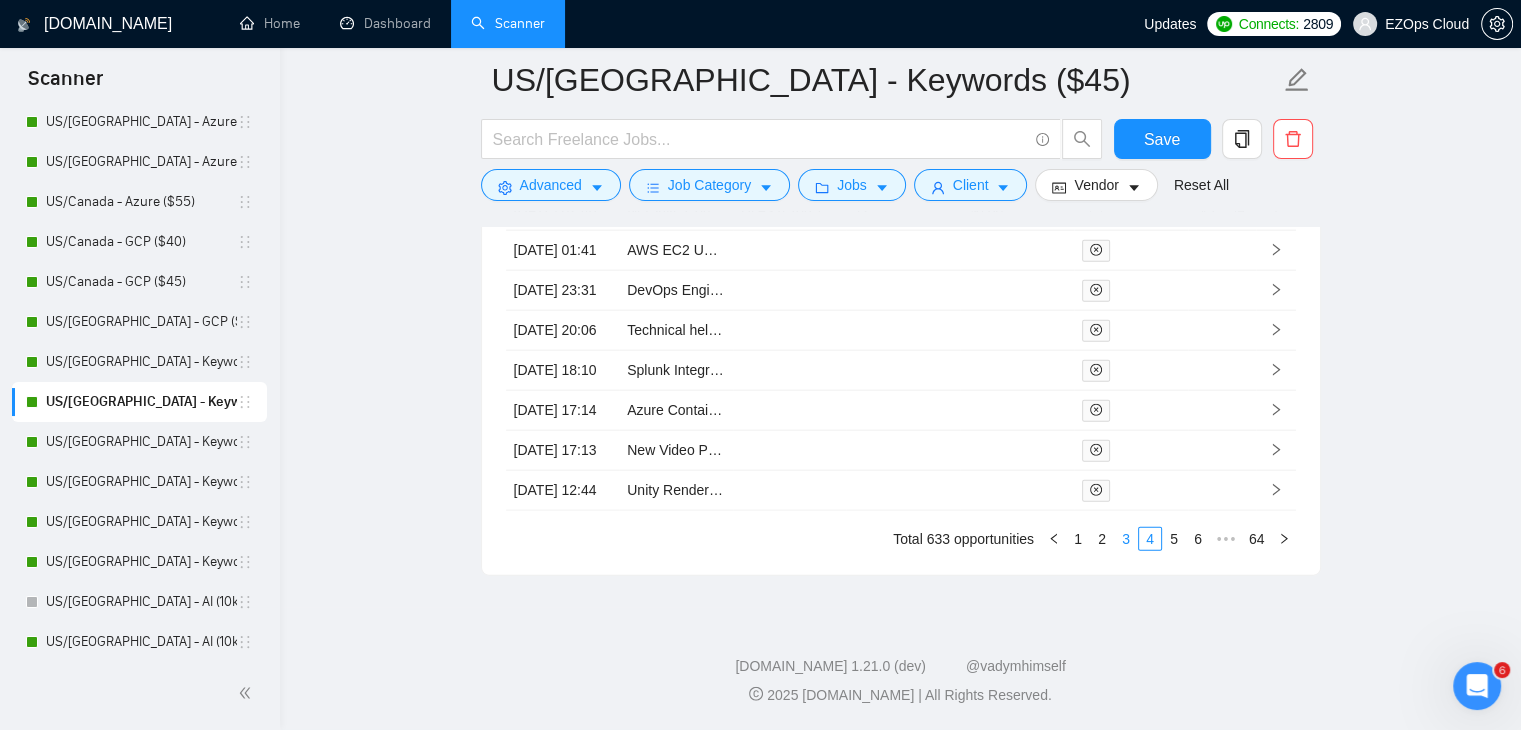 scroll, scrollTop: 4778, scrollLeft: 0, axis: vertical 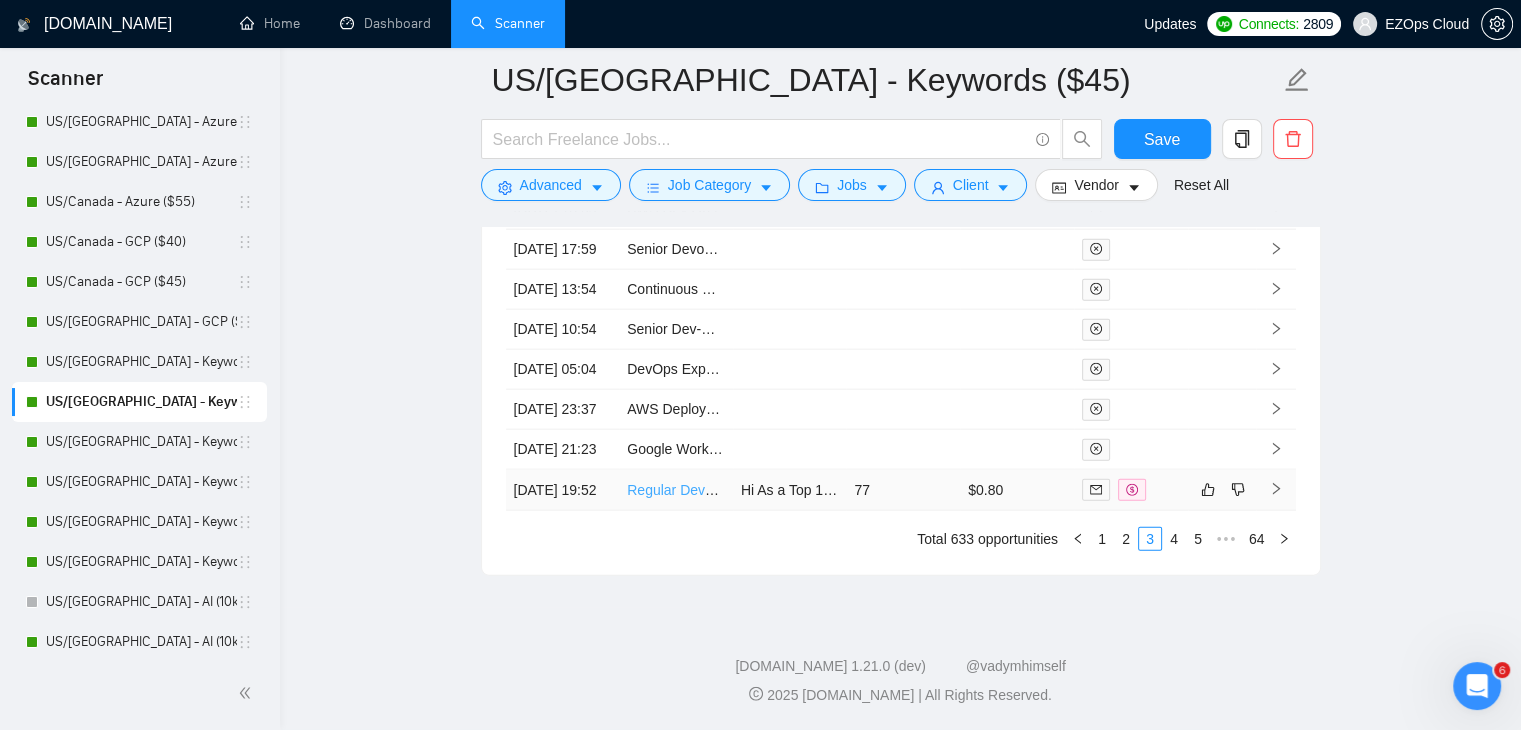 click on "Regular DevOps Maintenance and Support" at bounding box center (761, 490) 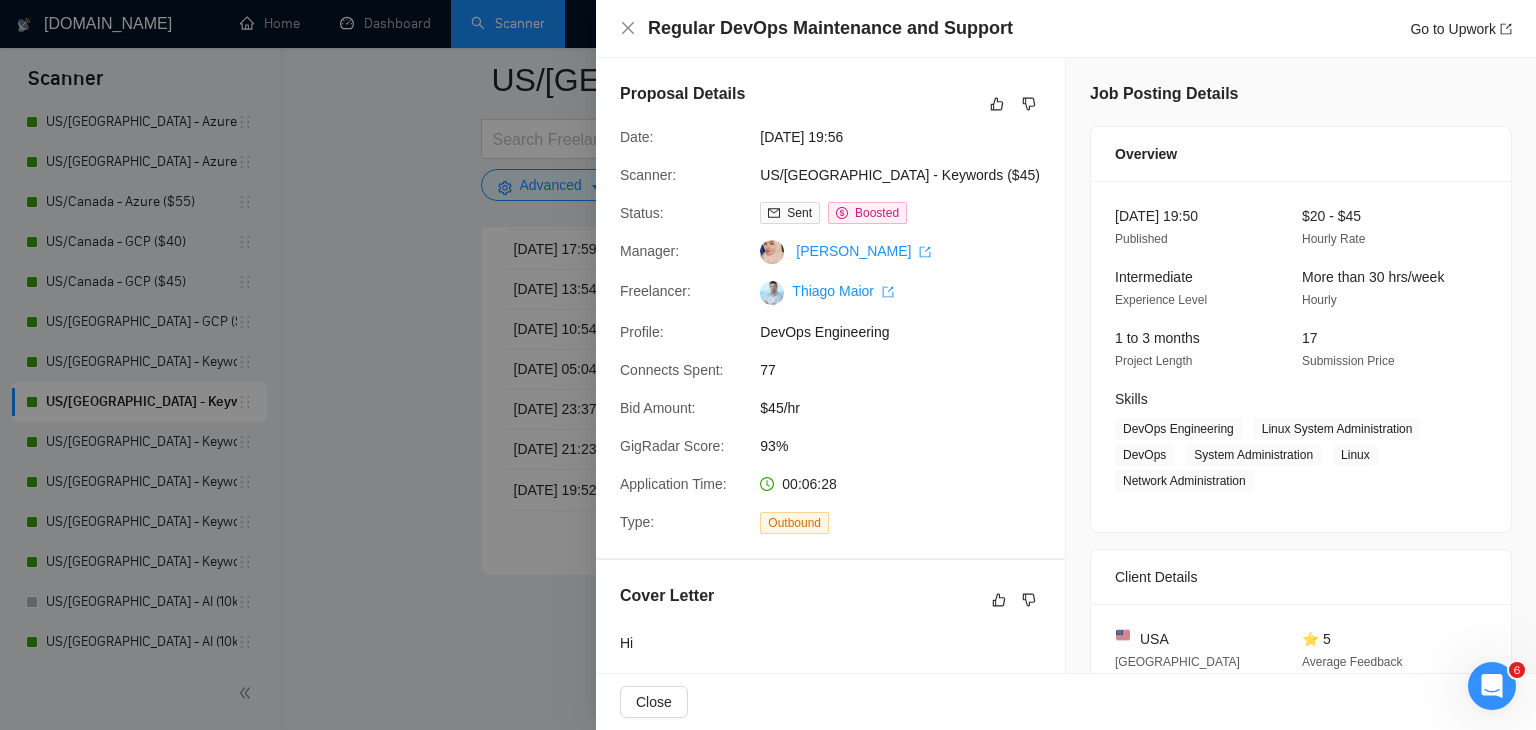 click at bounding box center [768, 365] 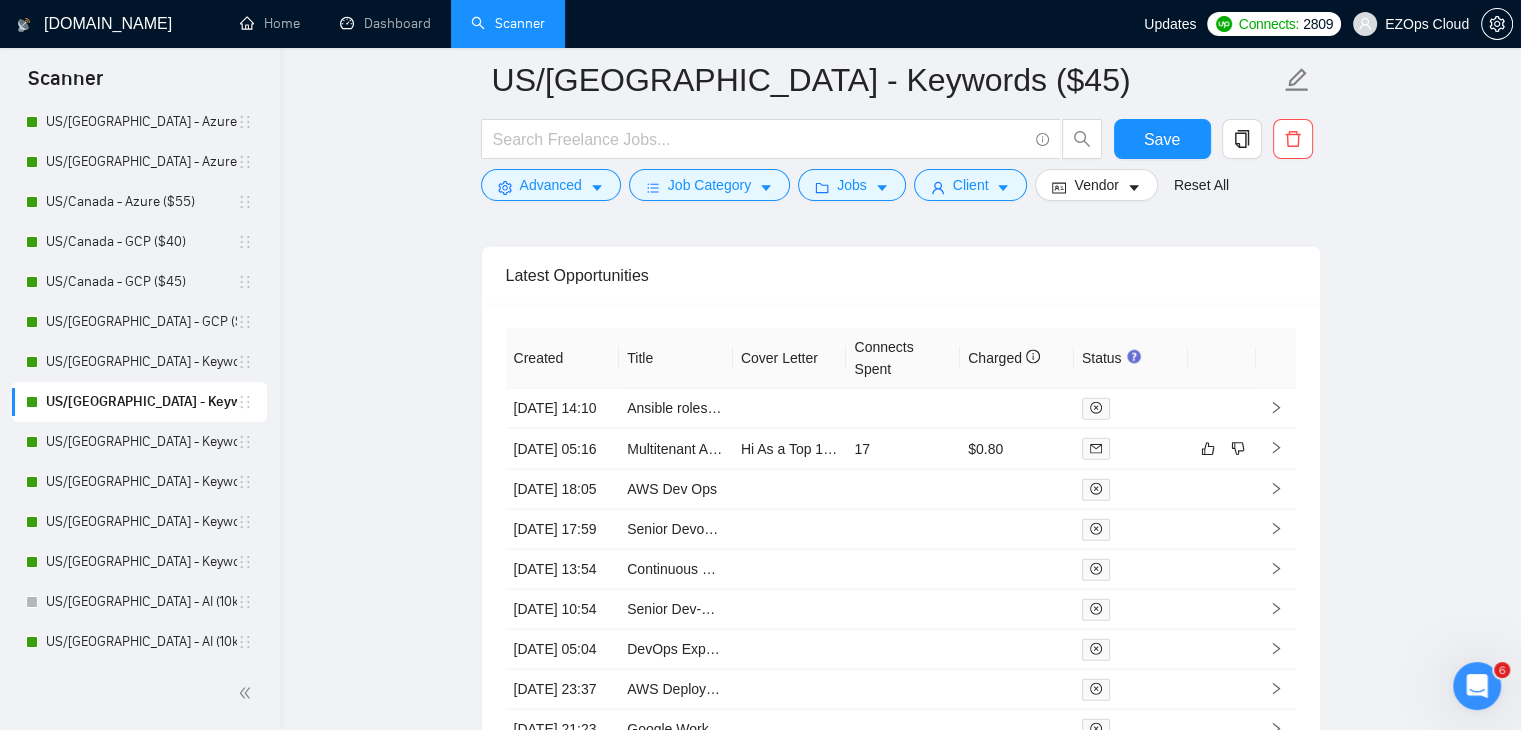 scroll, scrollTop: 4378, scrollLeft: 0, axis: vertical 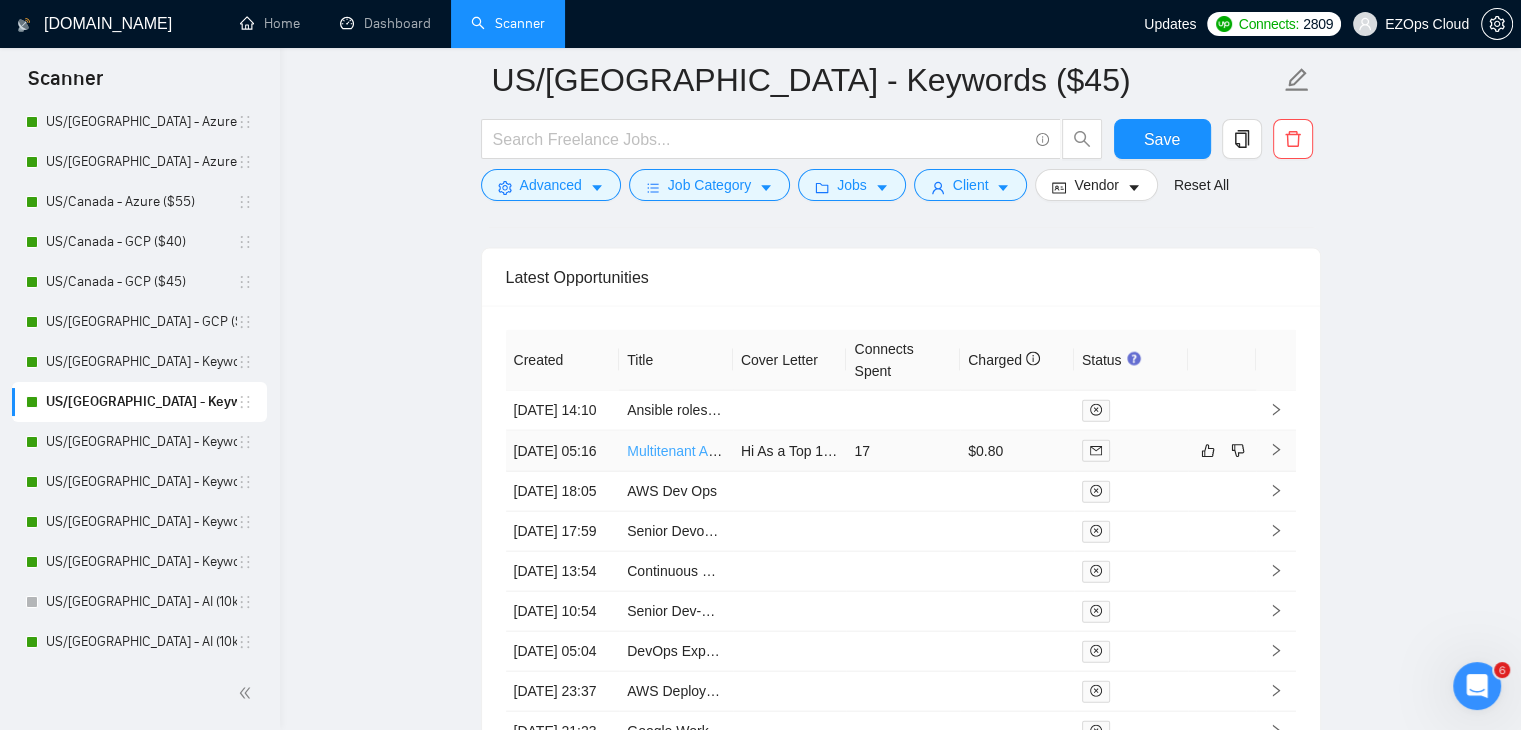 click on "Multitenant Authentication Setup with Keycloak and SSO Integration" at bounding box center (837, 451) 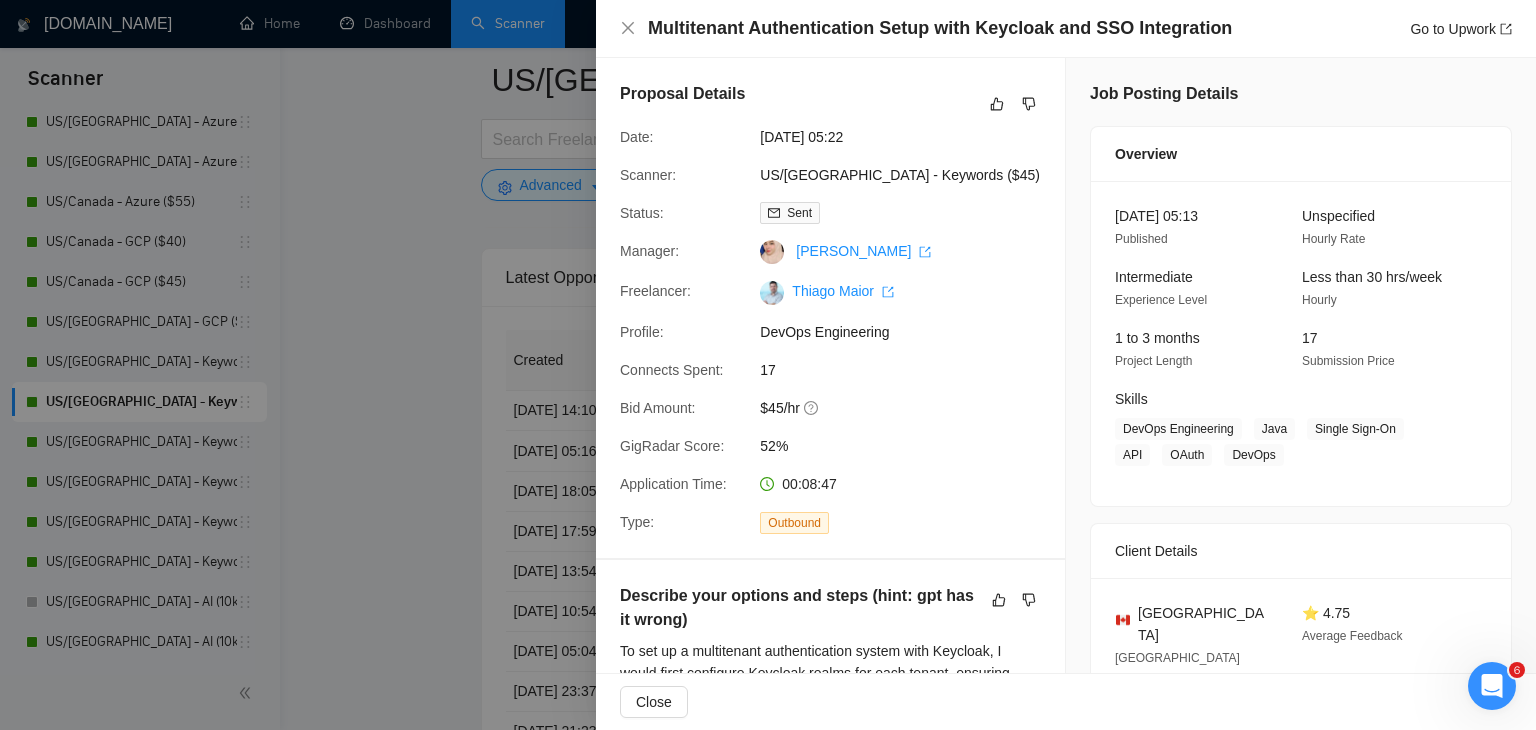 click at bounding box center [768, 365] 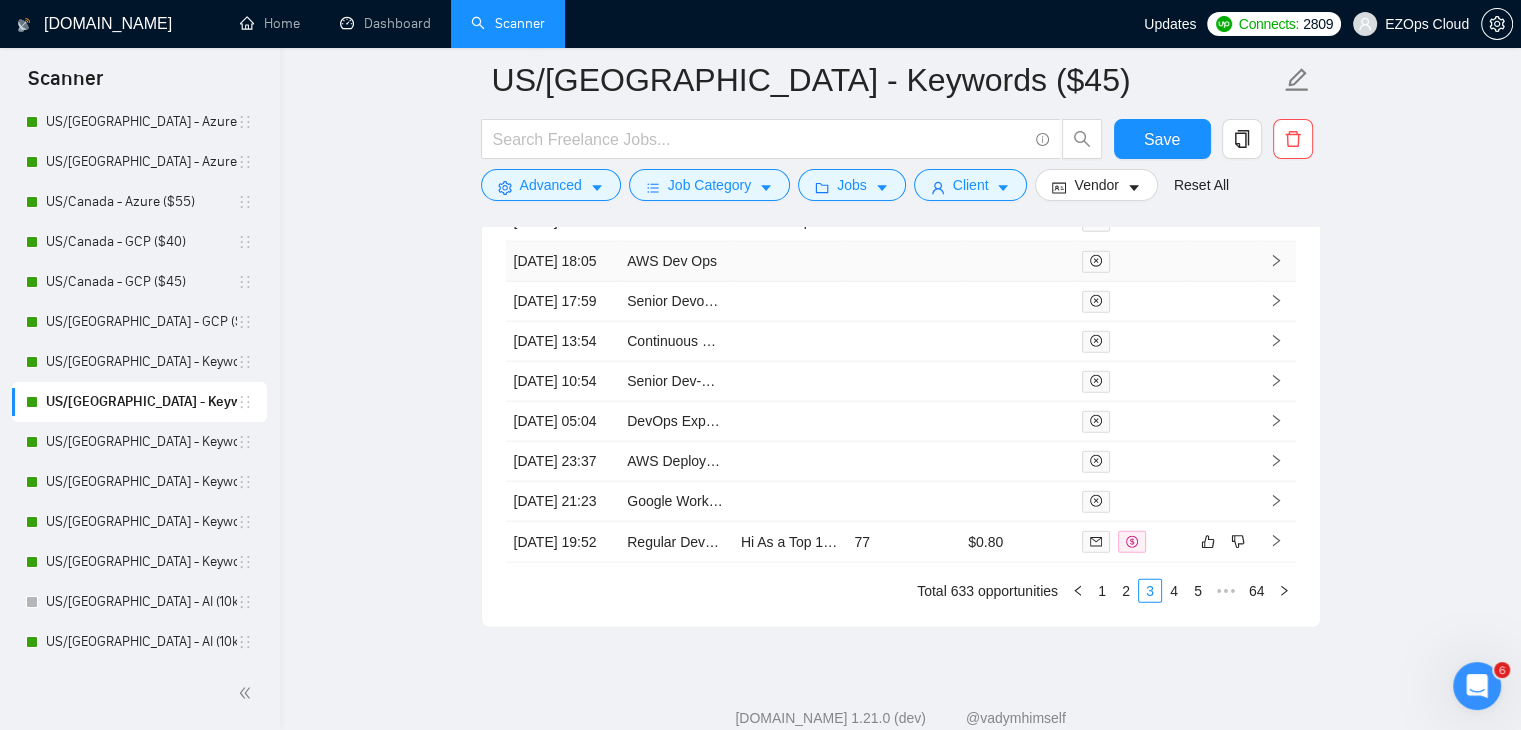 scroll, scrollTop: 4778, scrollLeft: 0, axis: vertical 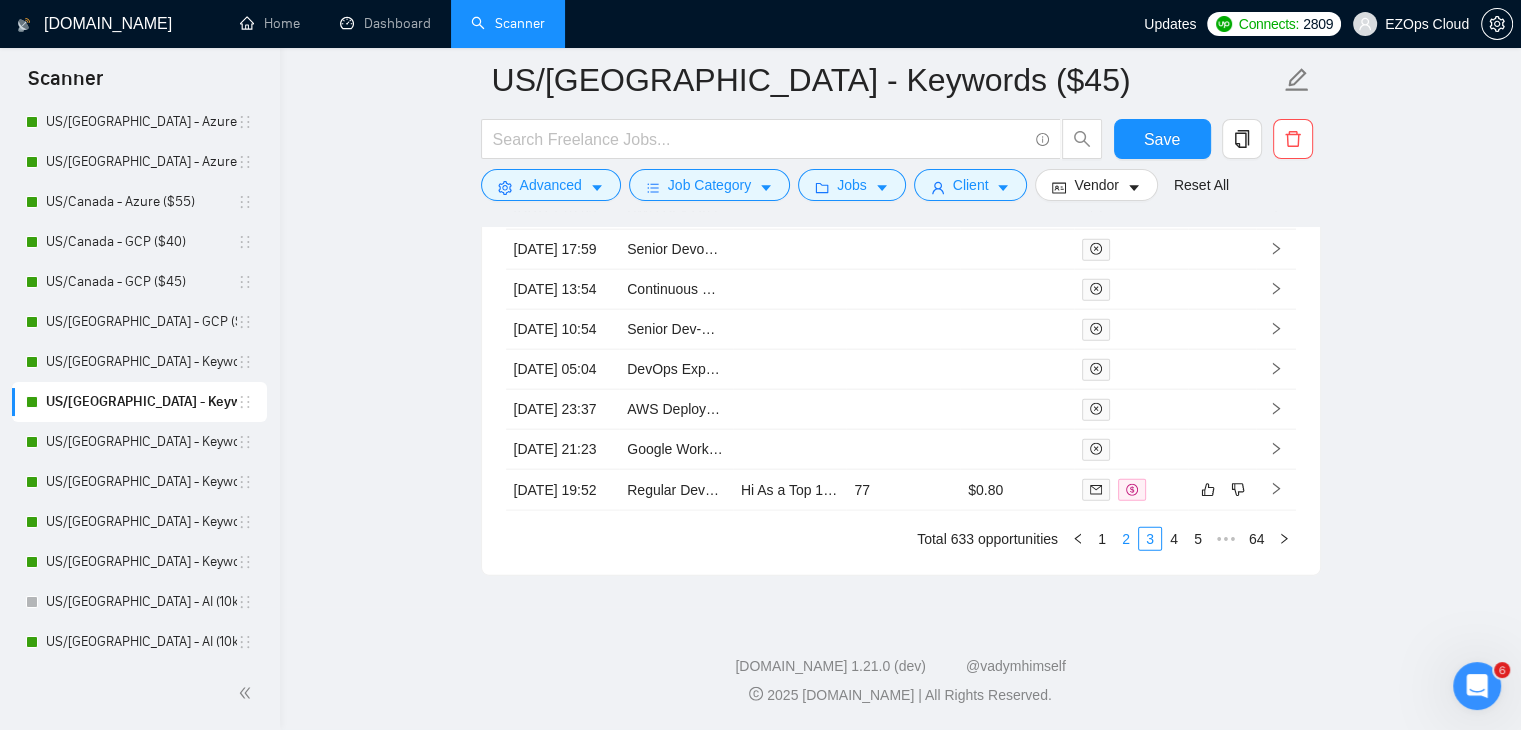 click on "2" at bounding box center [1126, 539] 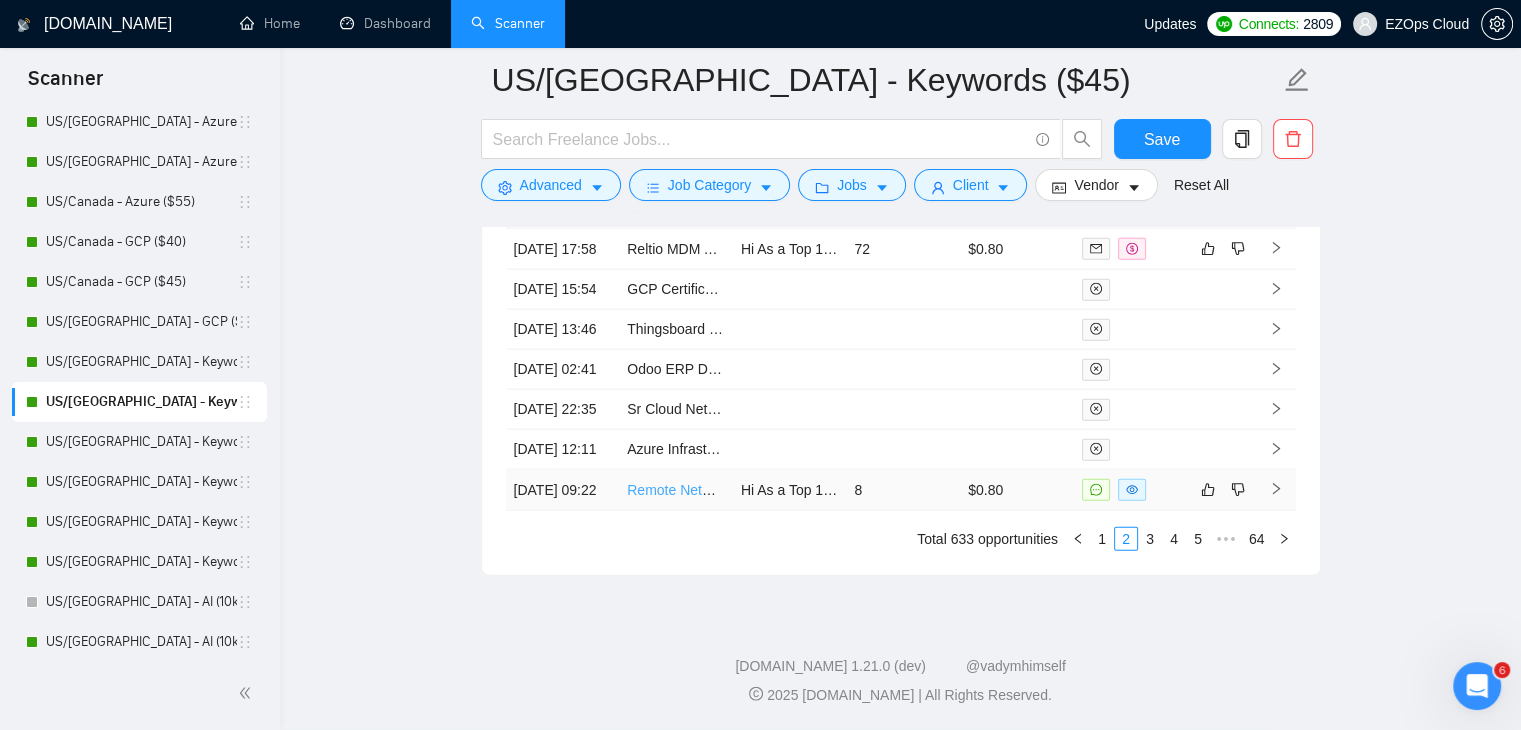 click on "Remote Network Consultant (Grandstream WiFi Review)" at bounding box center [803, 490] 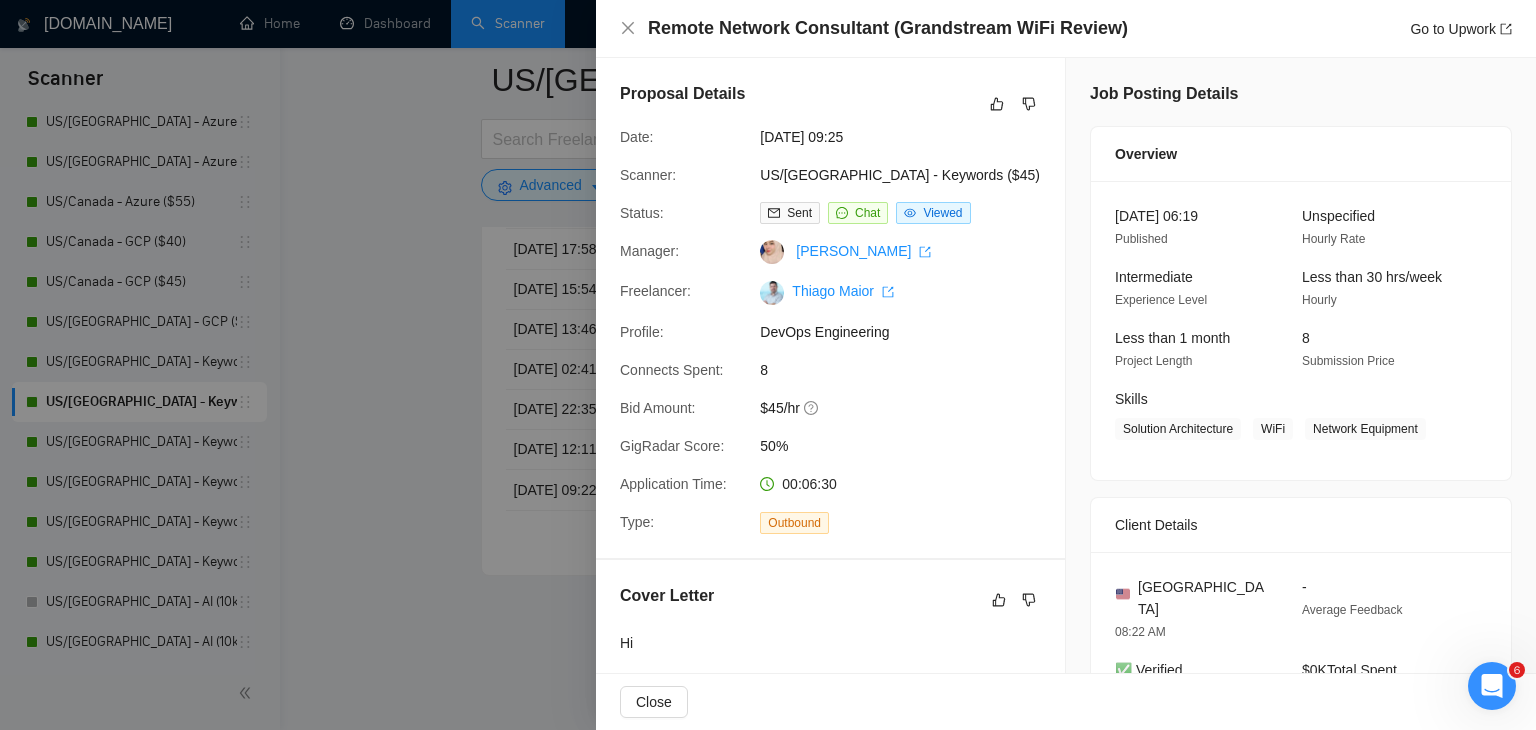 click at bounding box center (768, 365) 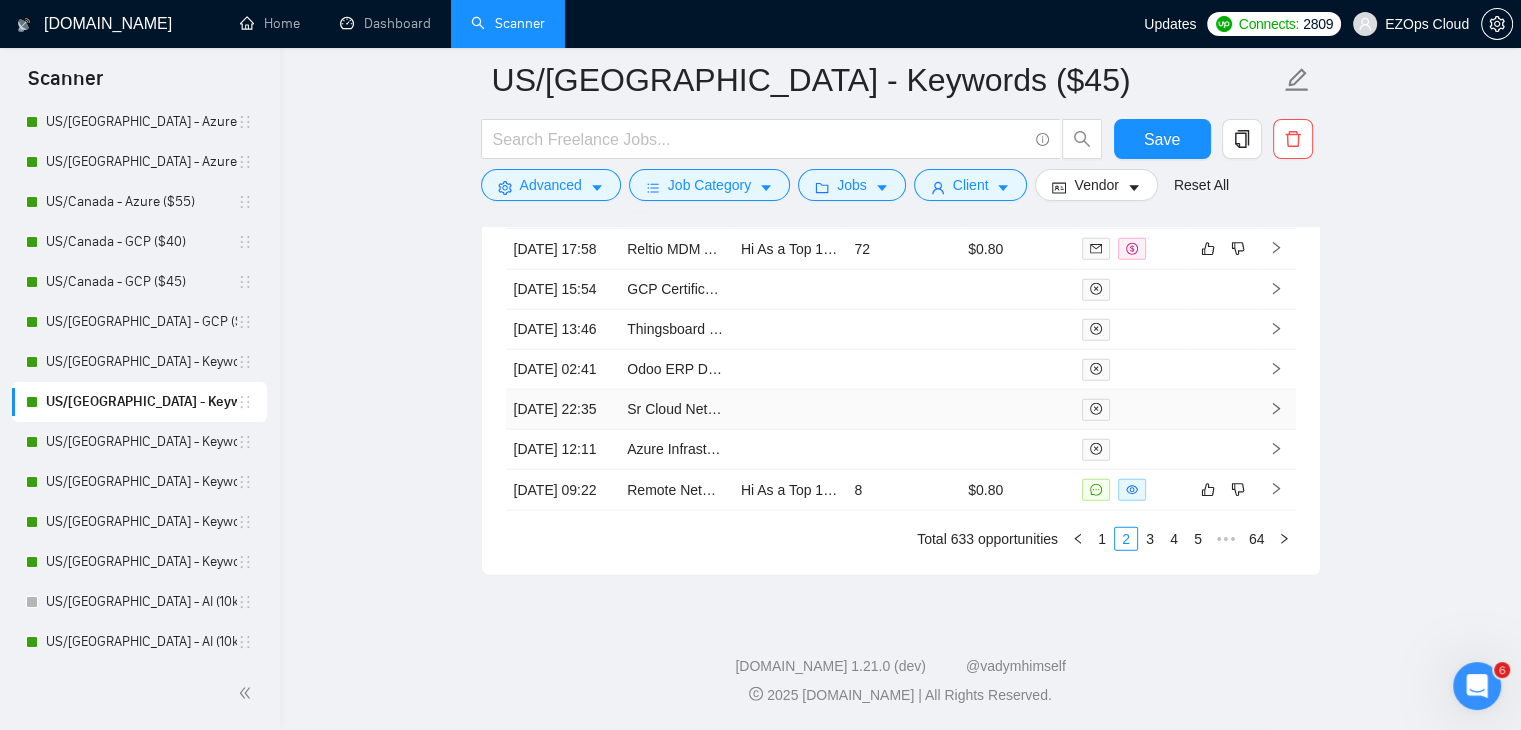 scroll, scrollTop: 4478, scrollLeft: 0, axis: vertical 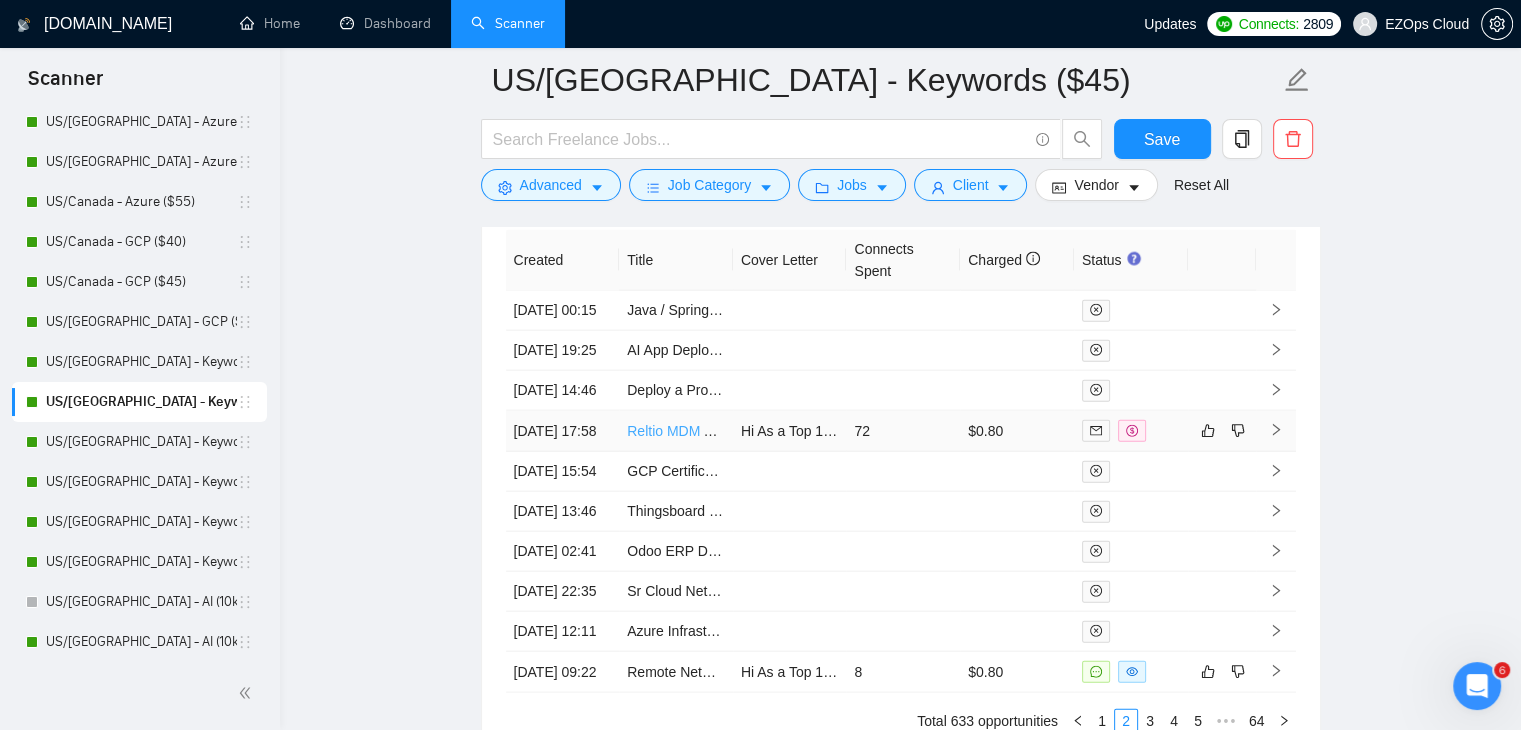 click on "Reltio MDM Architect – Pharma Commercial" at bounding box center (764, 431) 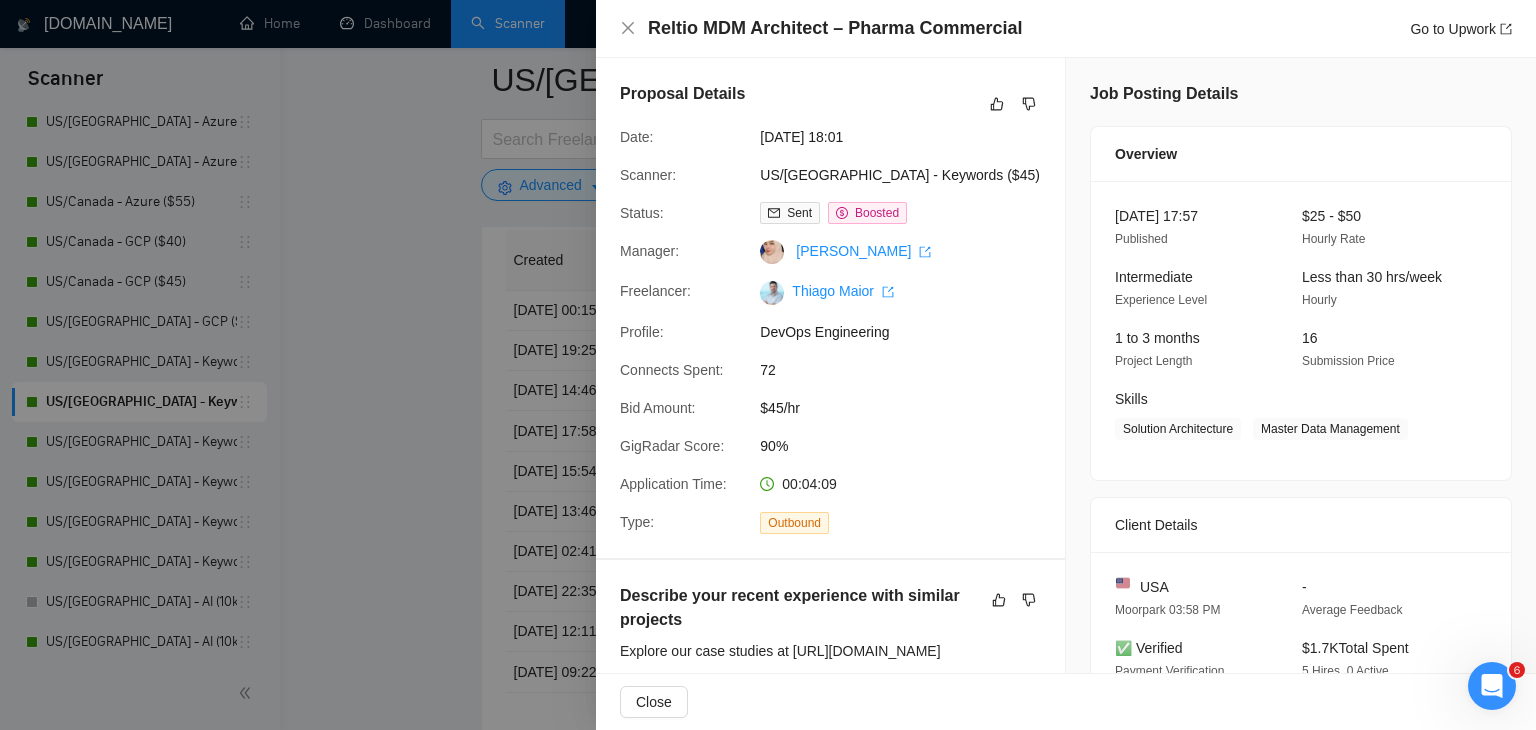 click at bounding box center [768, 365] 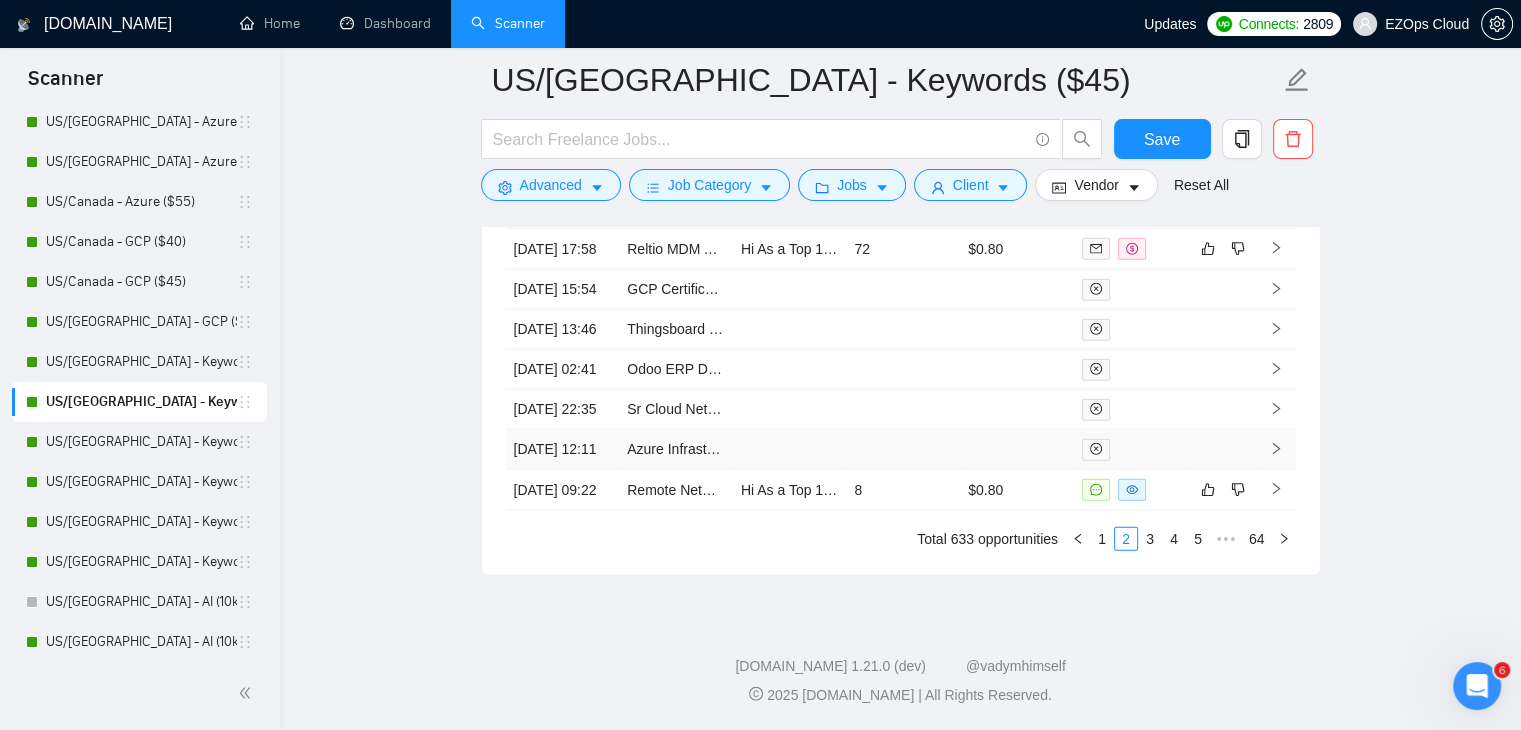 scroll, scrollTop: 4778, scrollLeft: 0, axis: vertical 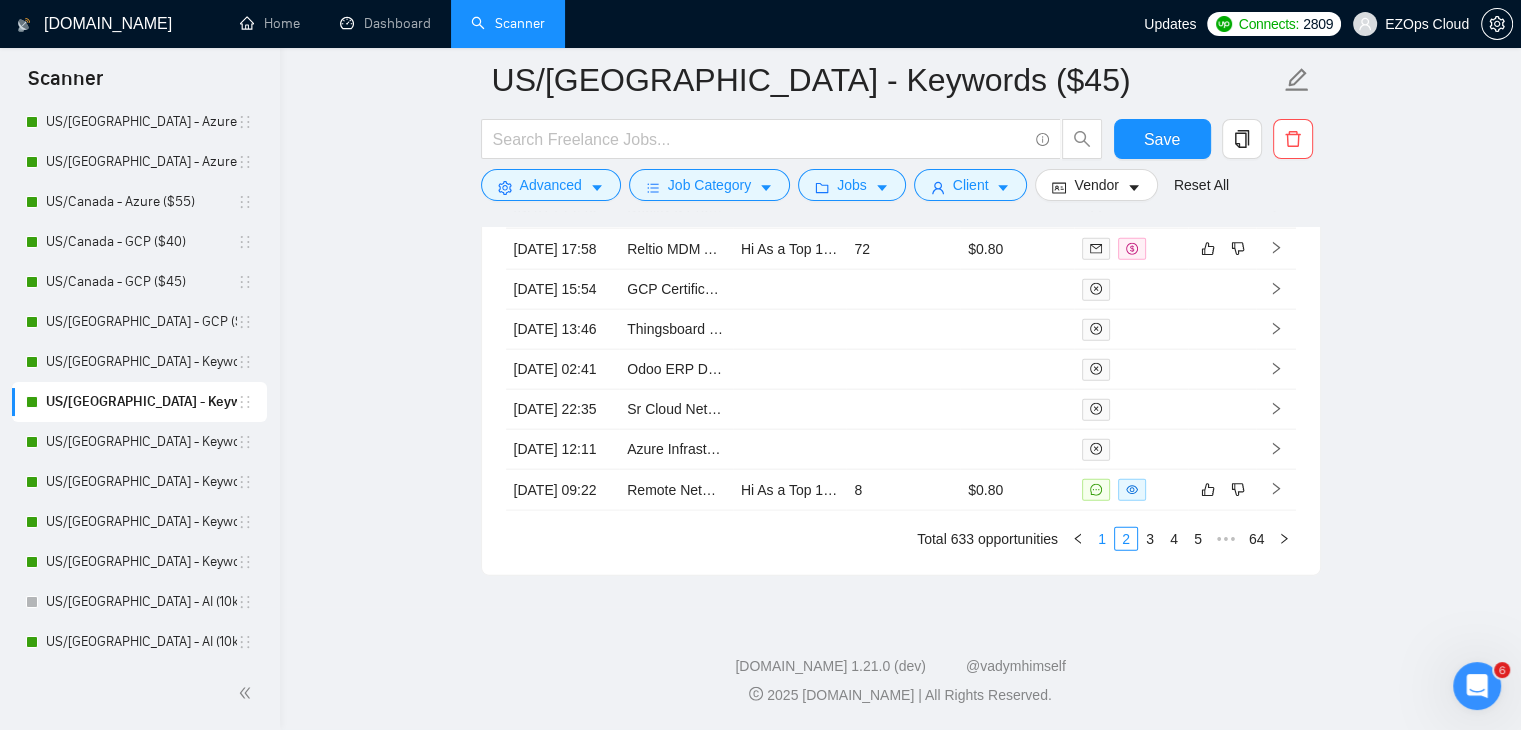 click on "1" at bounding box center (1102, 539) 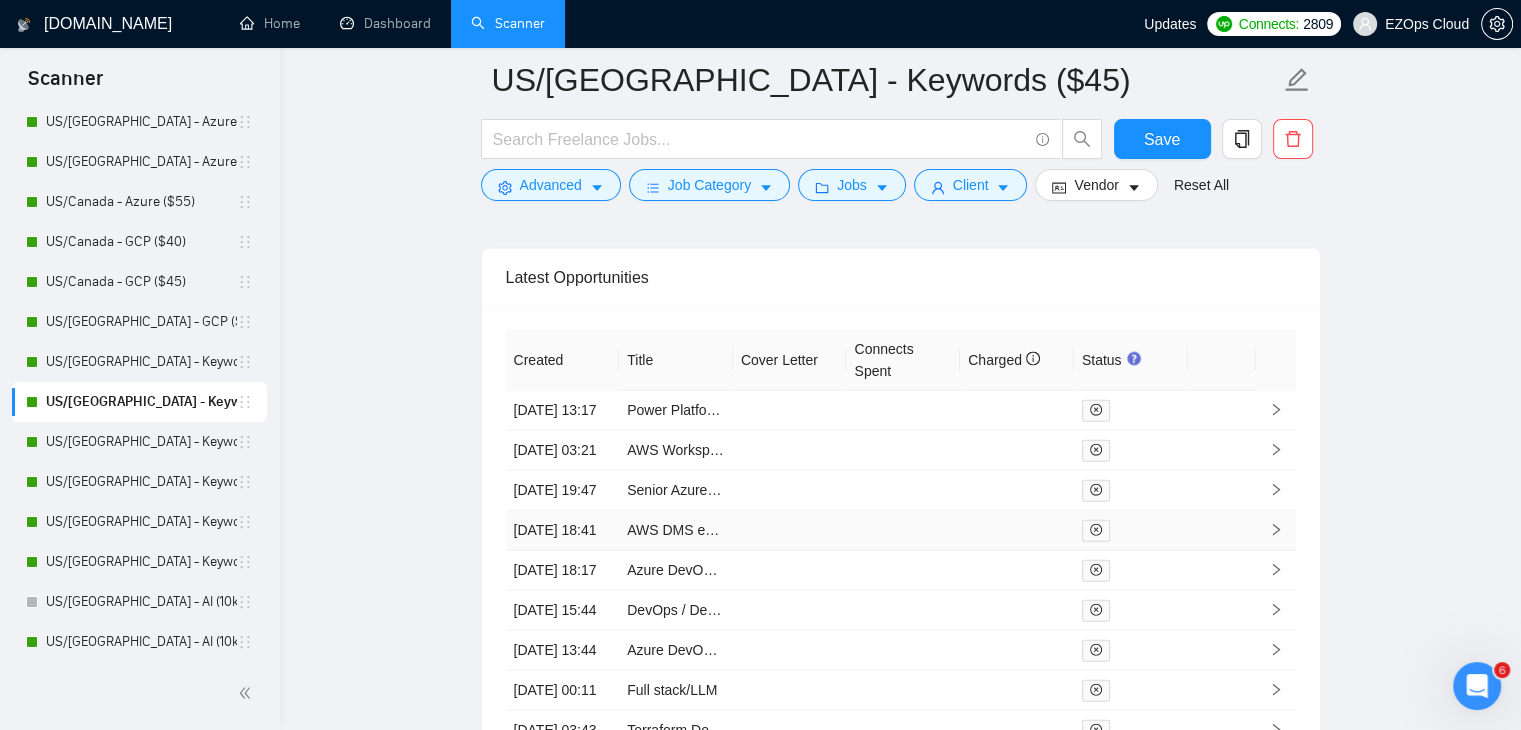 scroll, scrollTop: 4478, scrollLeft: 0, axis: vertical 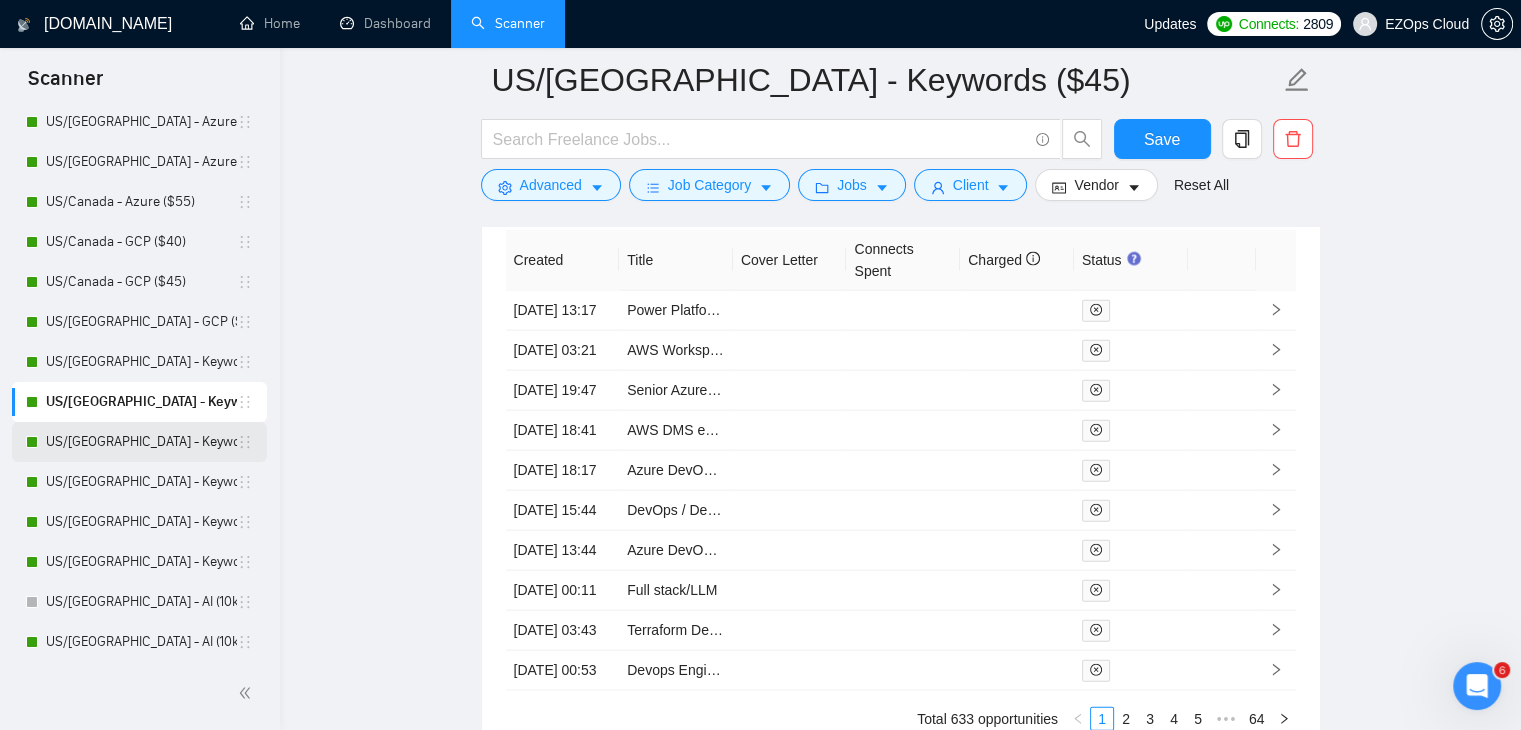 click on "US/[GEOGRAPHIC_DATA] - Keywords ($55)" at bounding box center (141, 442) 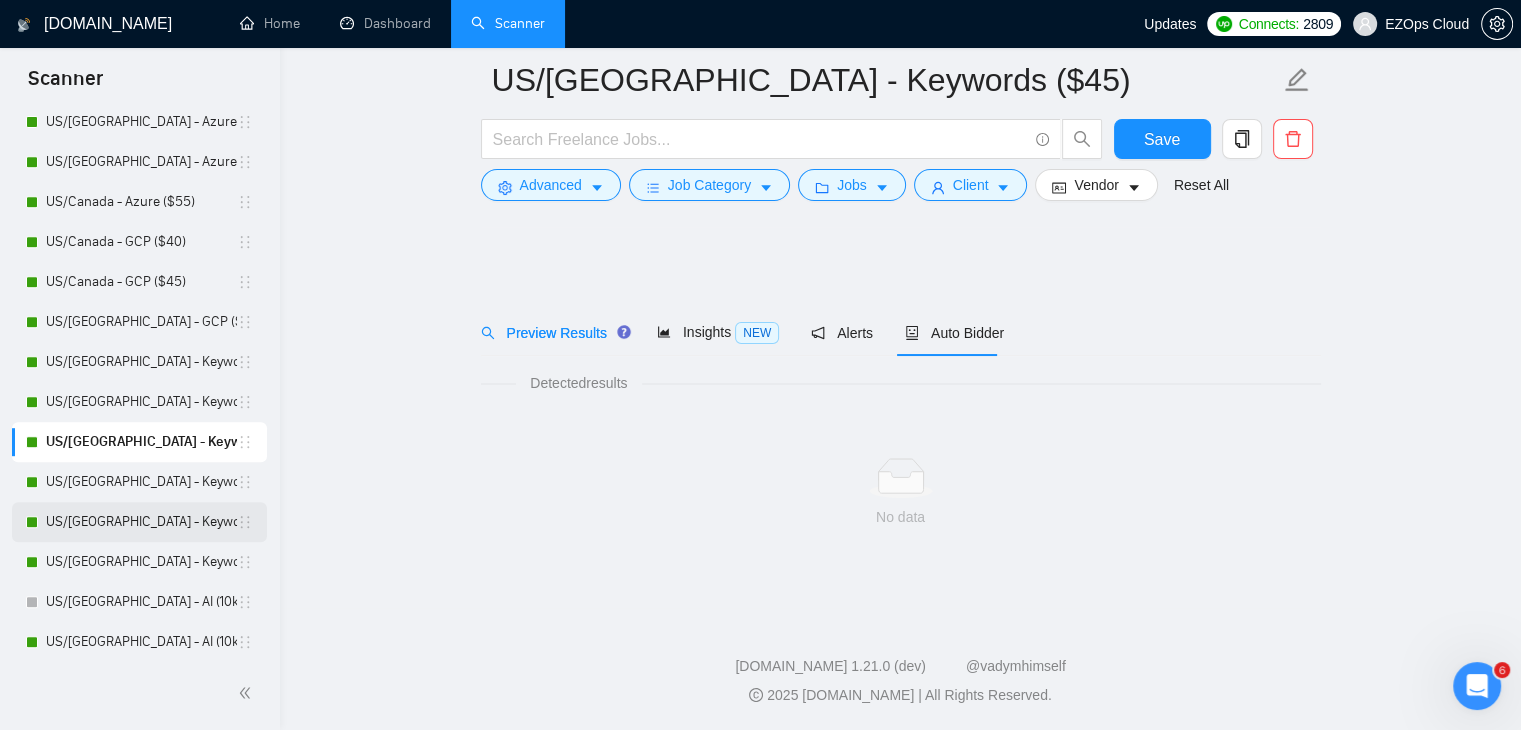 scroll, scrollTop: 0, scrollLeft: 0, axis: both 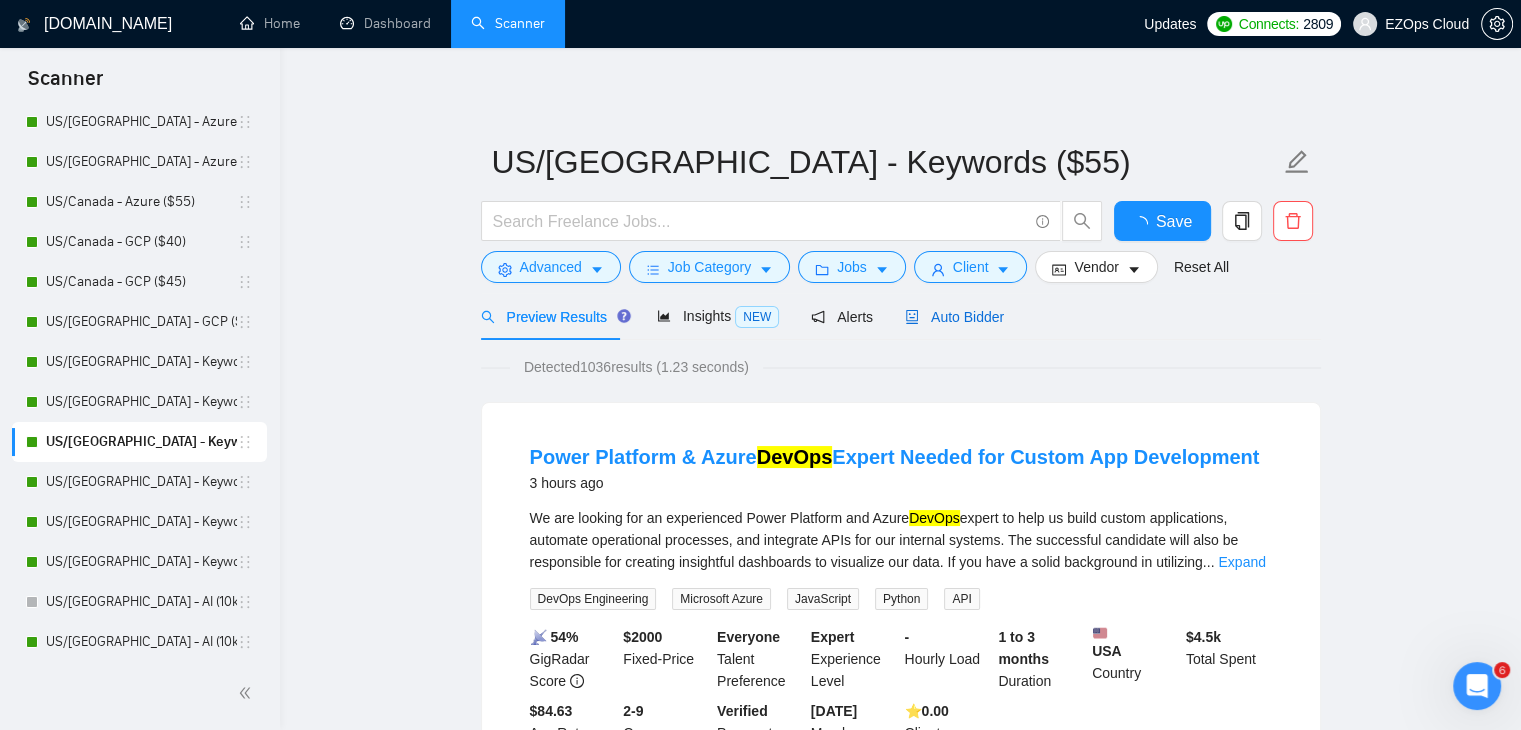 click on "Auto Bidder" at bounding box center [954, 317] 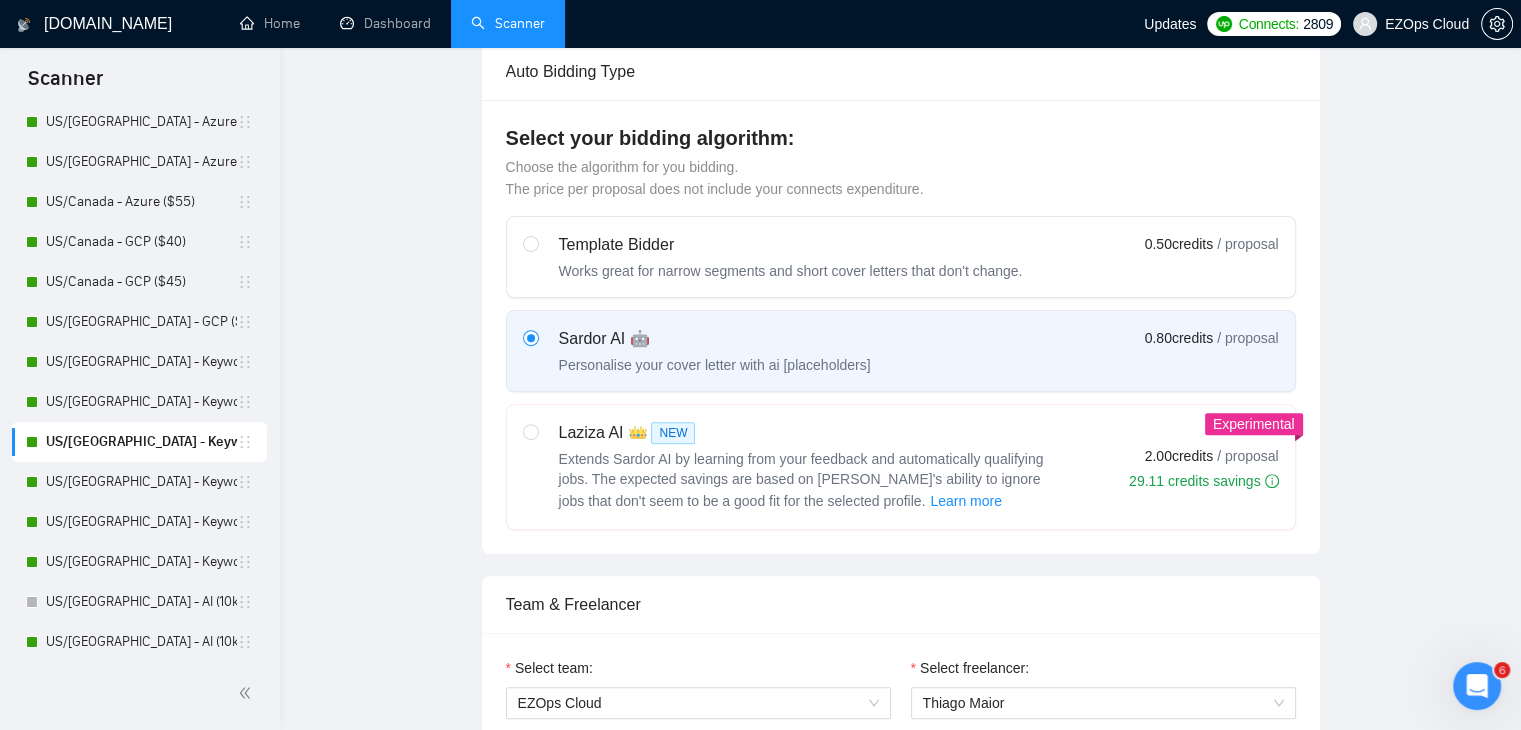 type 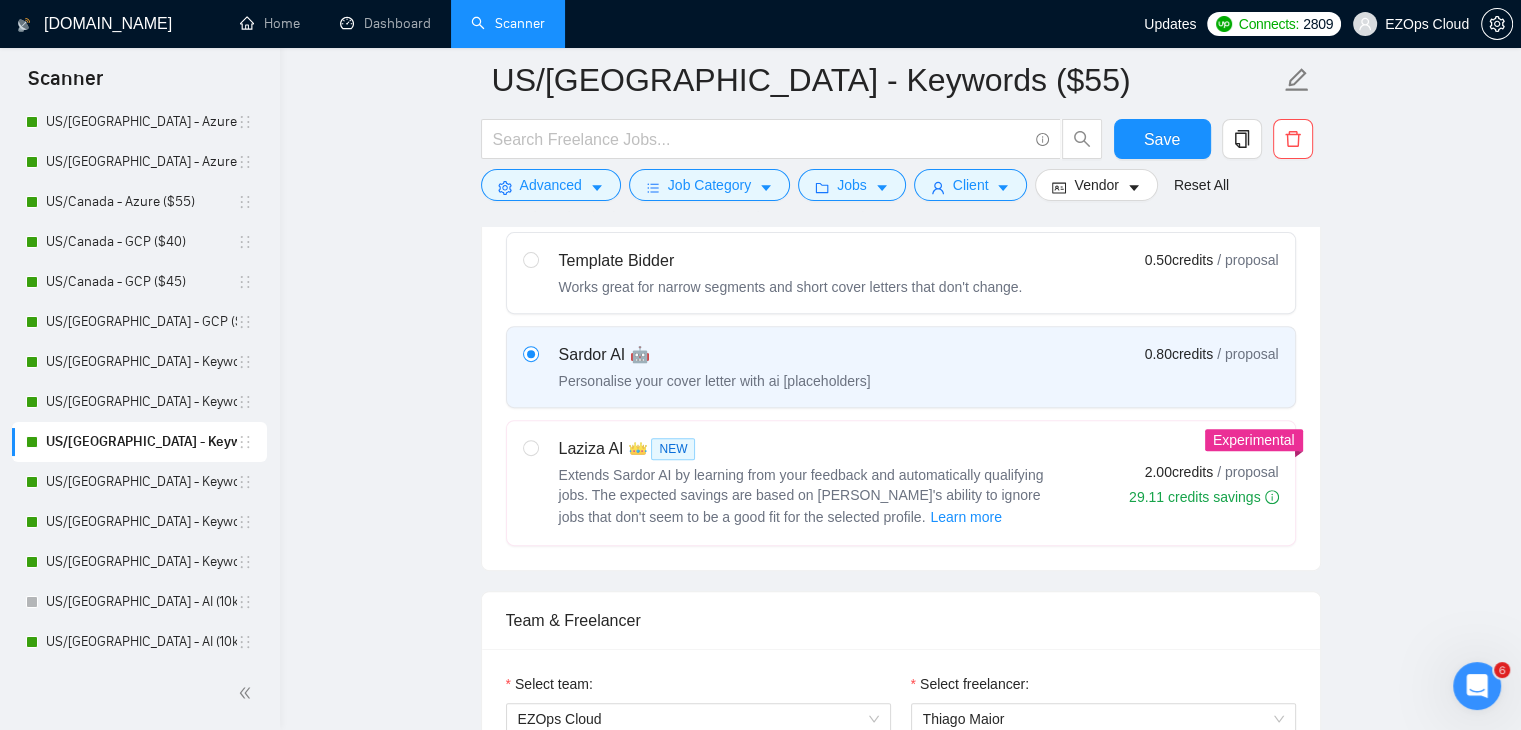 scroll, scrollTop: 3618, scrollLeft: 0, axis: vertical 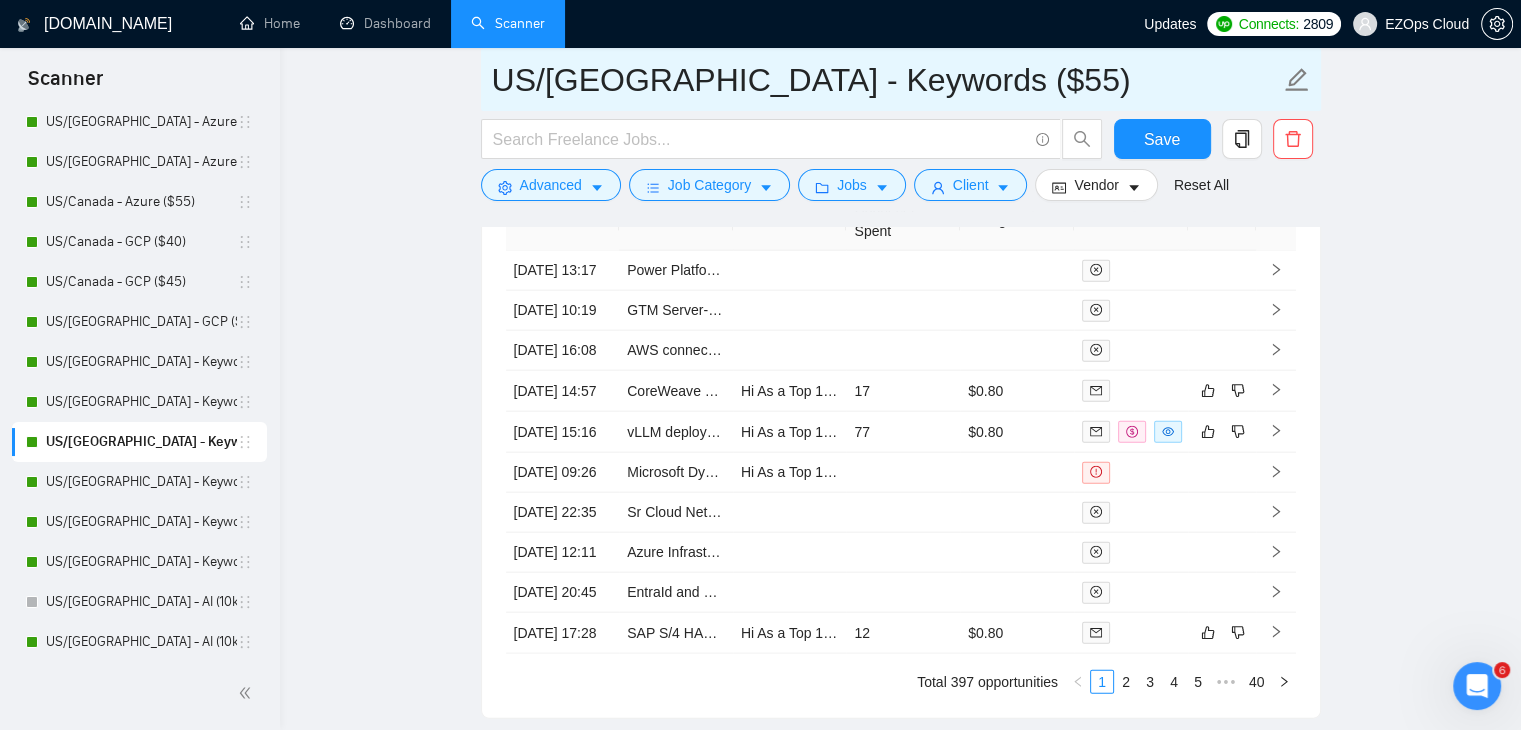 drag, startPoint x: 940, startPoint y: 81, endPoint x: 471, endPoint y: 82, distance: 469.00107 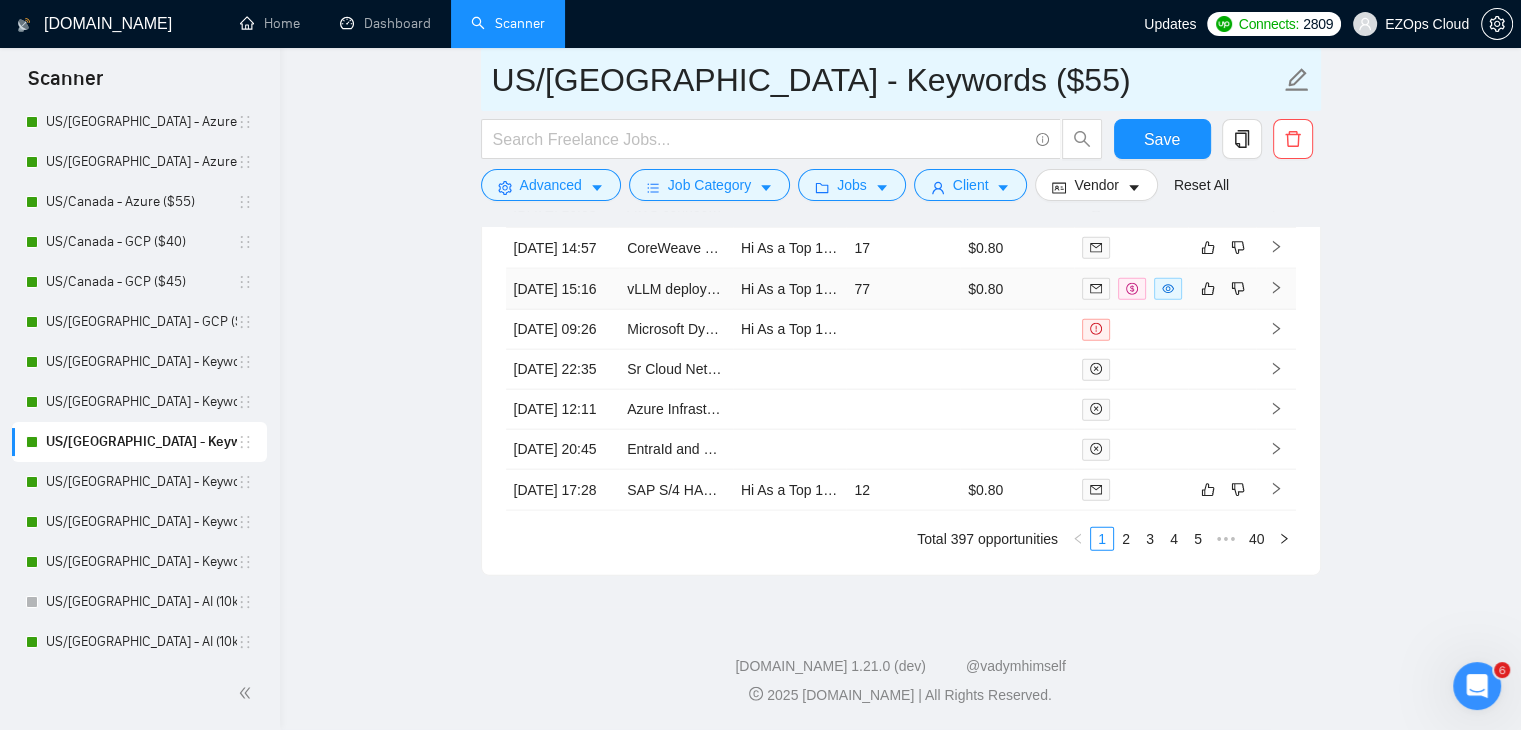 scroll, scrollTop: 4818, scrollLeft: 0, axis: vertical 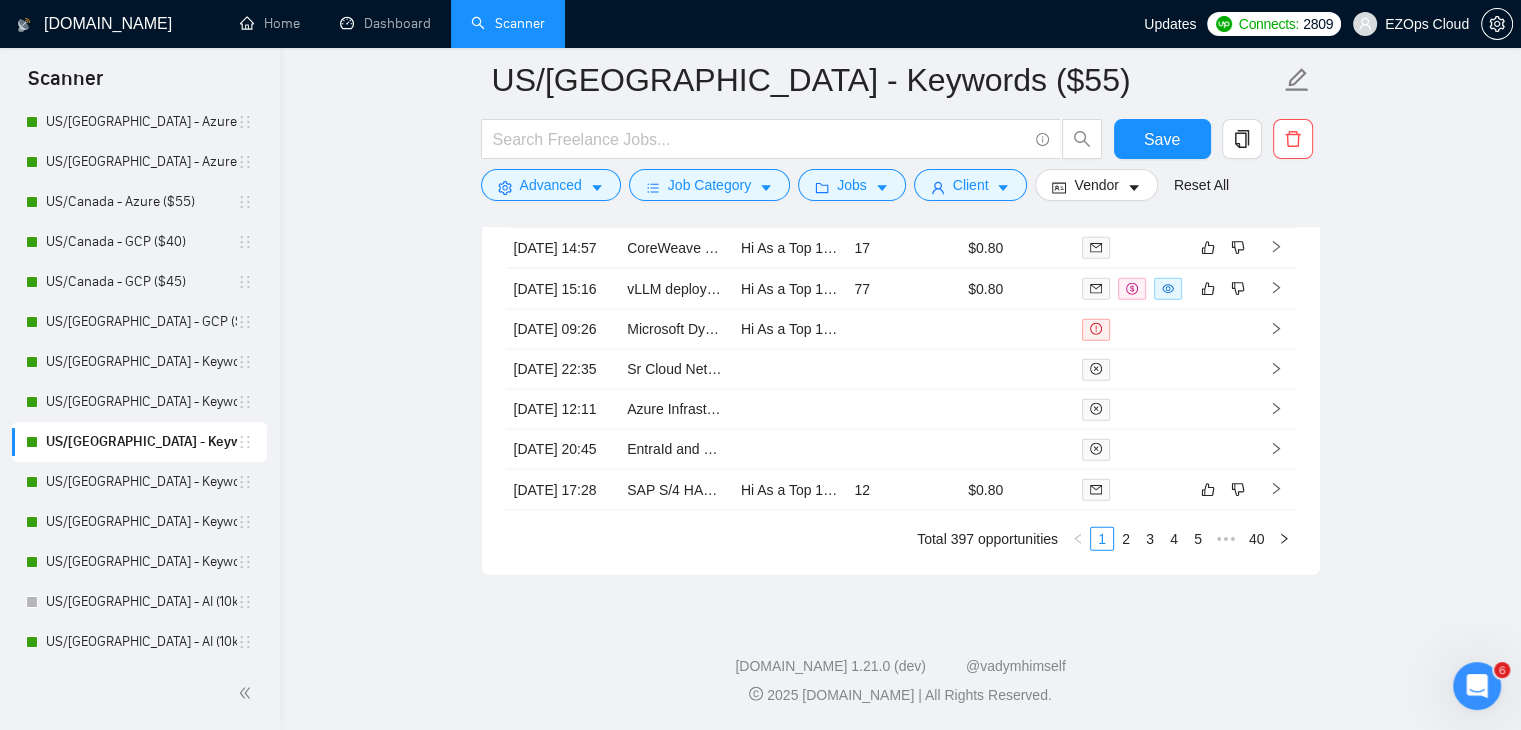 click on "2" at bounding box center (1126, 539) 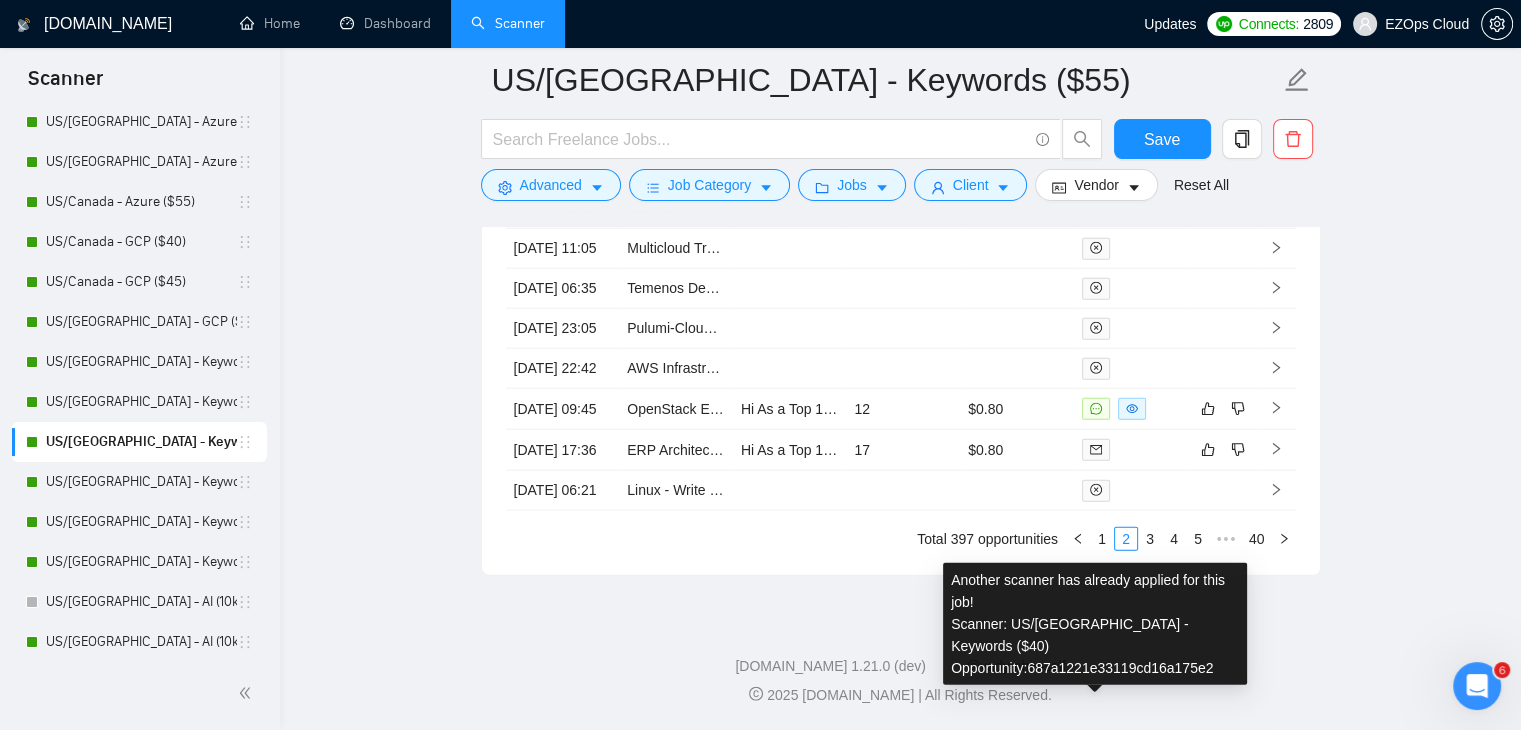 scroll, scrollTop: 4860, scrollLeft: 0, axis: vertical 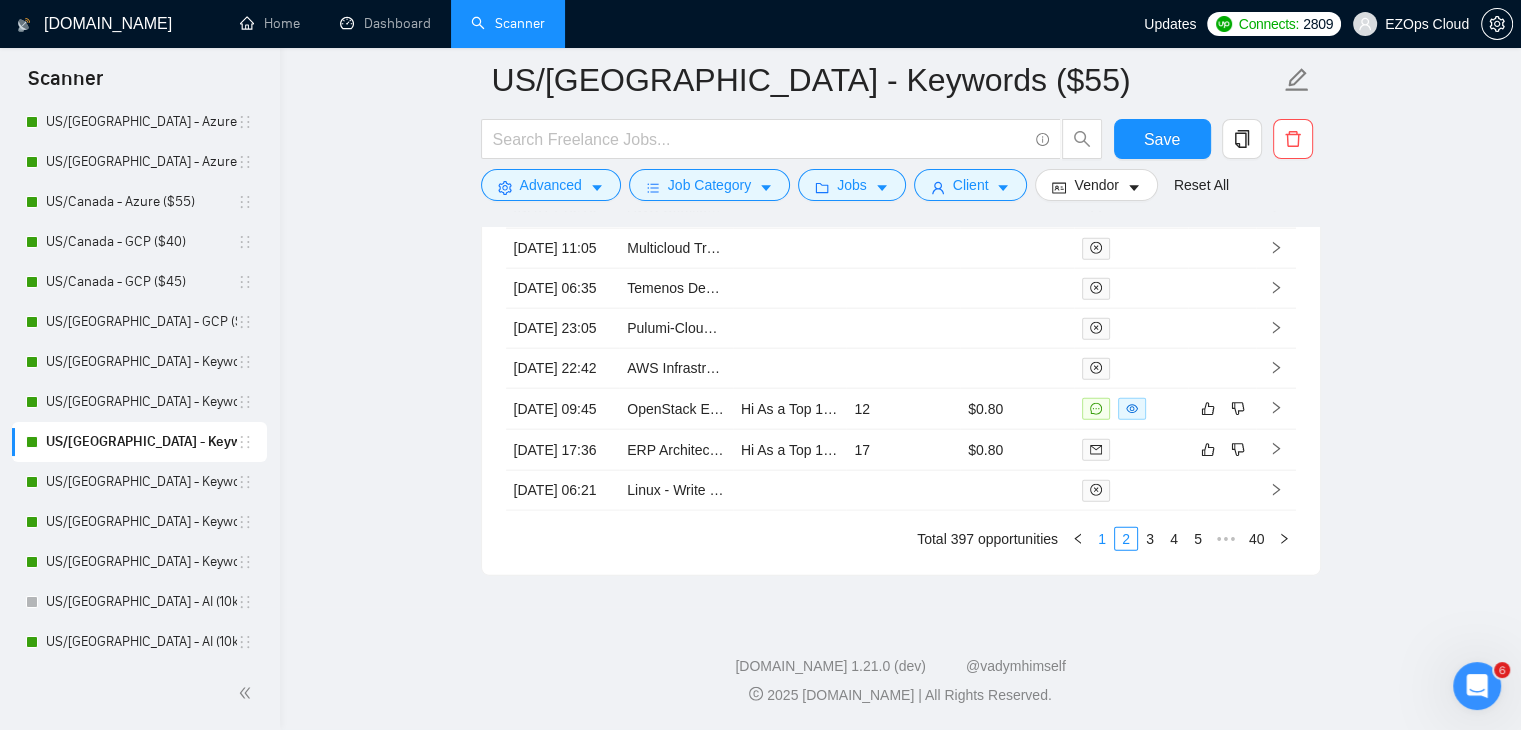 click on "1" at bounding box center [1102, 539] 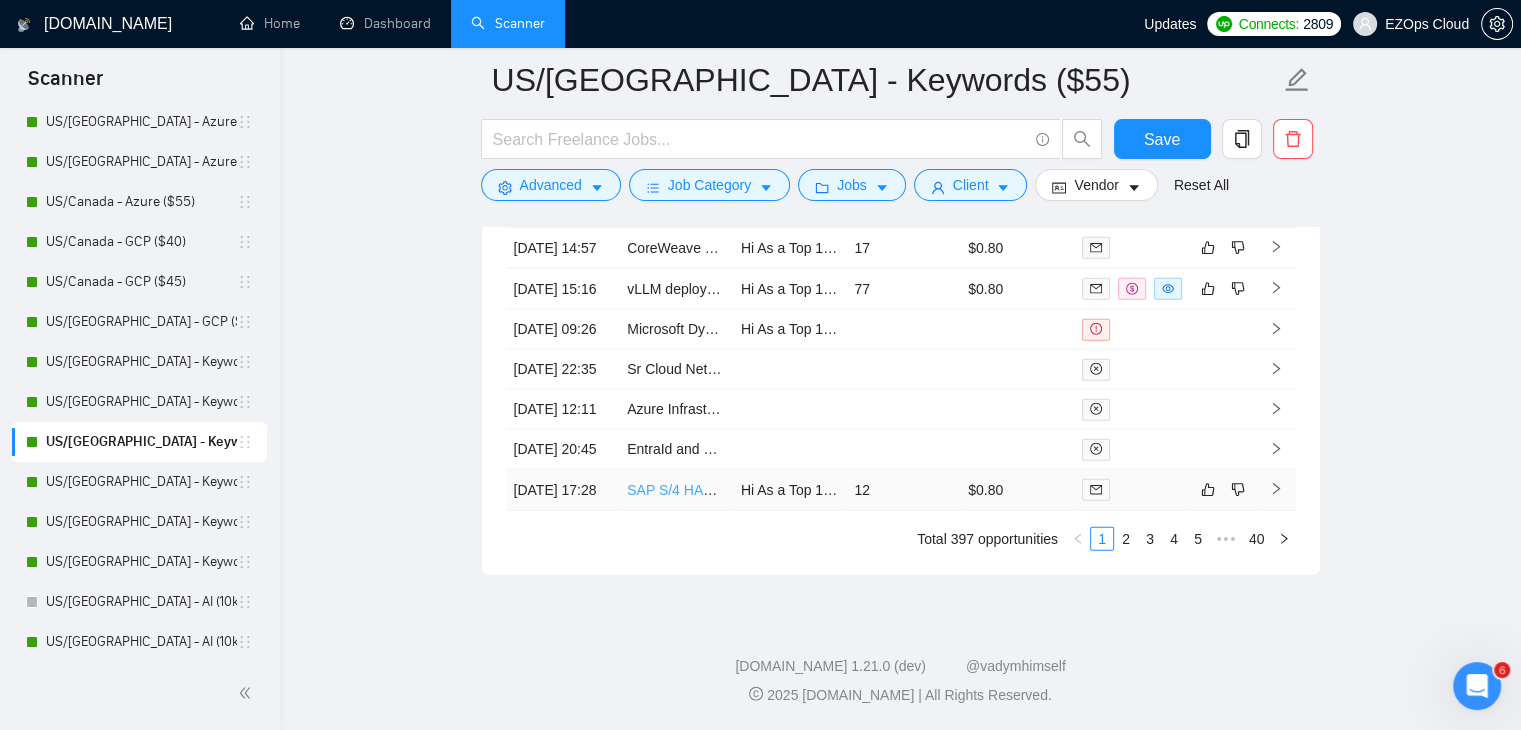 click on "SAP S/4 HANA & Cloud Specialist" at bounding box center [733, 490] 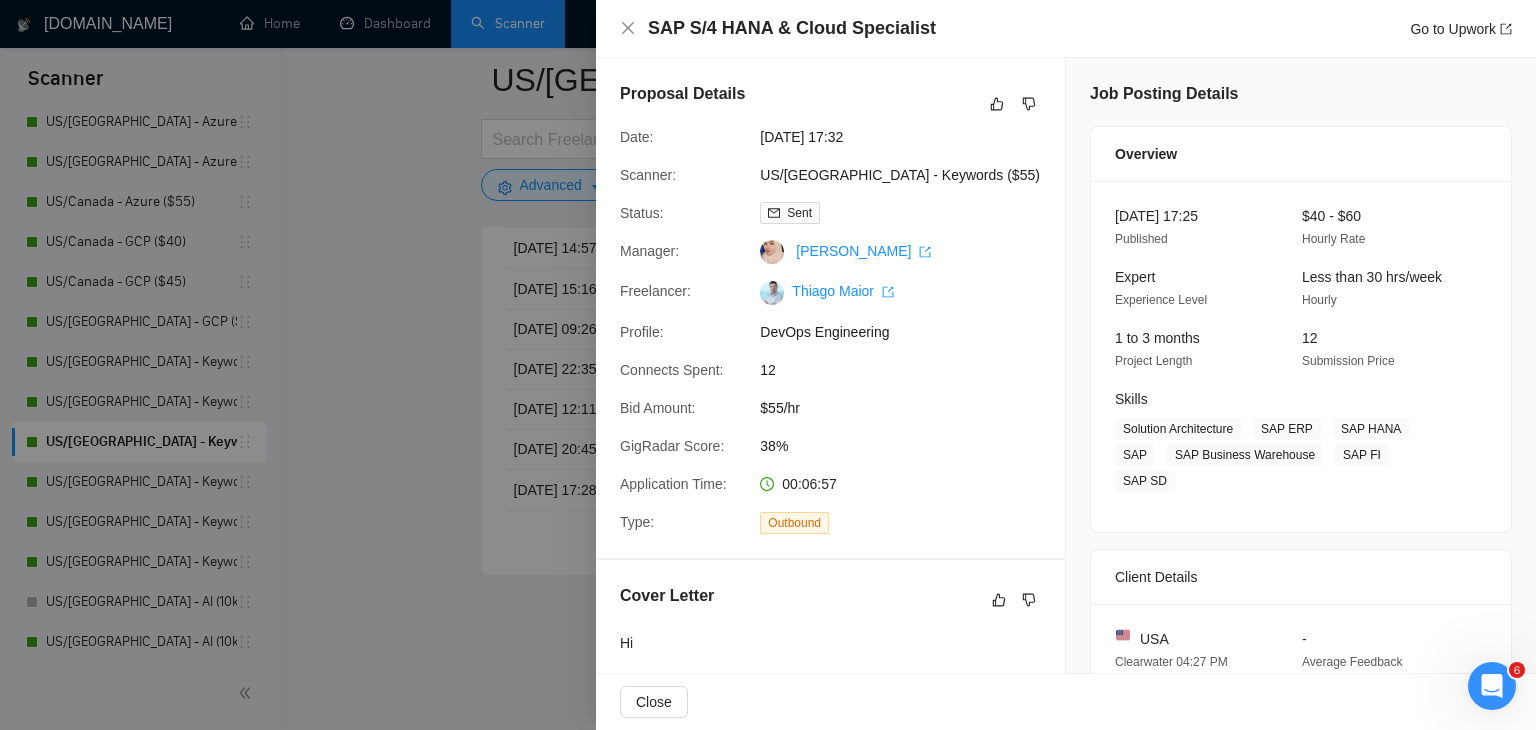 click at bounding box center [768, 365] 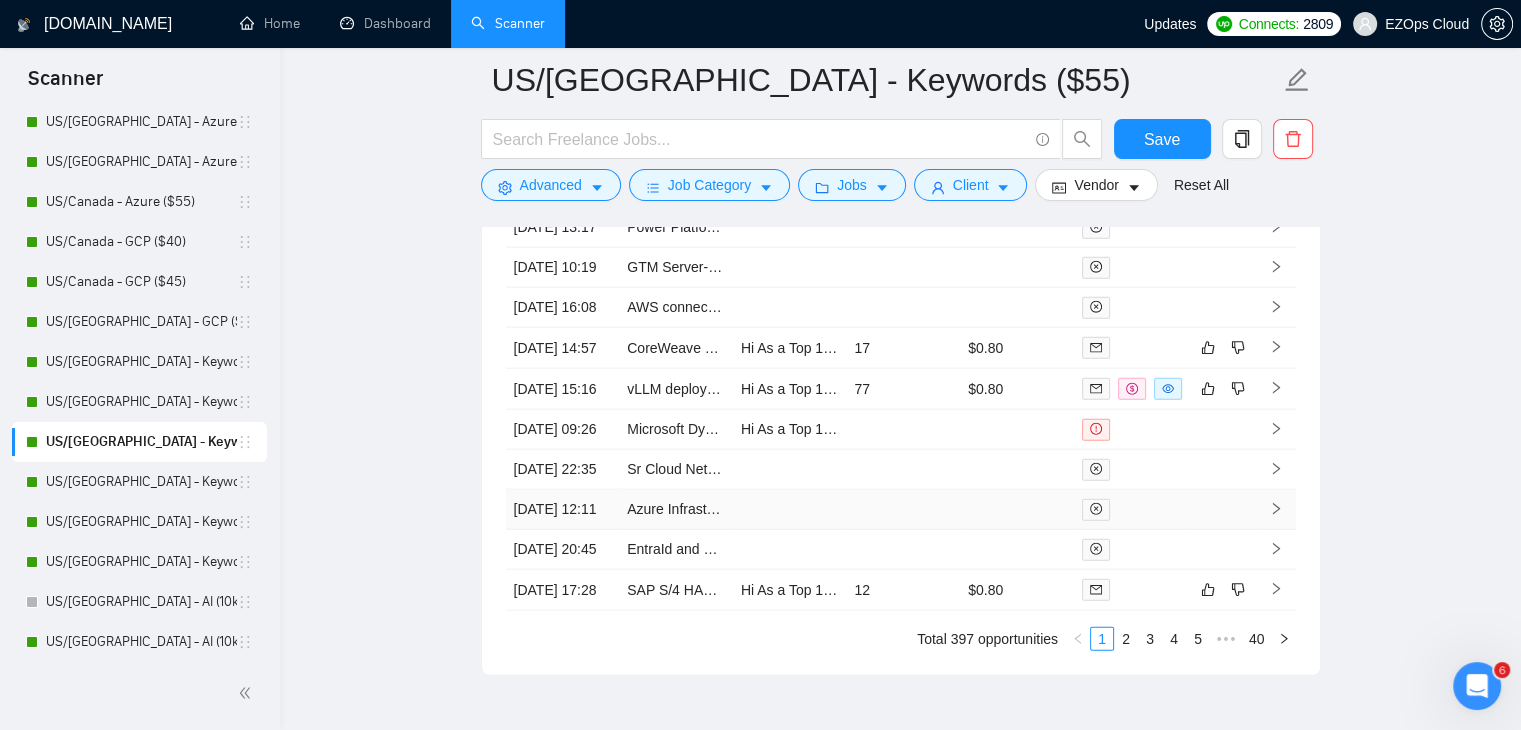 scroll, scrollTop: 4560, scrollLeft: 0, axis: vertical 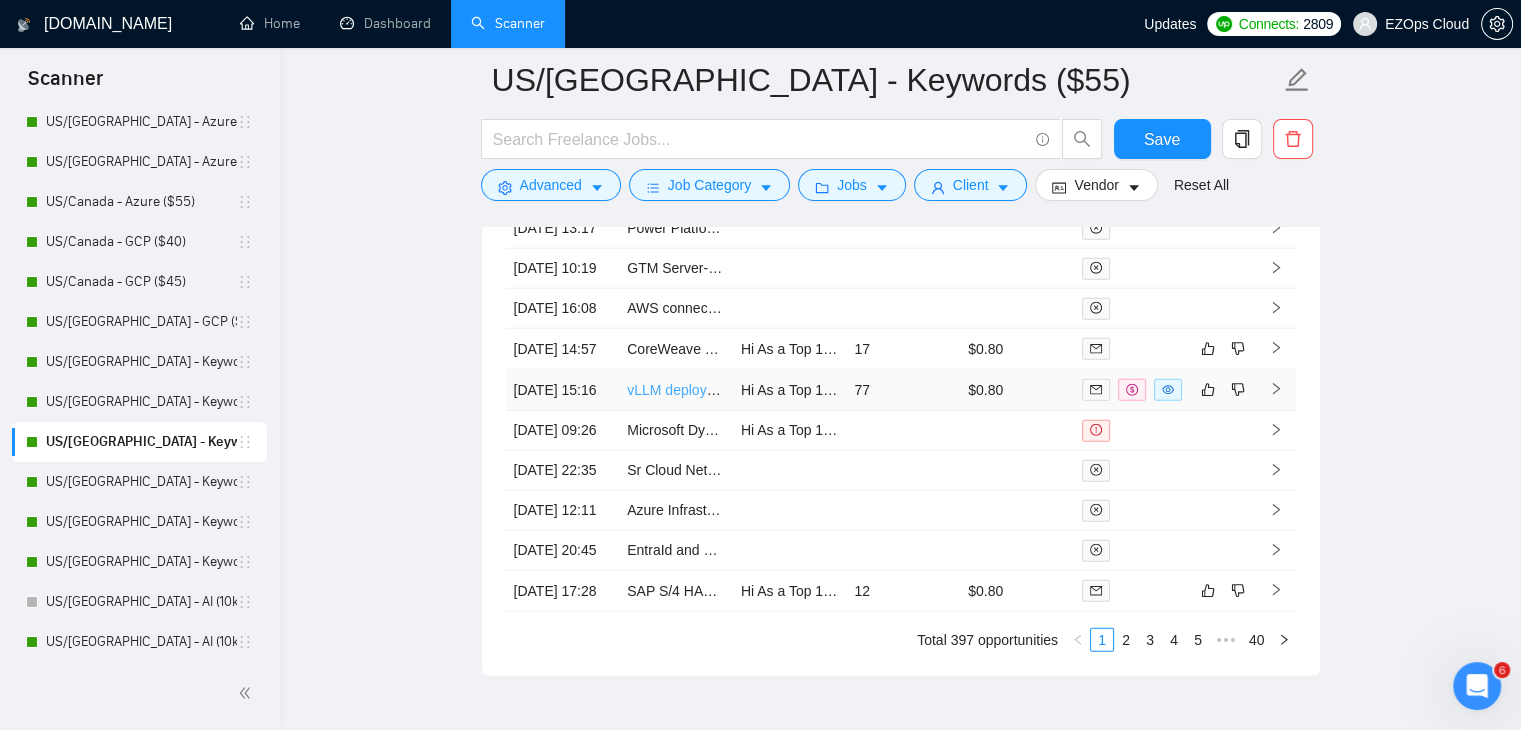 click on "vLLM deployment expert needed for DeepSeek R1 deployment on single [PERSON_NAME]" at bounding box center [912, 390] 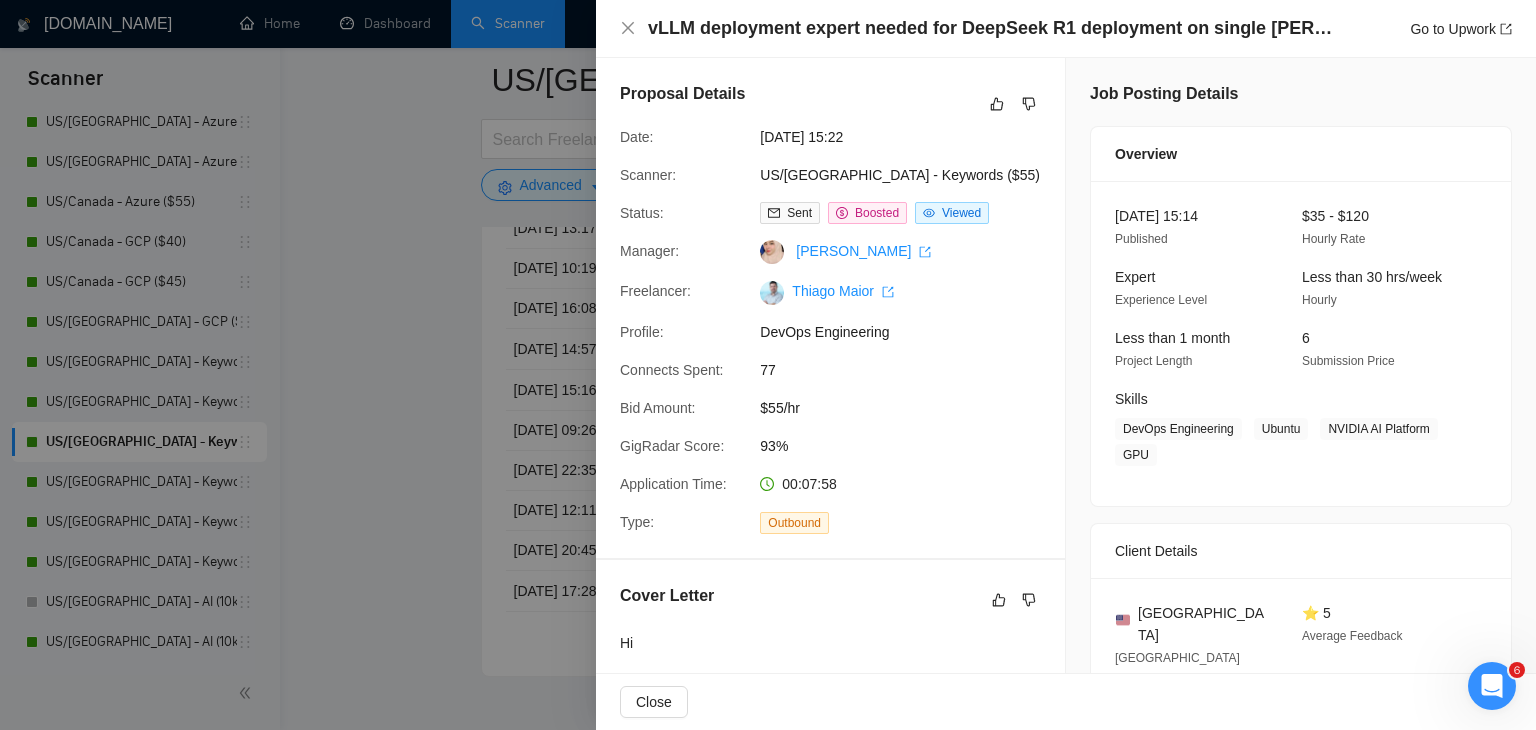 drag, startPoint x: 467, startPoint y: 428, endPoint x: 486, endPoint y: 428, distance: 19 